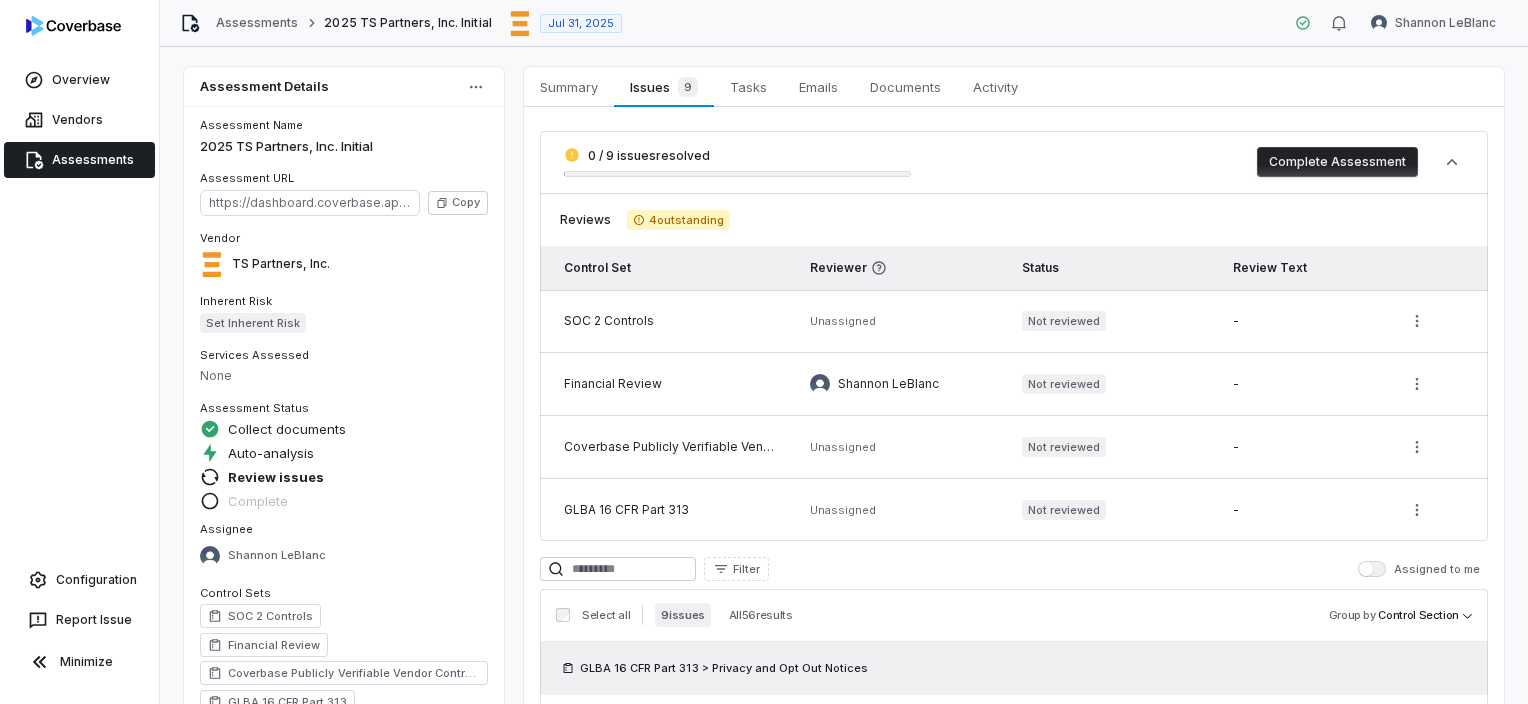 scroll, scrollTop: 0, scrollLeft: 0, axis: both 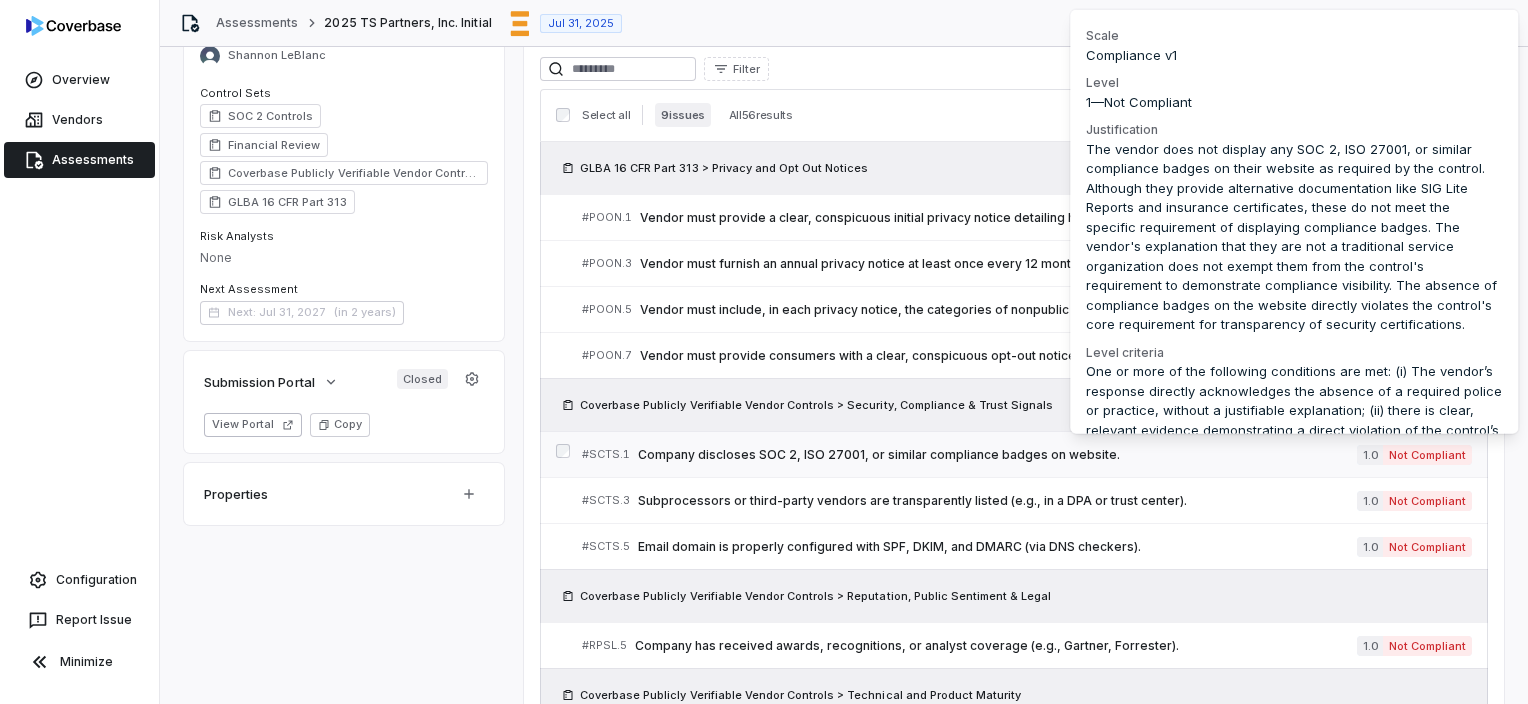 click on "Not Compliant" at bounding box center (1427, 455) 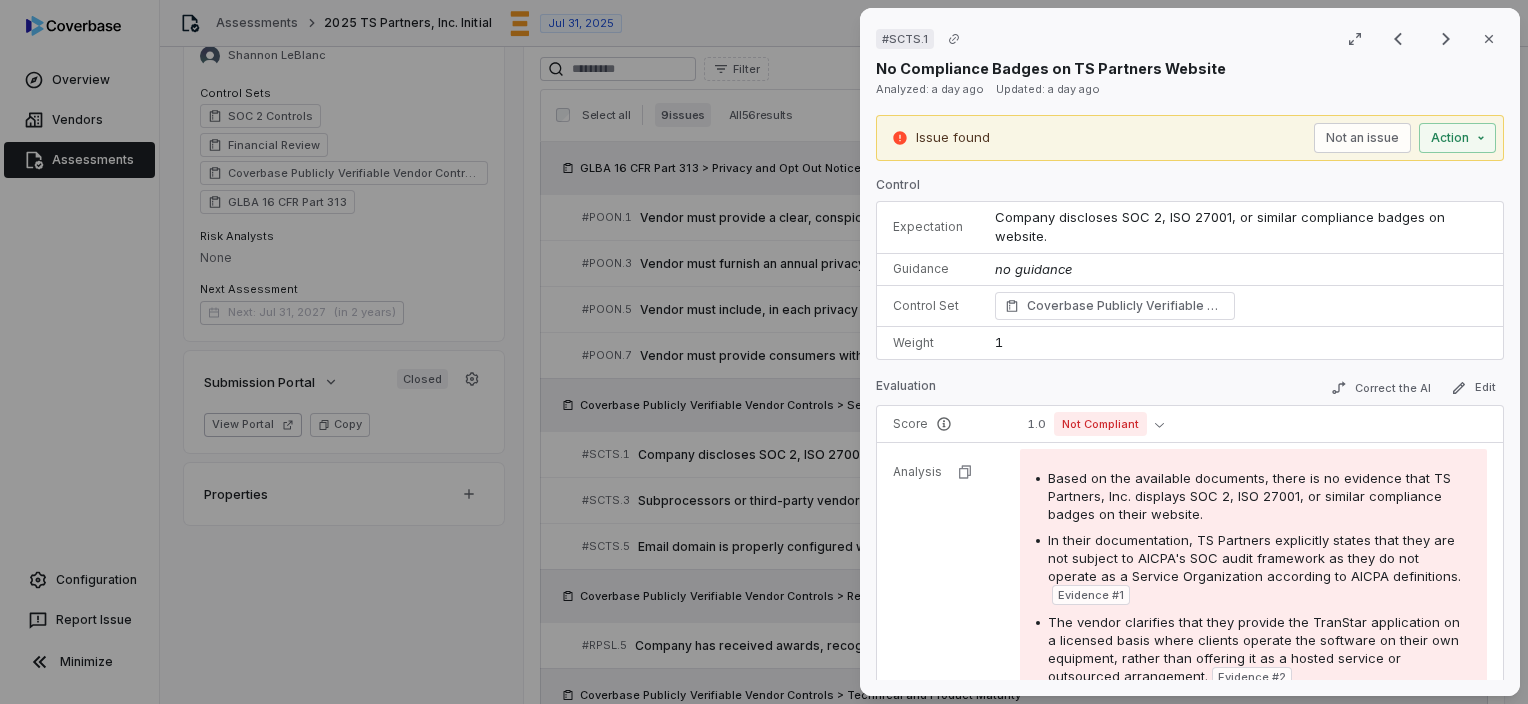 scroll, scrollTop: 500, scrollLeft: 0, axis: vertical 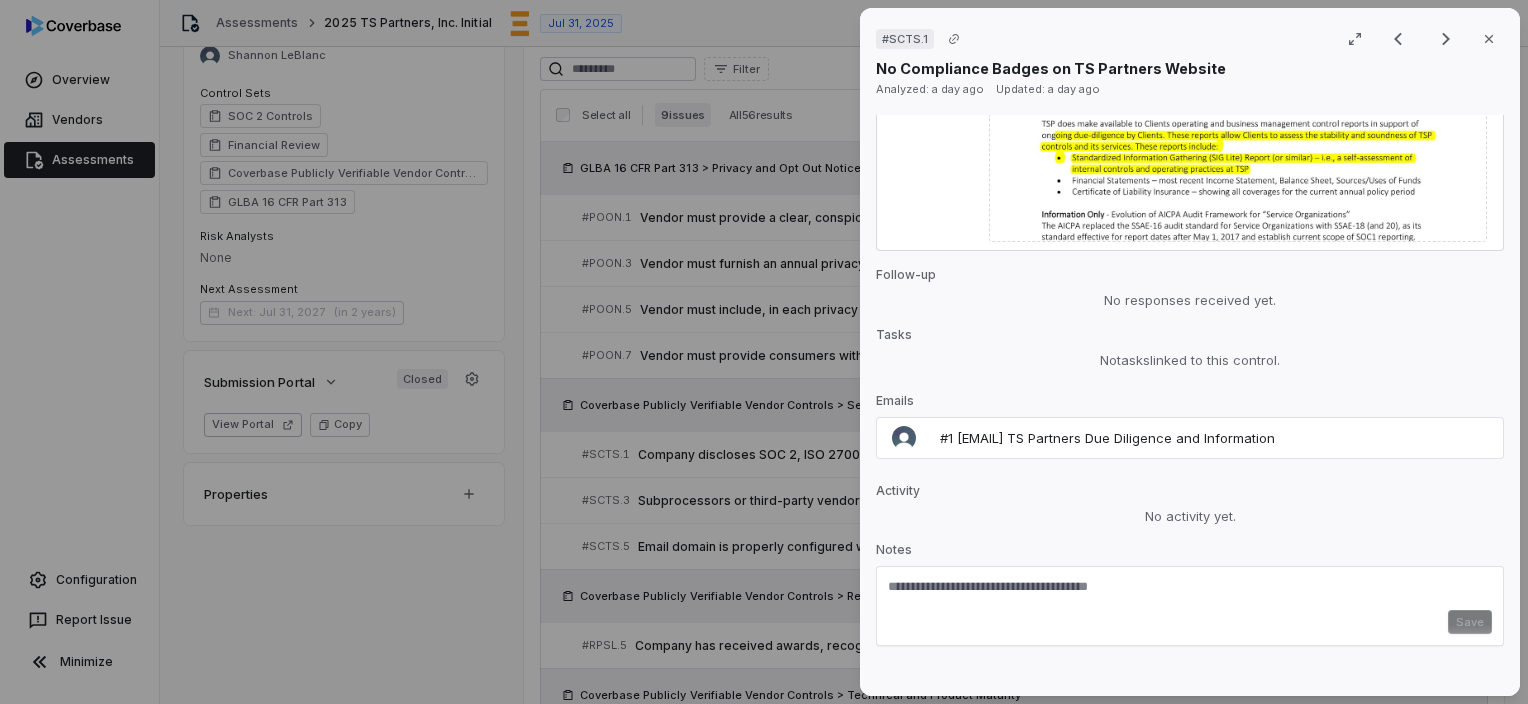 click at bounding box center (1190, 594) 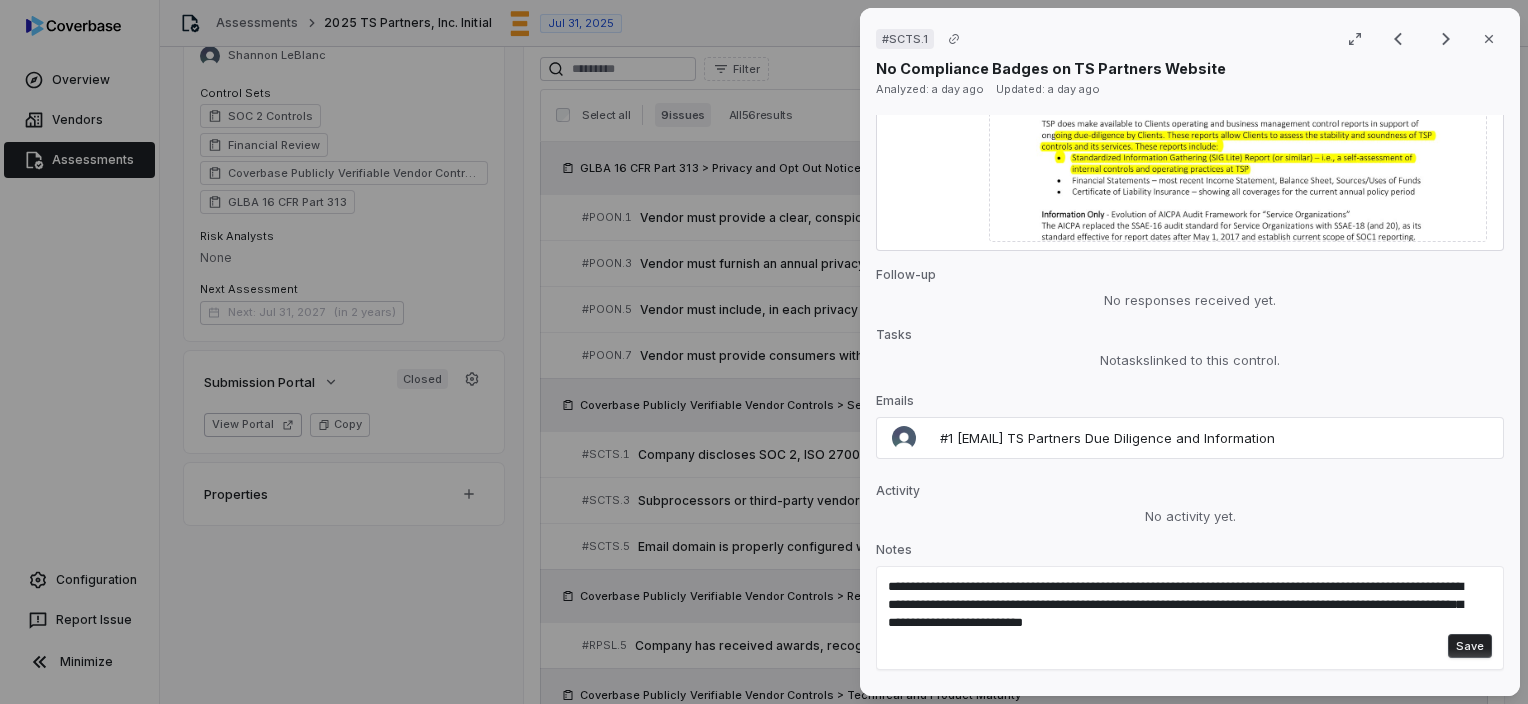 click on "Save" at bounding box center [1470, 646] 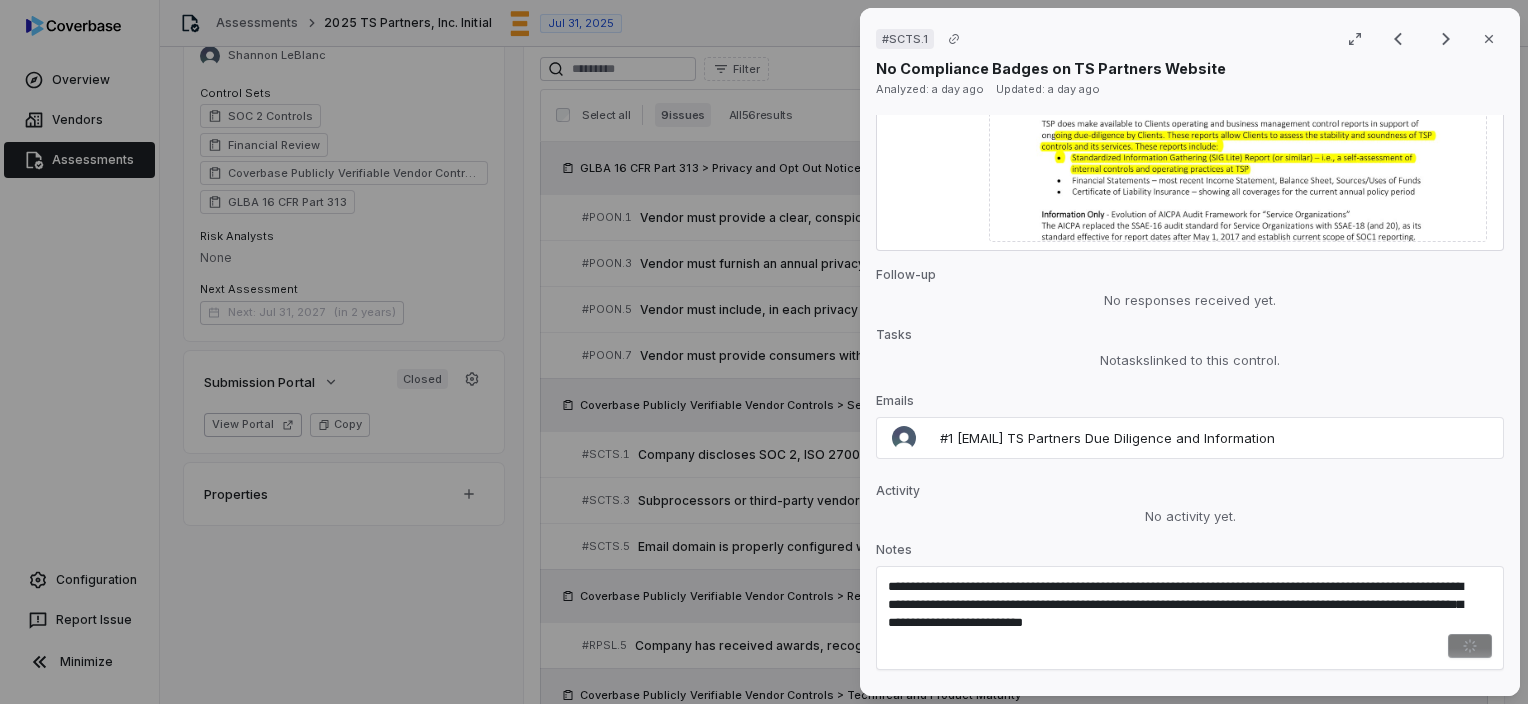 type 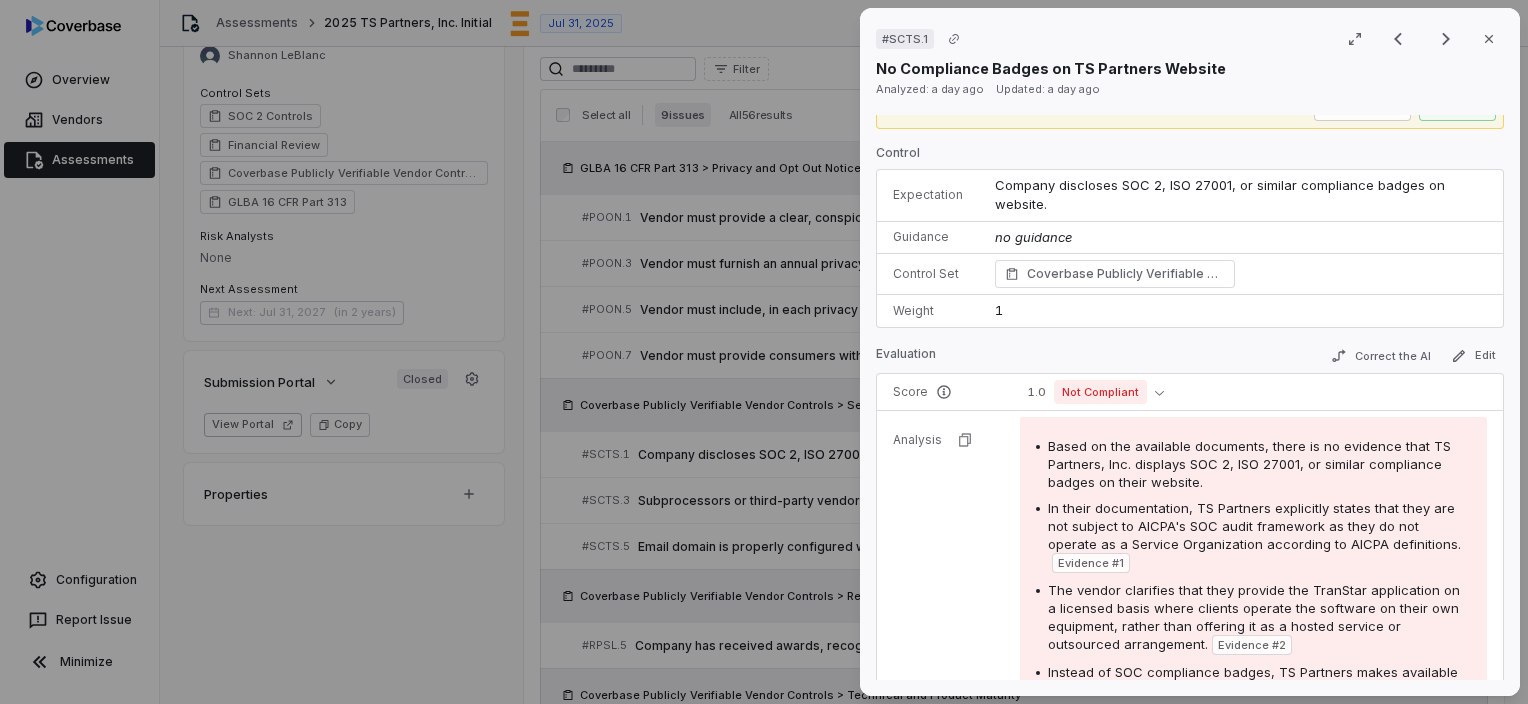 scroll, scrollTop: 0, scrollLeft: 0, axis: both 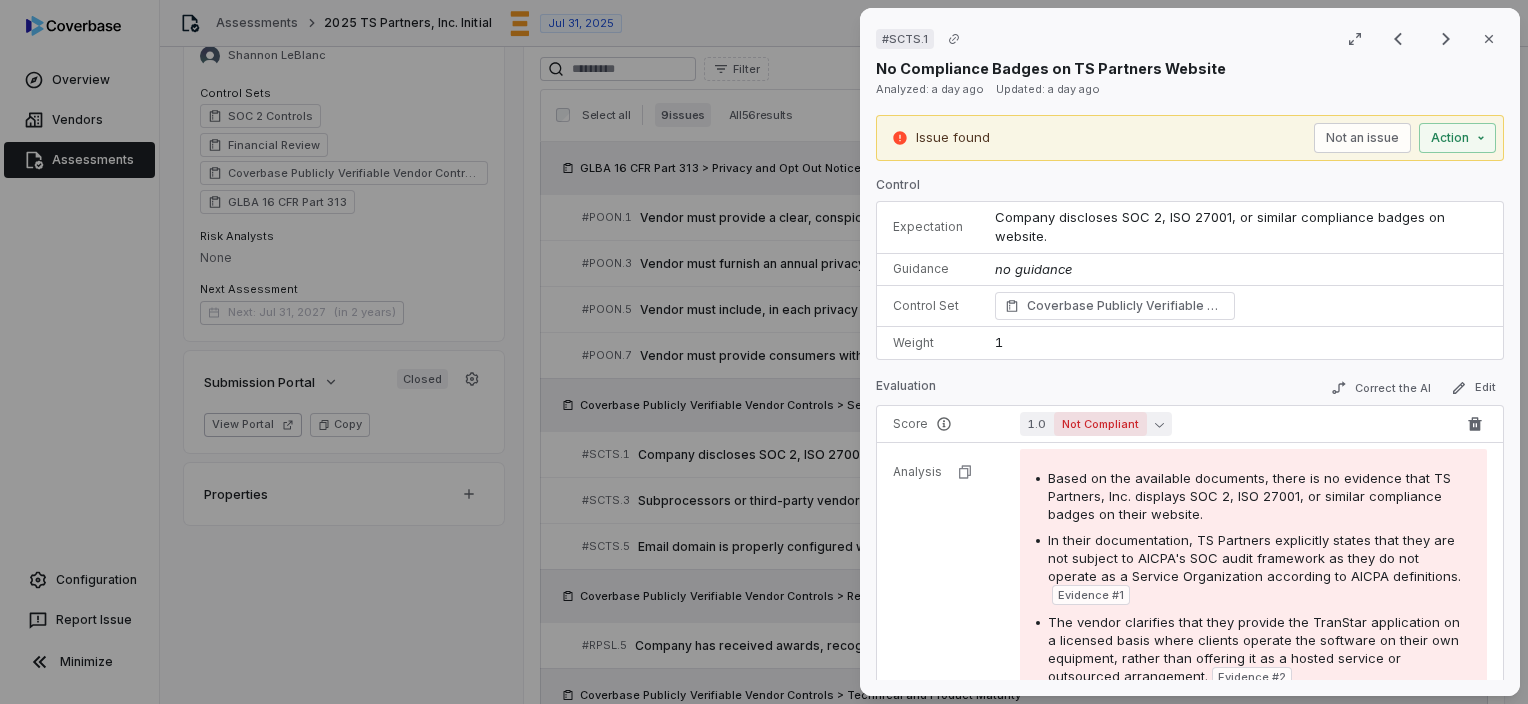 click on "1.0 Not Compliant" at bounding box center [1096, 424] 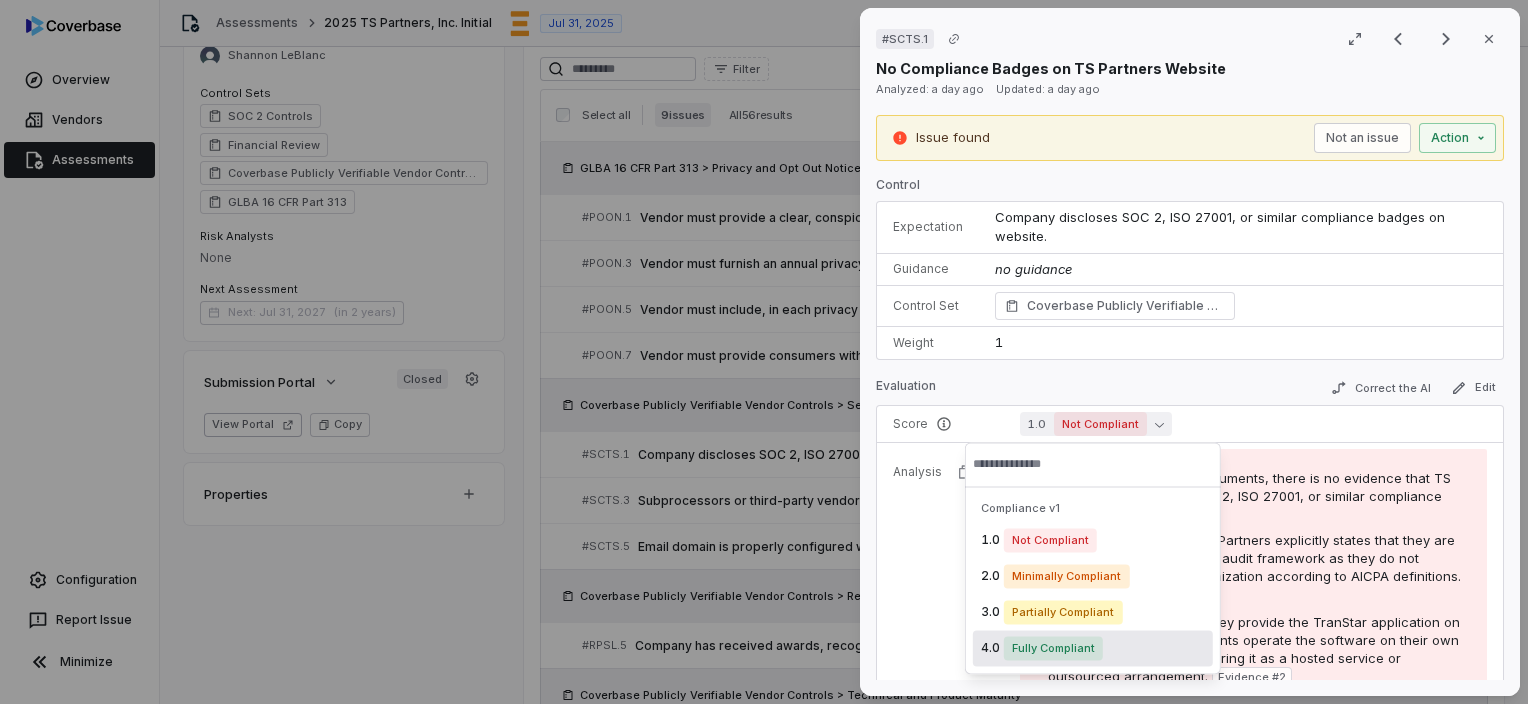 click on "Fully Compliant" at bounding box center [1053, 648] 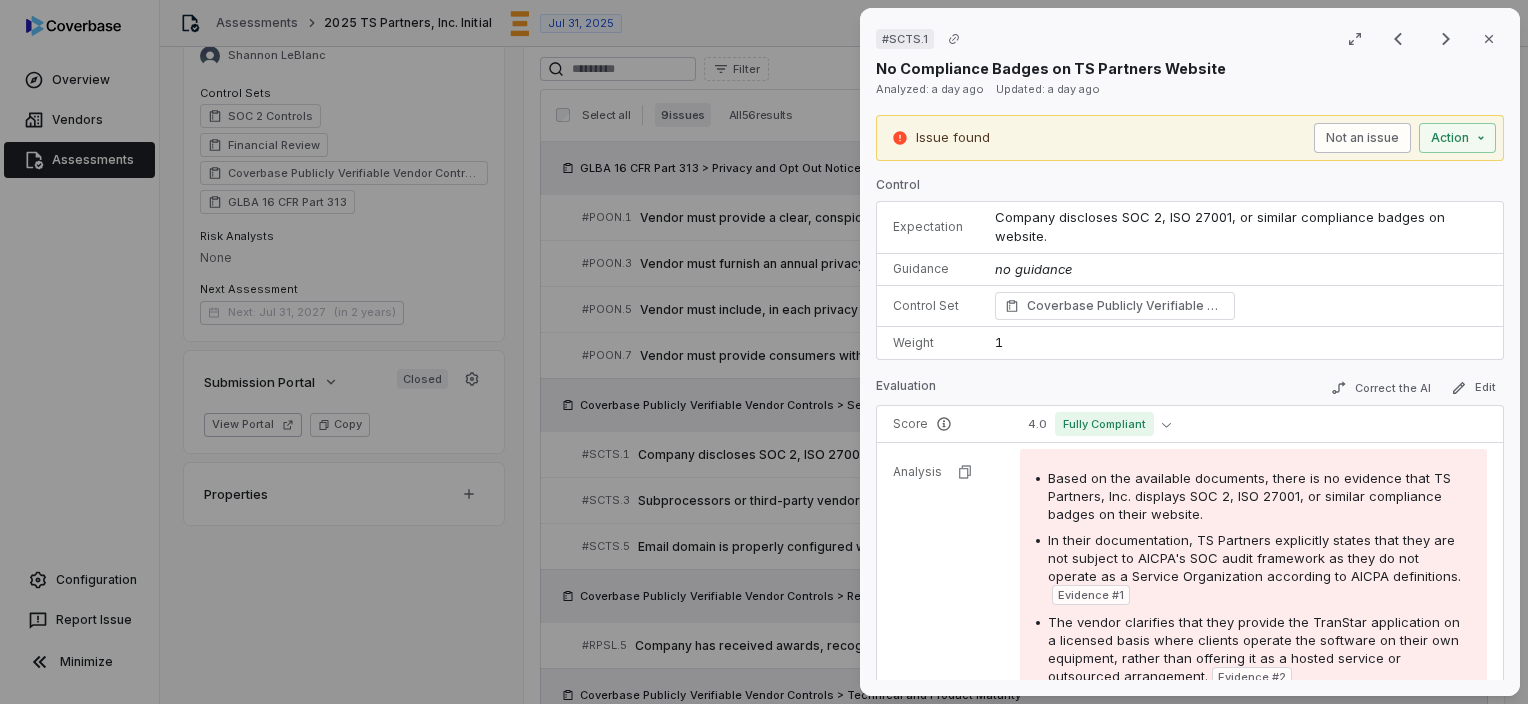 click on "Not an issue" at bounding box center [1362, 138] 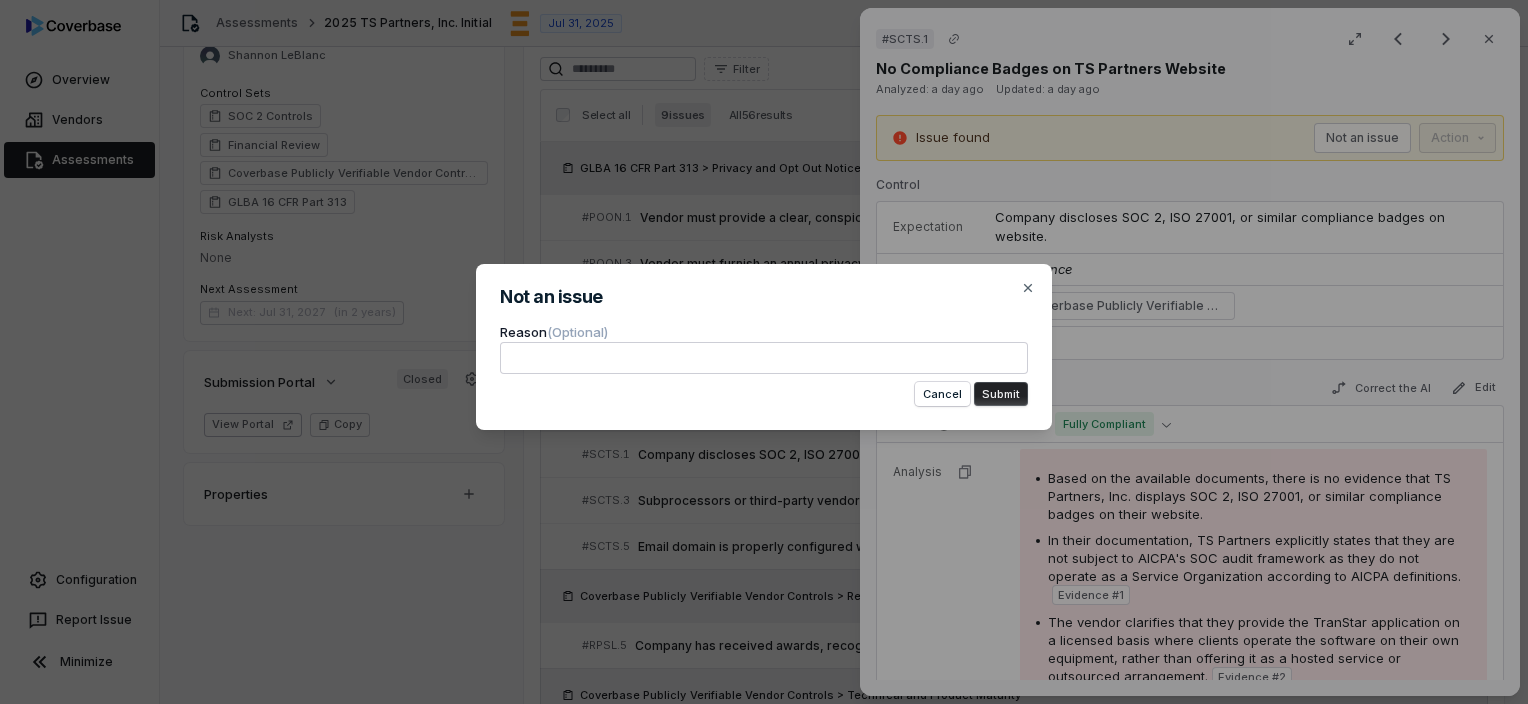 click on "Submit" at bounding box center (1001, 394) 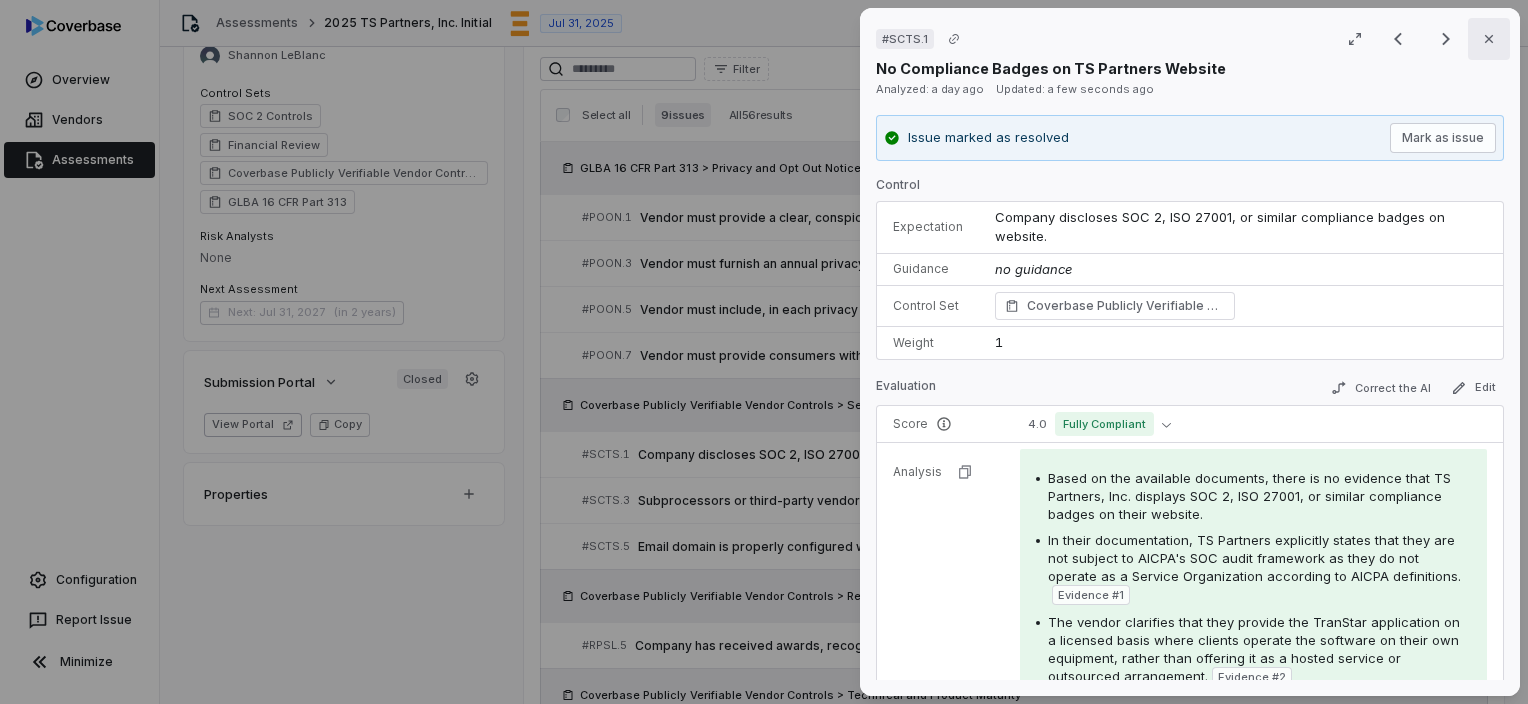 click 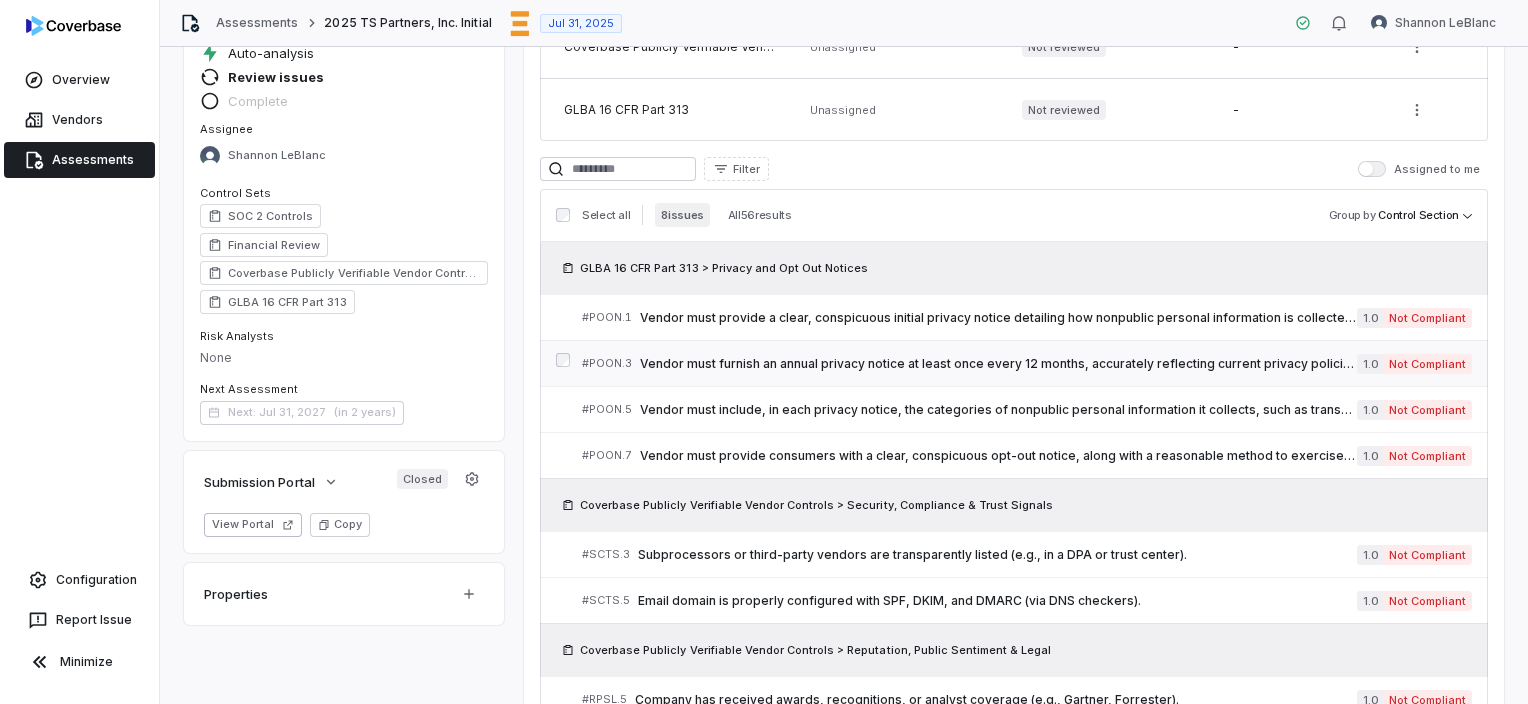 scroll, scrollTop: 0, scrollLeft: 0, axis: both 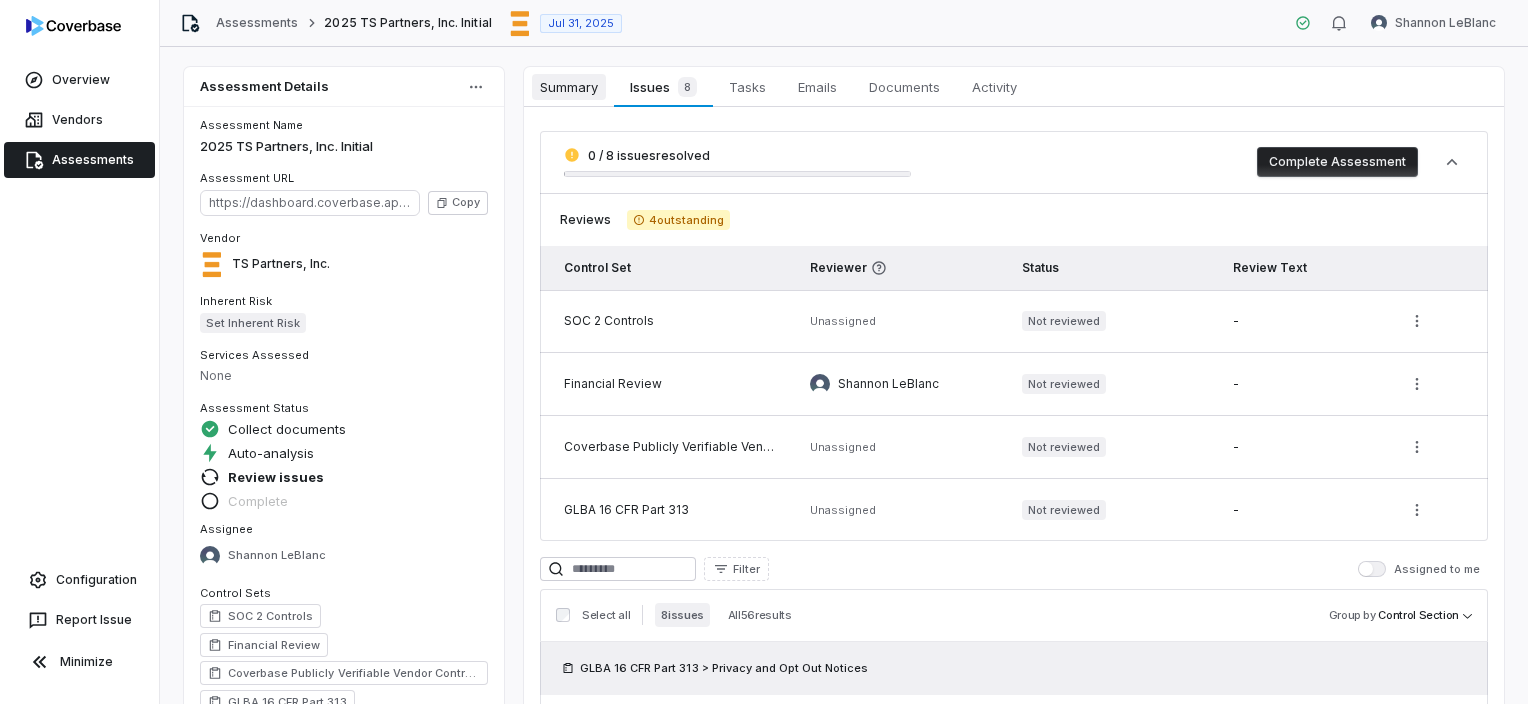 click on "Summary" at bounding box center (569, 87) 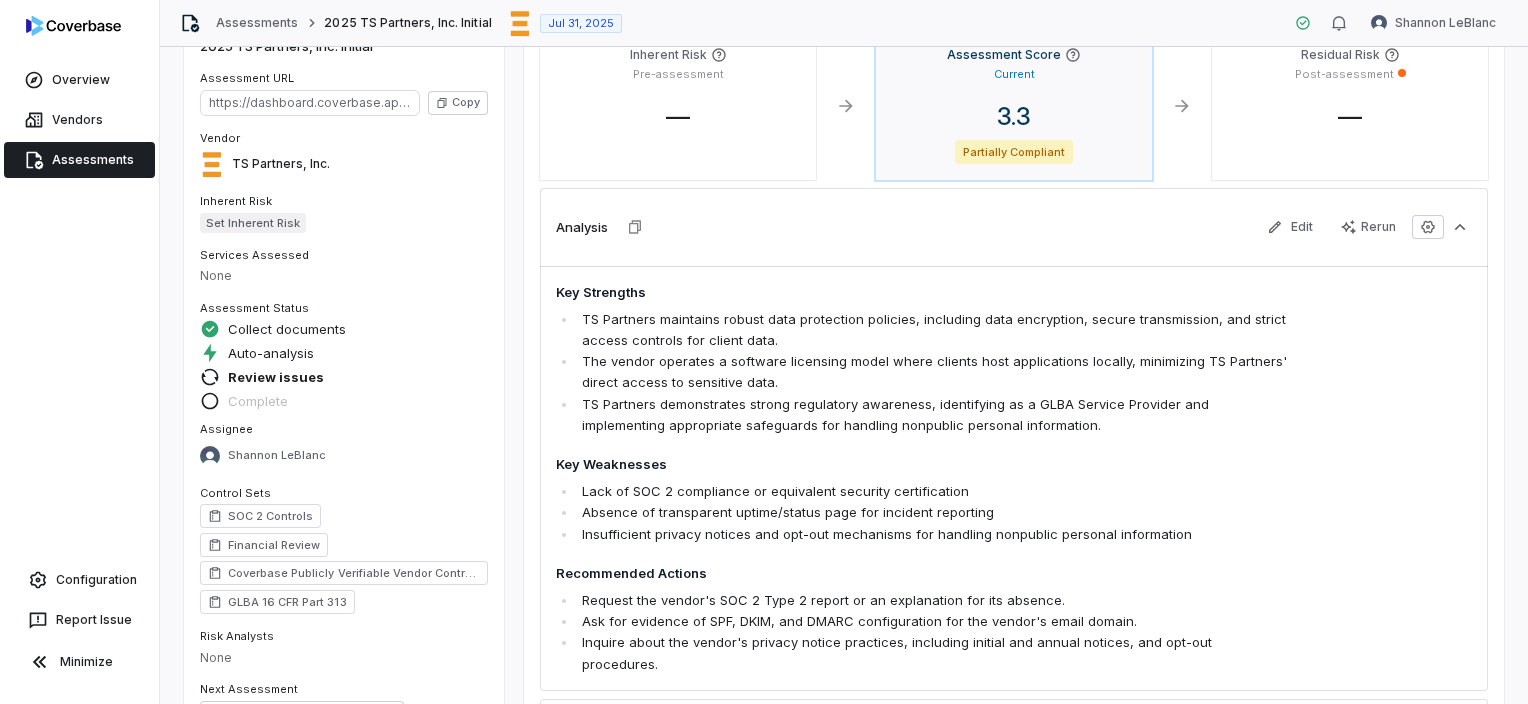 scroll, scrollTop: 0, scrollLeft: 0, axis: both 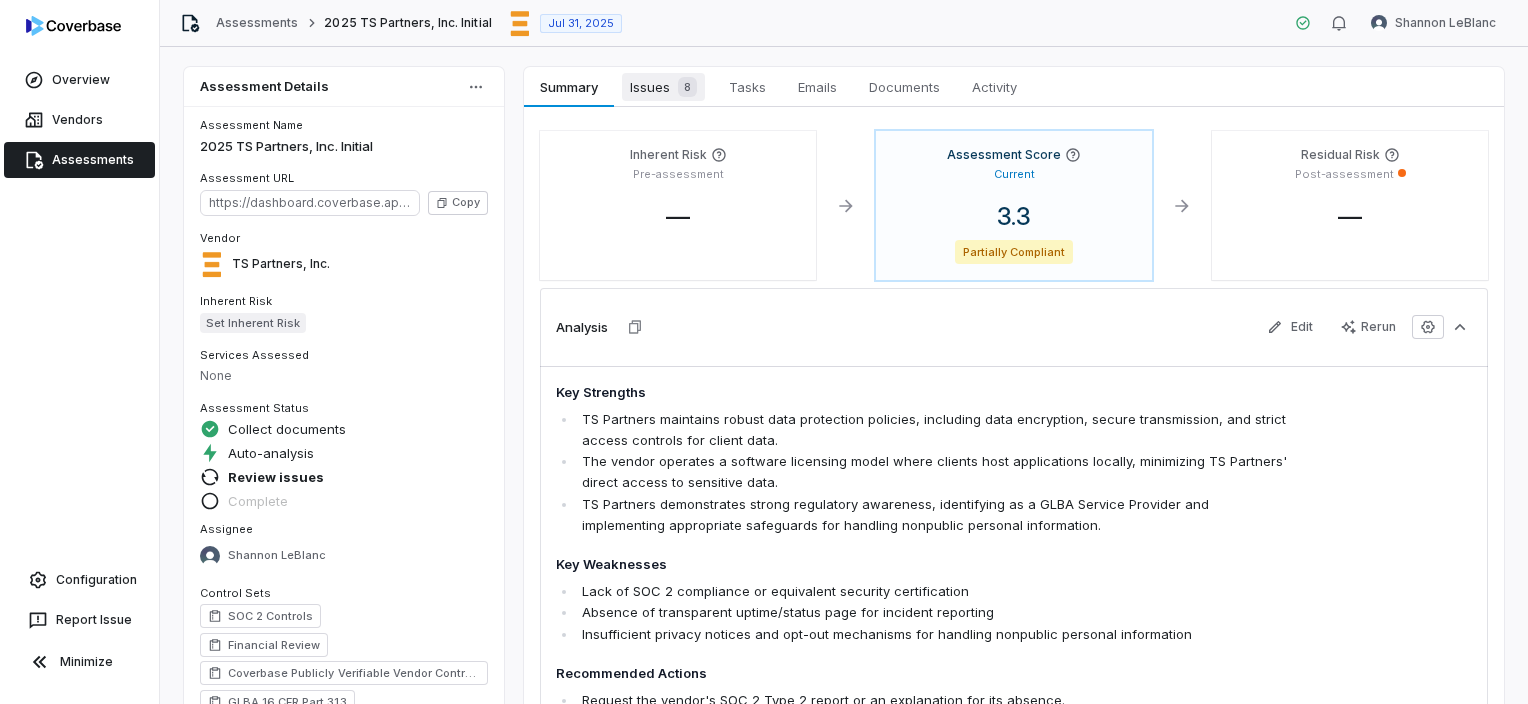 click on "Issues 8" at bounding box center [663, 87] 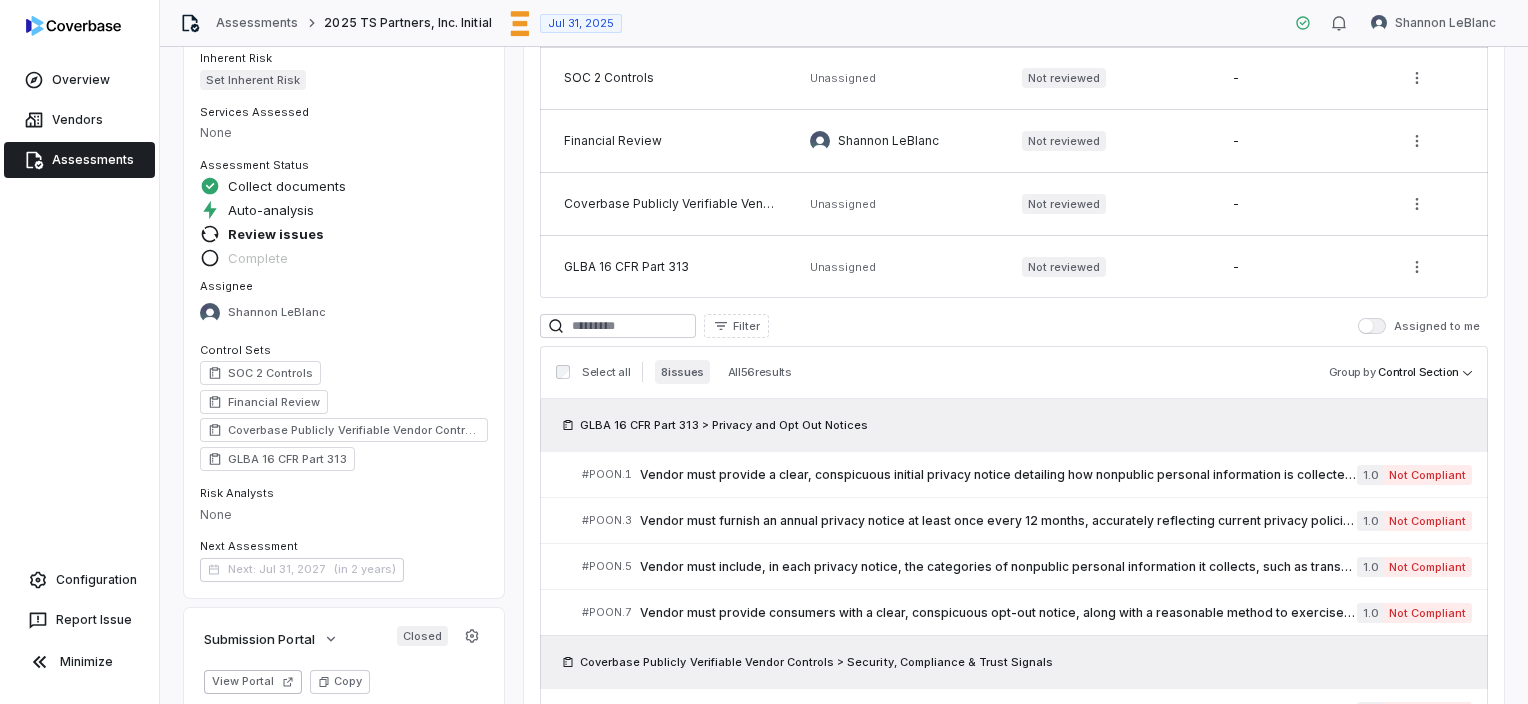 scroll, scrollTop: 400, scrollLeft: 0, axis: vertical 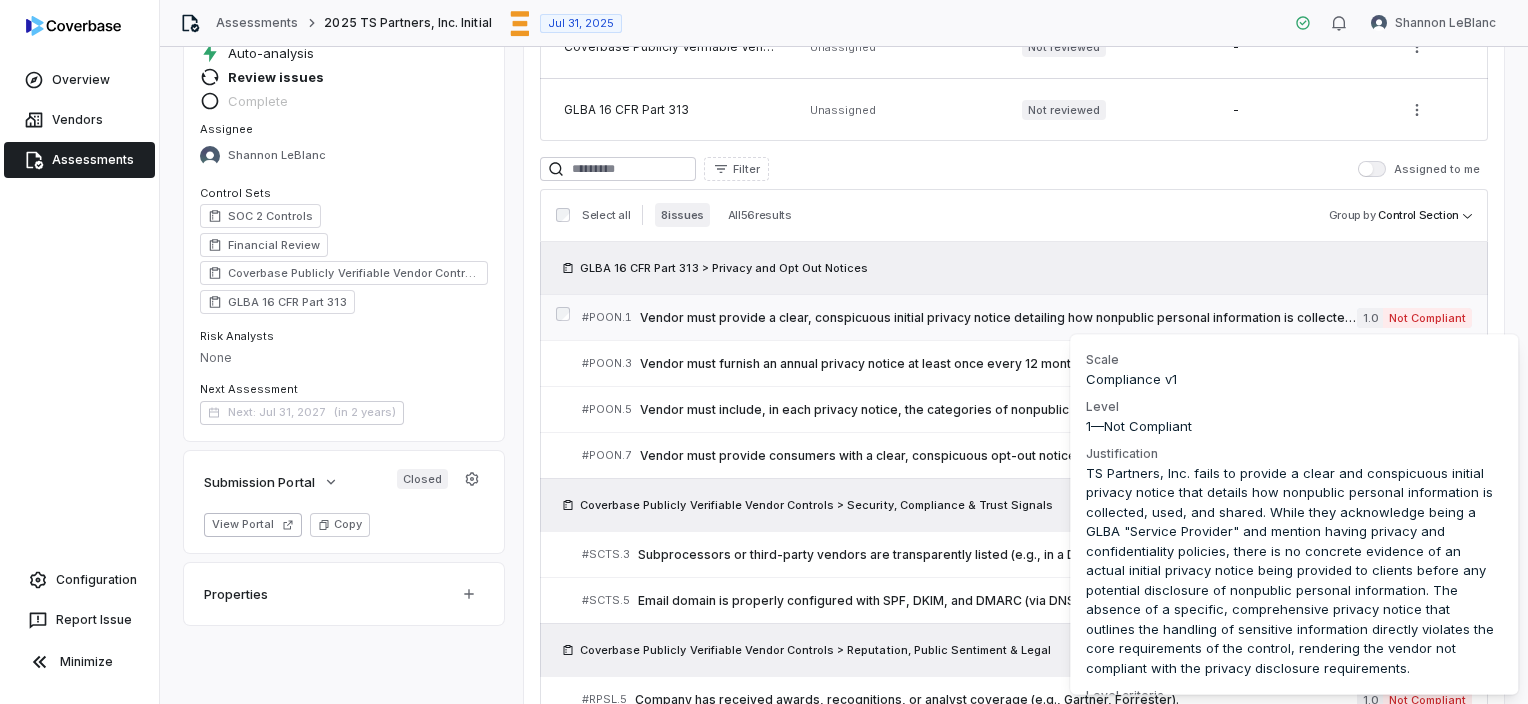 click on "Not Compliant" at bounding box center (1427, 318) 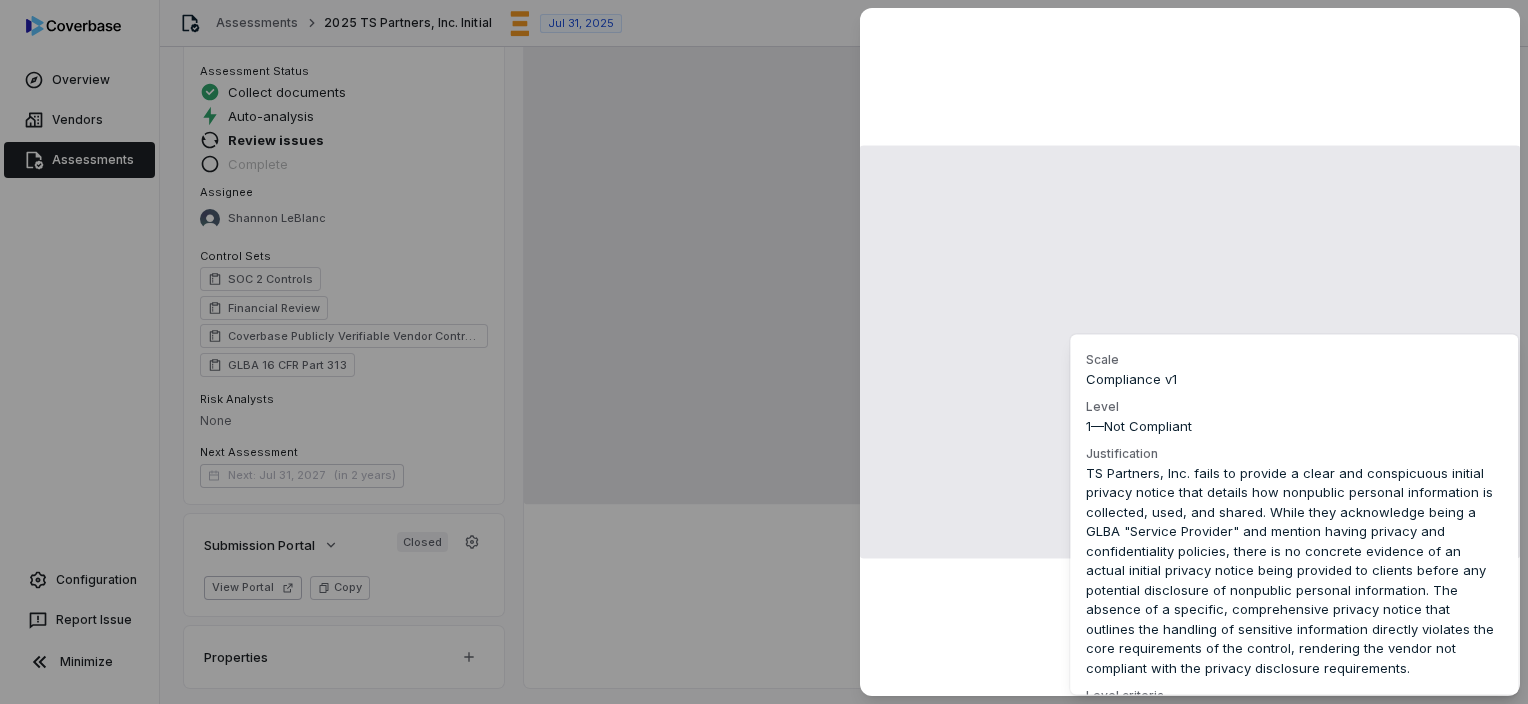 scroll, scrollTop: 400, scrollLeft: 0, axis: vertical 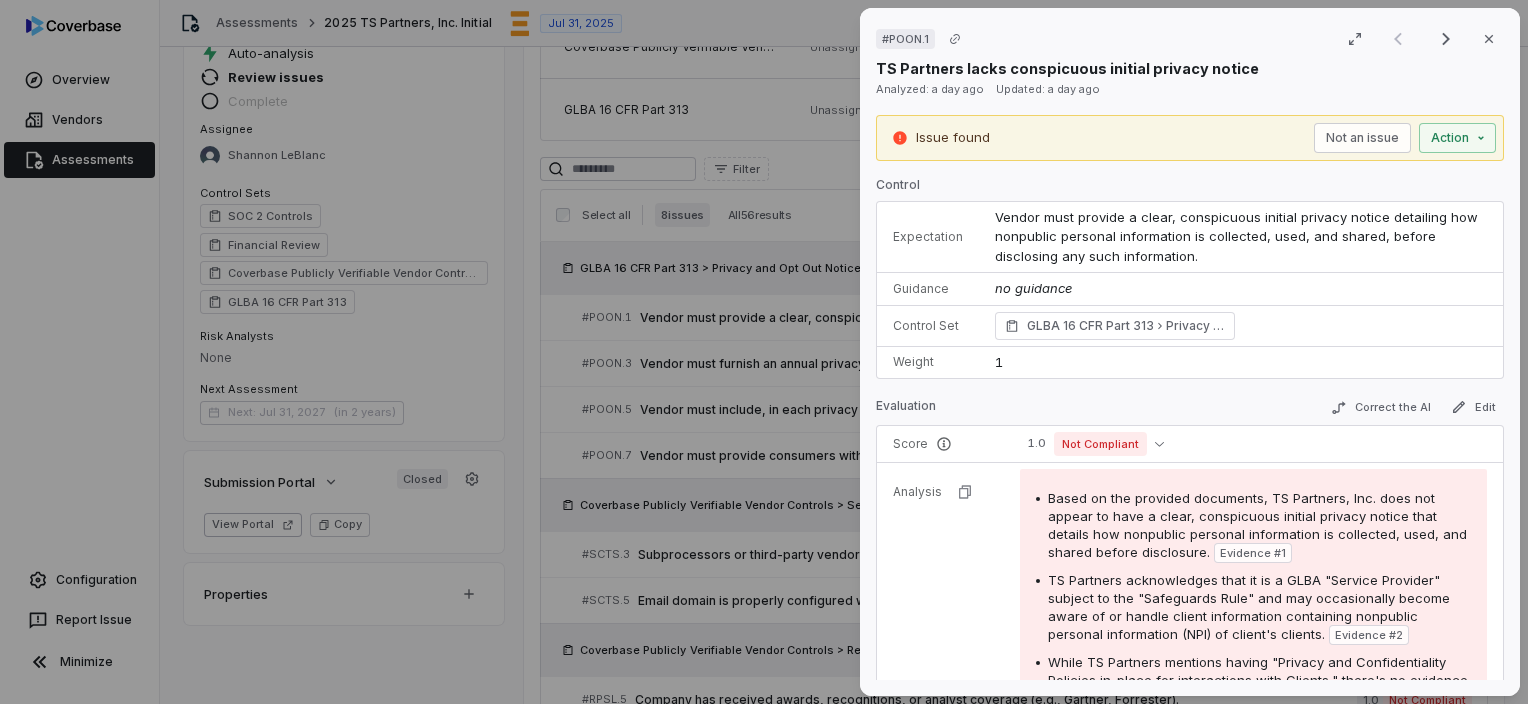 click on "# POON.1 Result 1 of 8 Close TS Partners lacks conspicuous initial privacy notice Analyzed: a day ago Updated: a day ago Issue found Not an issue Action Control Expectation Vendor must provide a clear, conspicuous initial privacy notice detailing how nonpublic personal information is collected, used, and shared, before disclosing any such information. Guidance no guidance Control Set GLBA 16 CFR Part 313 Privacy and Opt Out Notices Weight 1 Evaluation Correct the AI Edit   Score 1.0 Not Compliant Analysis Based on the provided documents, TS Partners, Inc. does not appear to have a clear, conspicuous initial privacy notice that details how nonpublic personal information is collected, used, and shared before disclosure. Evidence # 1 TS Partners acknowledges that they are a GLBA "Service Provider" subject to the "Safeguards Rule" and may occasionally become aware of or handle client information containing nonpublic personal information (NPI) of client's clients. Evidence # 2 Evidence # 3 Evidence # 4 Category 1" at bounding box center [1190, 352] 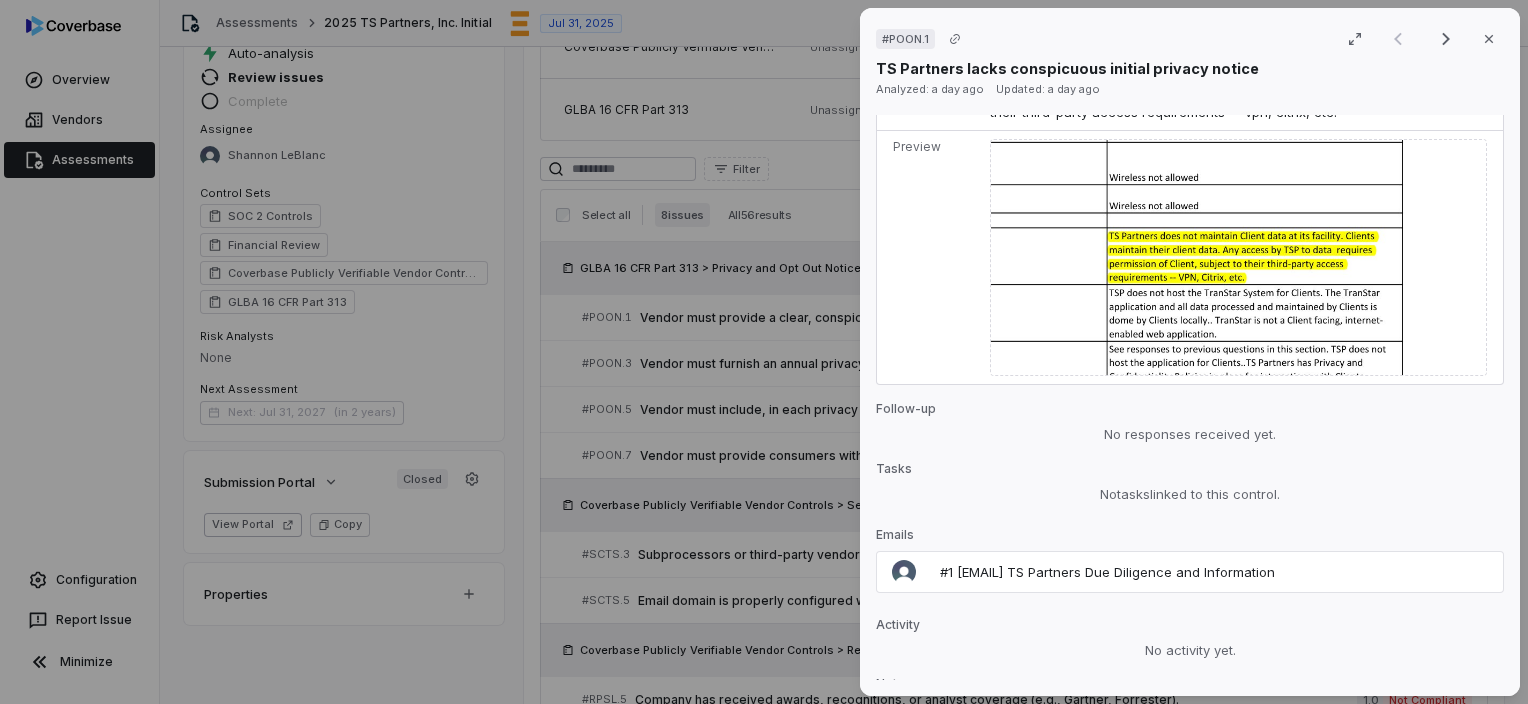 scroll, scrollTop: 2240, scrollLeft: 0, axis: vertical 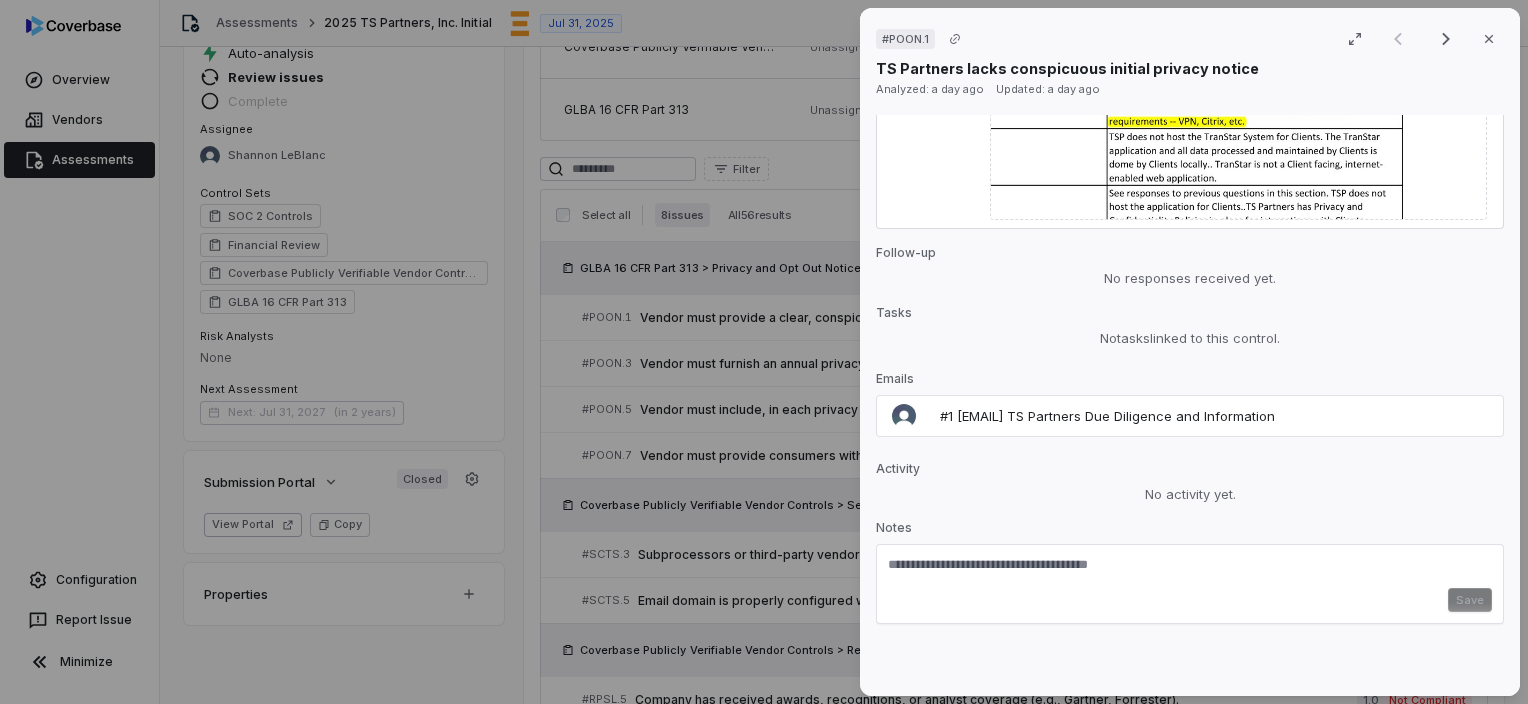 click at bounding box center [1190, 572] 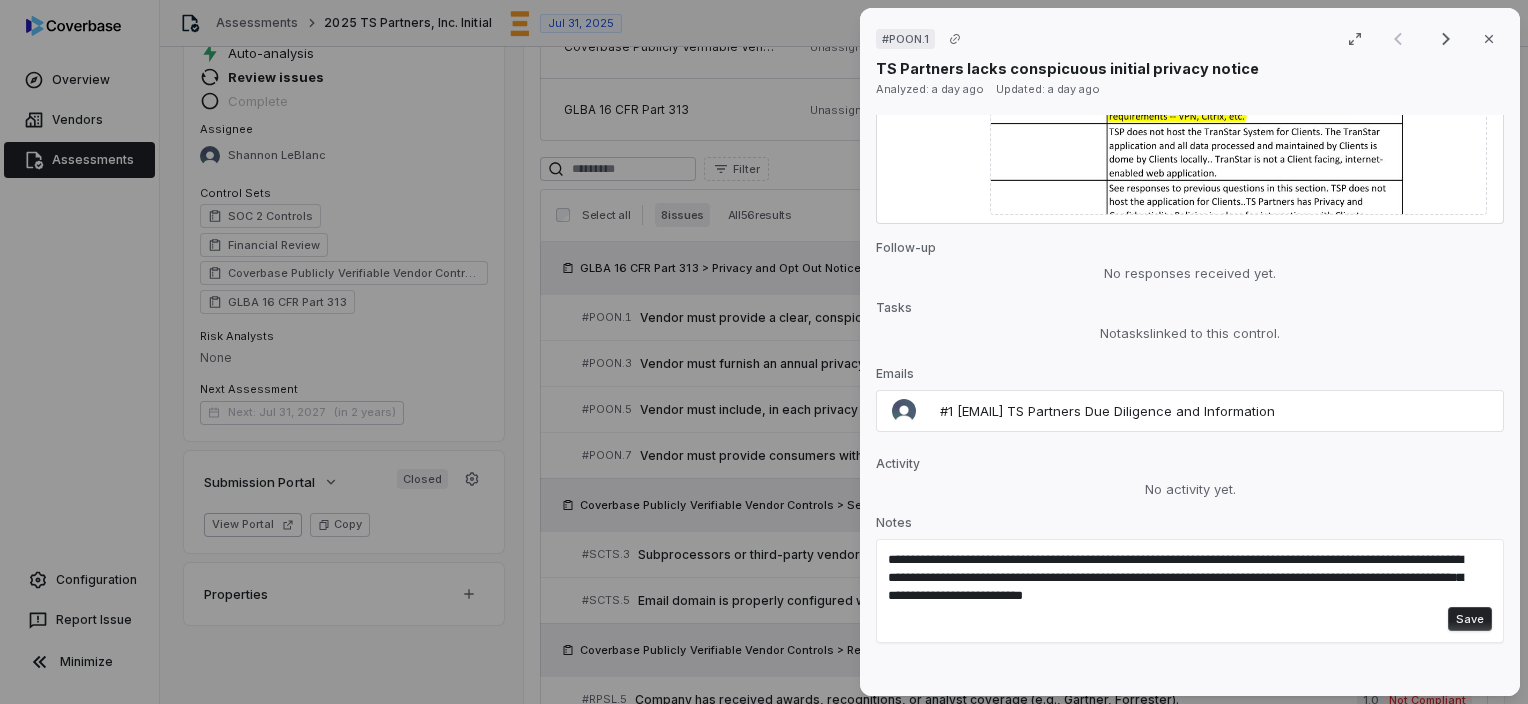 click on "Save" at bounding box center [1470, 619] 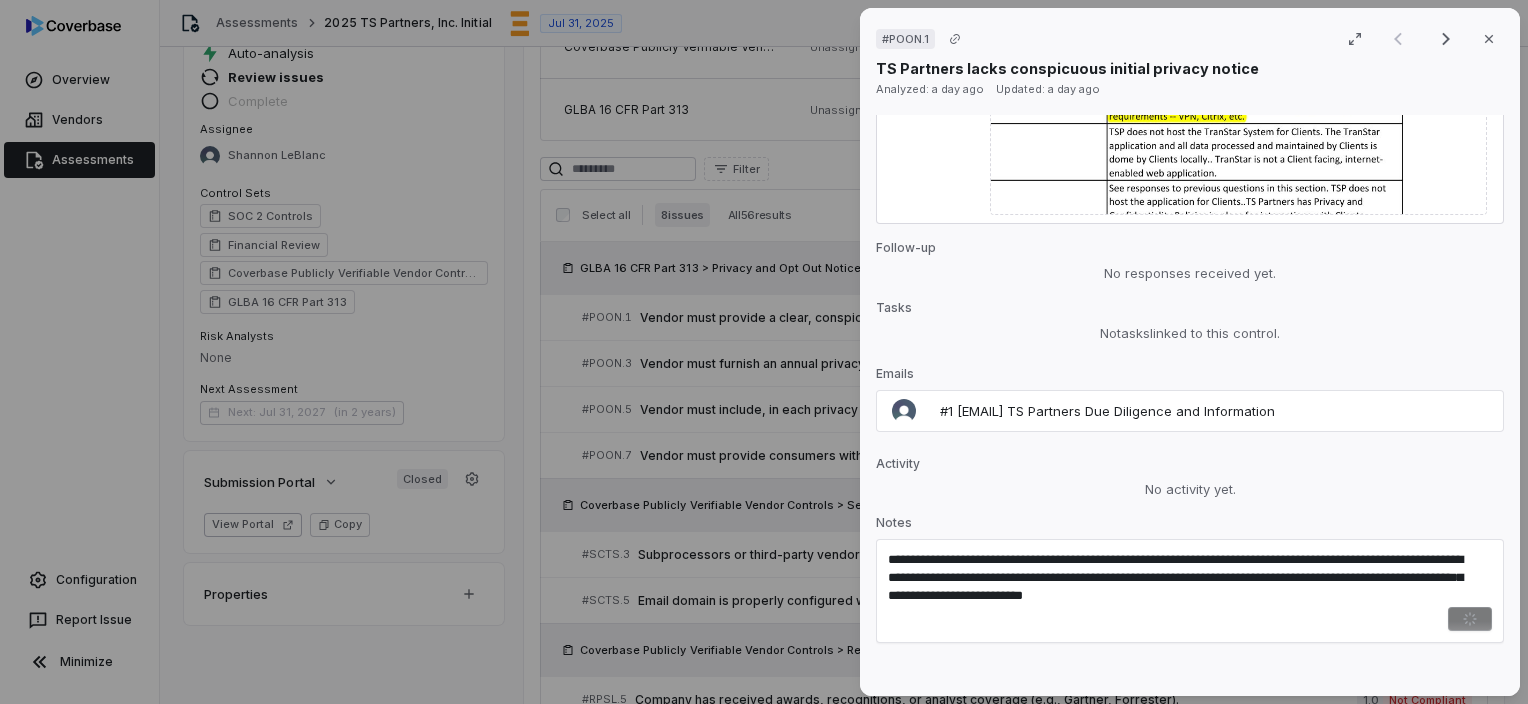 type 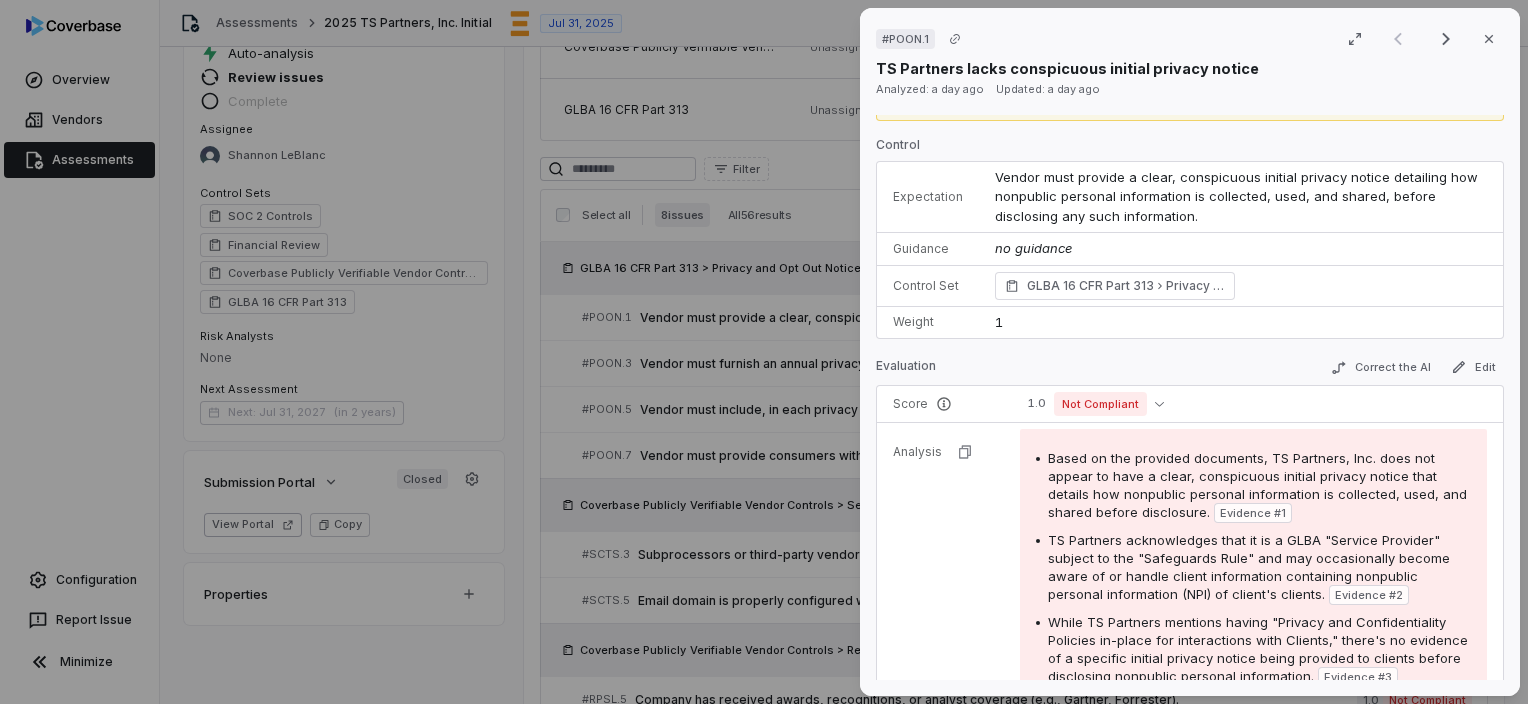 scroll, scrollTop: 0, scrollLeft: 0, axis: both 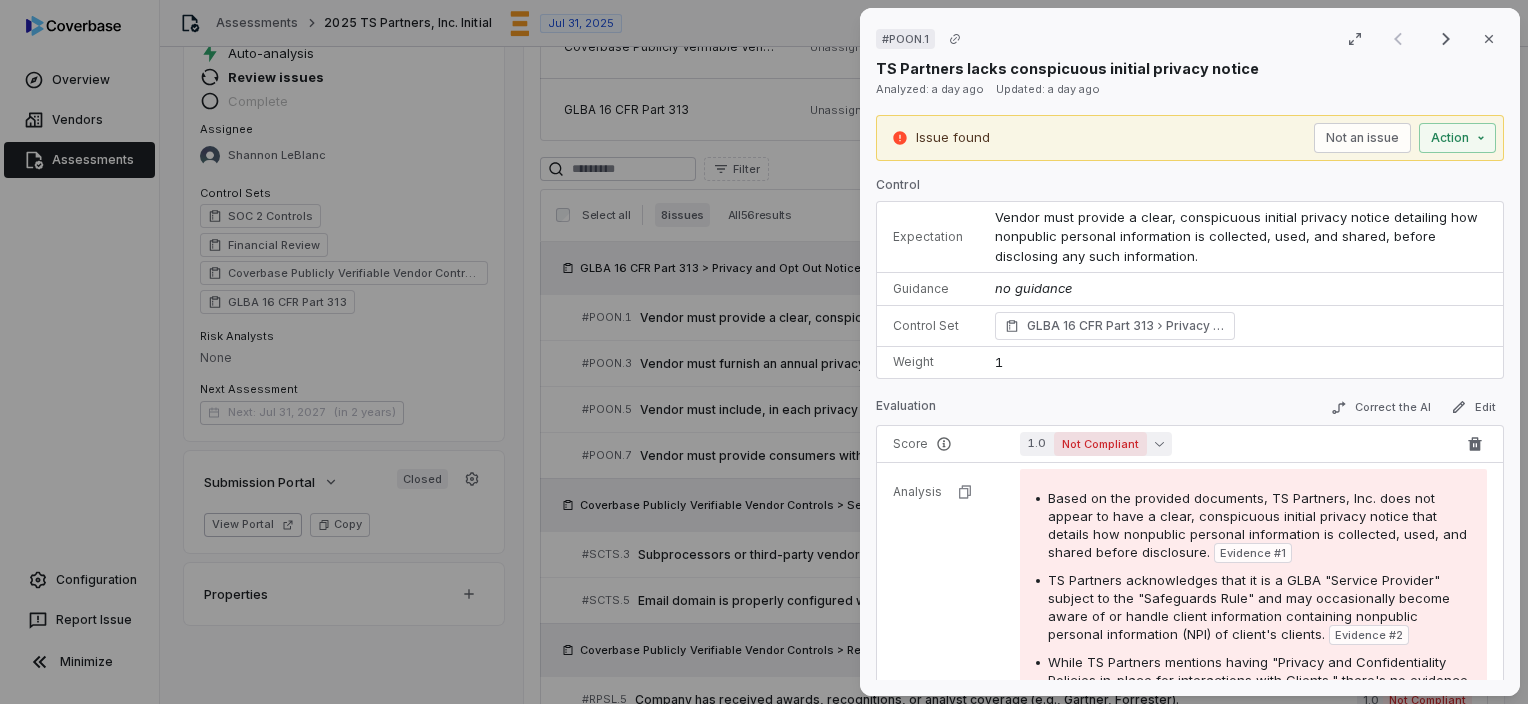 click 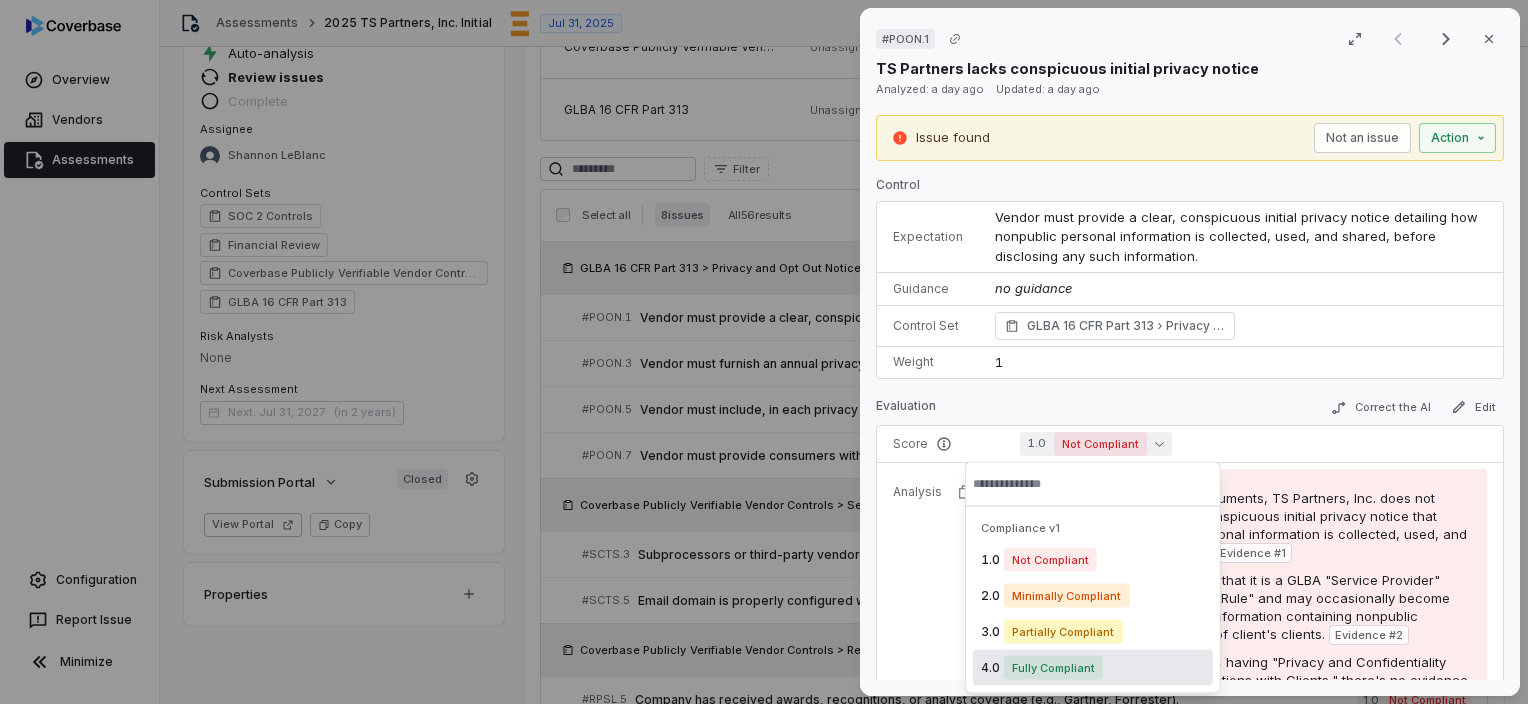 click on "Fully Compliant" at bounding box center [1053, 668] 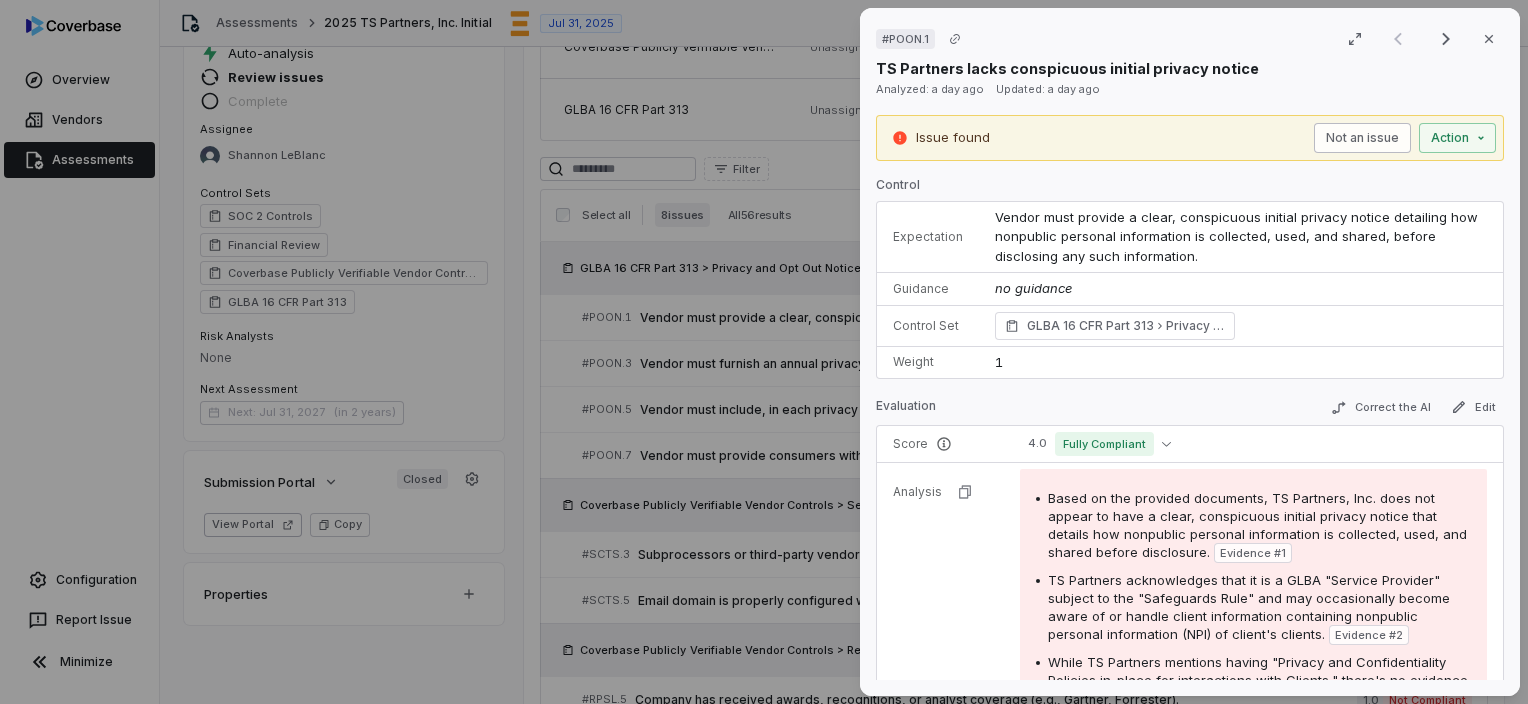click on "Not an issue" at bounding box center [1362, 138] 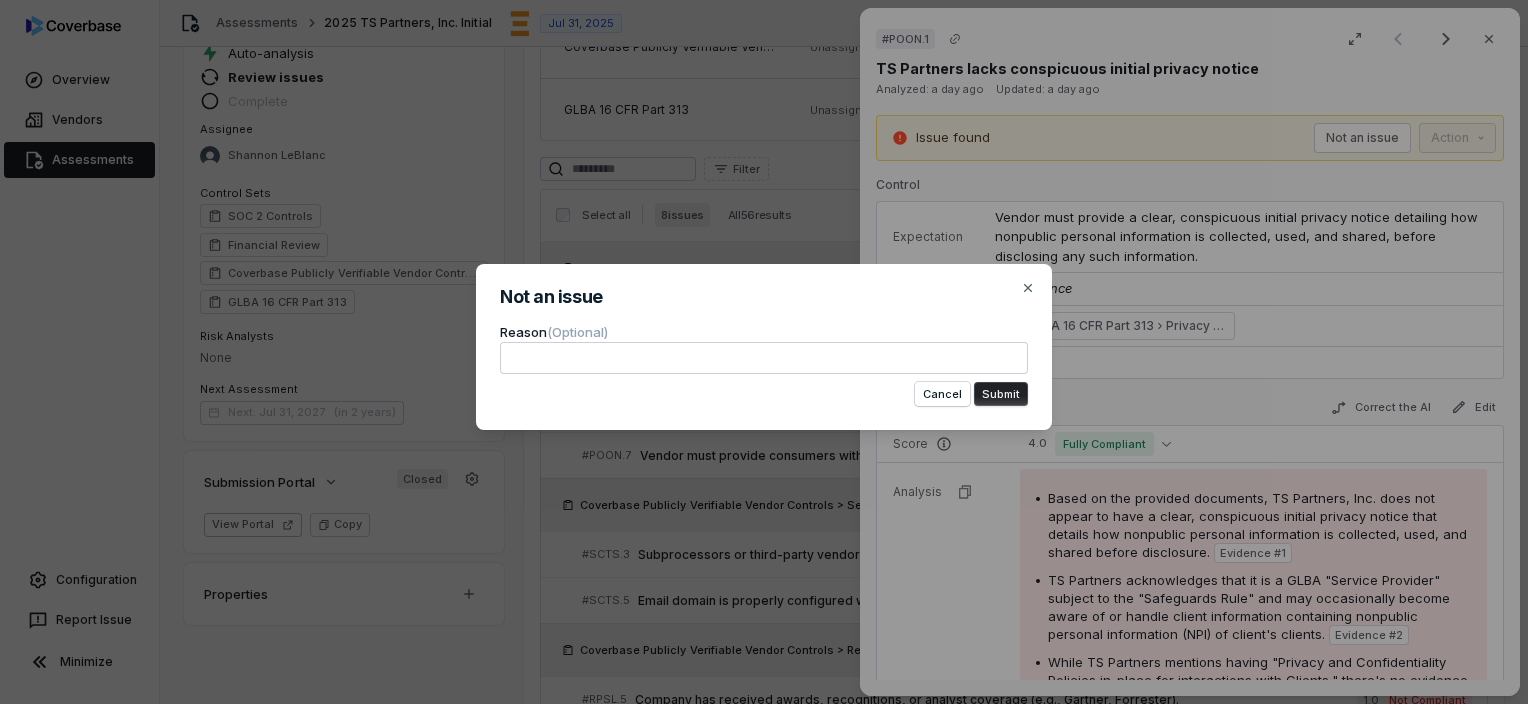 click on "Submit" at bounding box center [1001, 394] 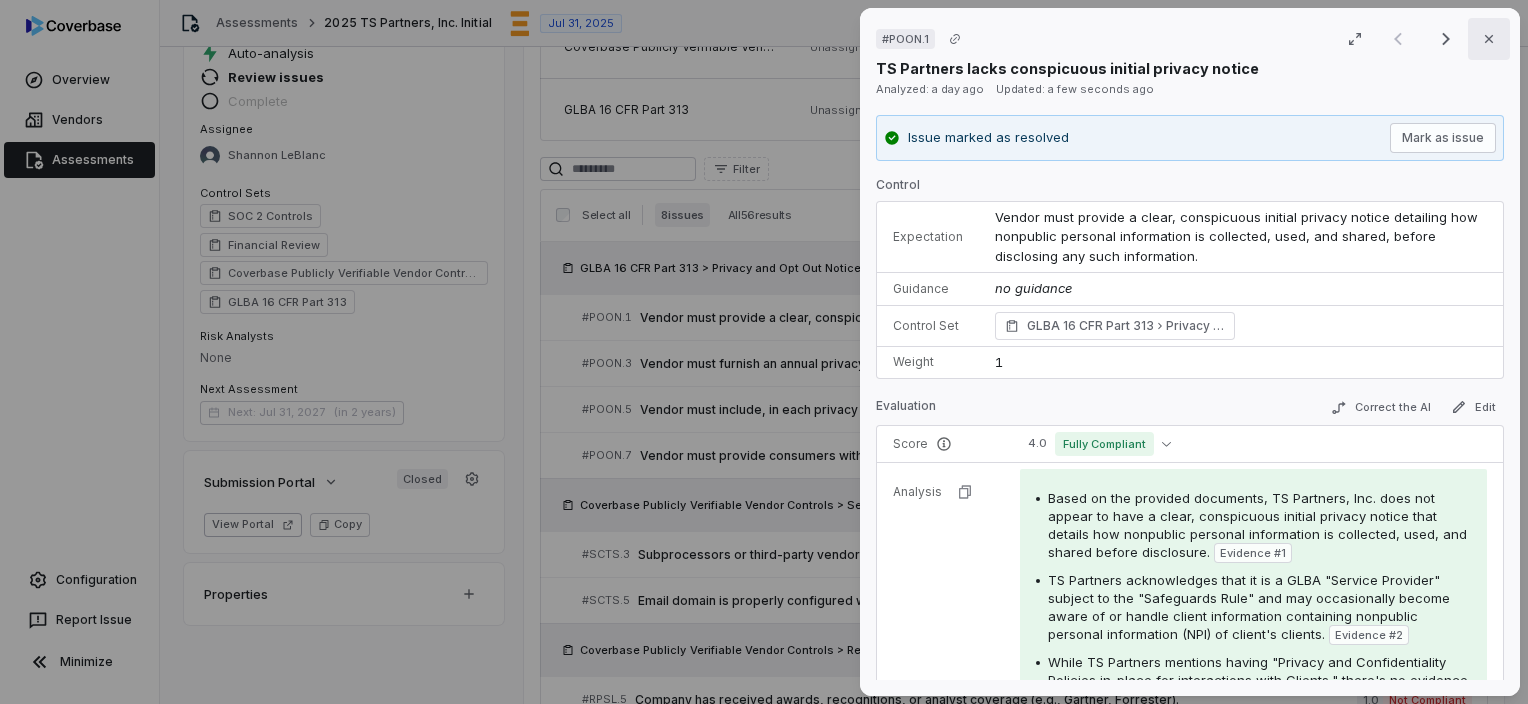 click 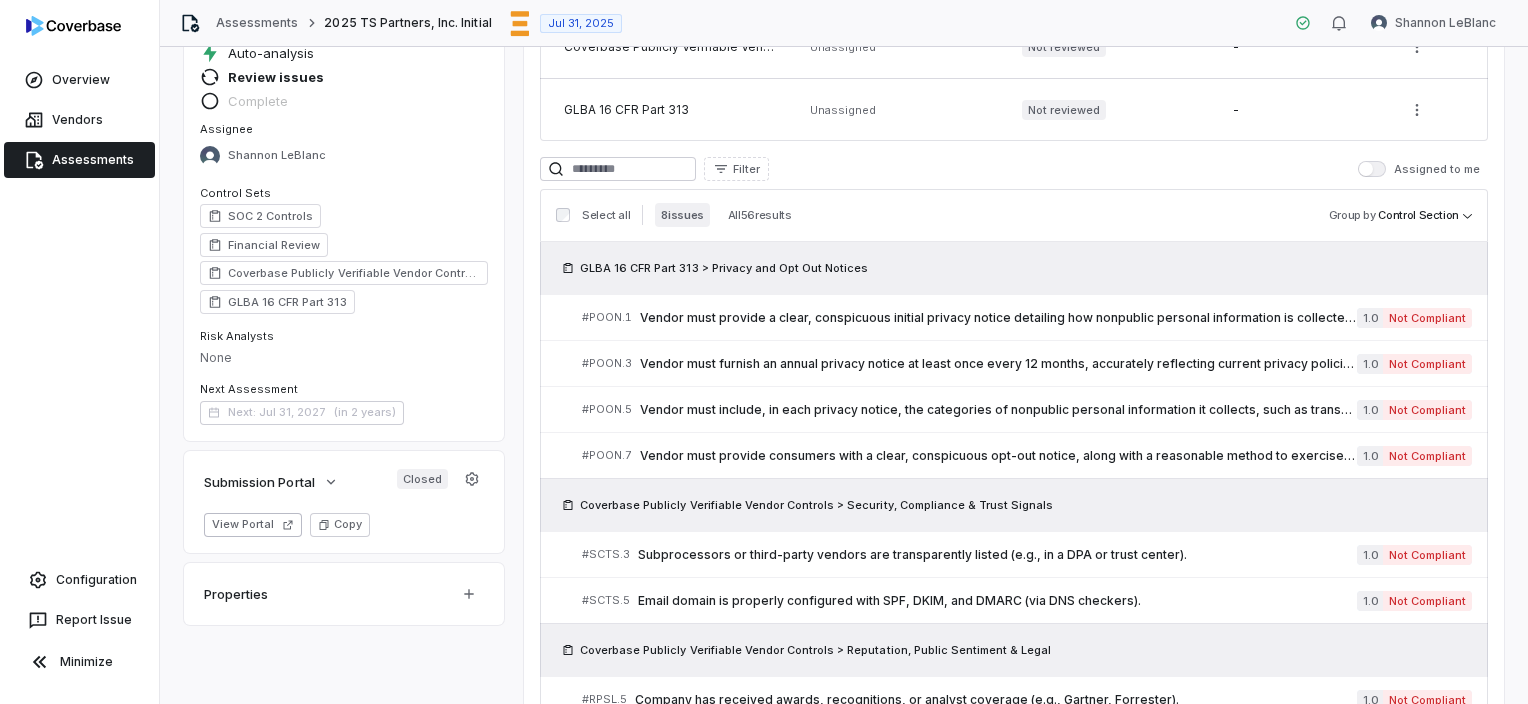 click on "Select all 8  issues All  56  results Group by   Control Section" at bounding box center (1014, 215) 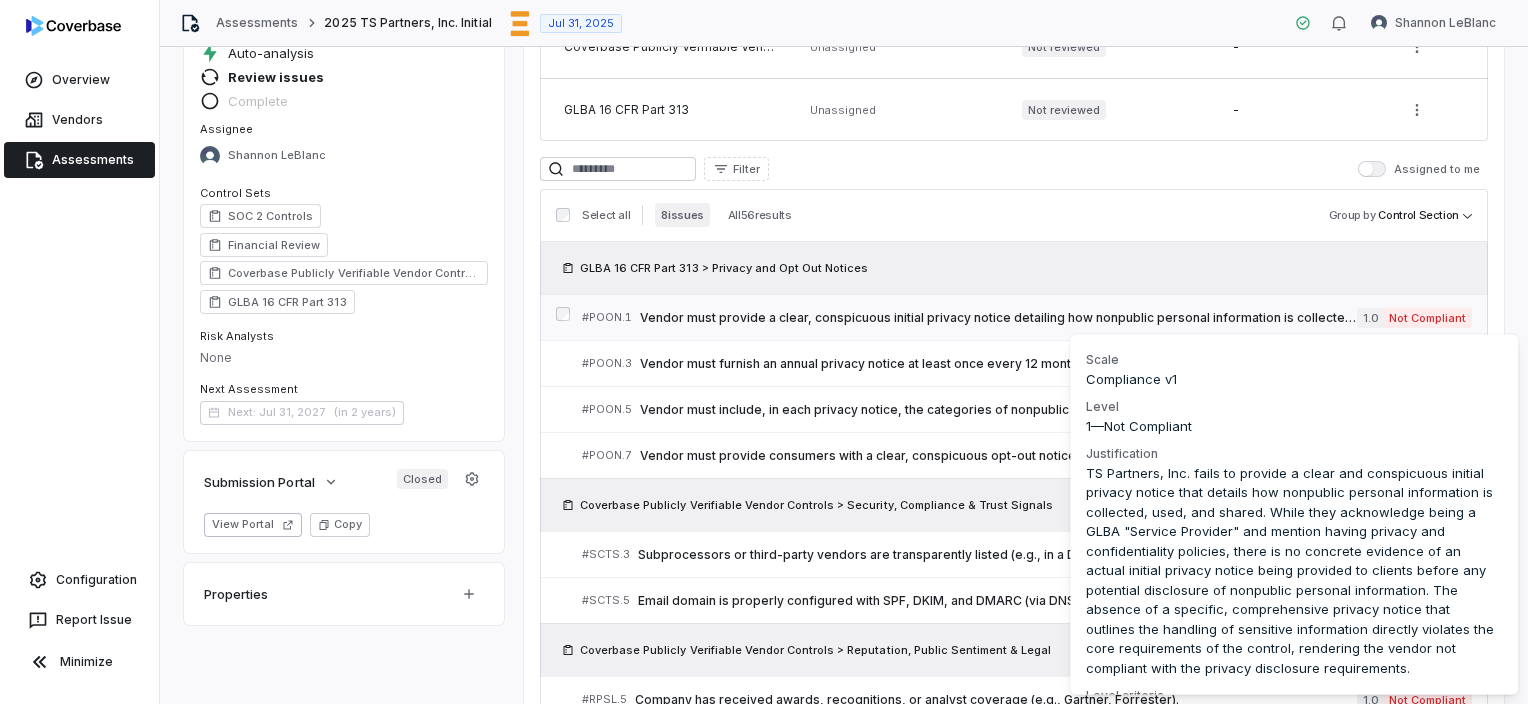 click on "Not Compliant" at bounding box center (1427, 318) 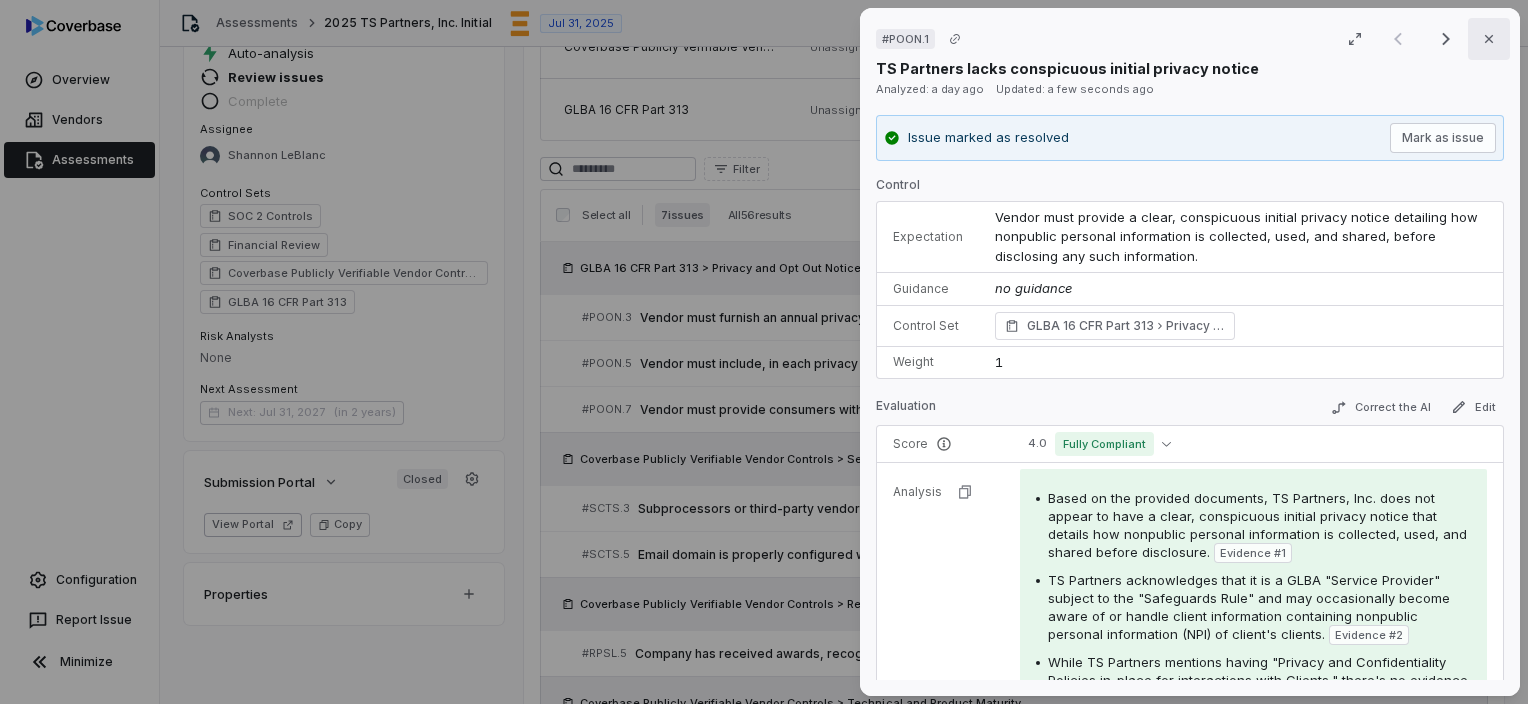click 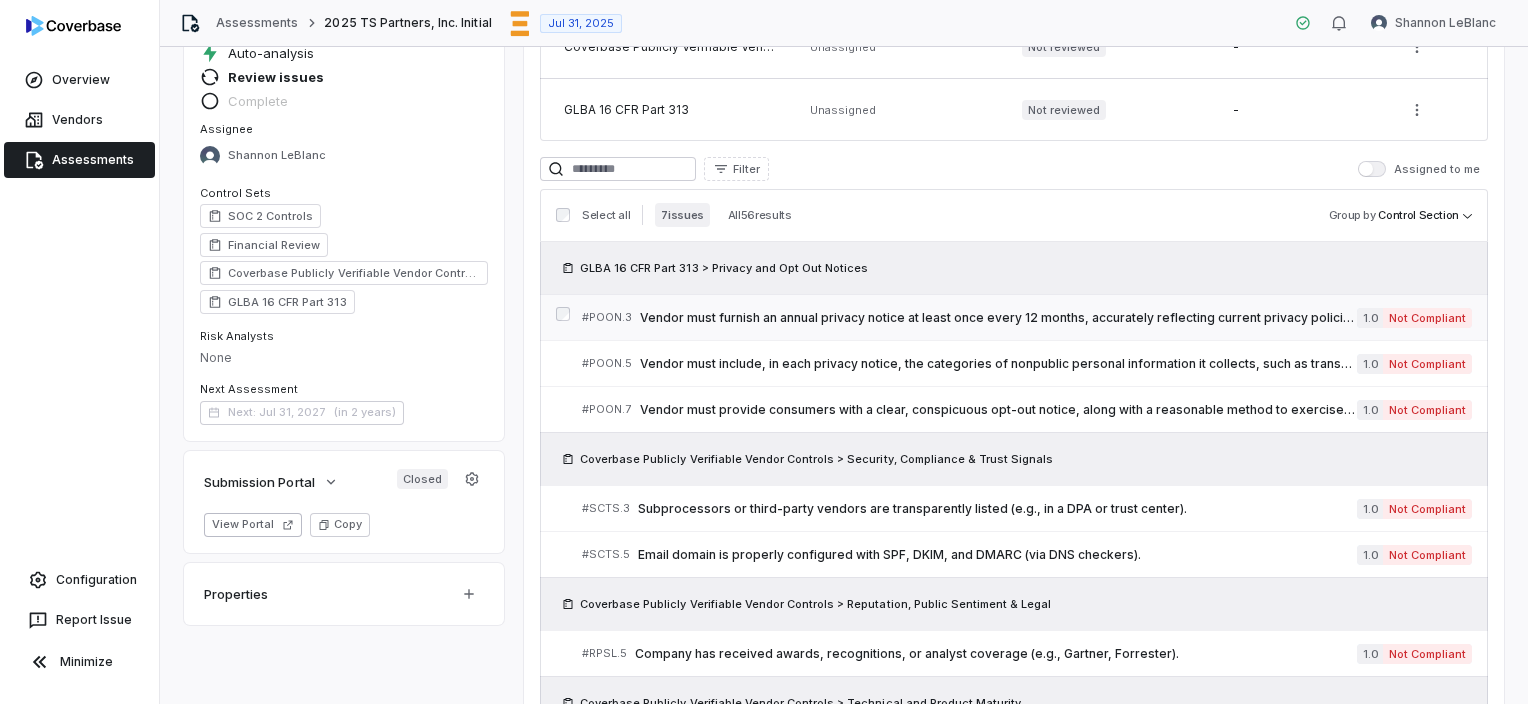click on "Not Compliant" at bounding box center [1427, 318] 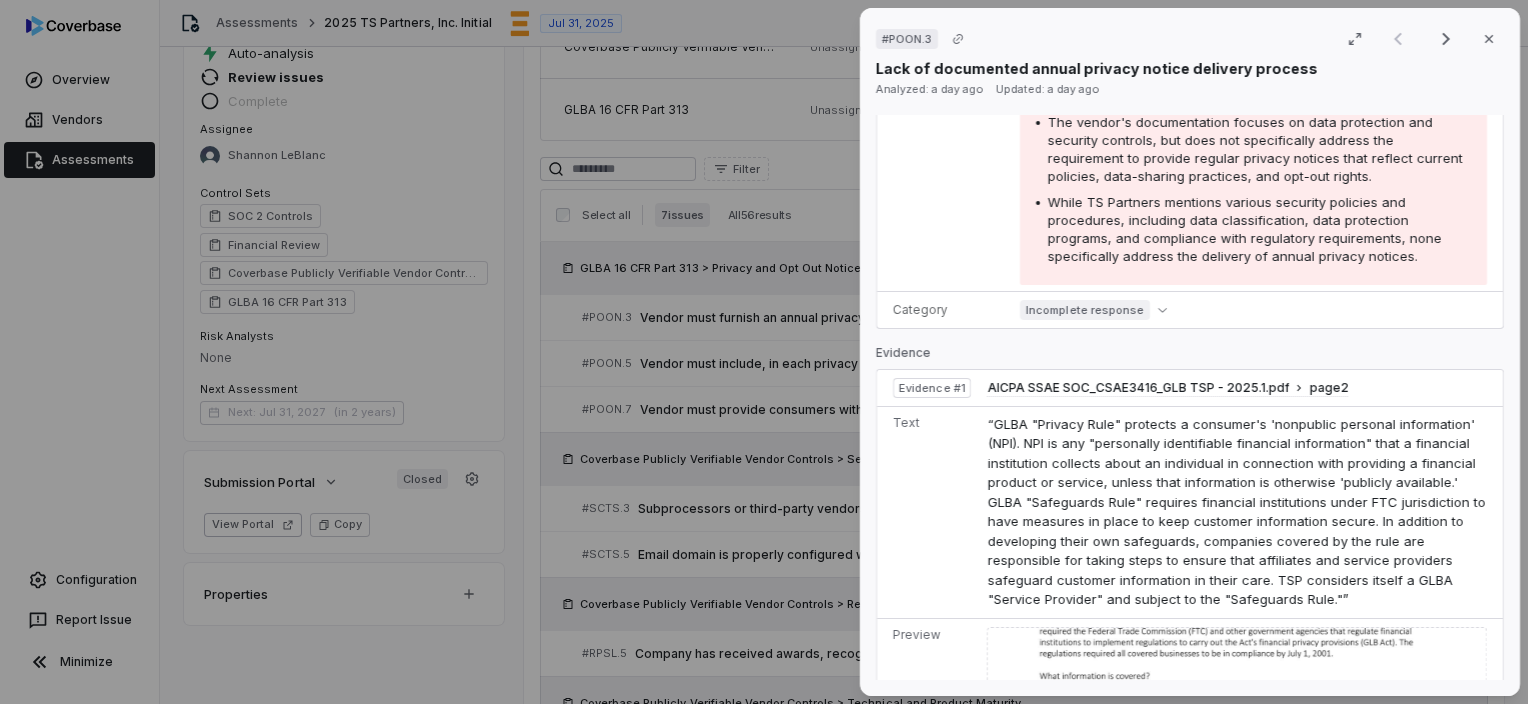 scroll, scrollTop: 1230, scrollLeft: 0, axis: vertical 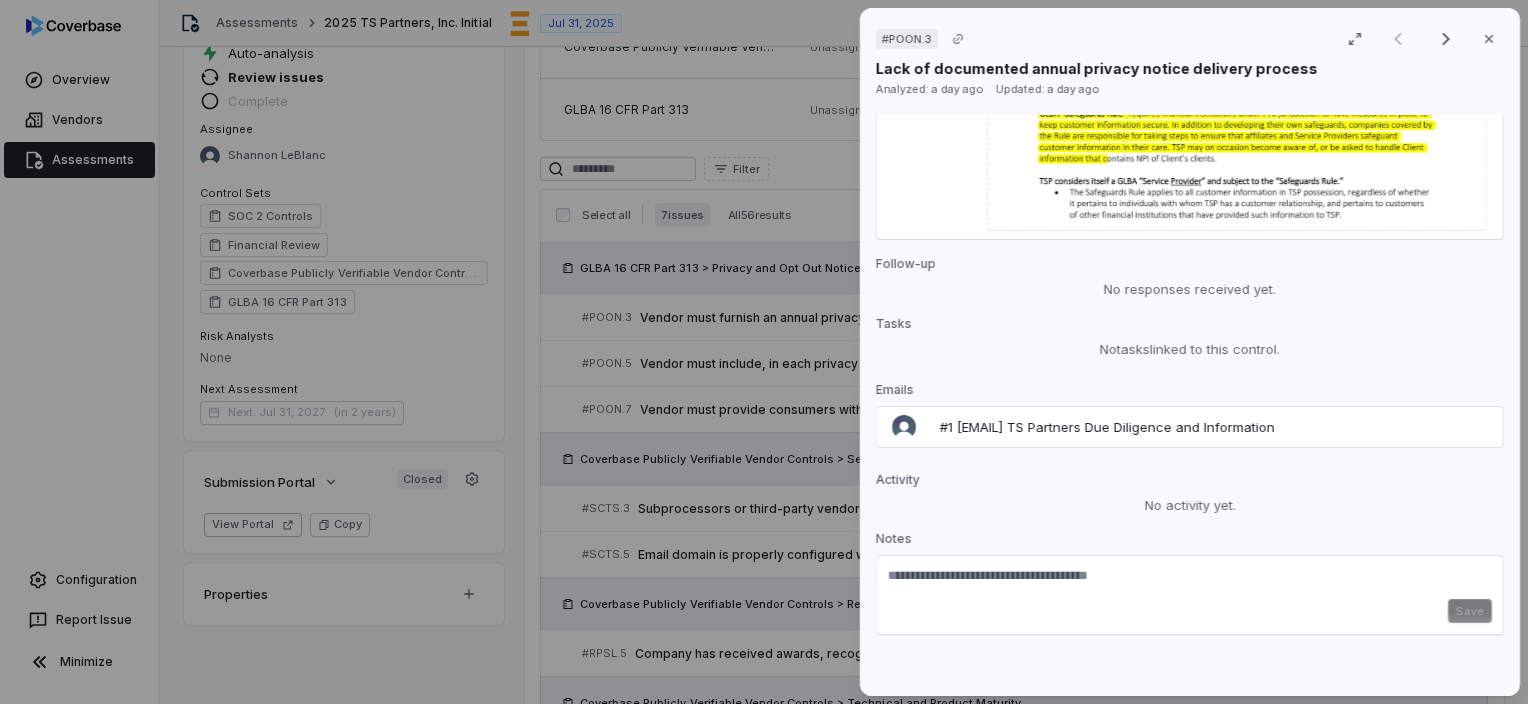 click at bounding box center [1190, 583] 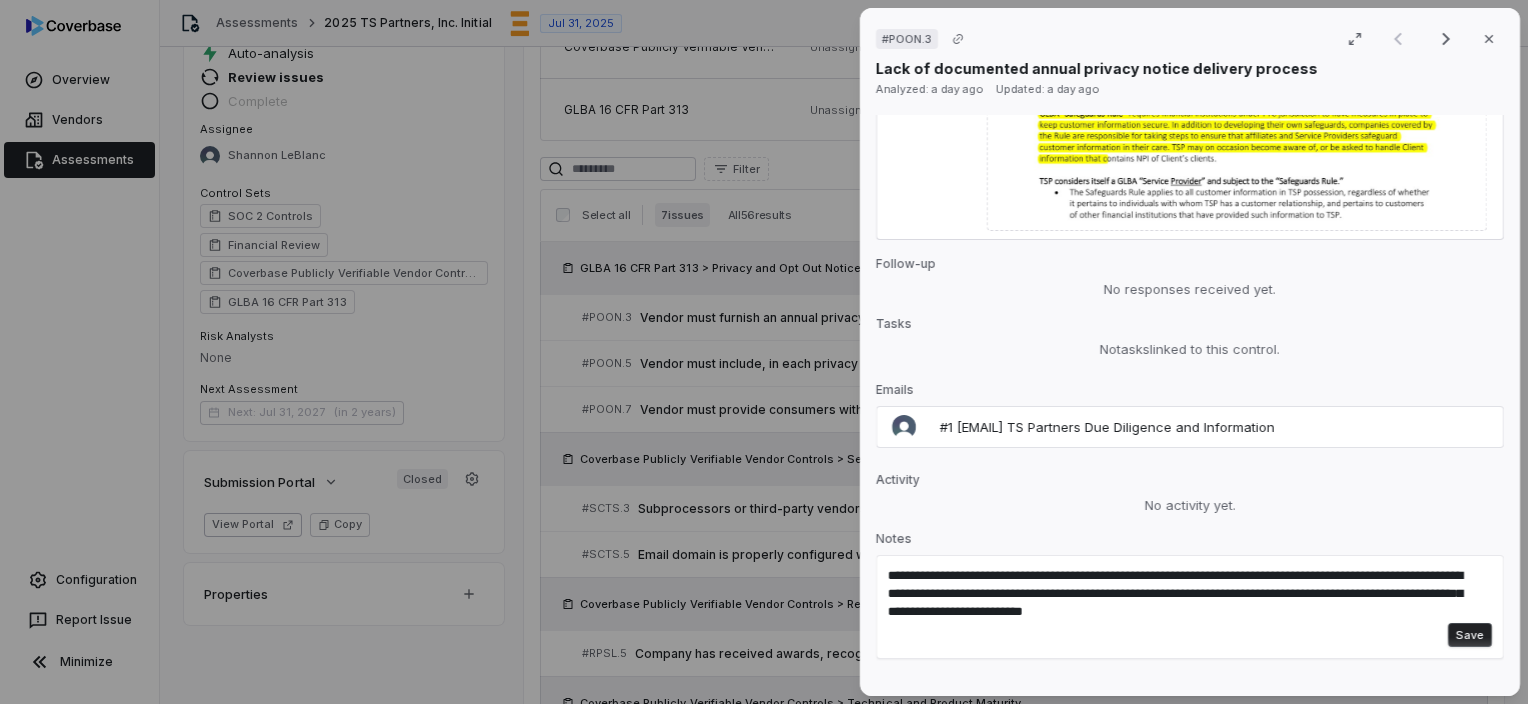 click on "Save" at bounding box center [1470, 635] 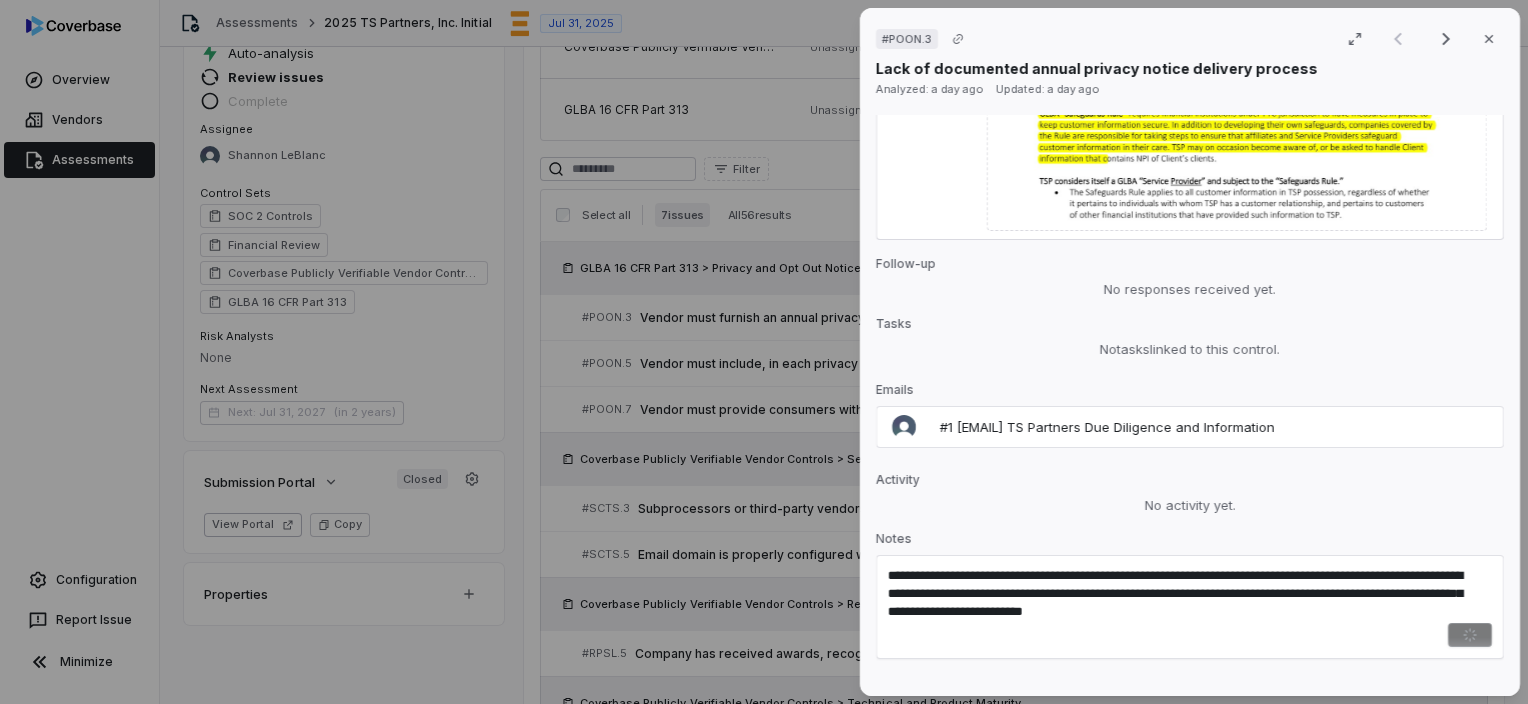 type 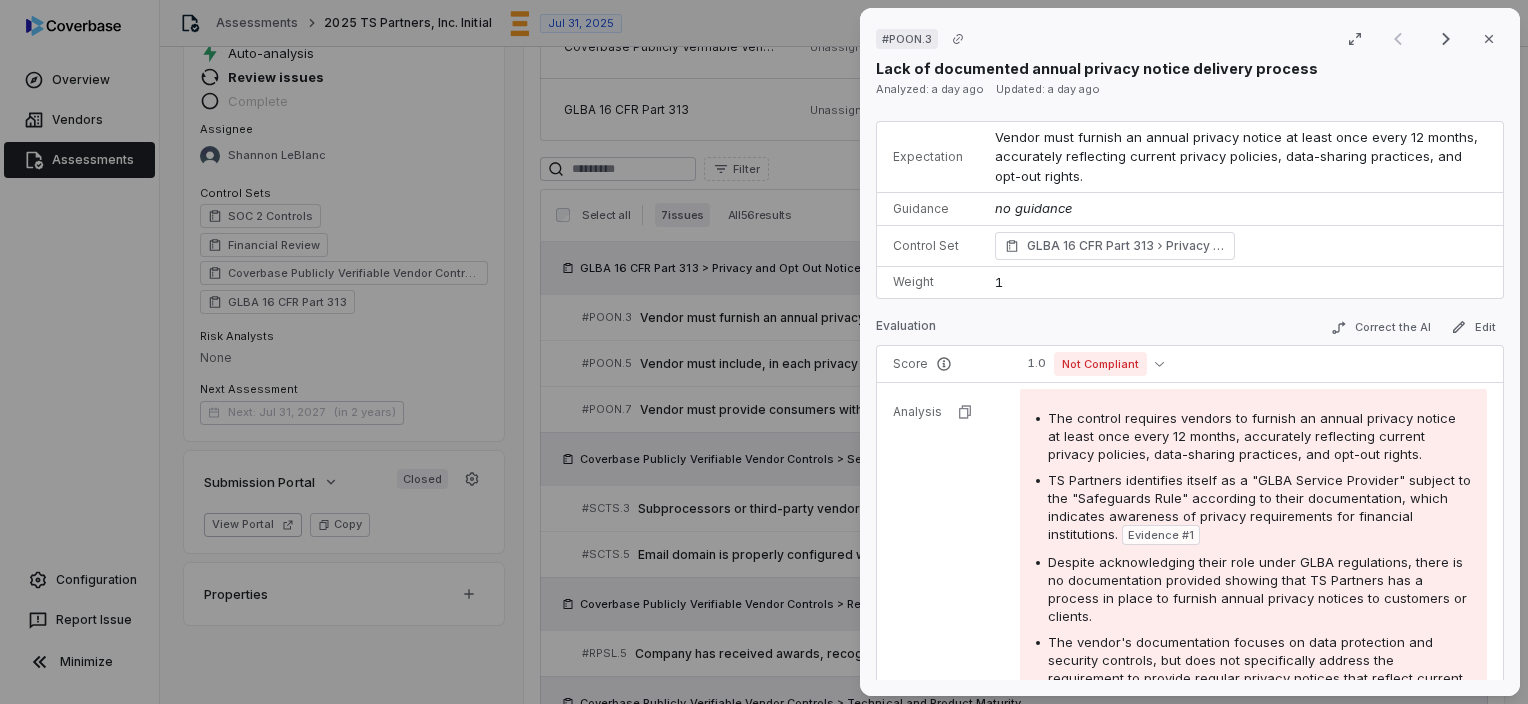 scroll, scrollTop: 0, scrollLeft: 0, axis: both 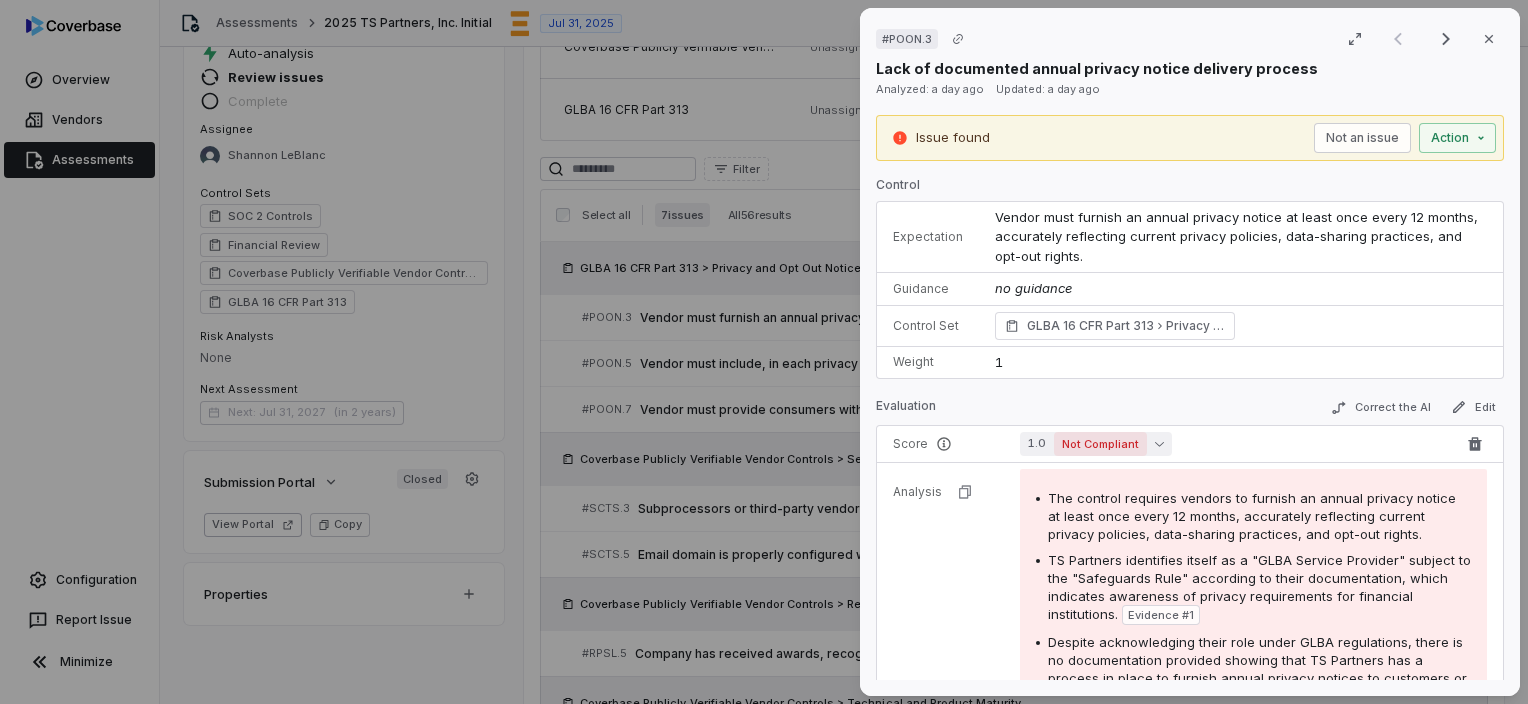 click on "Not Compliant" at bounding box center [1100, 444] 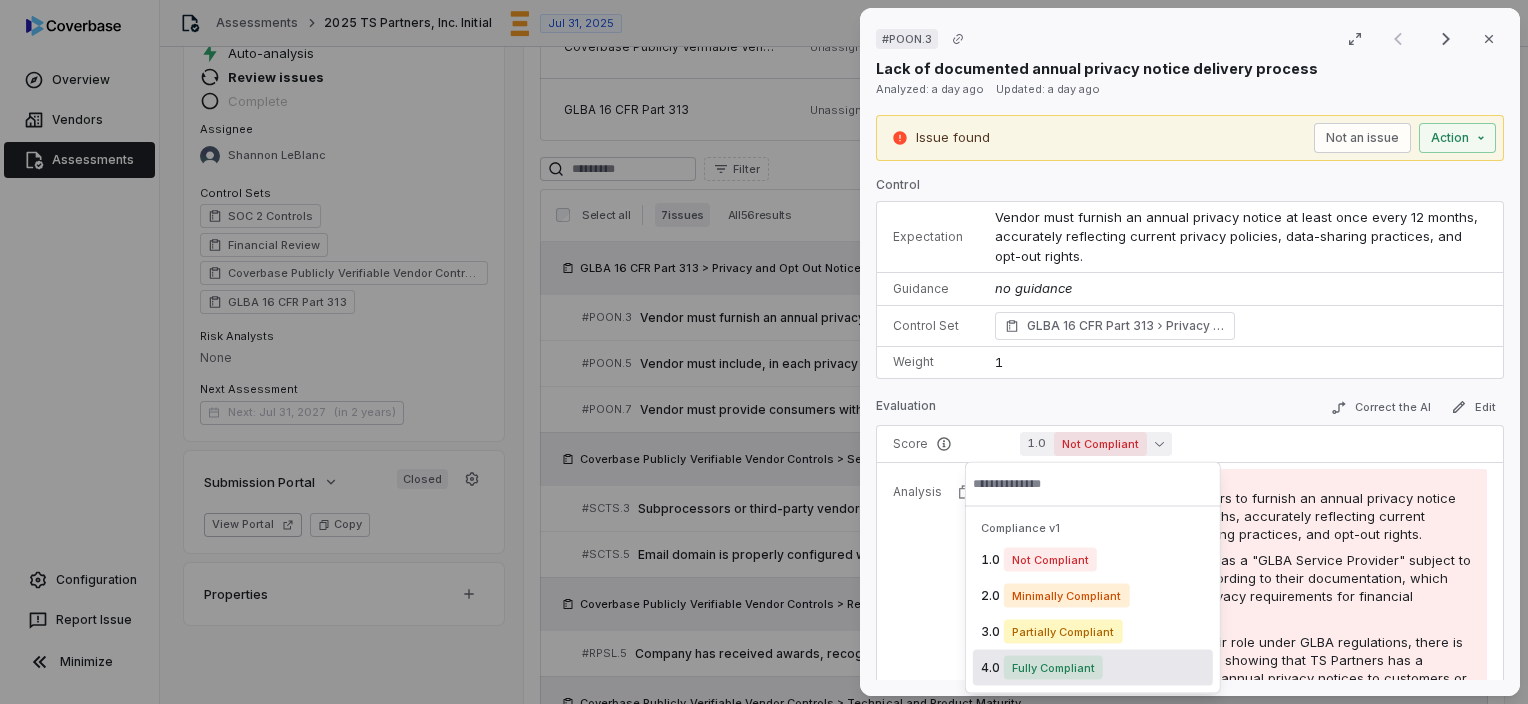 click on "Fully Compliant" at bounding box center [1053, 668] 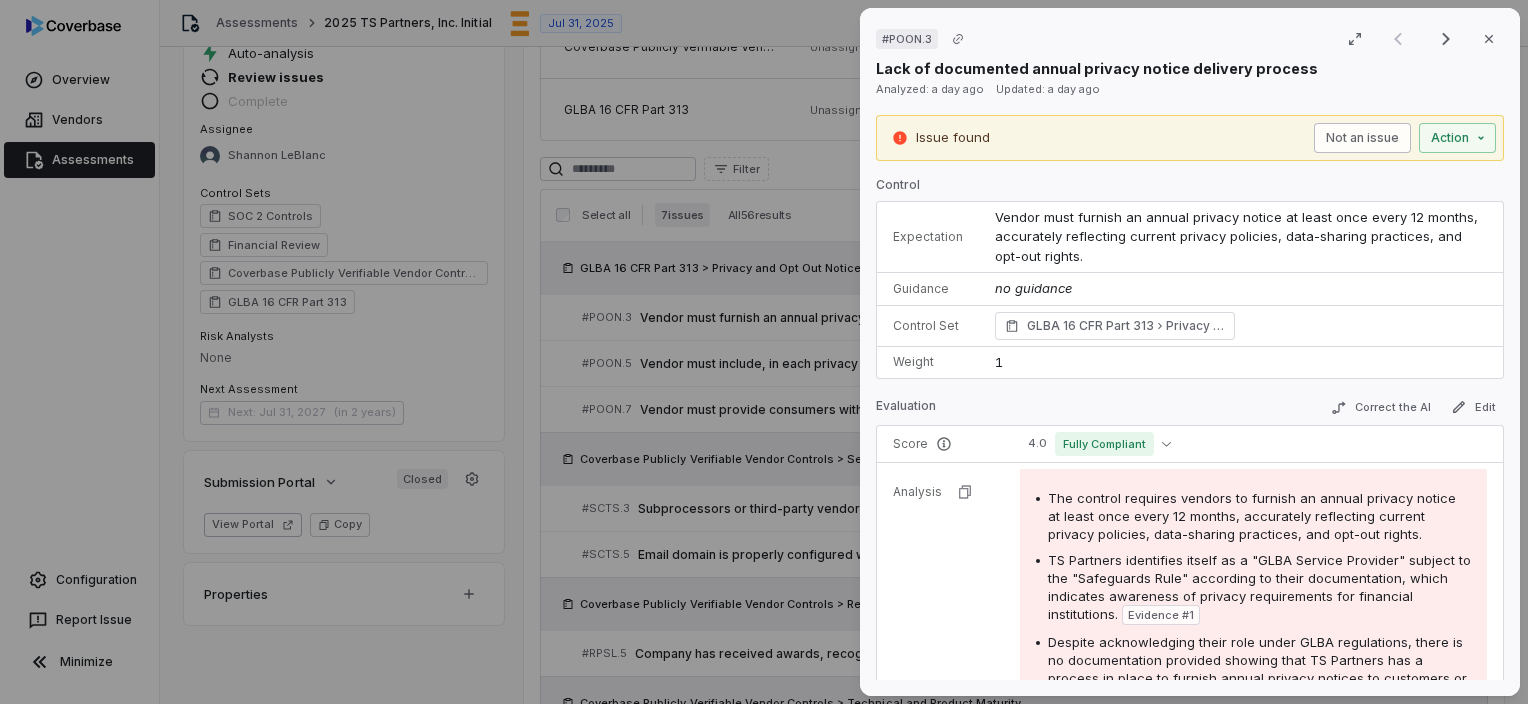 click on "Not an issue" at bounding box center (1362, 138) 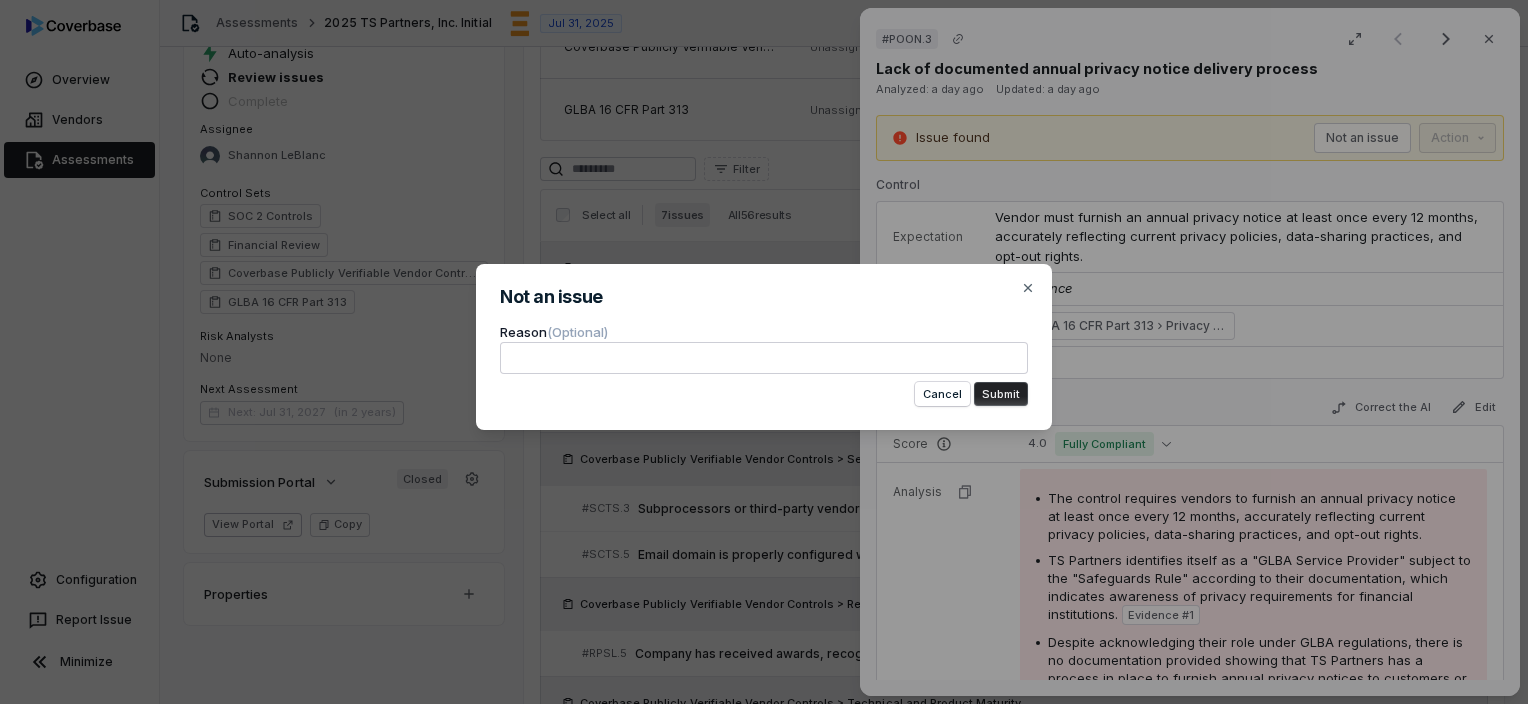 click on "Not an issue Reason  (Optional) Cancel Submit Close" at bounding box center [764, 347] 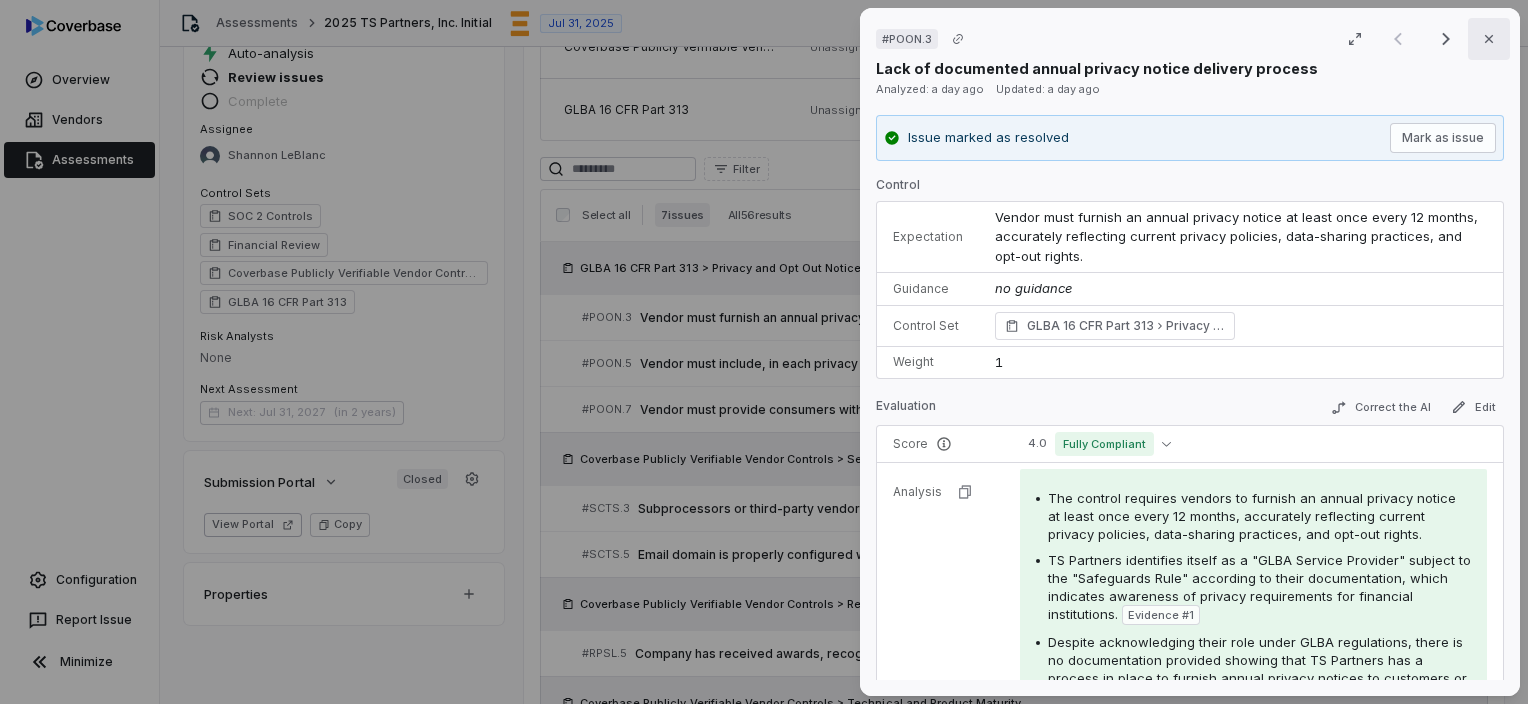 click 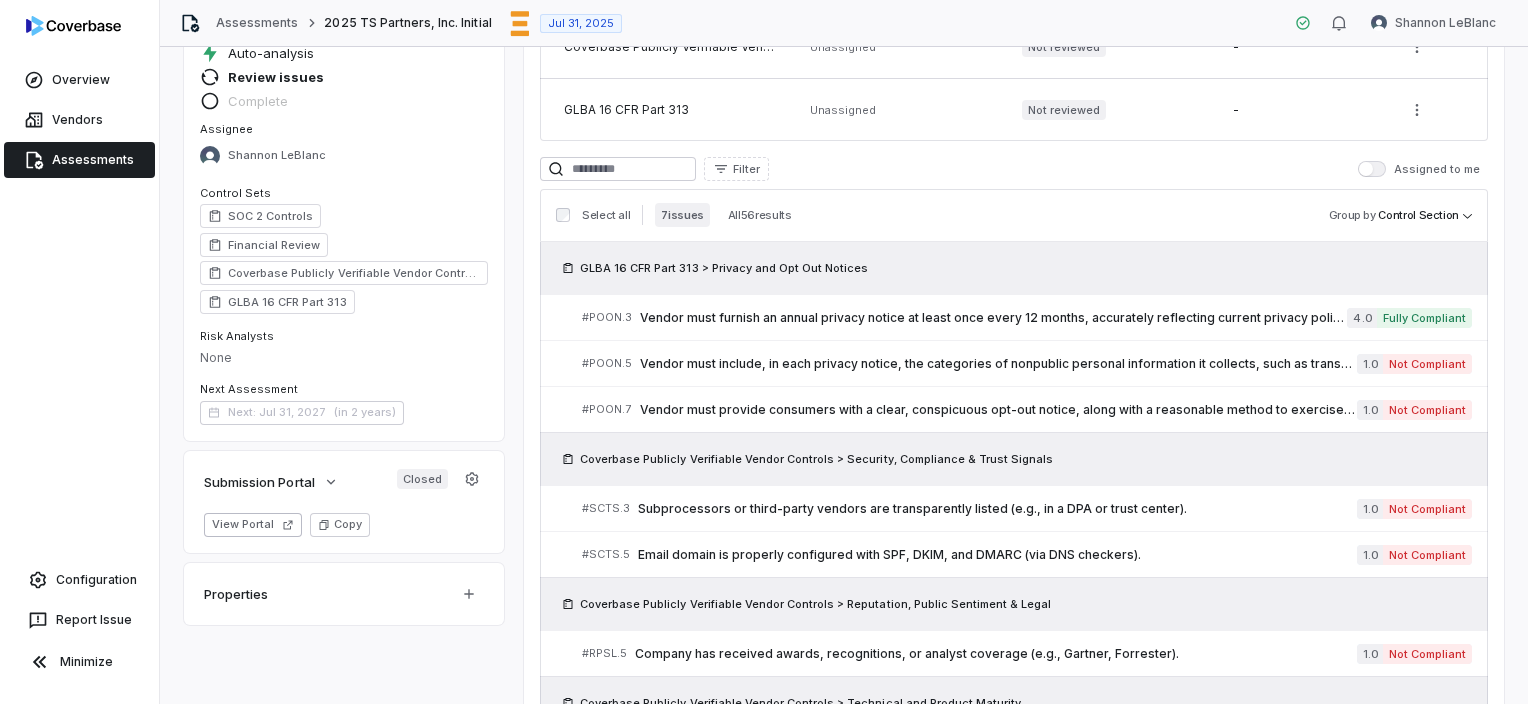 click on "Assessment Details Assessment Name 2025 TS Partners, Inc. Initial Assessment URL https://dashboard.coverbase.app/assessments/cbqsrw_05a73d6f9f404dc2b4329e125d4ed9fa Copy Vendor TS Partners, Inc. Inherent Risk Set Inherent Risk Services Assessed None Assessment Status Collect documents Auto-analysis Review issues Complete Assignee Shannon LeBlanc Control Sets SOC 2 Controls Financial Review Coverbase Publicly Verifiable Vendor Controls GLBA 16 CFR Part 313 Risk Analysts None Next Assessment Next: Jul 31, 2027 ( in 2 years ) Submission Portal Closed View Portal Copy Properties Summary Summary Issues 7 Issues 7 Tasks Tasks Emails Emails Documents Documents Activity Activity 0 / 7 issues resolved Complete Assessment Reviews 4 outstanding Control Set Reviewer Status Review Text SOC 2 Controls Unassigned Not reviewed - Financial Review Shannon LeBlanc Not reviewed - Coverbase Publicly Verifiable Vendor Controls Unassigned Not reviewed - GLBA 16 CFR Part 313 Unassigned Not reviewed - Filter Assigned to me 7 56" at bounding box center [844, 375] 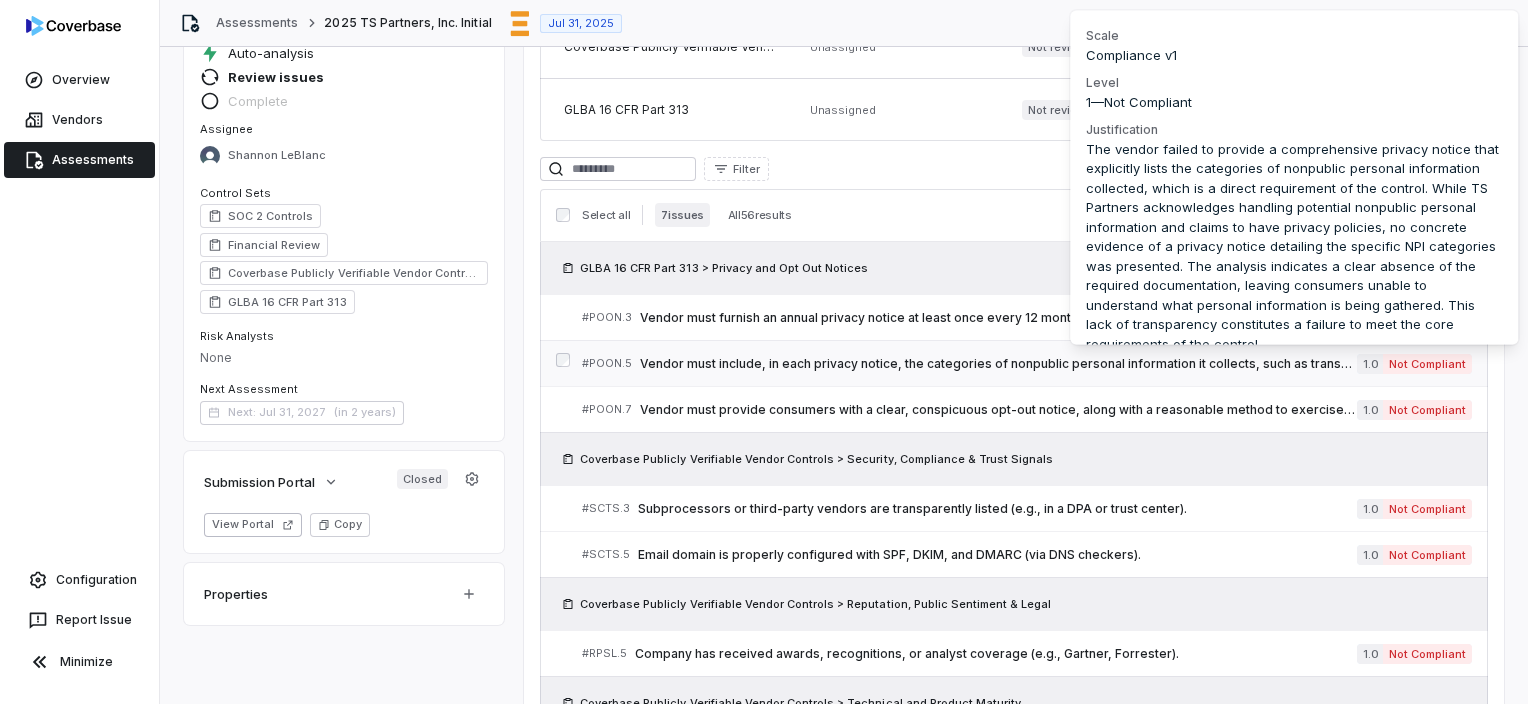 click on "Not Compliant" at bounding box center [1427, 364] 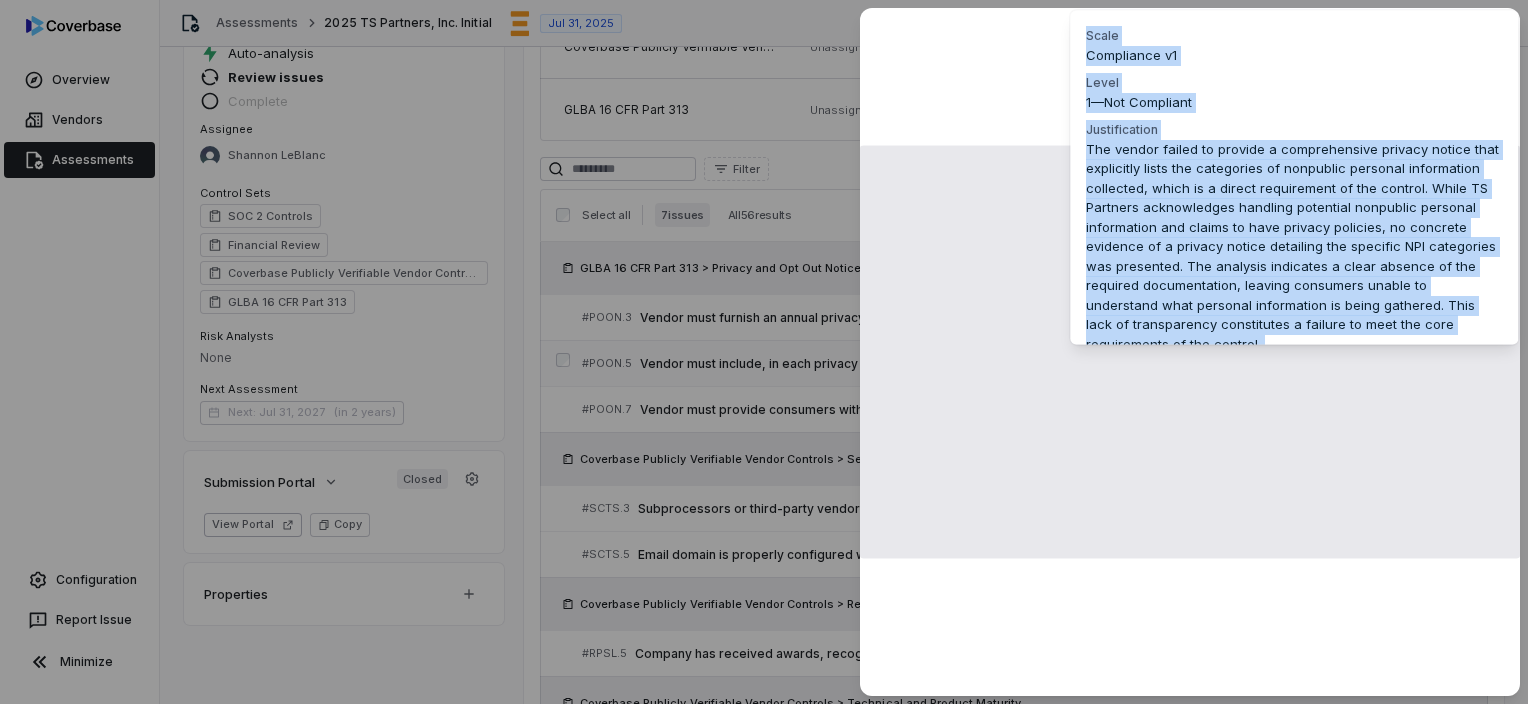 scroll, scrollTop: 400, scrollLeft: 0, axis: vertical 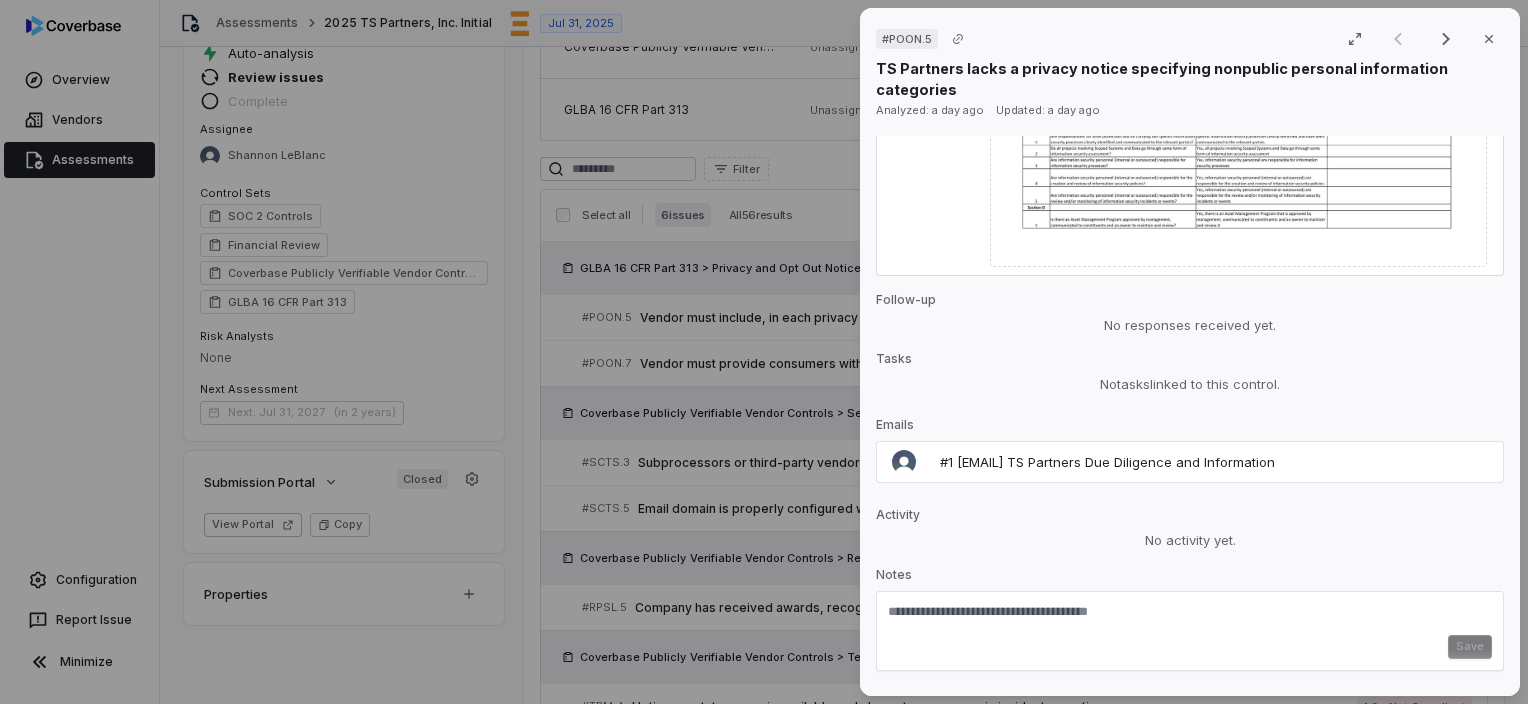 click at bounding box center [1190, 619] 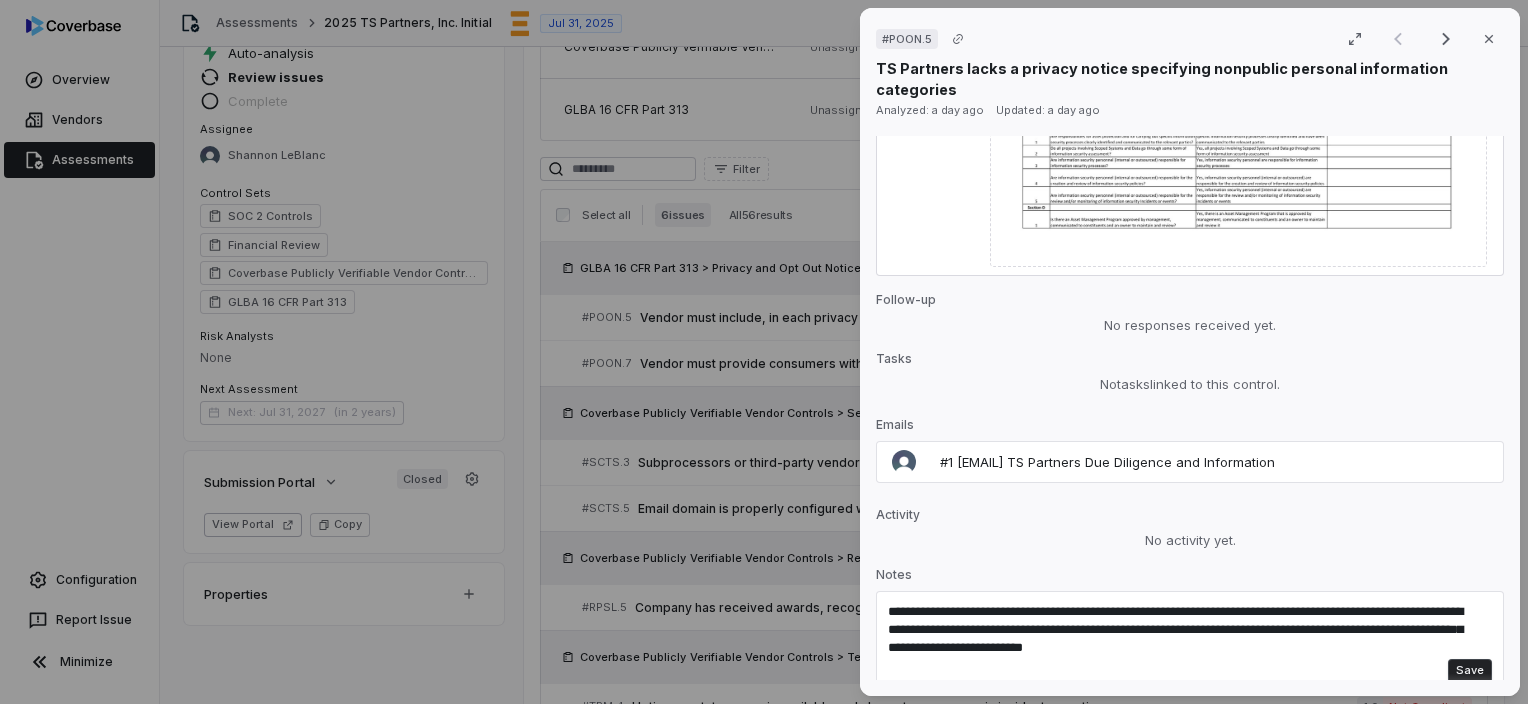 paste on "**********" 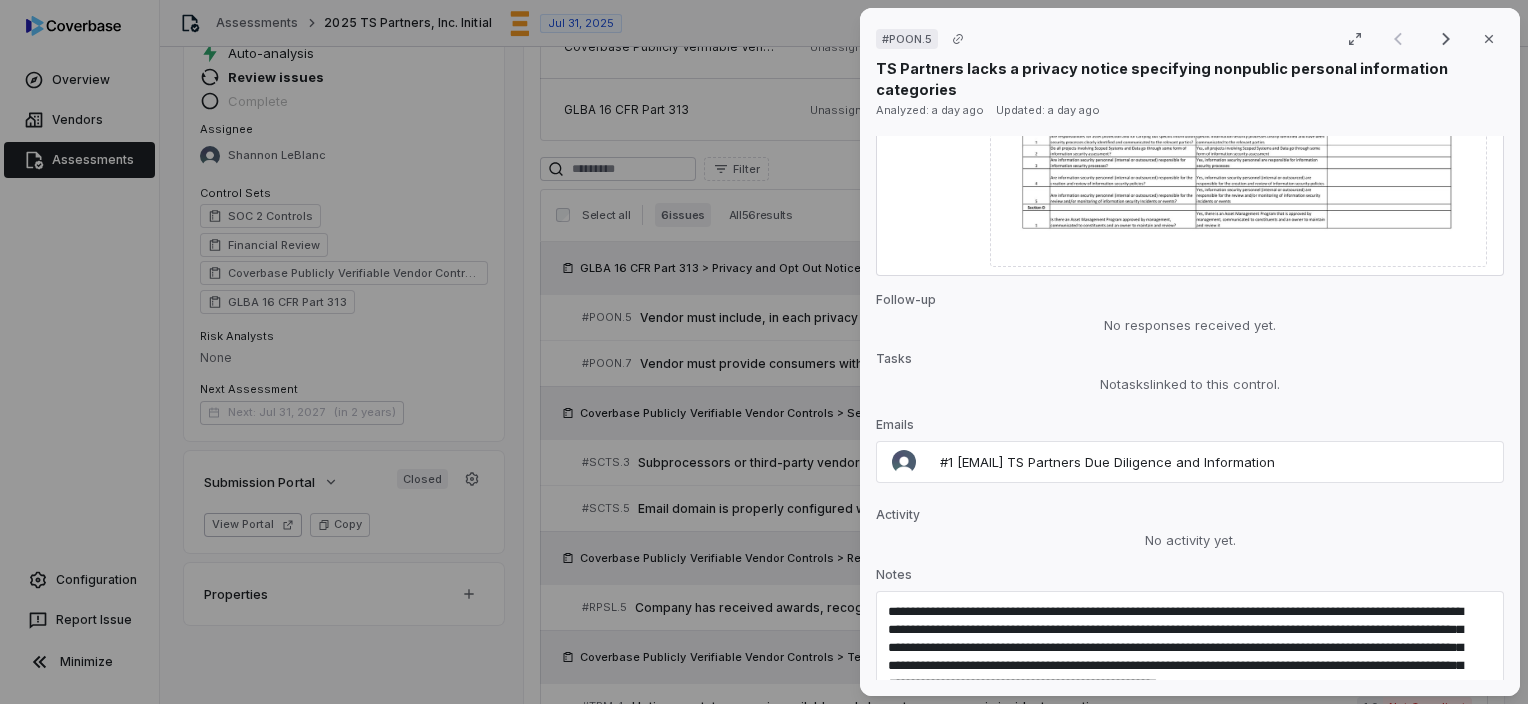 drag, startPoint x: 1219, startPoint y: 664, endPoint x: 1252, endPoint y: 644, distance: 38.587563 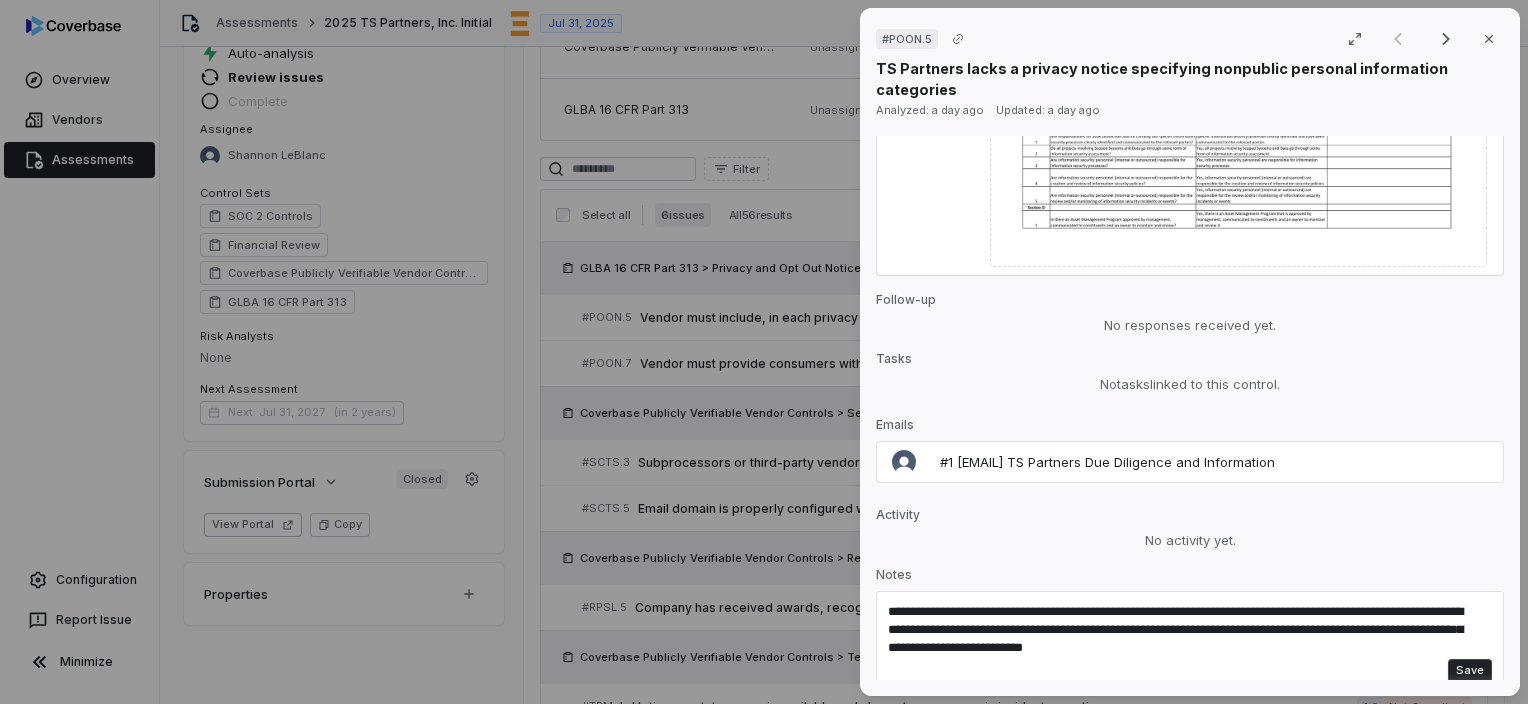 type on "**********" 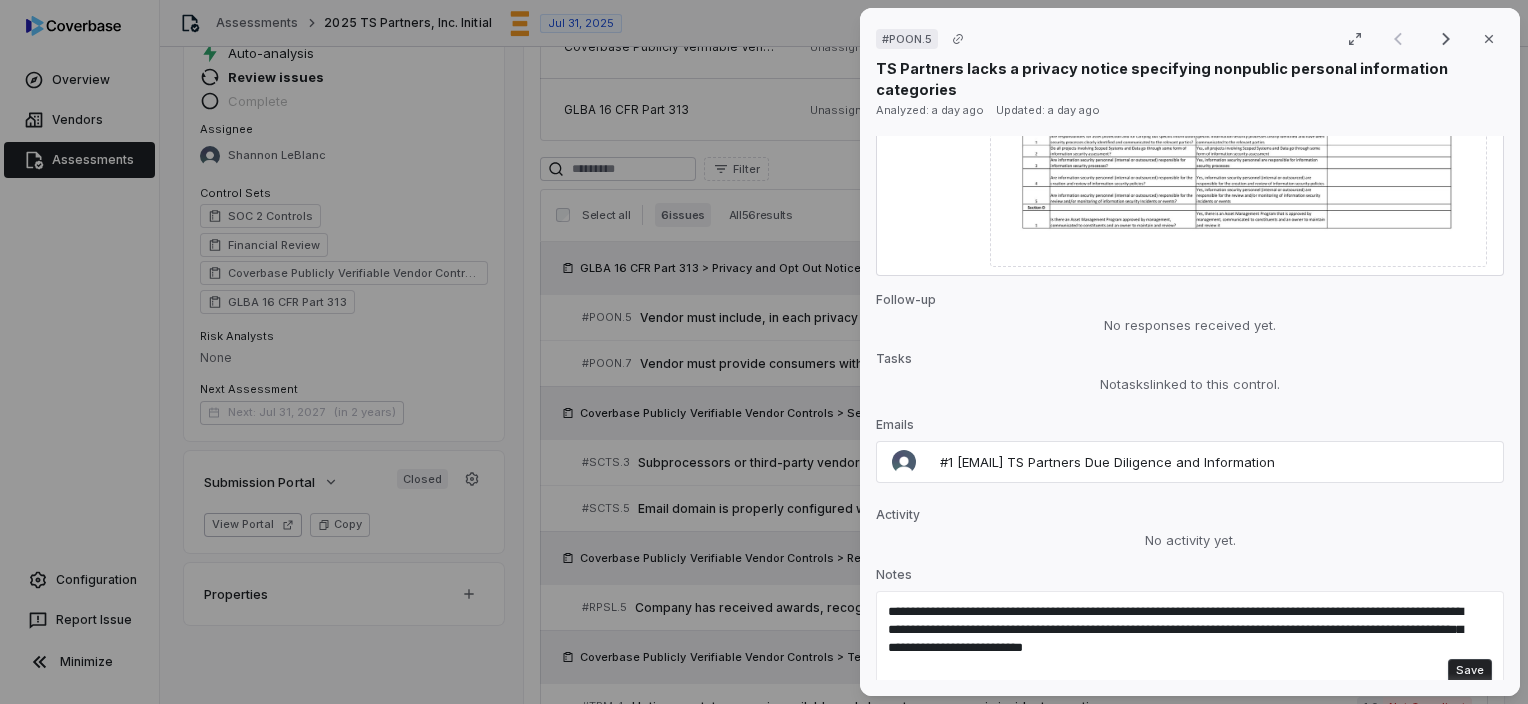 click on "Save" at bounding box center (1470, 671) 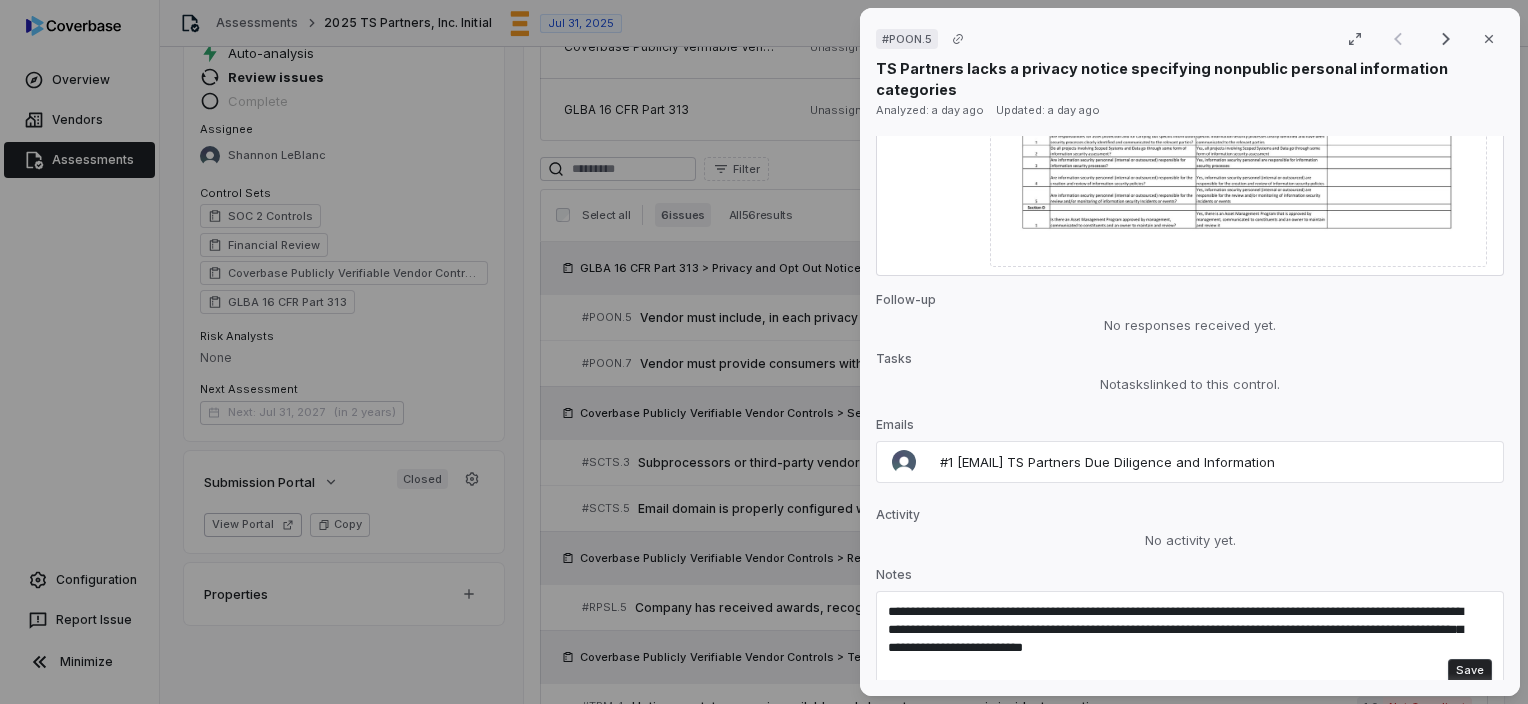 type 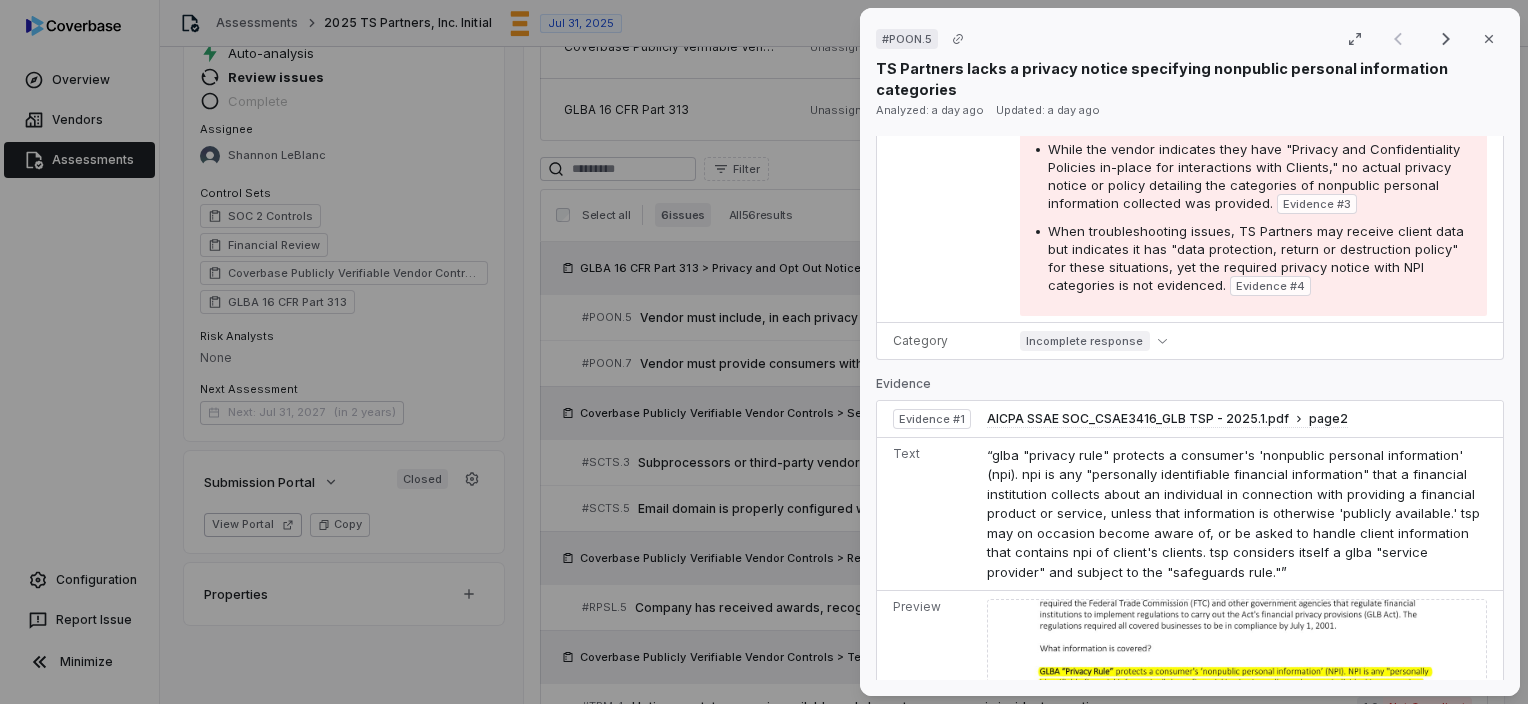 scroll, scrollTop: 0, scrollLeft: 0, axis: both 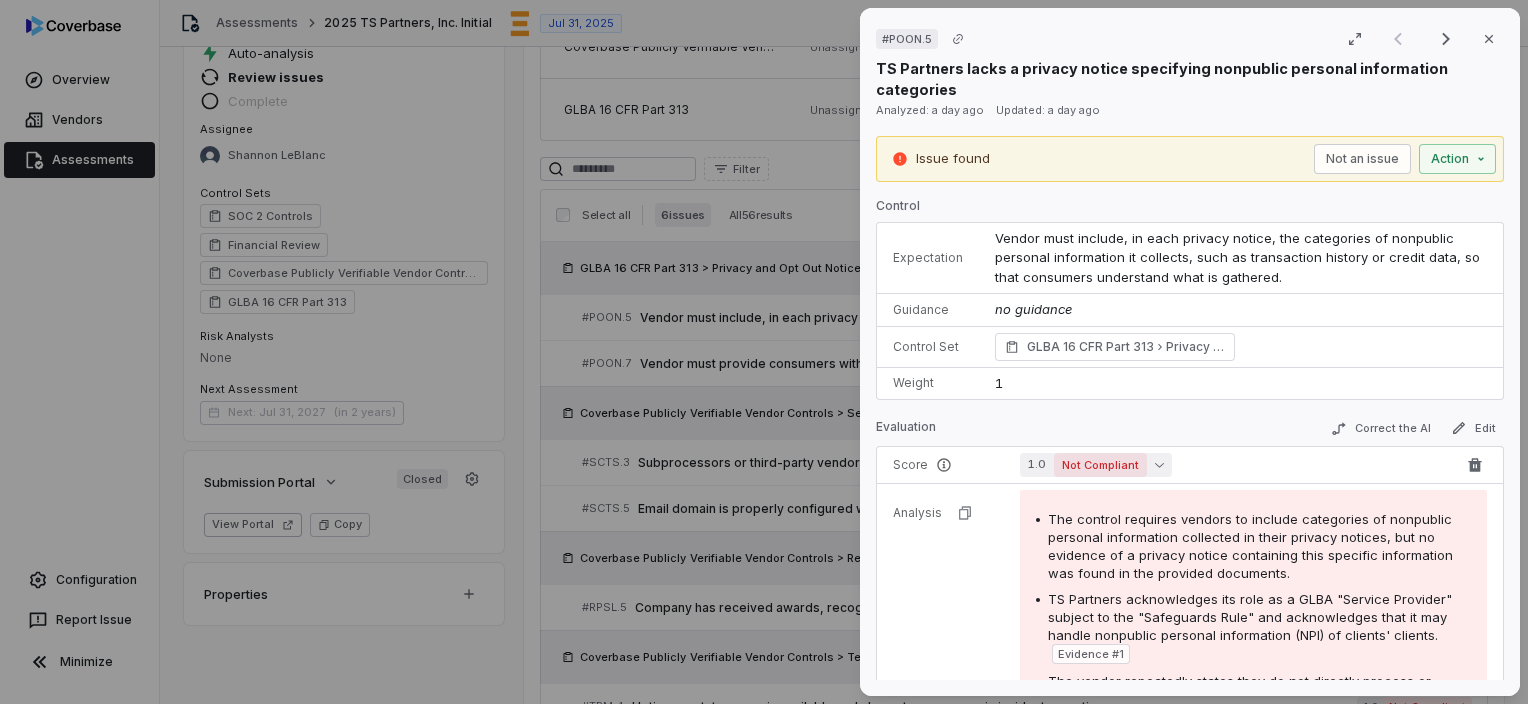 click on "Not Compliant" at bounding box center [1100, 465] 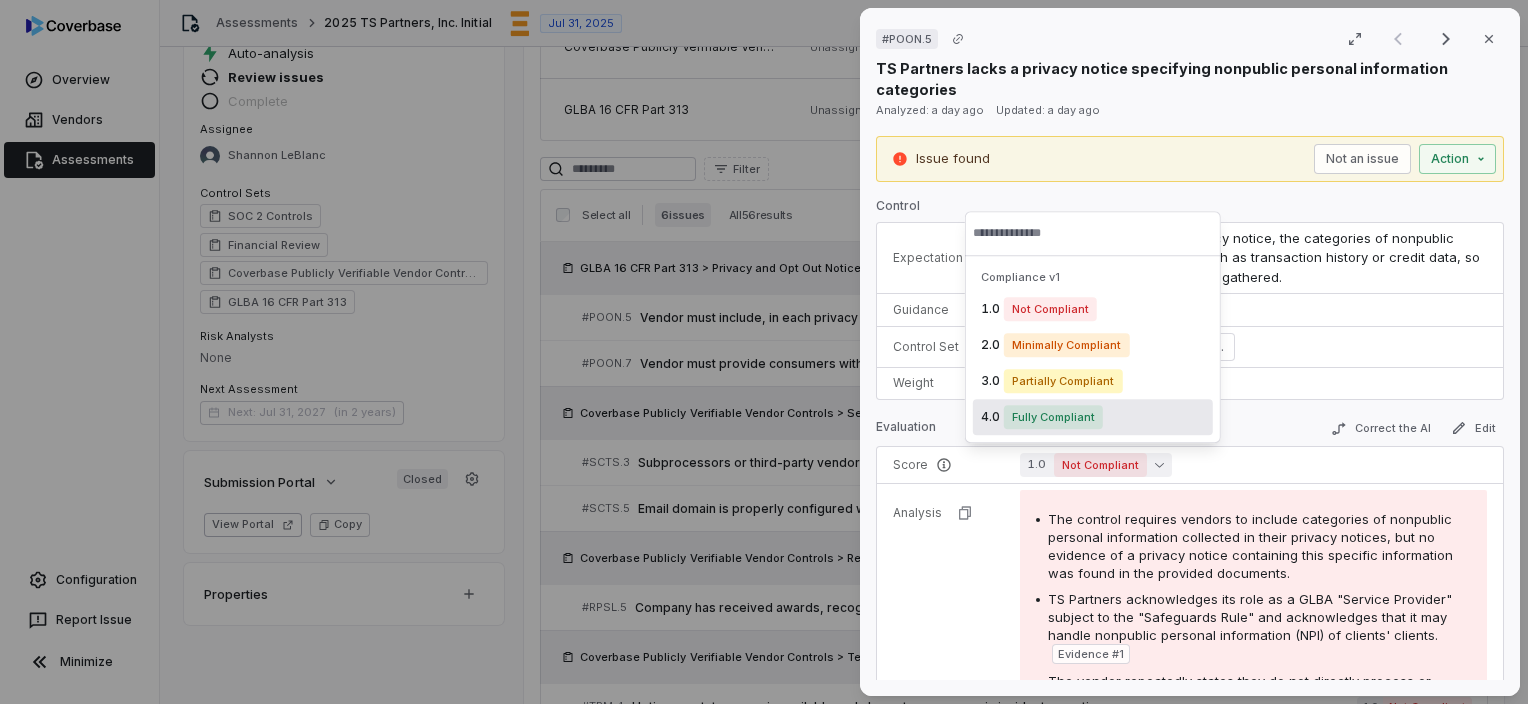 click on "Fully Compliant" at bounding box center (1053, 417) 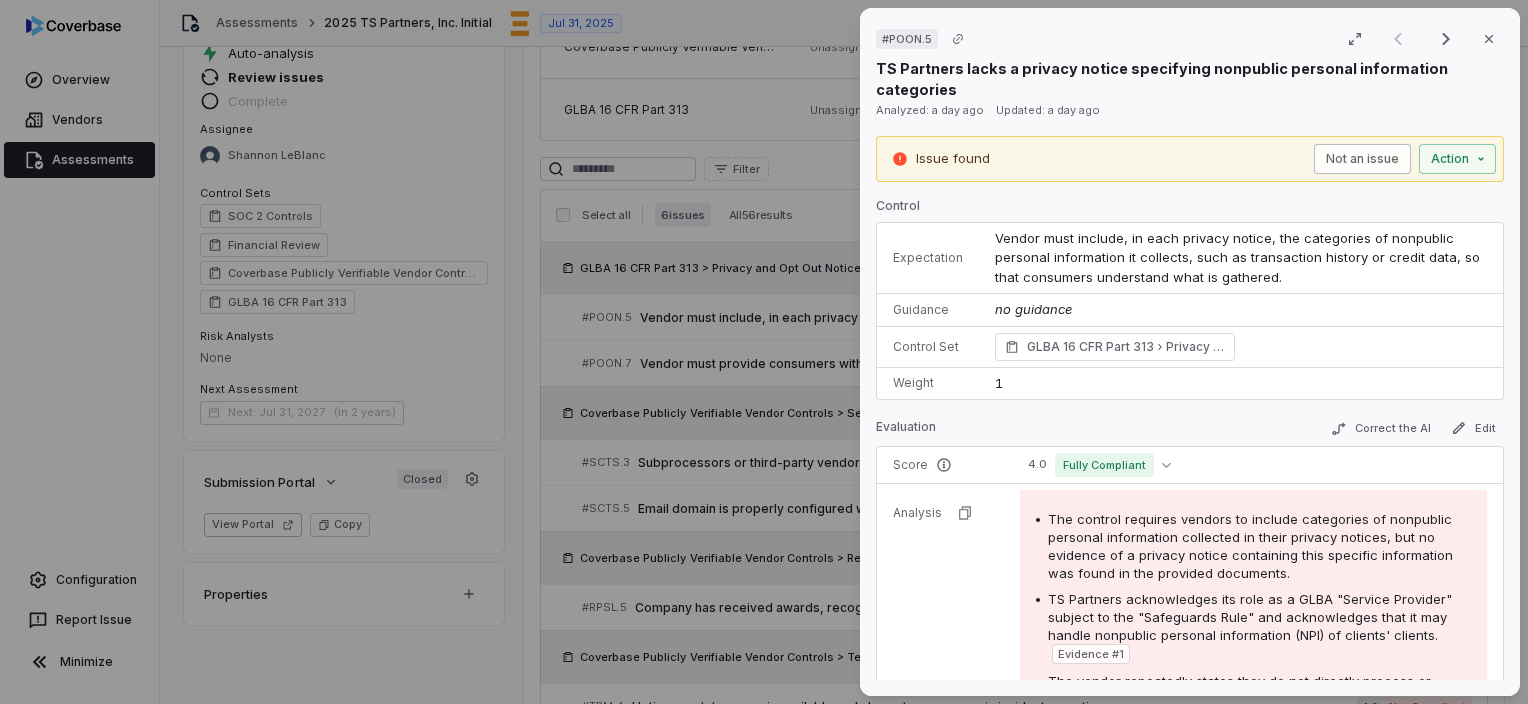 click on "Not an issue" at bounding box center [1362, 159] 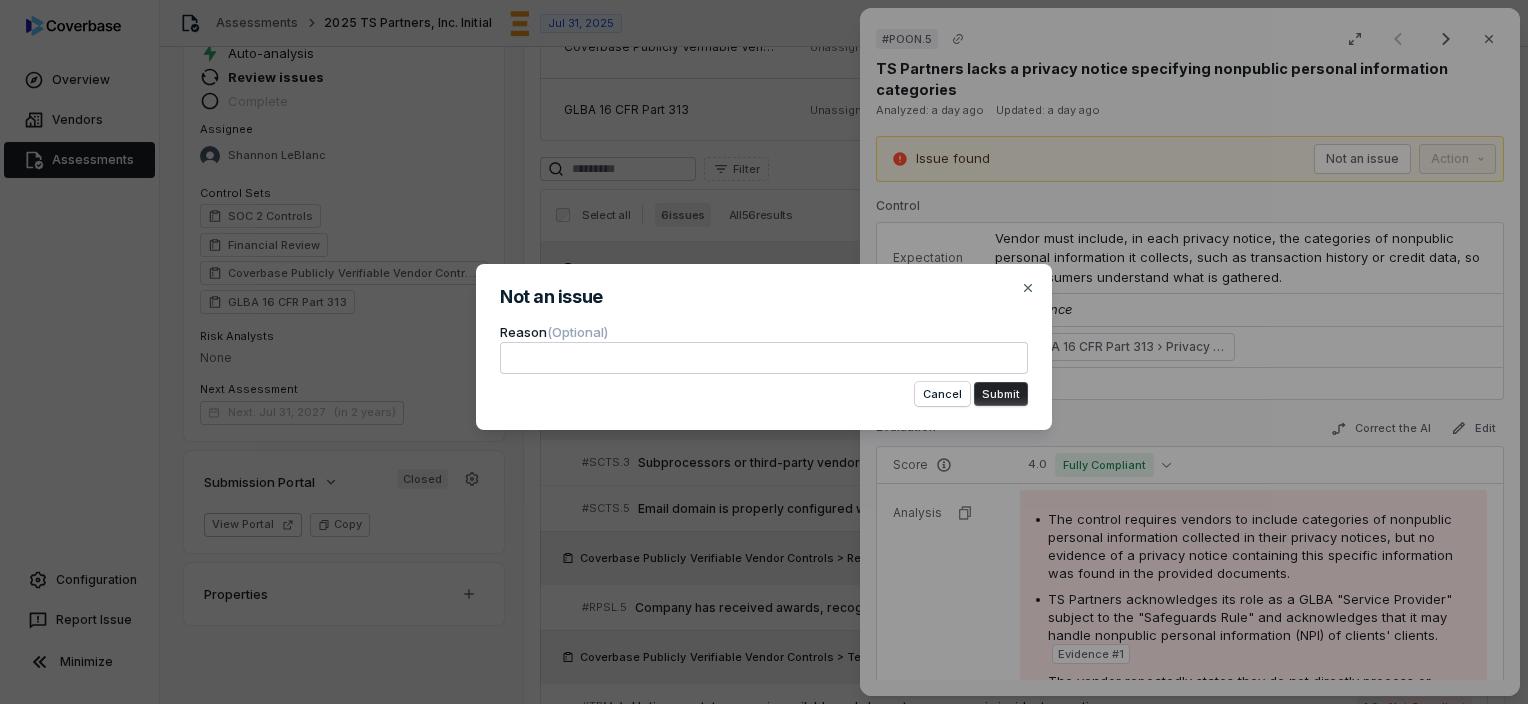 click on "Submit" at bounding box center (1001, 394) 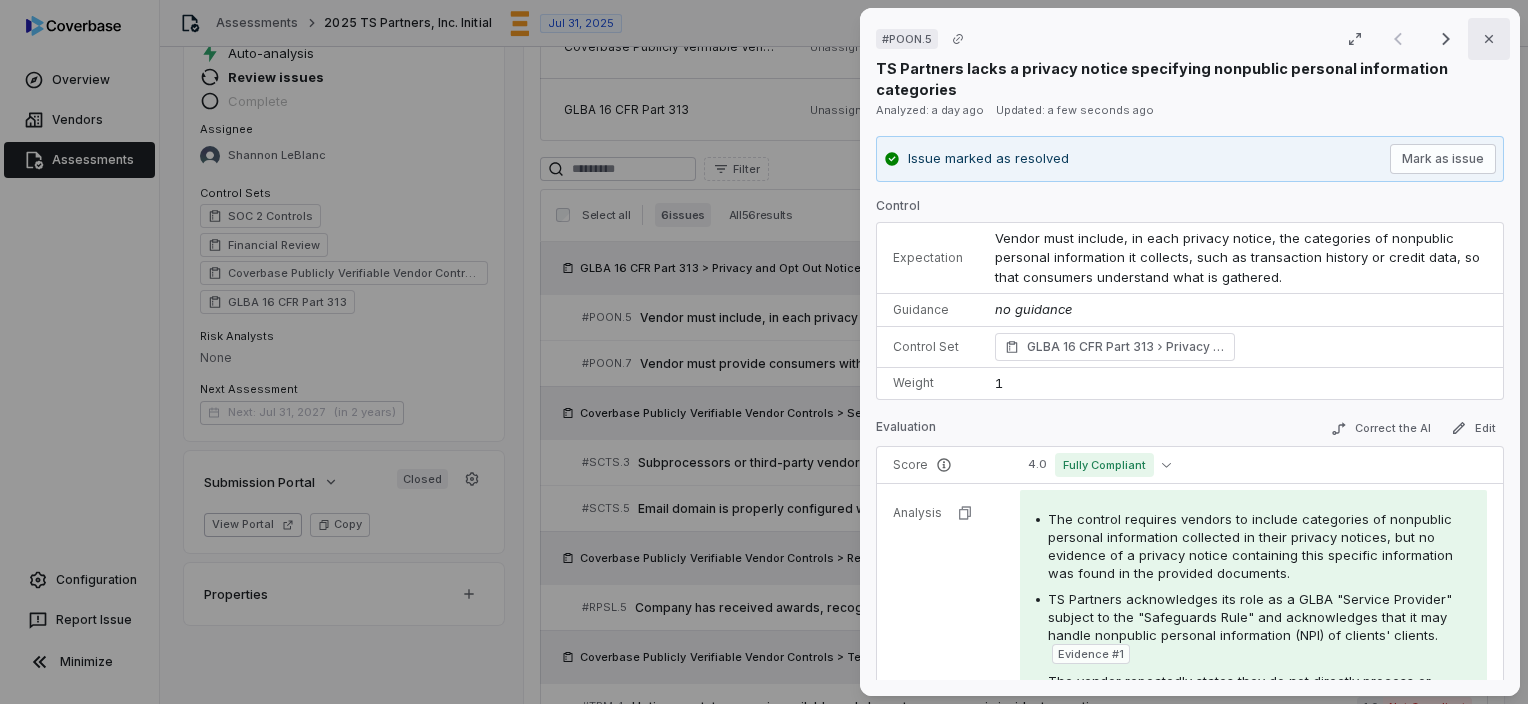 click 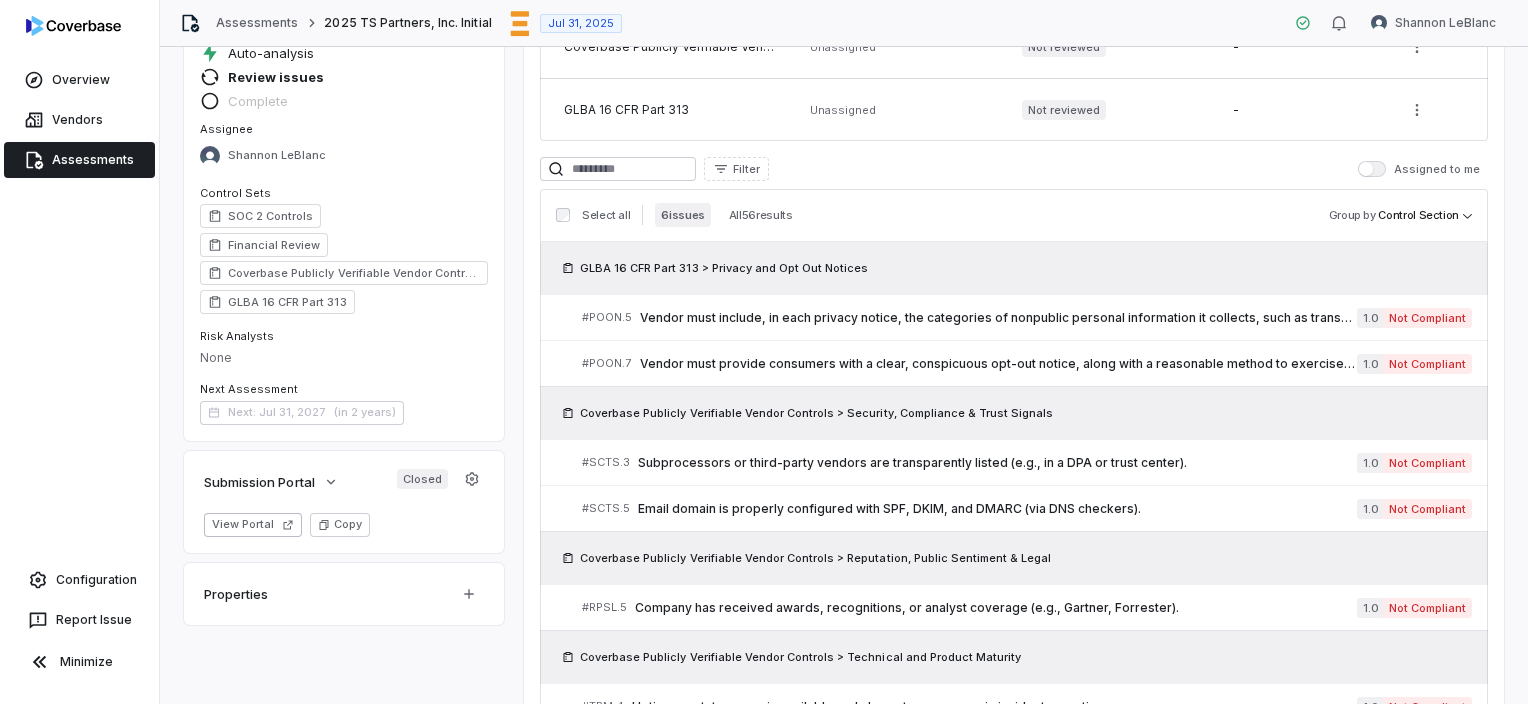 click on "0 / 6   issues  resolved Complete Assessment Reviews 4  outstanding Control Set Reviewer  Status Review Text SOC 2 Controls Unassigned Not reviewed - Financial Review Shannon LeBlanc Not reviewed - Coverbase Publicly Verifiable Vendor Controls Unassigned Not reviewed - GLBA 16 CFR Part 313 Unassigned Not reviewed - Filter Assigned to me Select all 6  issues All  56  results Group by   Control Section GLBA 16 CFR Part 313    > Privacy and Opt Out Notices # POON.5 Vendor must include, in each privacy notice, the categories of nonpublic personal information it collects, such as transaction history or credit data, so that consumers understand what is gathered. 1.0 Not Compliant # POON.7 Vendor must provide consumers with a clear, conspicuous opt-out notice, along with a reasonable method to exercise that right, before disclosing nonpublic personal information to certain third parties. 1.0 Not Compliant Coverbase Publicly Verifiable Vendor Controls    > Security, Compliance & Trust Signals # SCTS.3 1.0 # SCTS.5" at bounding box center [1014, 230] 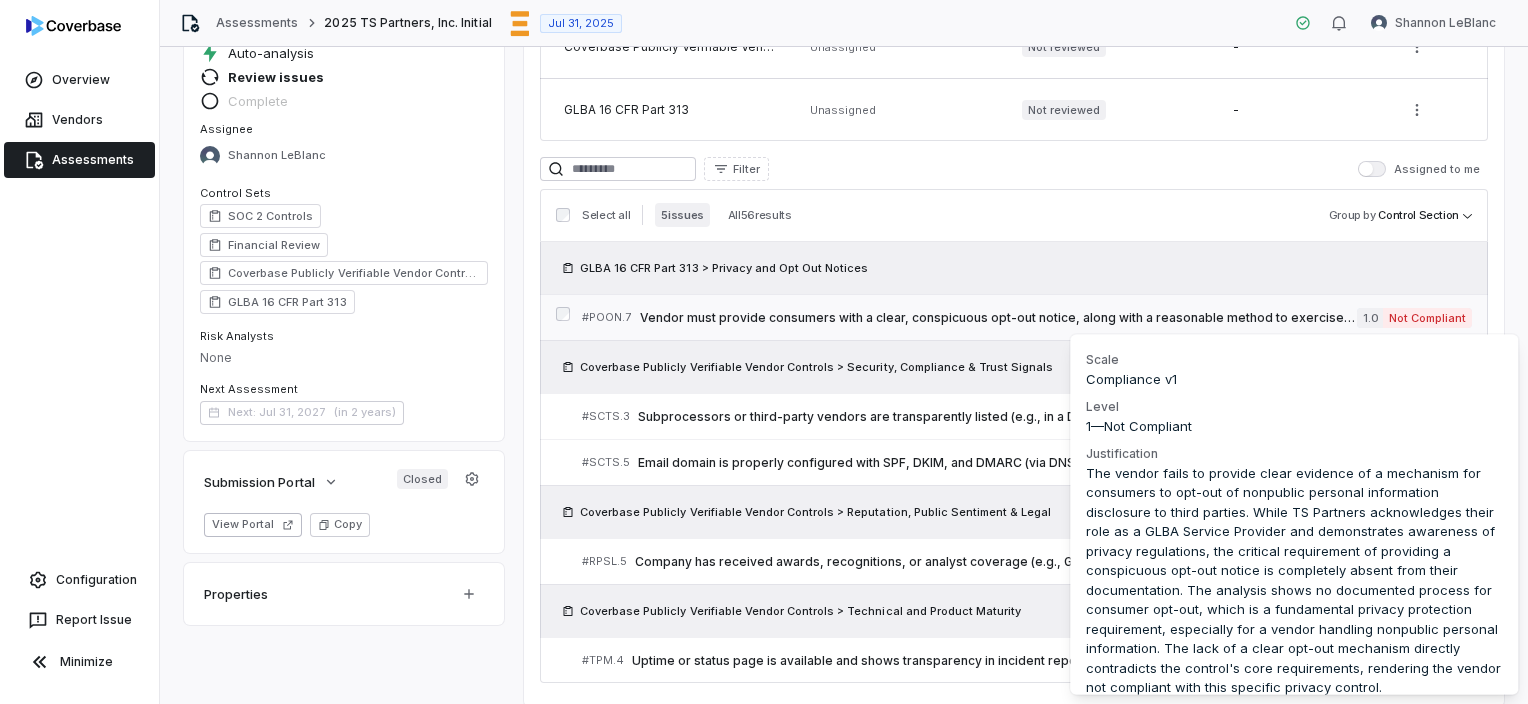 click on "Not Compliant" at bounding box center (1427, 318) 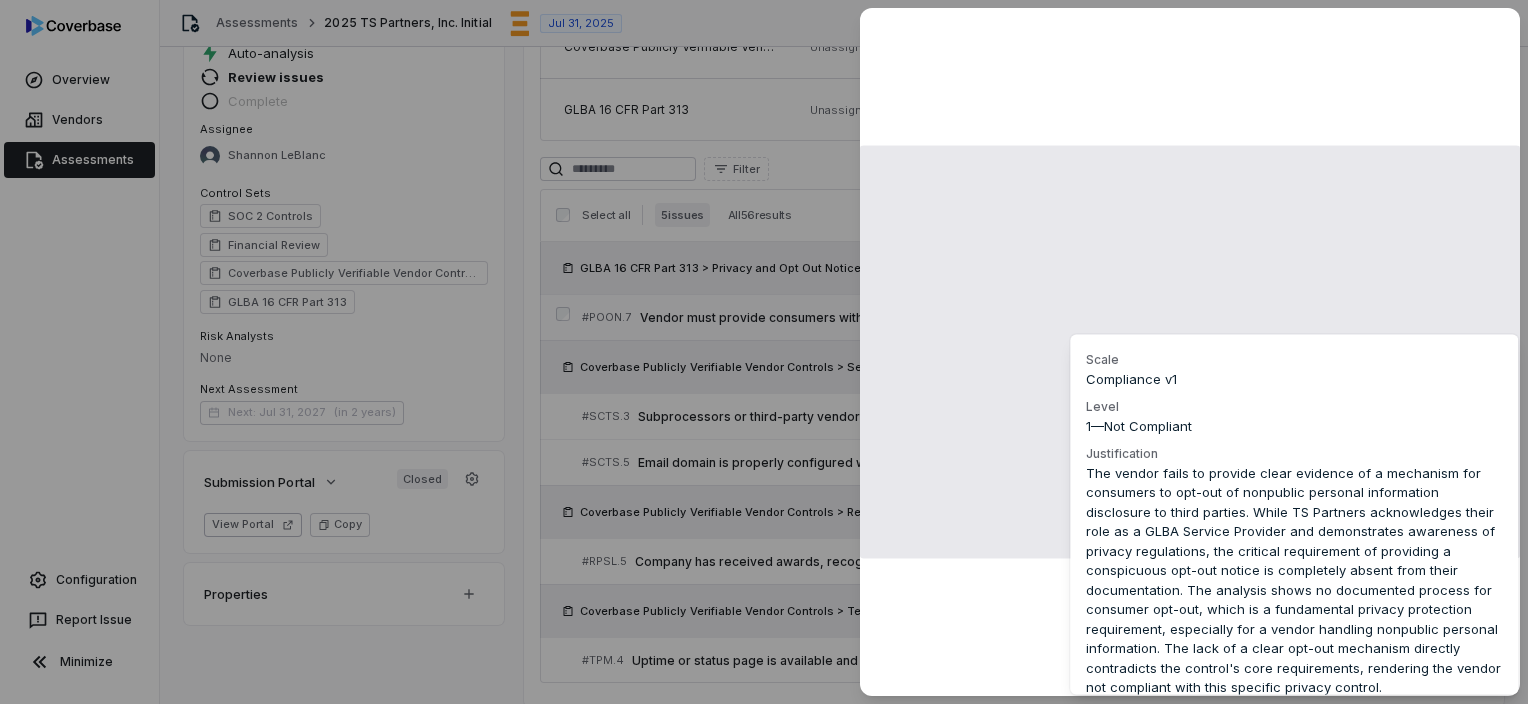 scroll, scrollTop: 400, scrollLeft: 0, axis: vertical 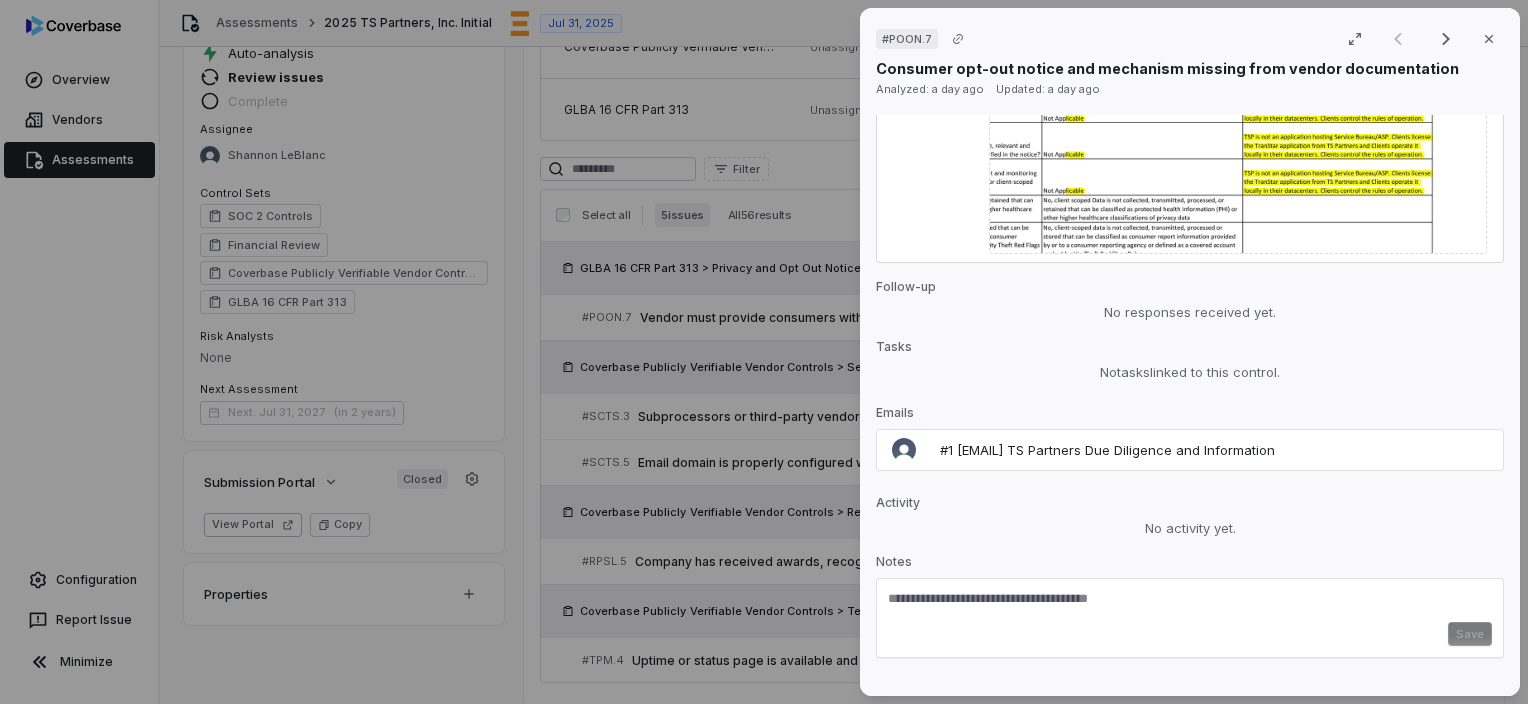 click at bounding box center (1190, 606) 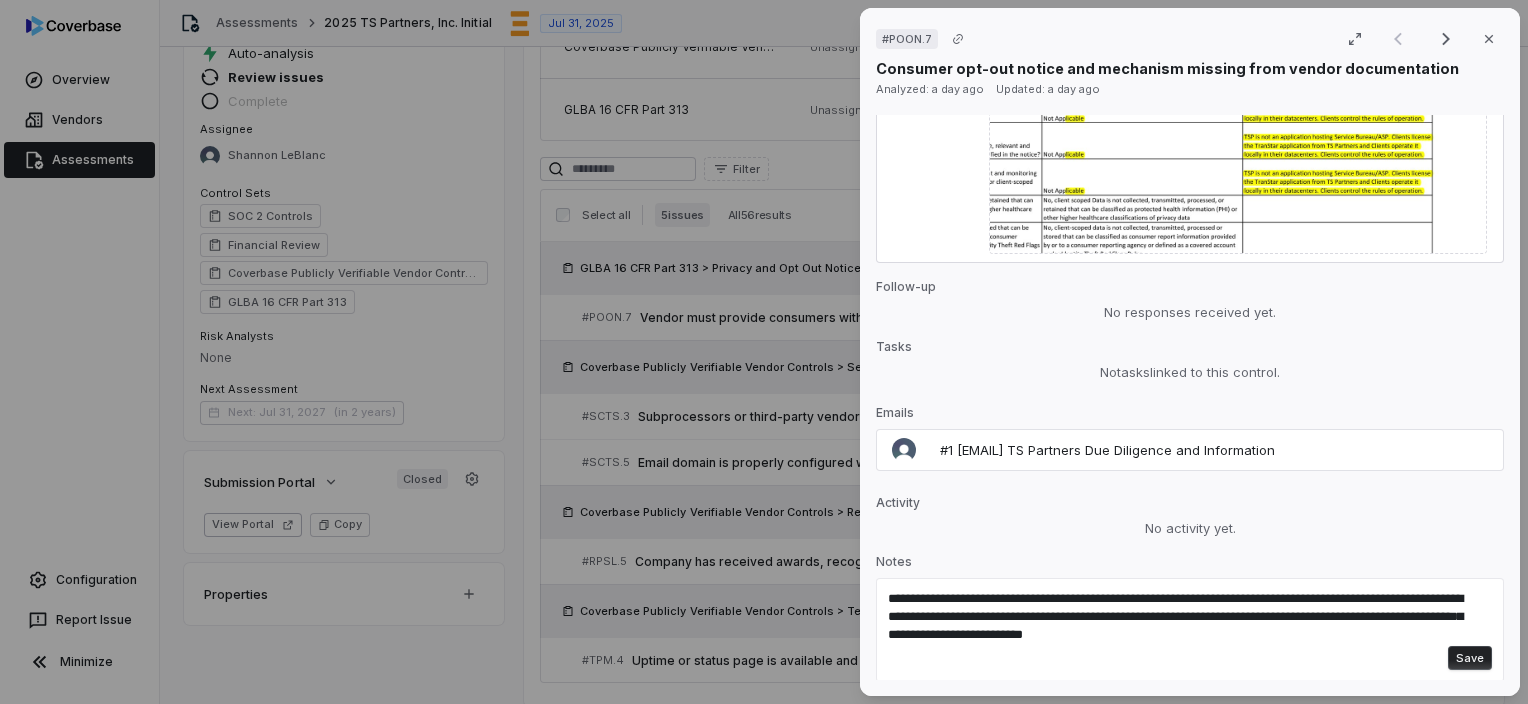 click on "Save" at bounding box center (1470, 658) 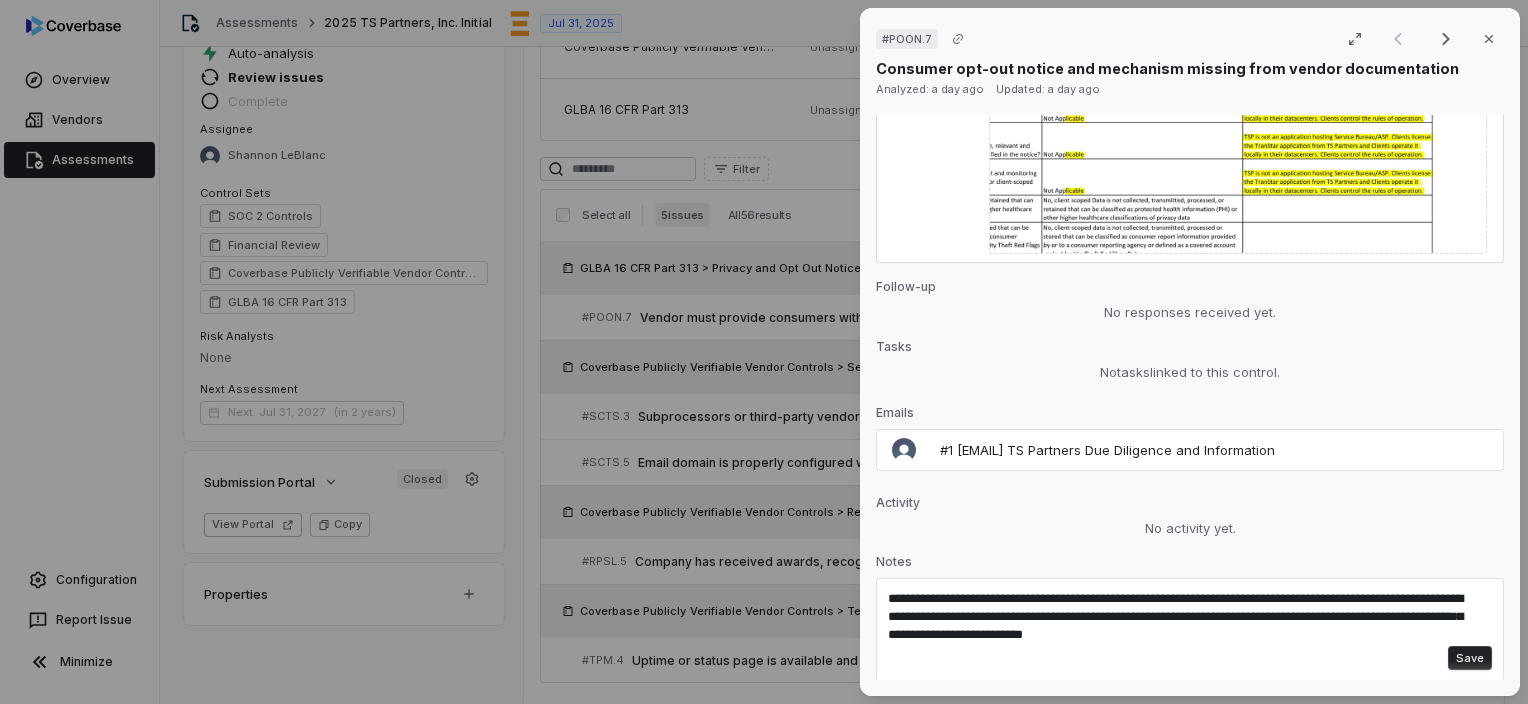type 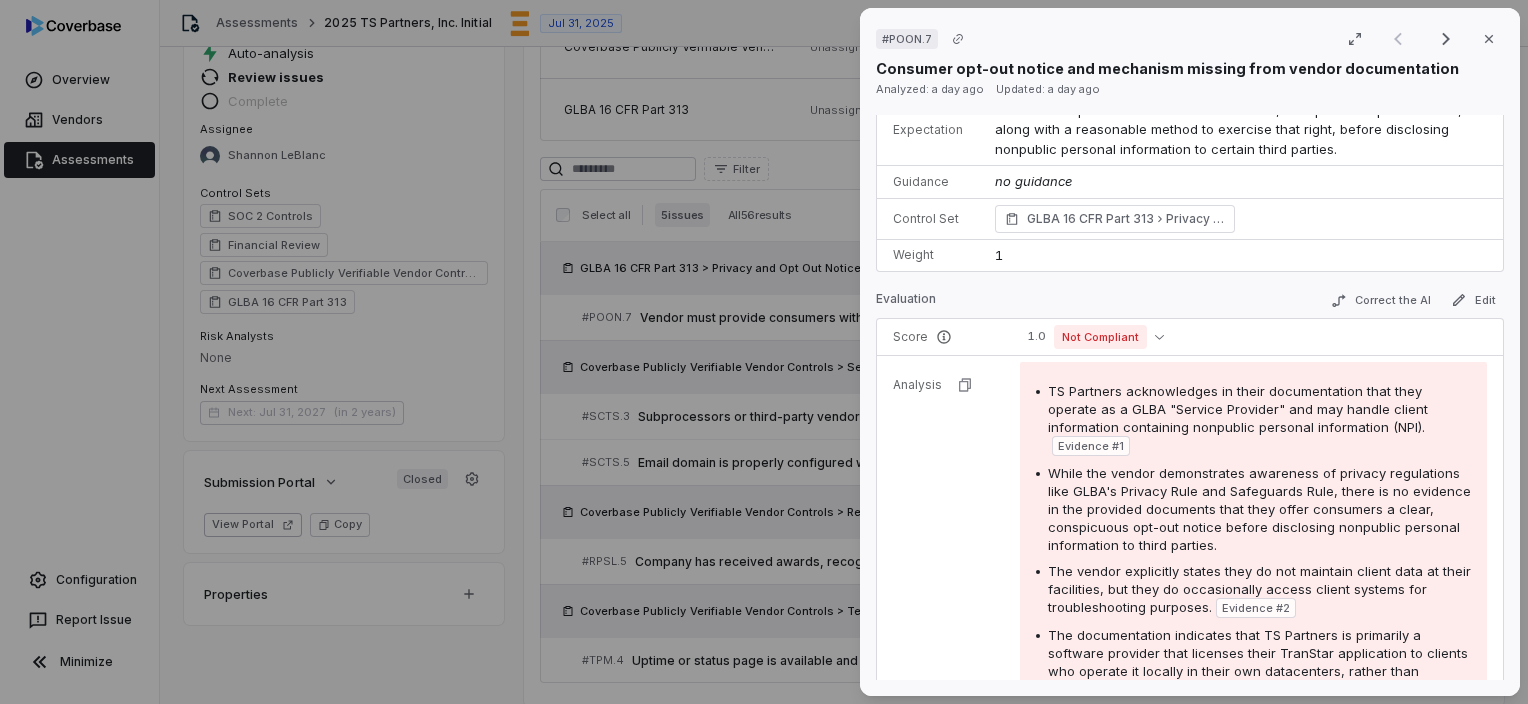 scroll, scrollTop: 0, scrollLeft: 0, axis: both 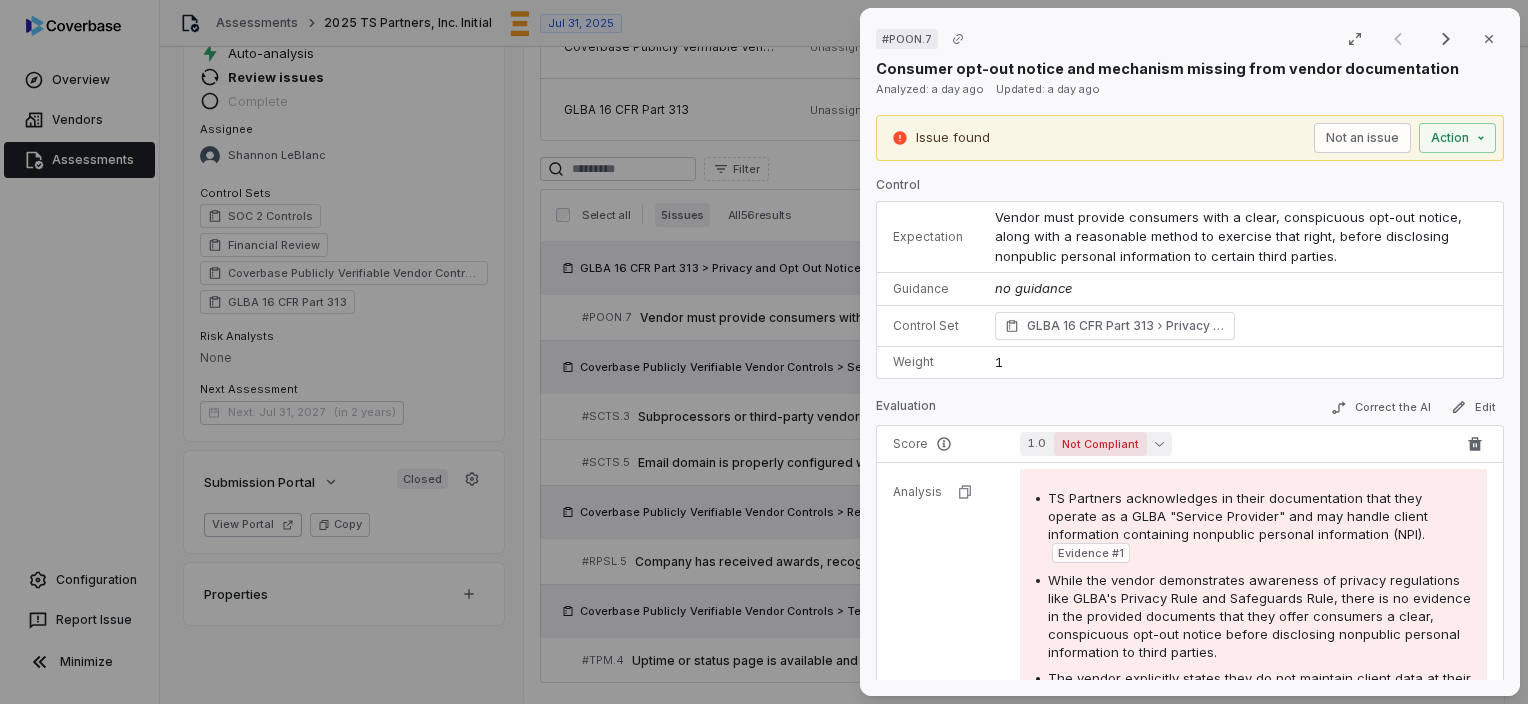 click 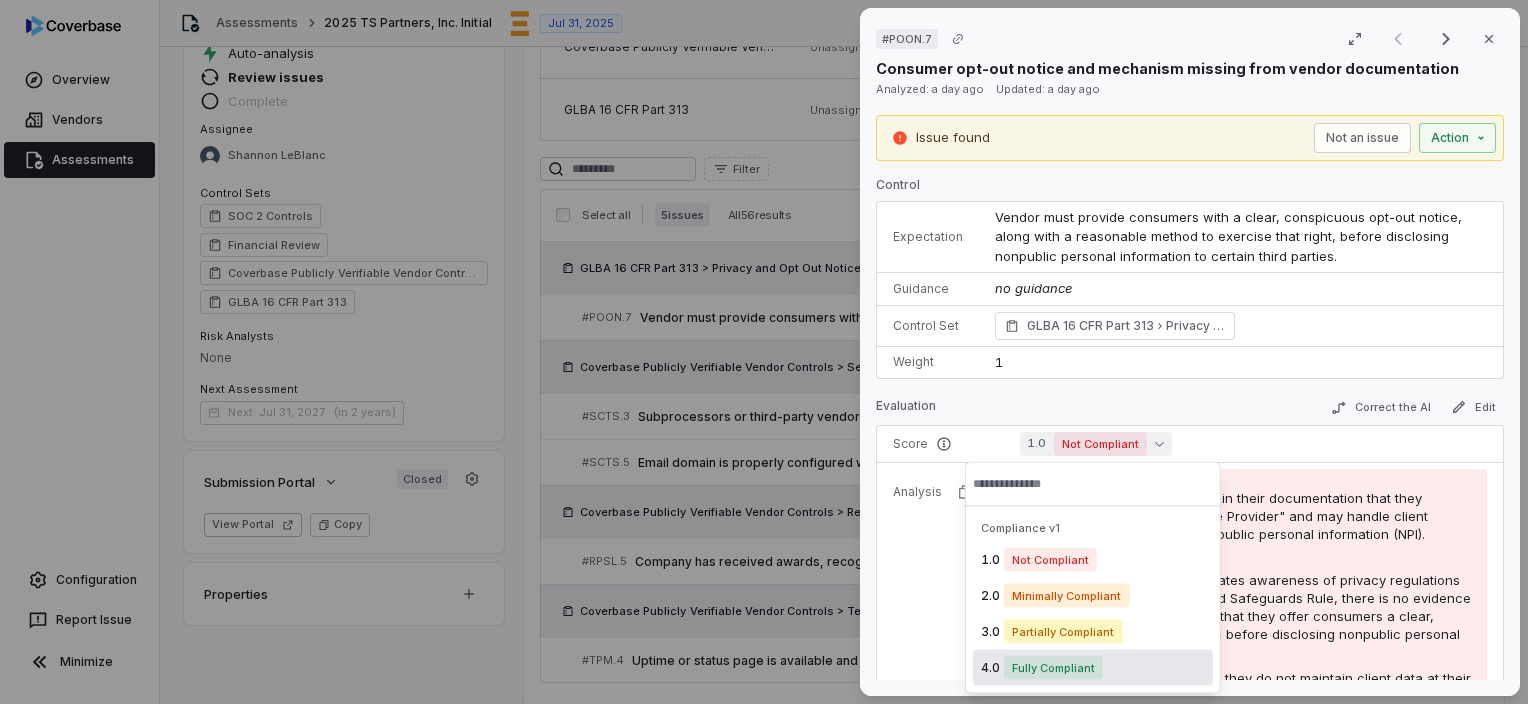 click on "Fully Compliant" at bounding box center (1053, 668) 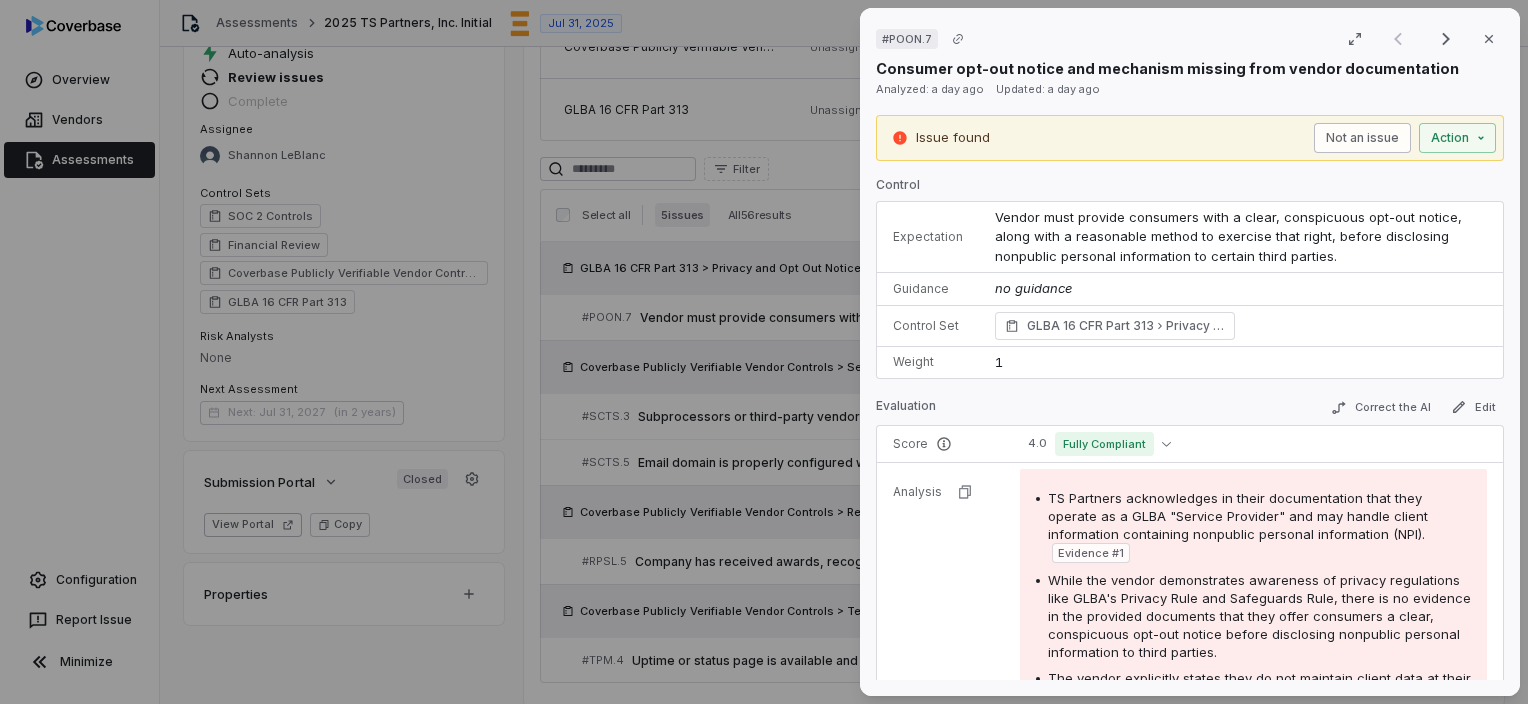 click on "Not an issue" at bounding box center [1362, 138] 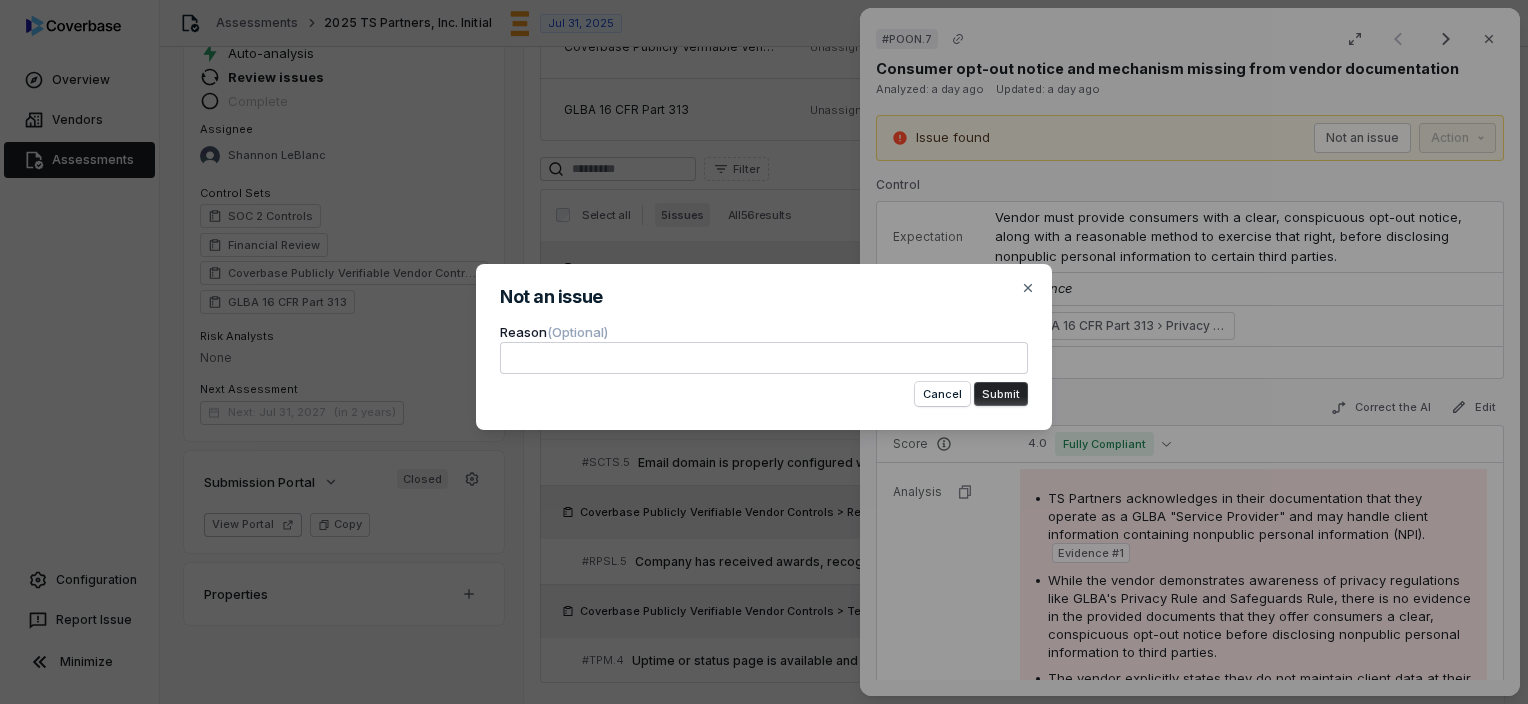click on "Submit" at bounding box center [1001, 394] 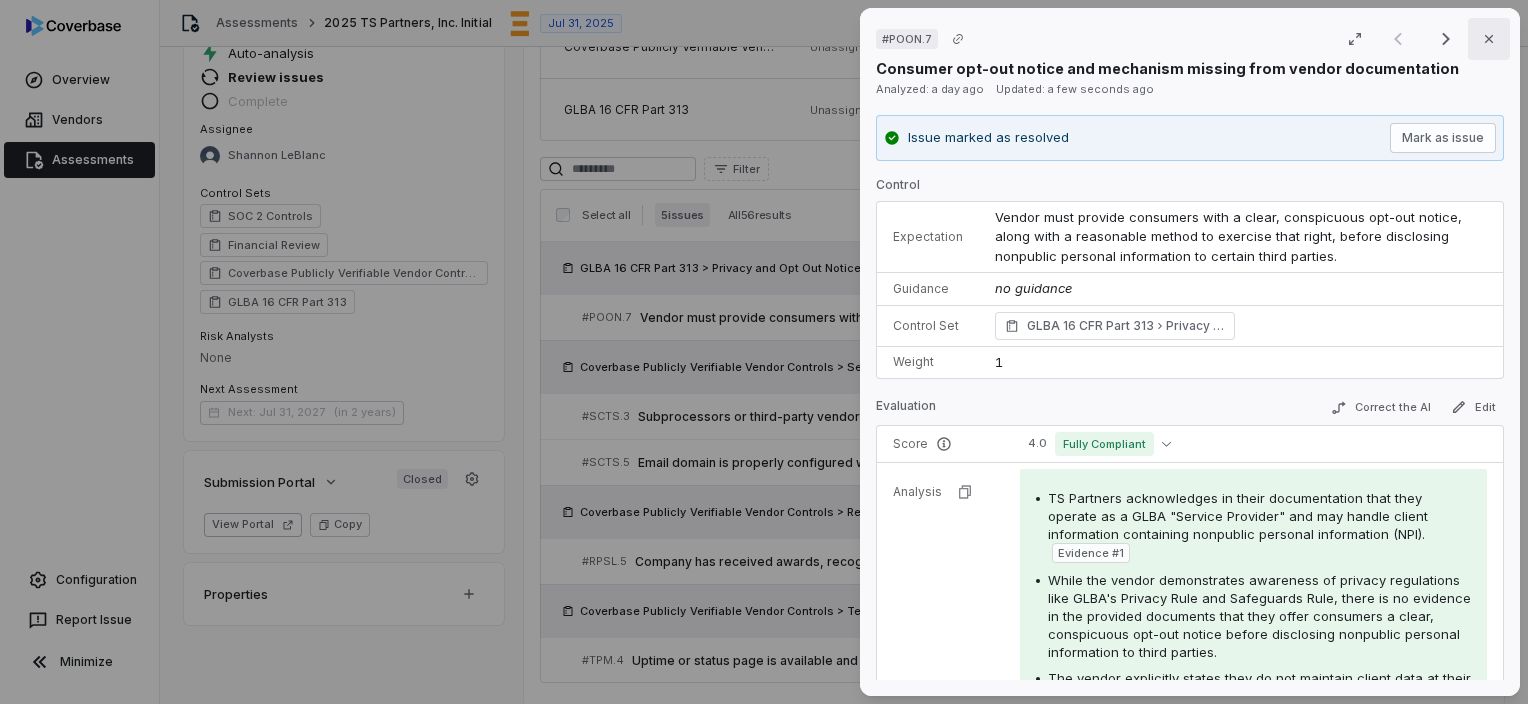 scroll, scrollTop: 337, scrollLeft: 0, axis: vertical 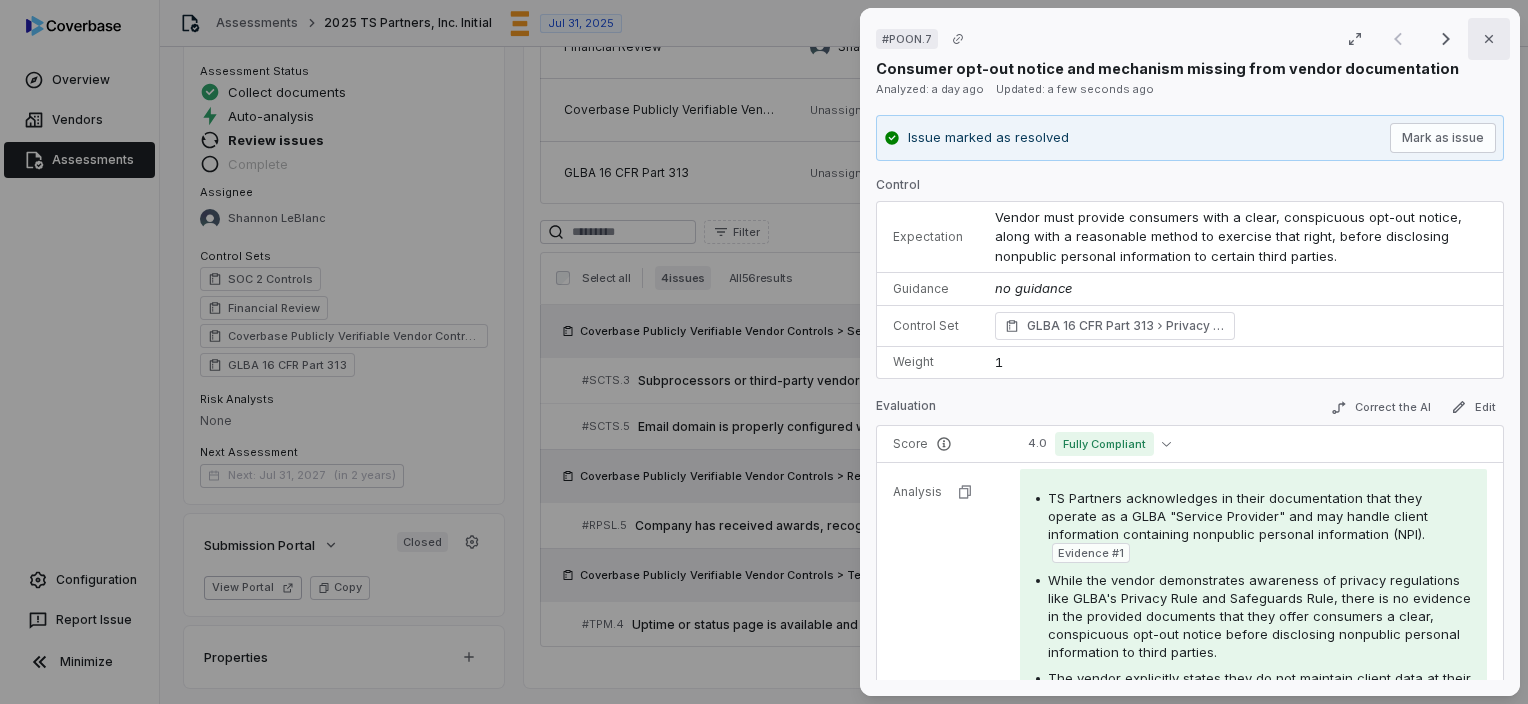 click 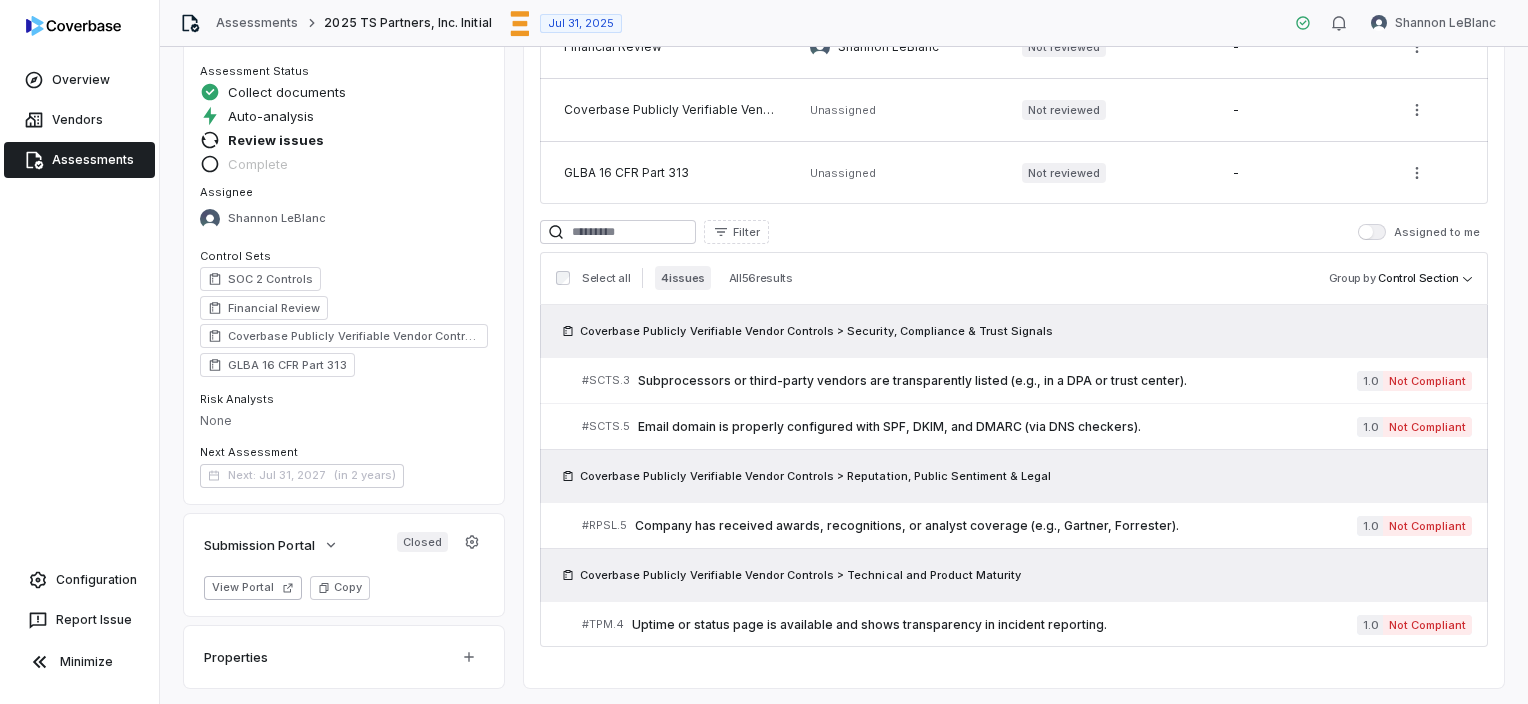 click on "Compliance v1 1.0 Not Compliant 2.0 Minimally Compliant 3.0 Partially Compliant 4.0 Fully Compliant" at bounding box center [1014, 220] 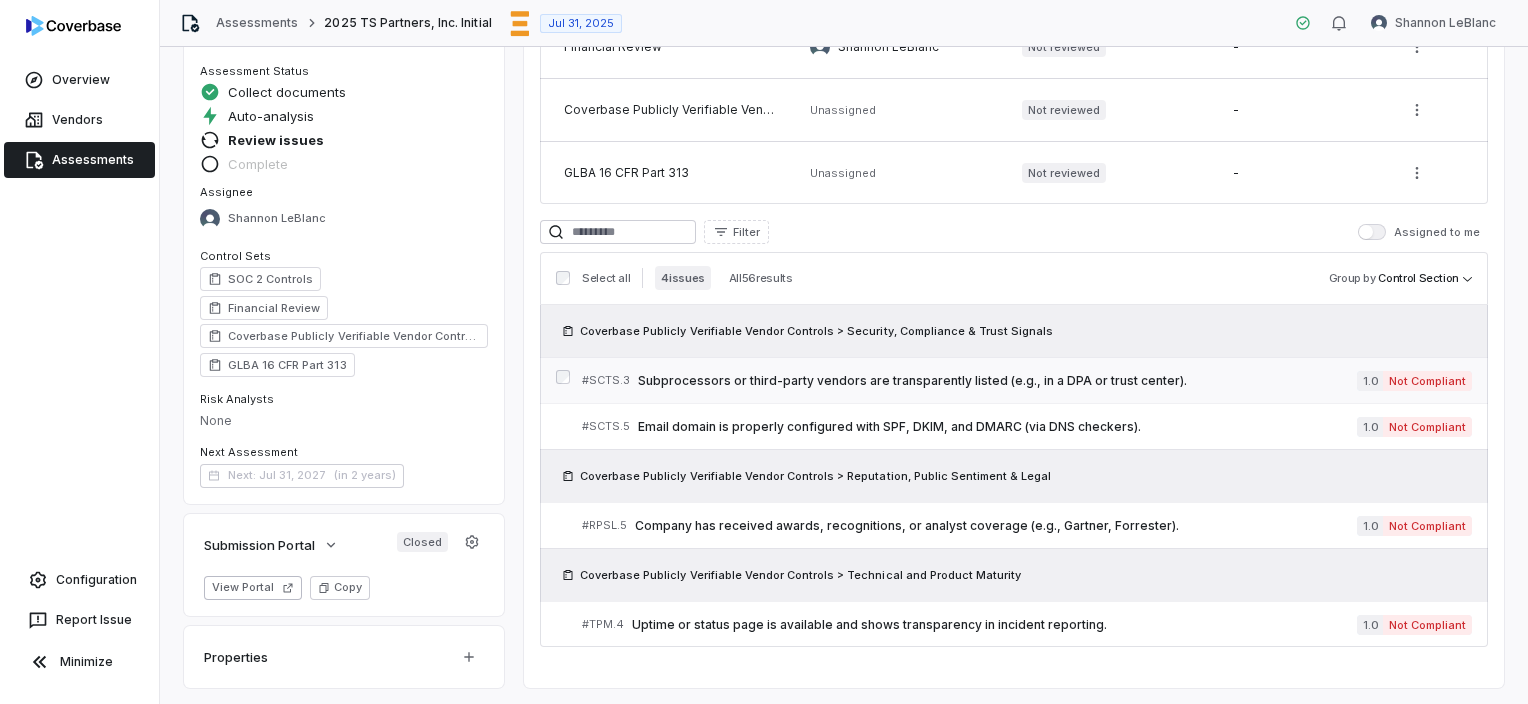 click on "Not Compliant" at bounding box center (1427, 381) 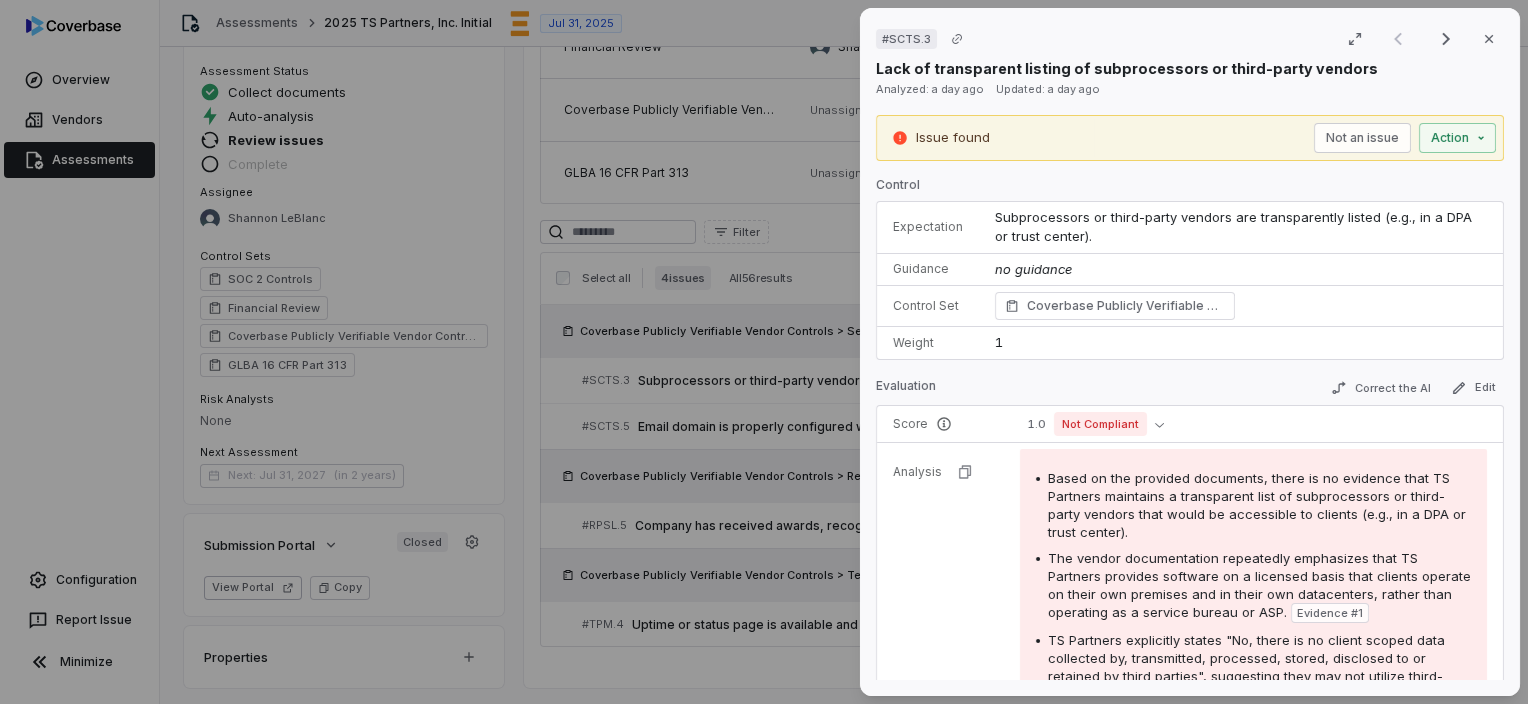 scroll, scrollTop: 494, scrollLeft: 0, axis: vertical 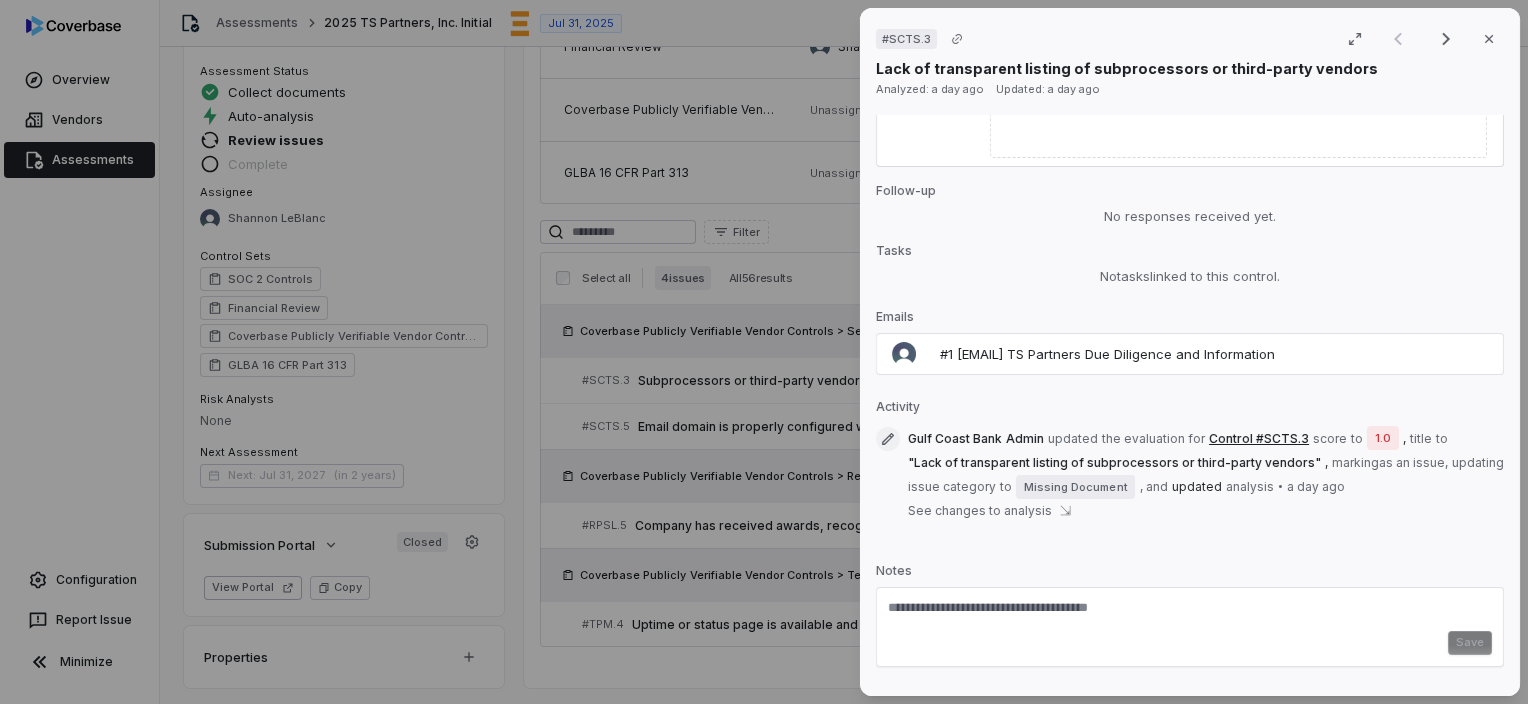 click at bounding box center [1190, 615] 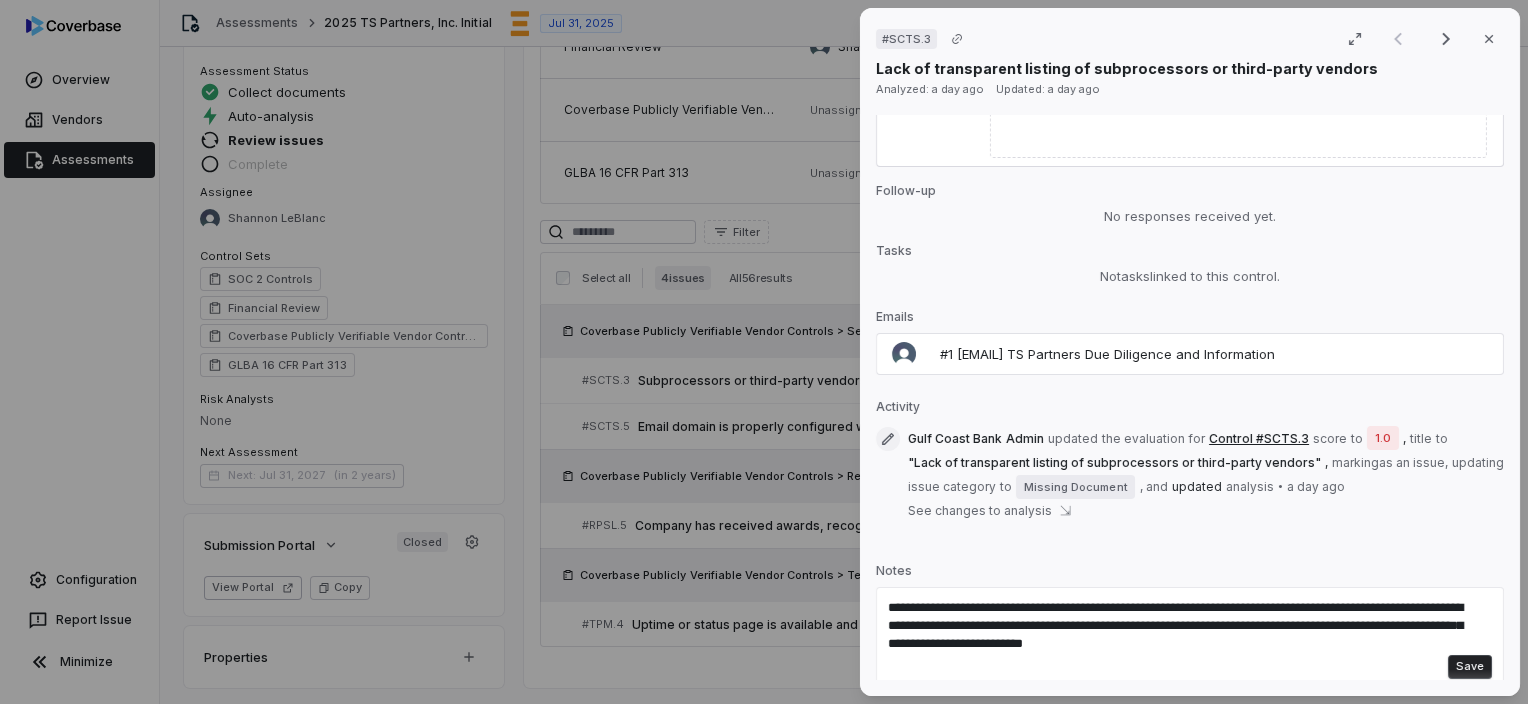 click on "Save" at bounding box center [1470, 667] 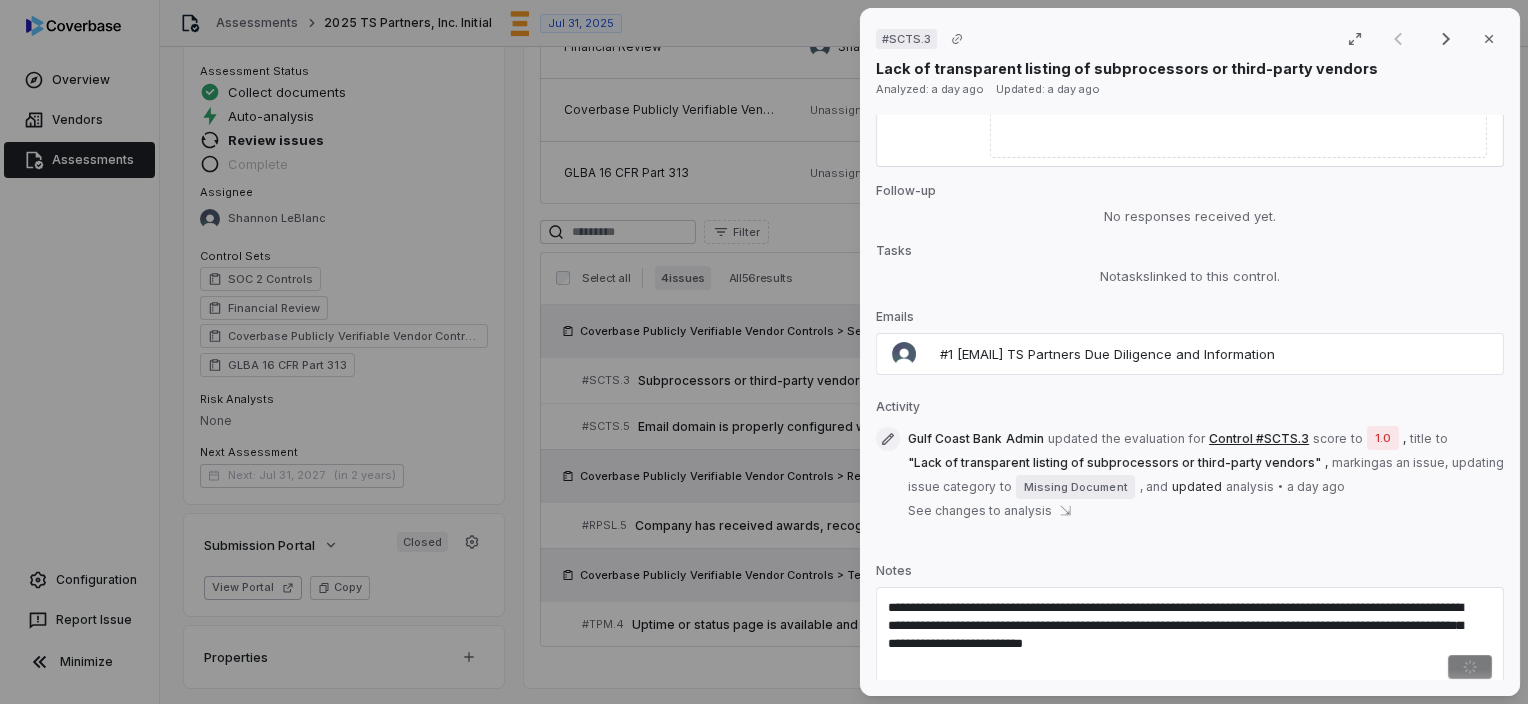 type 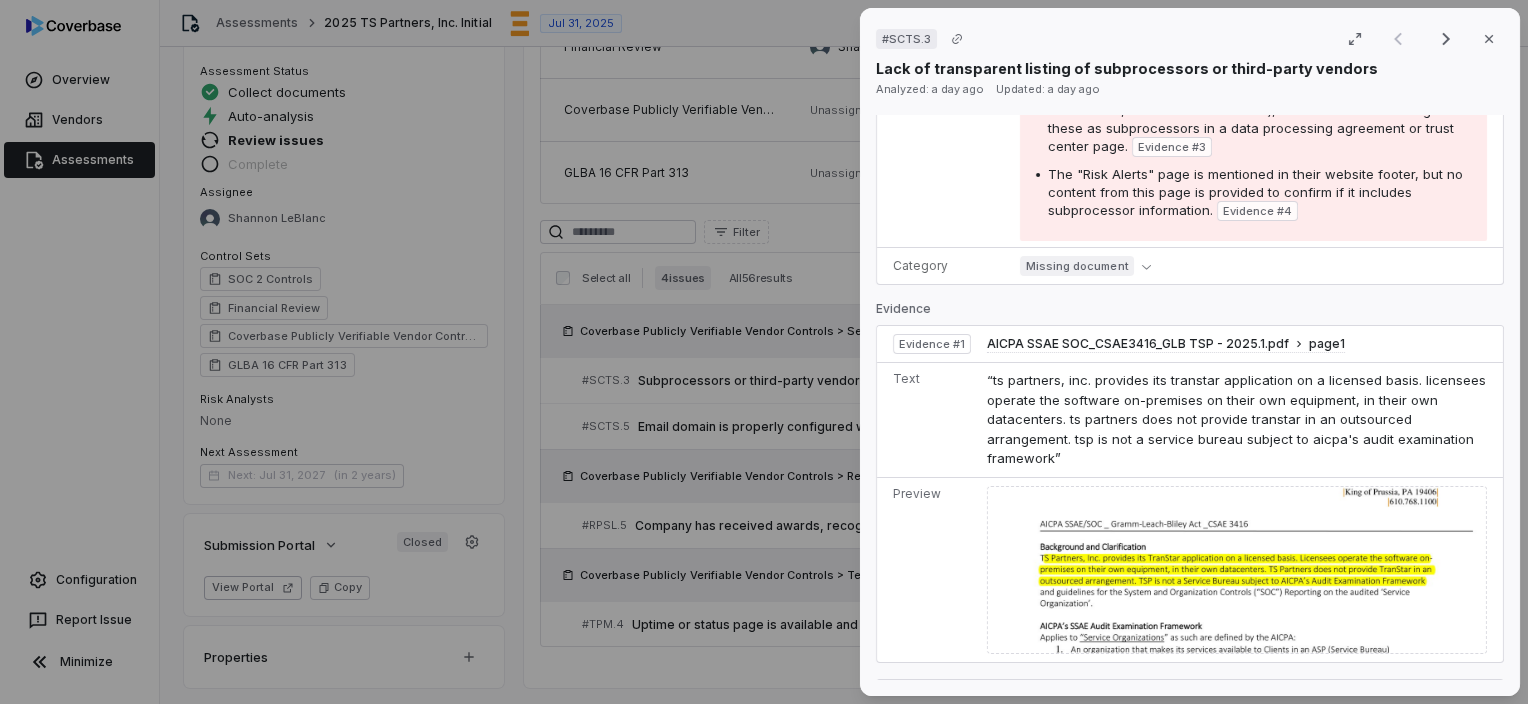 scroll, scrollTop: 0, scrollLeft: 0, axis: both 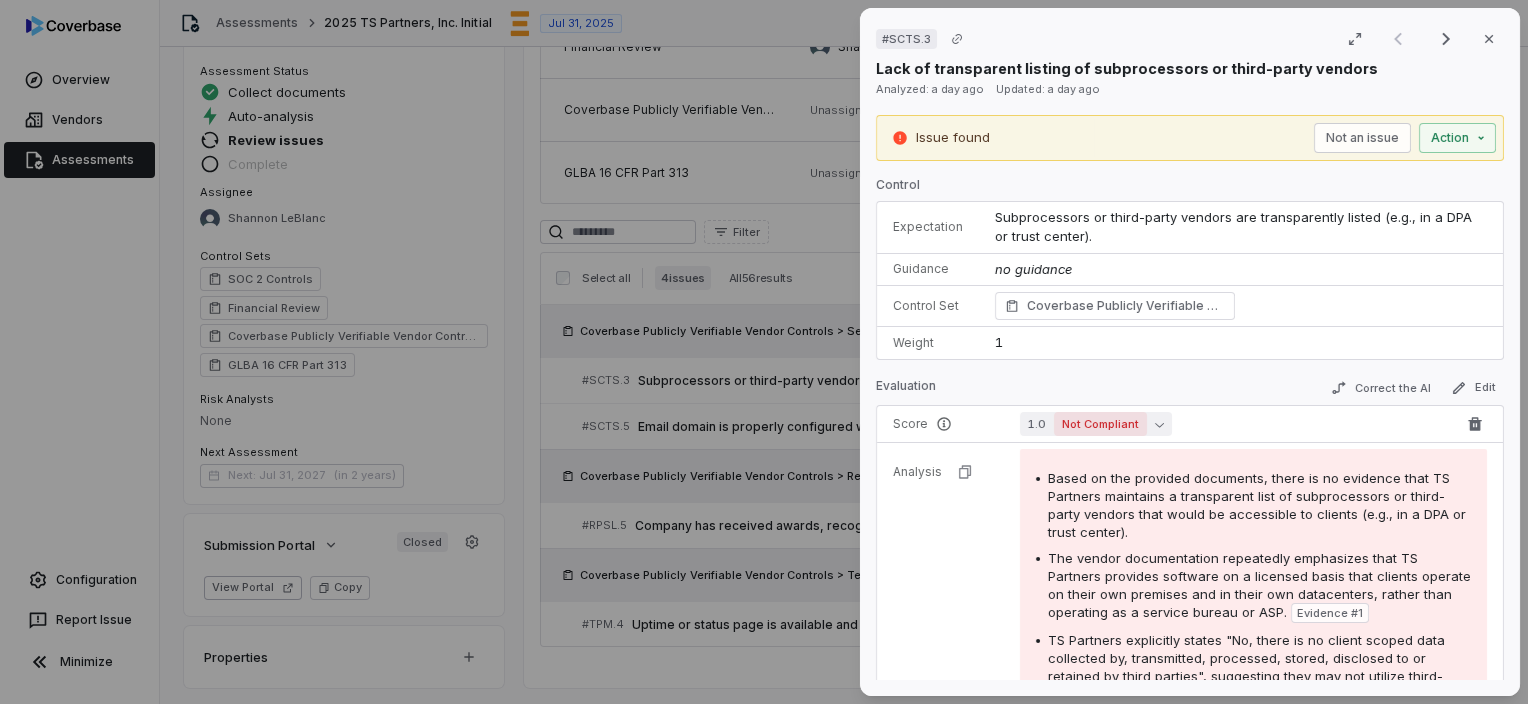click 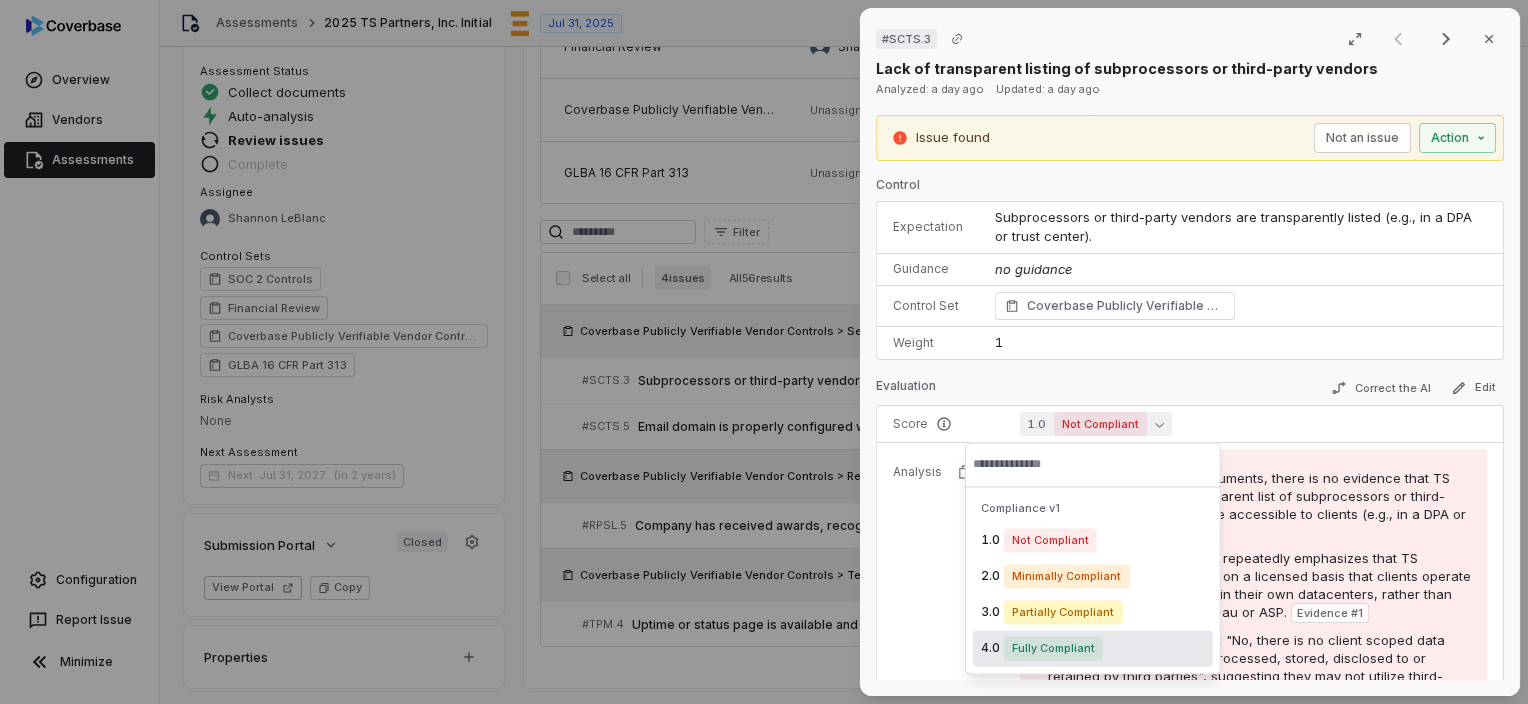 click on "Fully Compliant" at bounding box center (1053, 648) 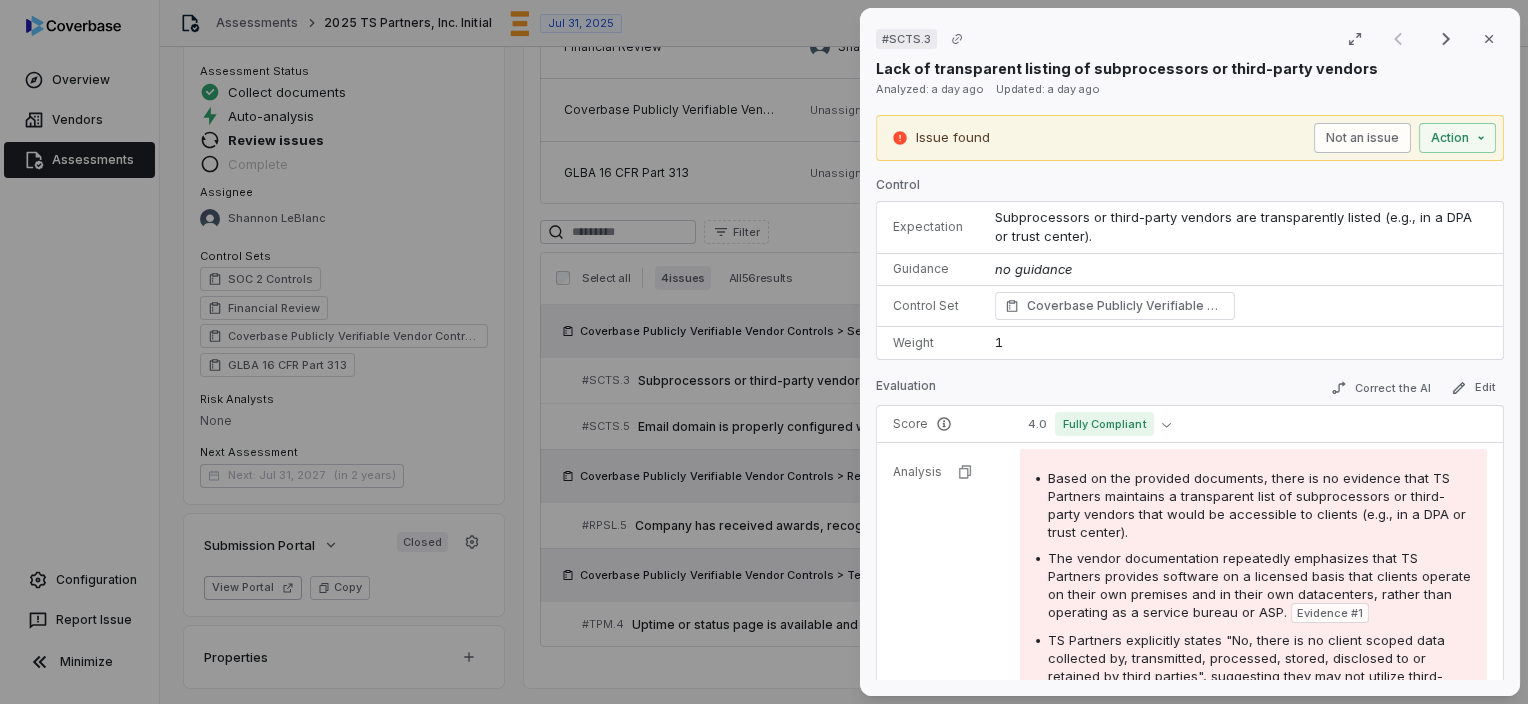 click on "Not an issue" at bounding box center [1362, 138] 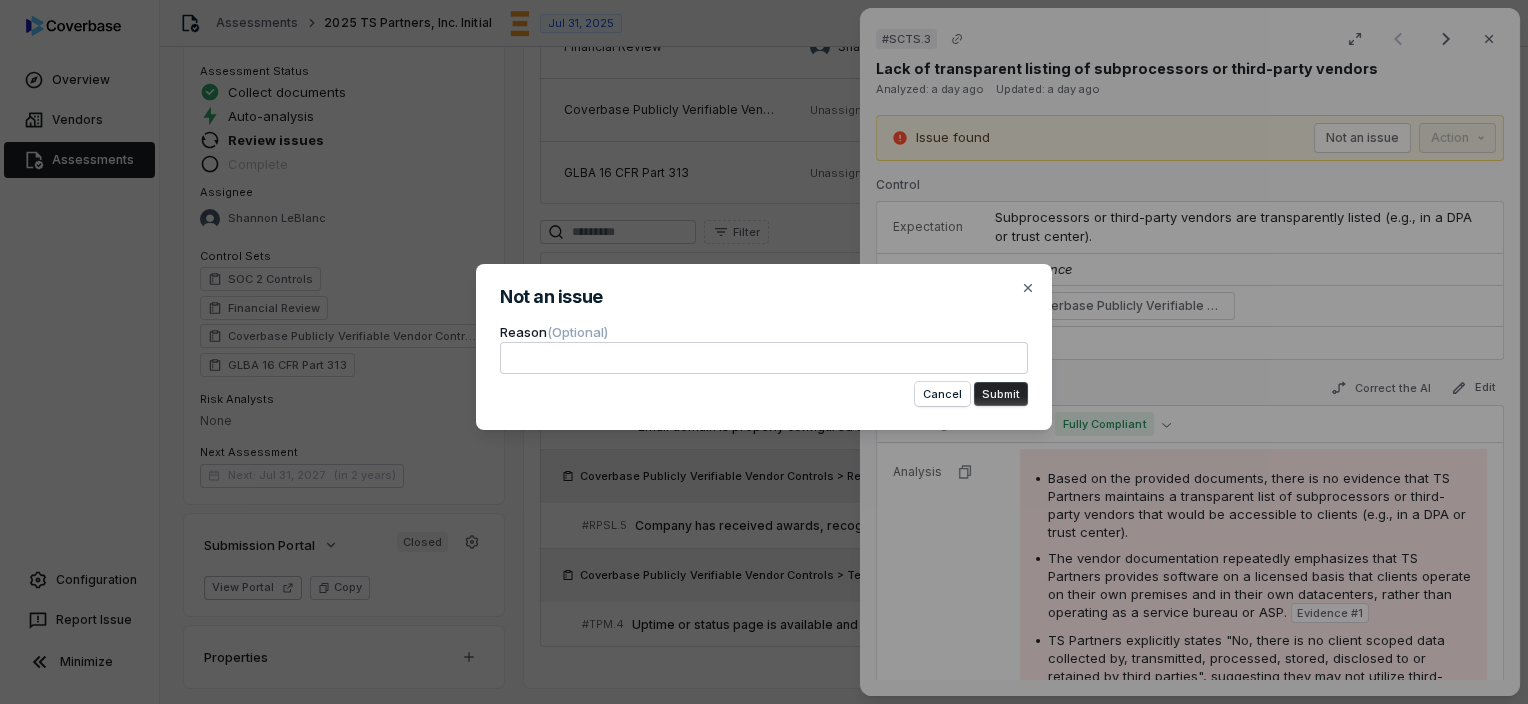 click on "Submit" at bounding box center [1001, 394] 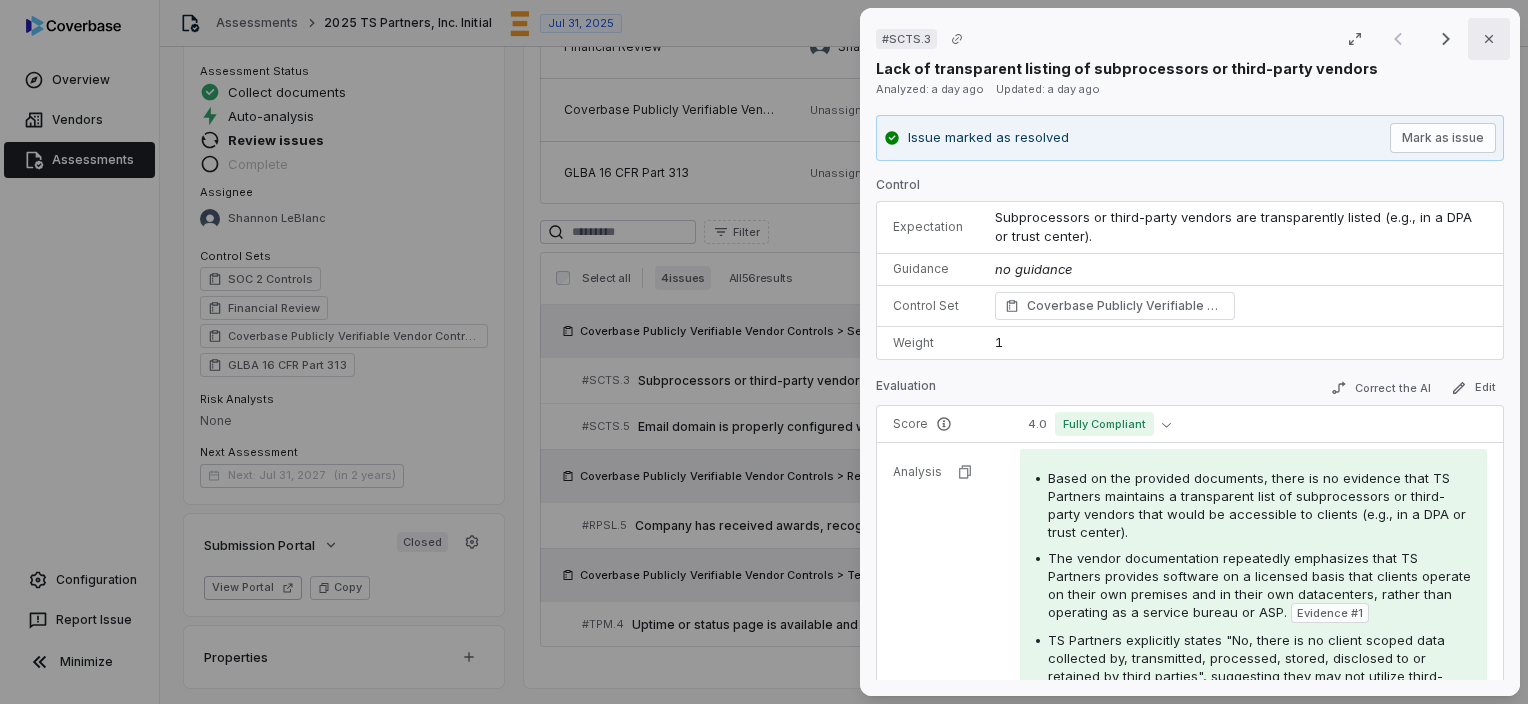 click 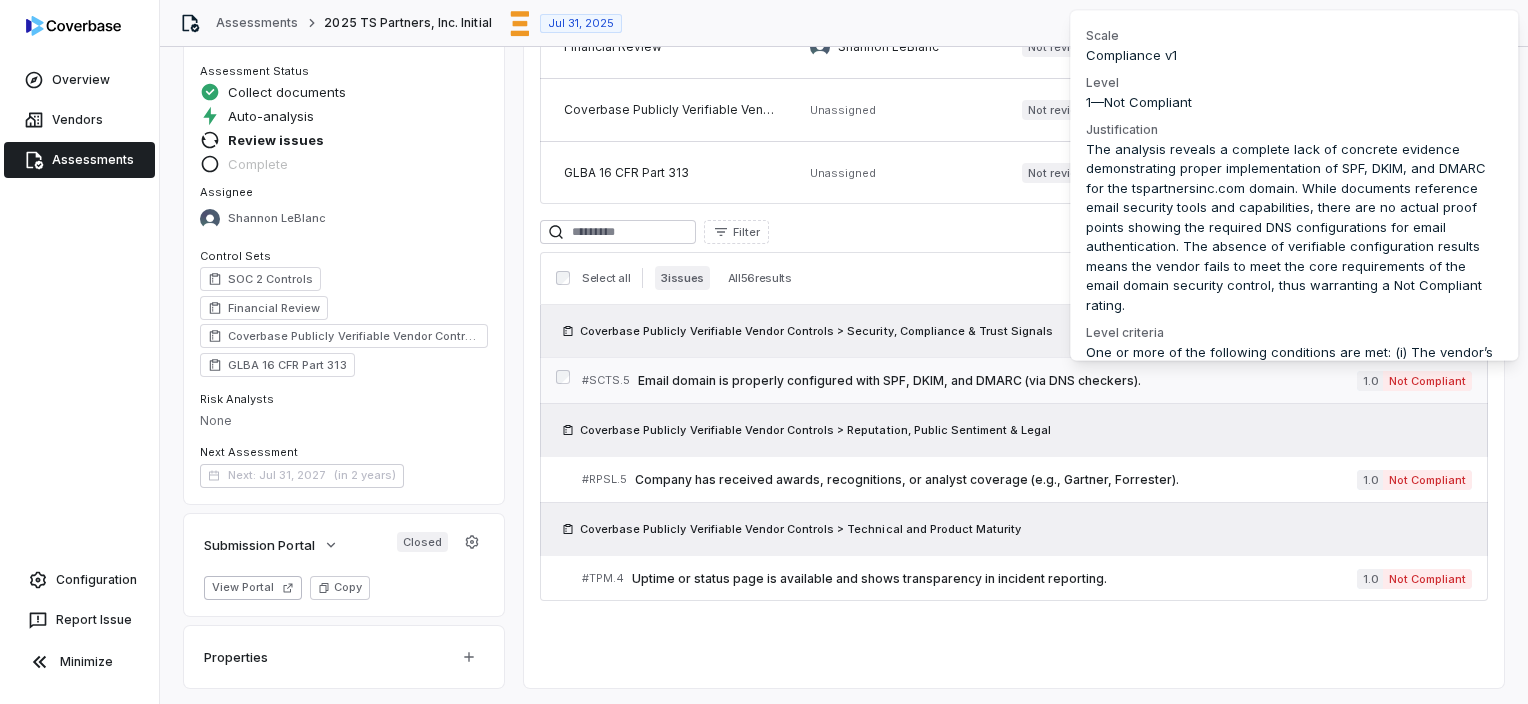 click on "Not Compliant" at bounding box center [1427, 381] 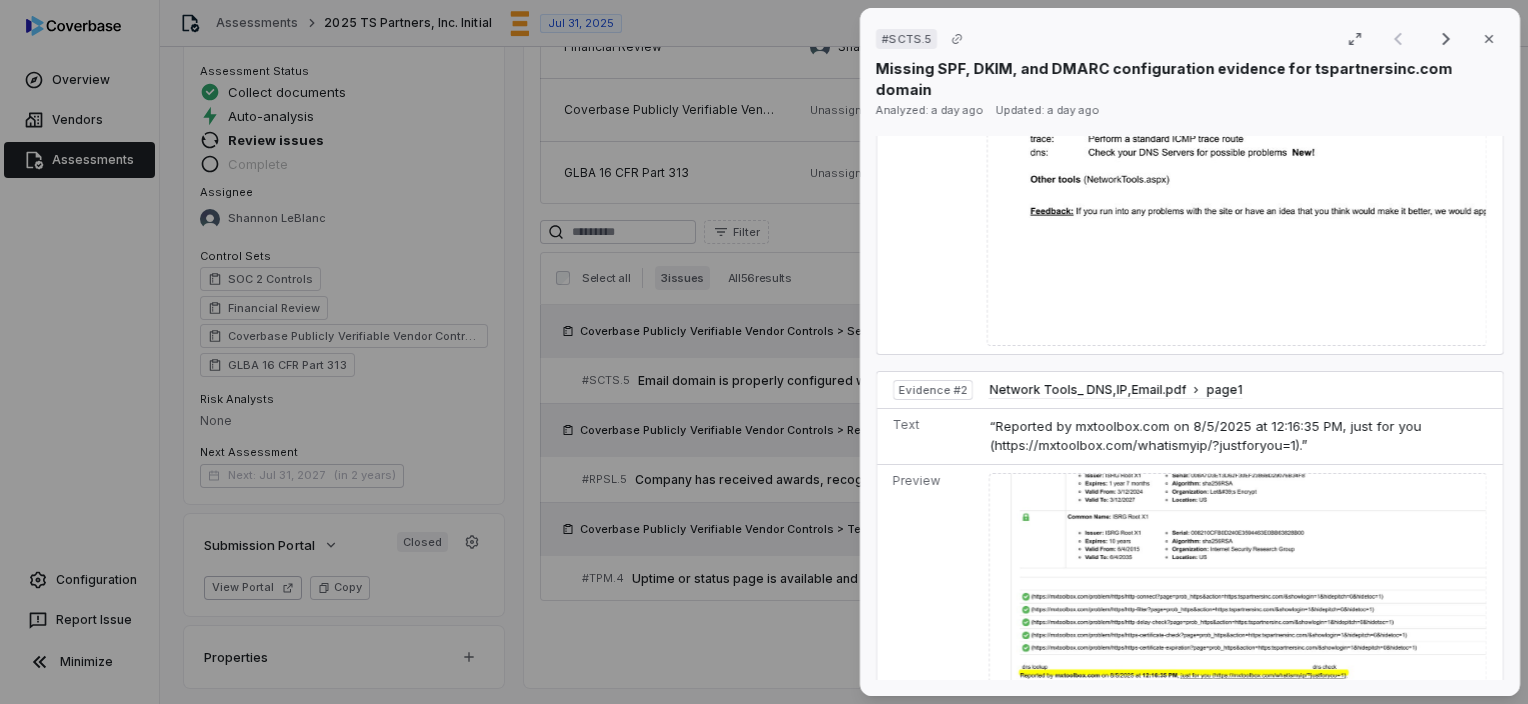 scroll, scrollTop: 1700, scrollLeft: 0, axis: vertical 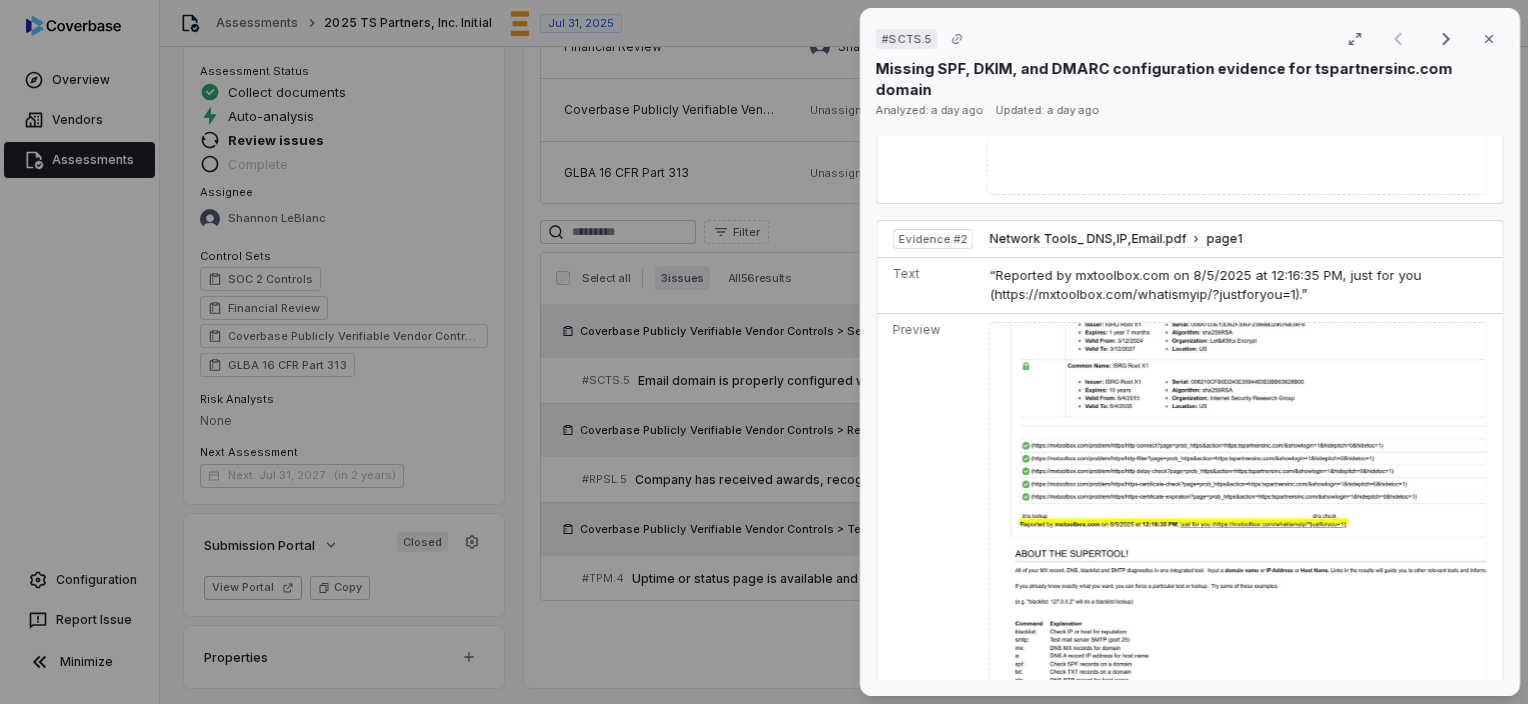 click on "Control #SCTS.[NUMBER] Result [NUMBER] of [NUMBER] Close Missing SPF, DKIM, and DMARC configuration evidence for tspartnersinc.com domain Analyzed: a day ago Updated: a day ago Issue found Not an issue Action Control Expectation Email domain is properly configured with SPF, DKIM, and DMARC (via DNS checkers). Guidance no guidance Control Set Coverbase Publicly Verifiable Vendor Controls Security, Compliance & Trust Signals Weight [NUMBER] Evaluation Correct the AI Edit Score [NUMBER].[NUMBER] Not Compliant Analysis The provided documents contain references to SPF, DKIM, and DMARC tools and capabilities in the "Network Tools_ DNS,IP,Email.pdf" file, but no evidence of actual implementation for the tspartnersinc.com domain. Evidence # [NUMBER] The document shows that MxToolbox was used on [DATE] to perform checks on the tspartnersinc.com domain, but focuses on HTTPS certificate validation rather than email security configurations. Evidence # [NUMBER] Evidence # [NUMBER] Category Missing document Evidence Evidence # [NUMBER] Network Tools_ DNS,IP,Email.pdf page [NUMBER] Text Preview [NUMBER] [NUMBER] [NUMBER]" at bounding box center [1190, 352] 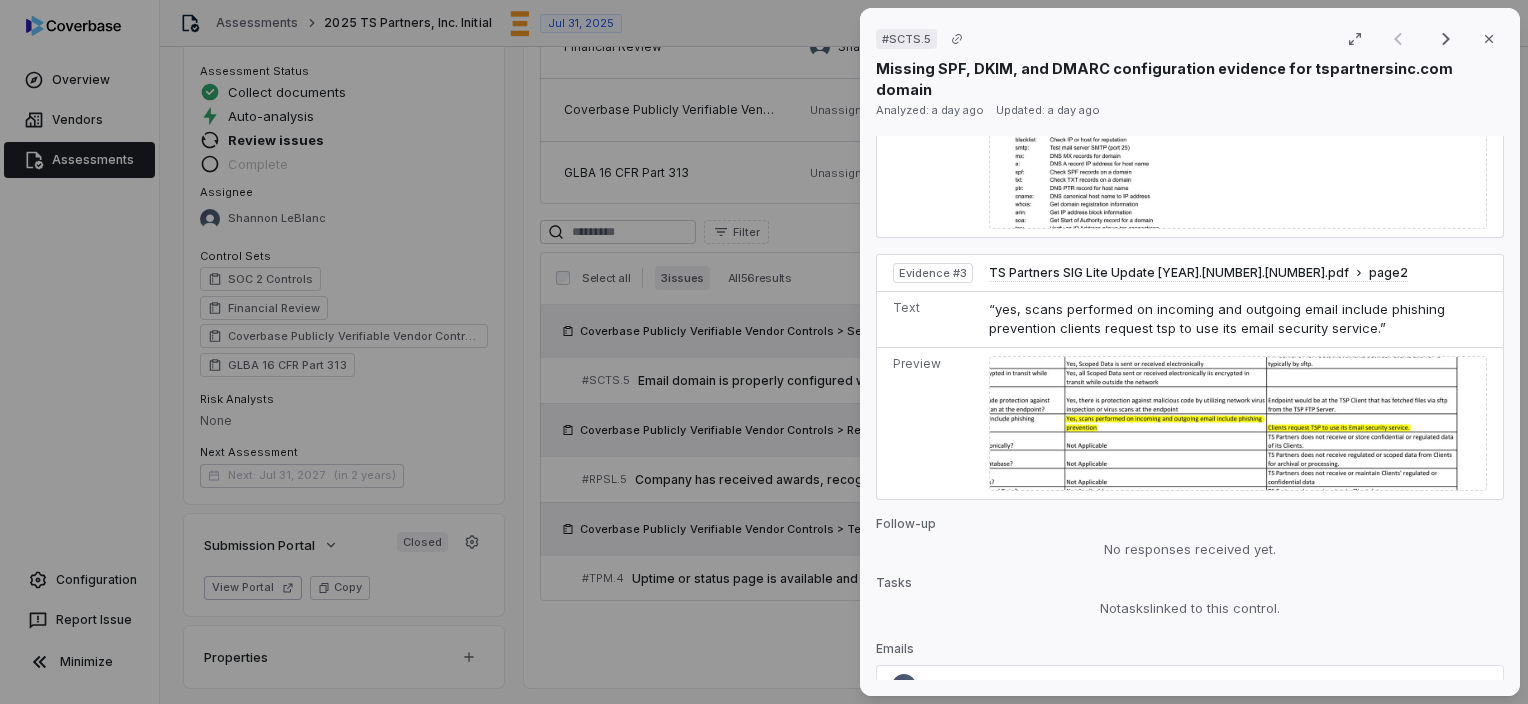 scroll, scrollTop: 2392, scrollLeft: 0, axis: vertical 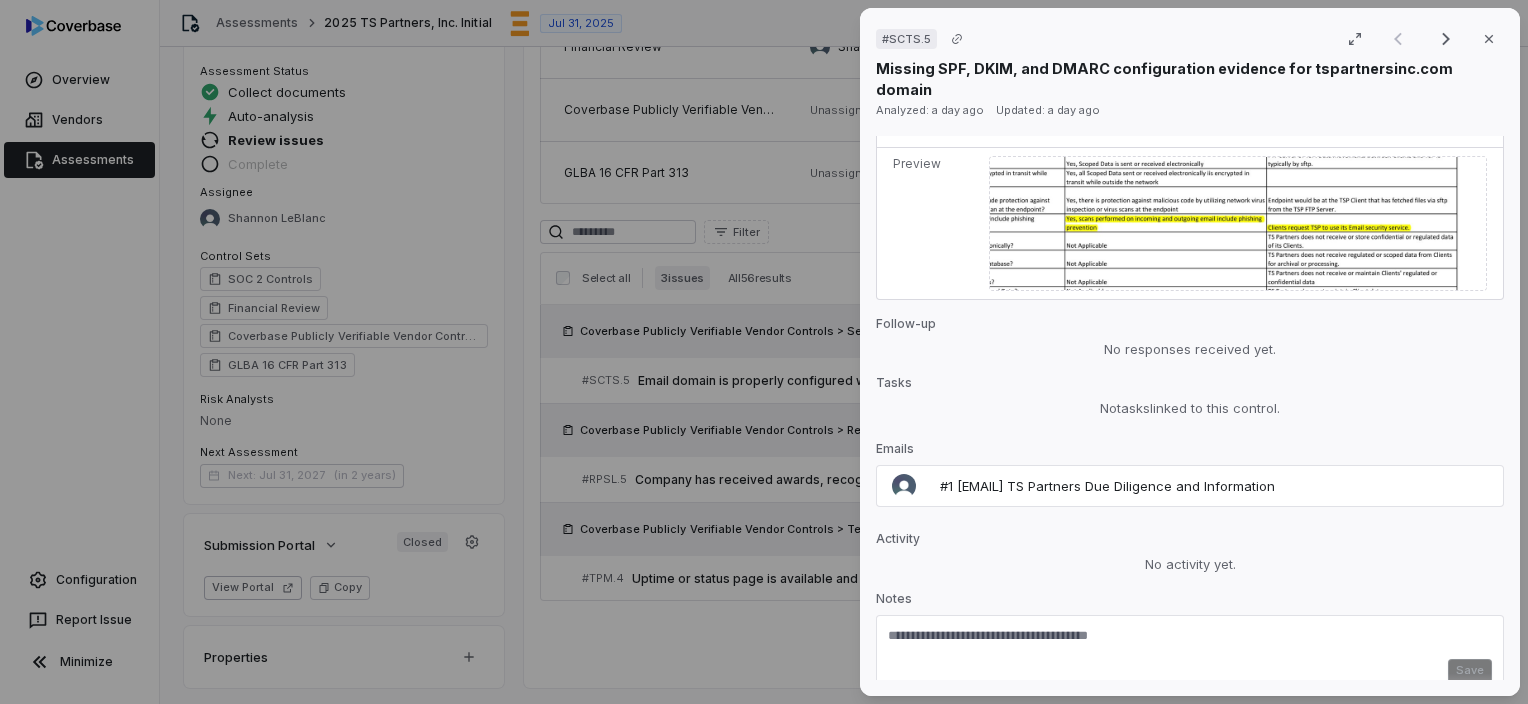click at bounding box center (1190, 643) 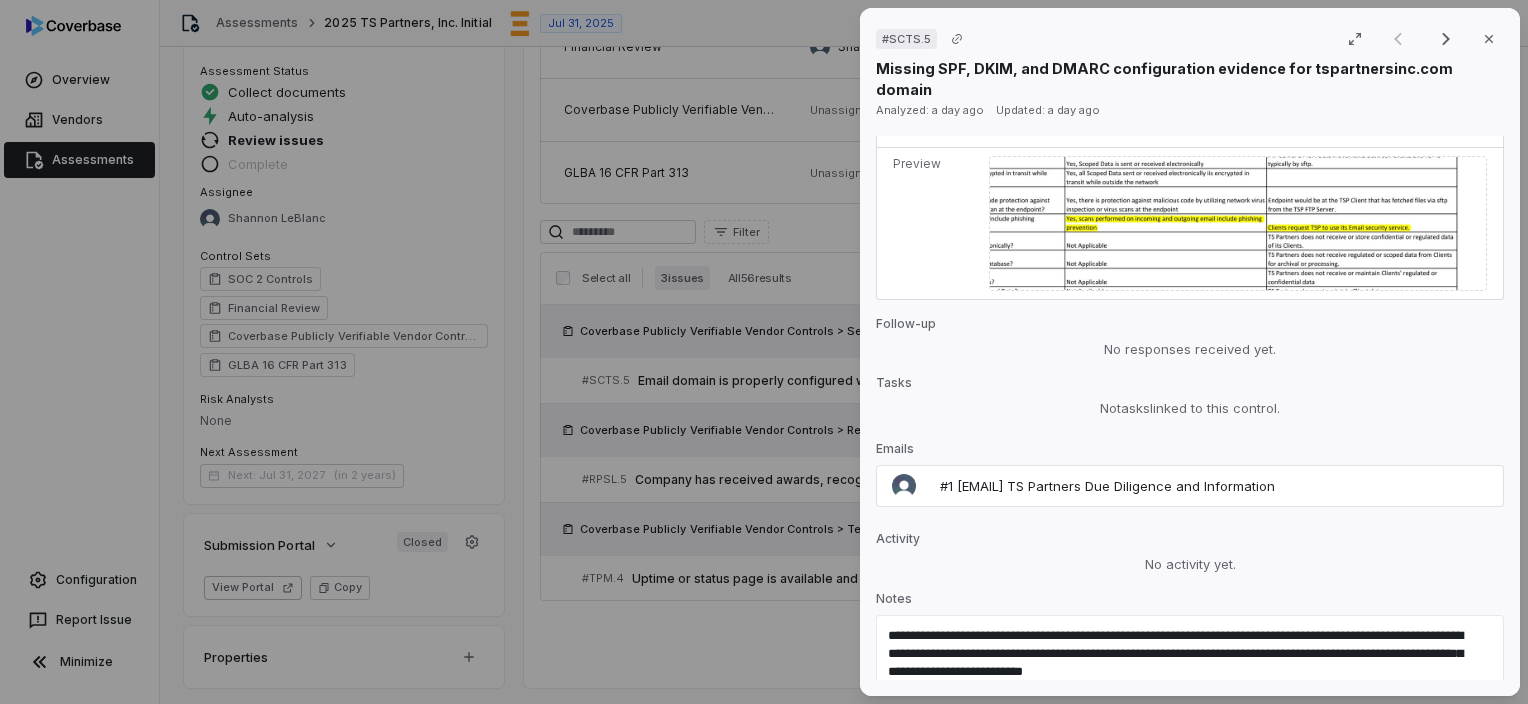 click on "Save" at bounding box center [1470, 695] 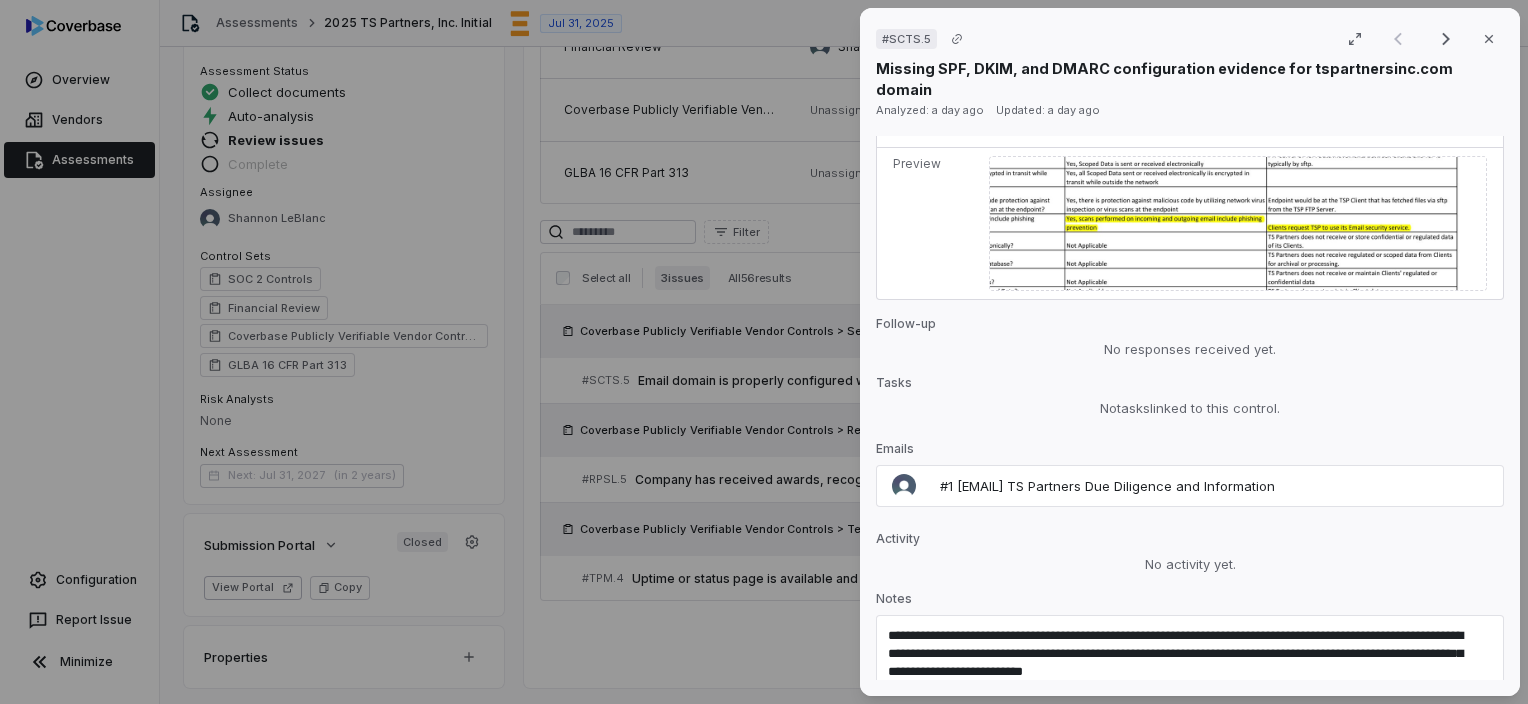 type 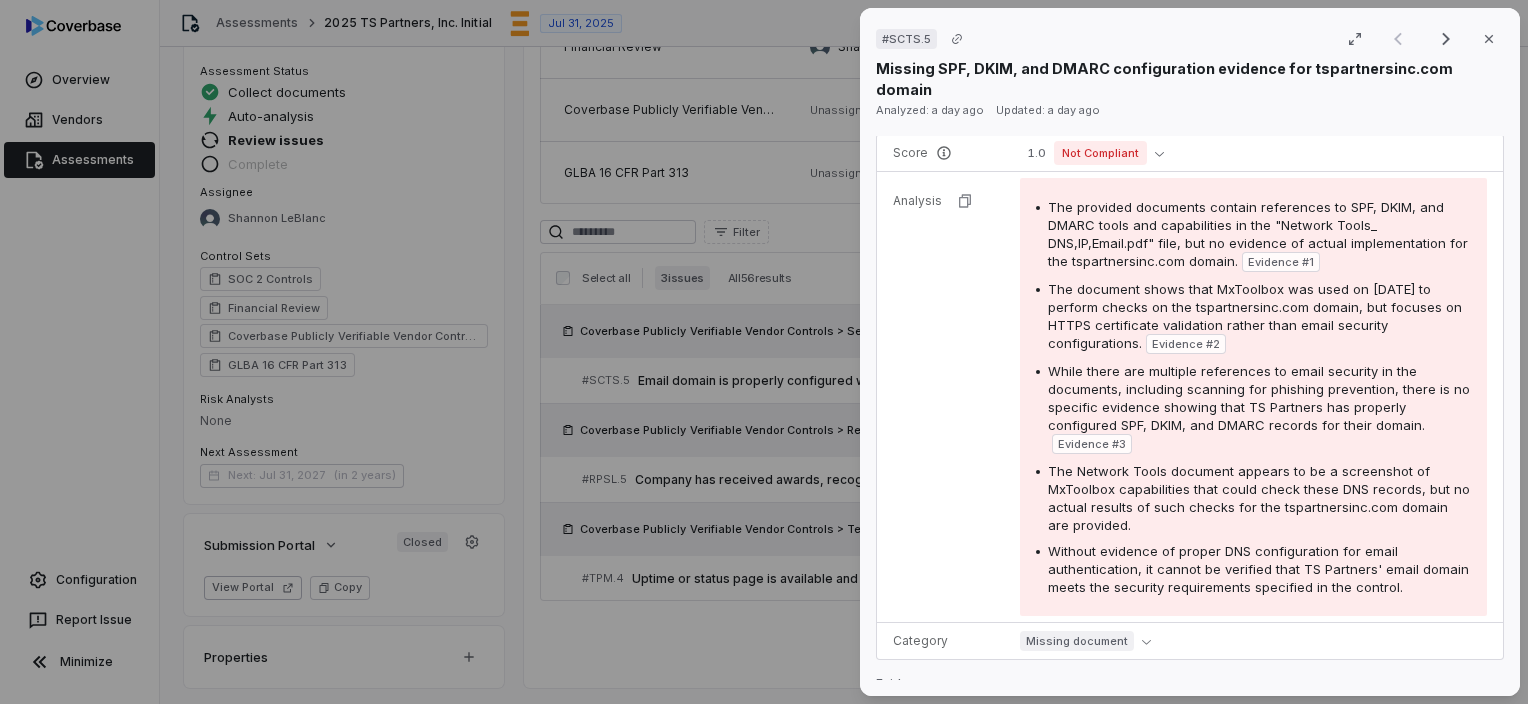 scroll, scrollTop: 0, scrollLeft: 0, axis: both 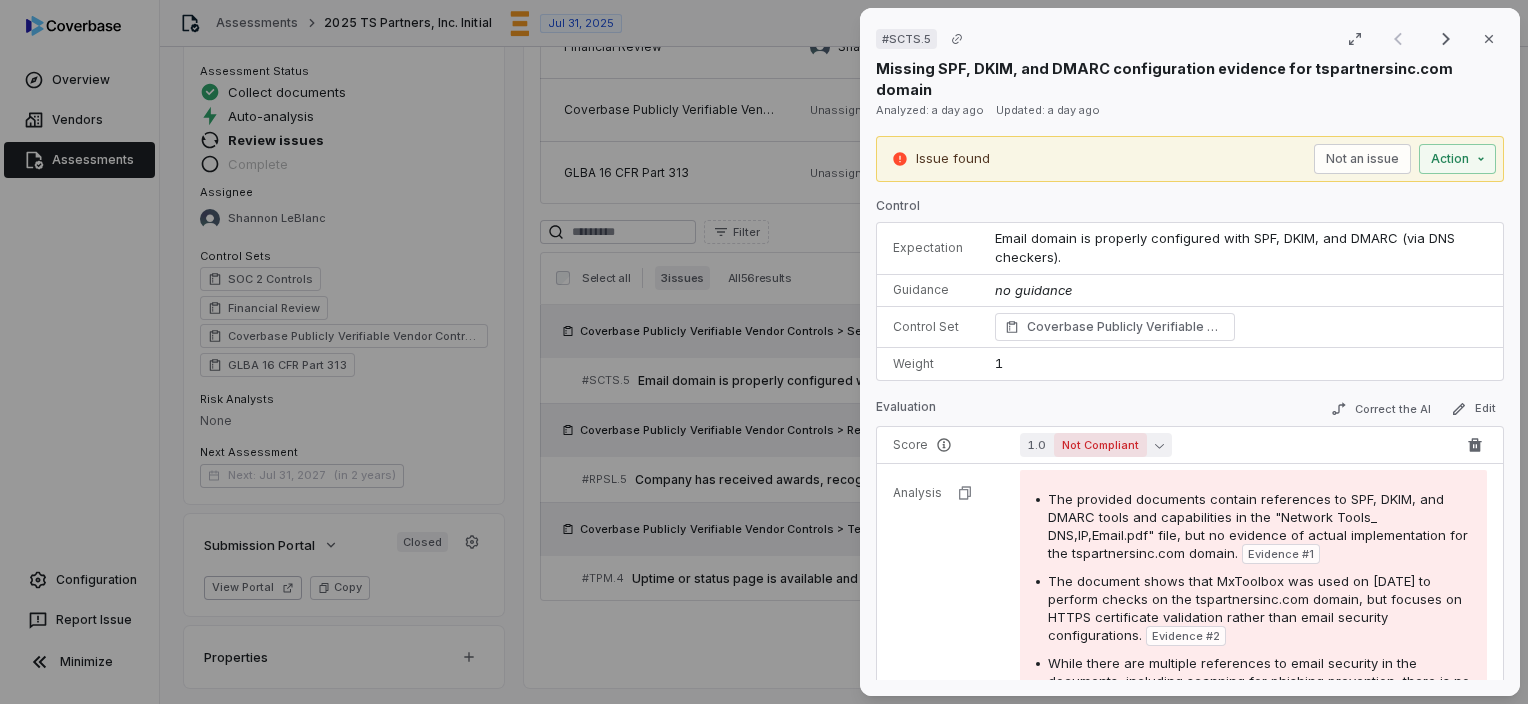 click on "Not Compliant" at bounding box center [1100, 445] 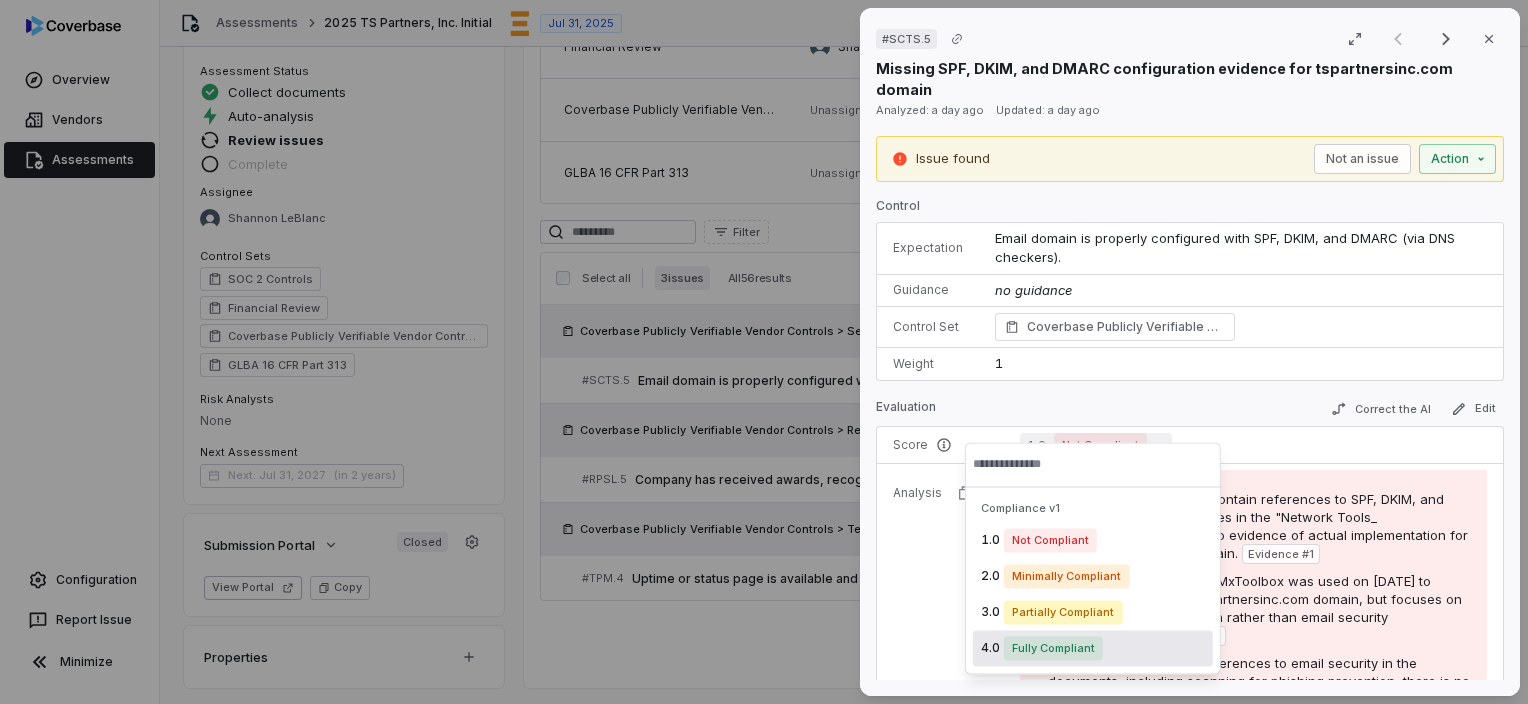 click on "Fully Compliant" at bounding box center [1053, 648] 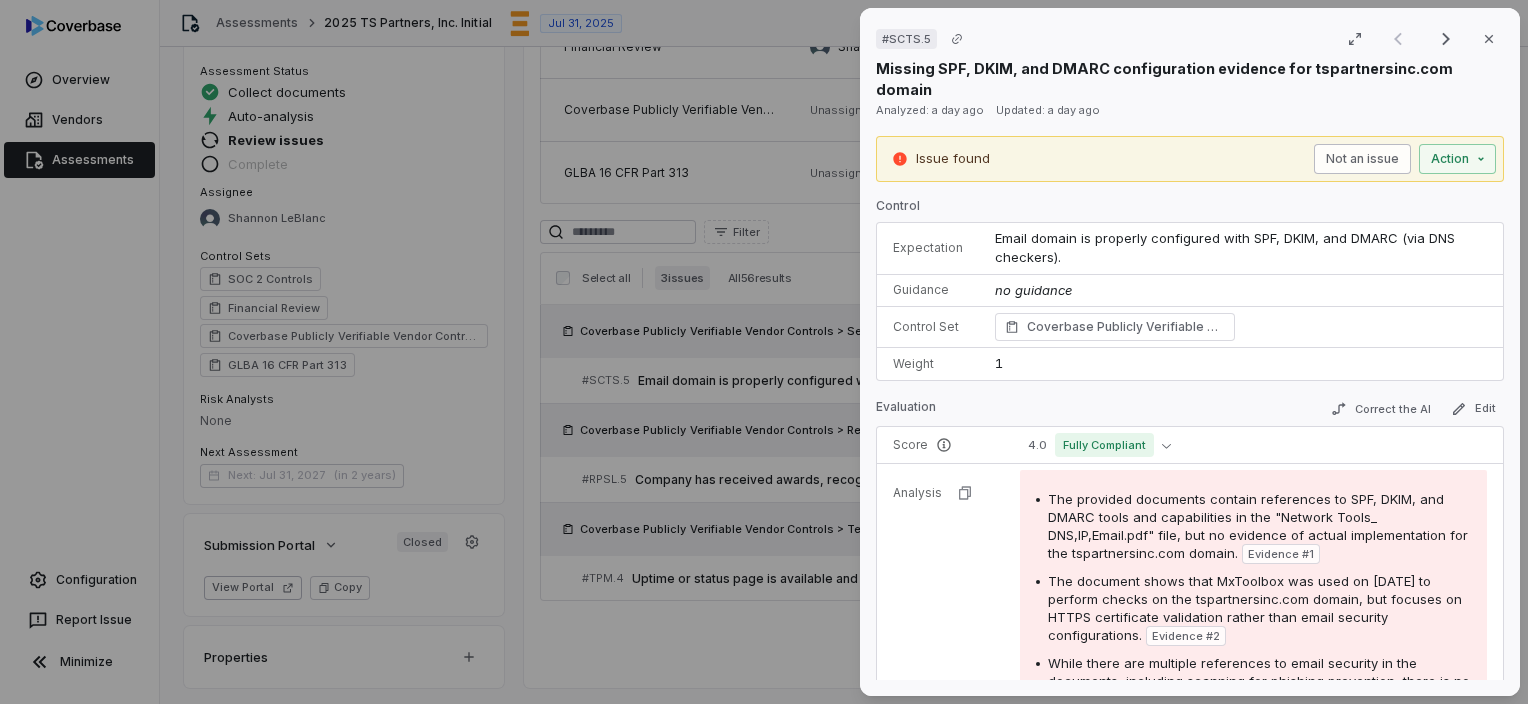 click on "Not an issue" at bounding box center (1362, 159) 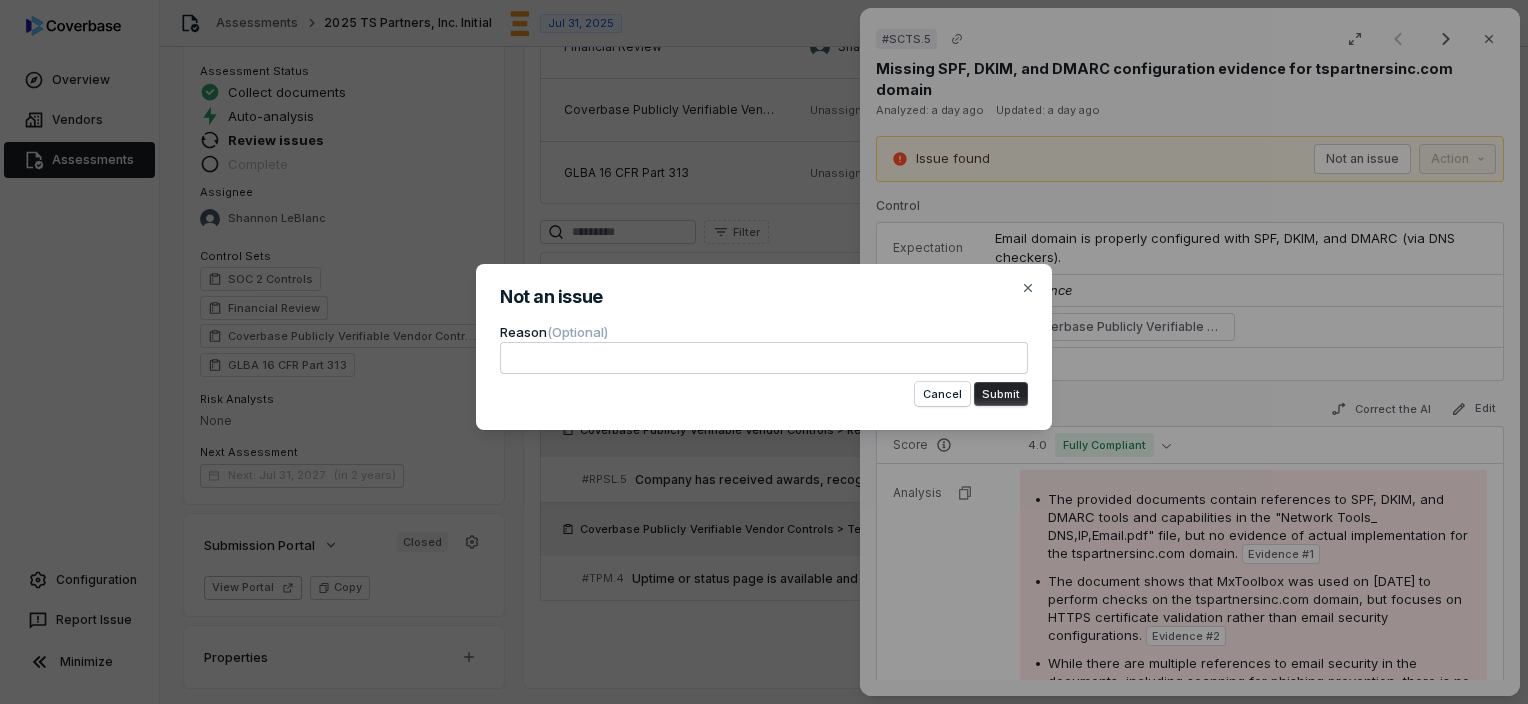 click on "Submit" at bounding box center (1001, 394) 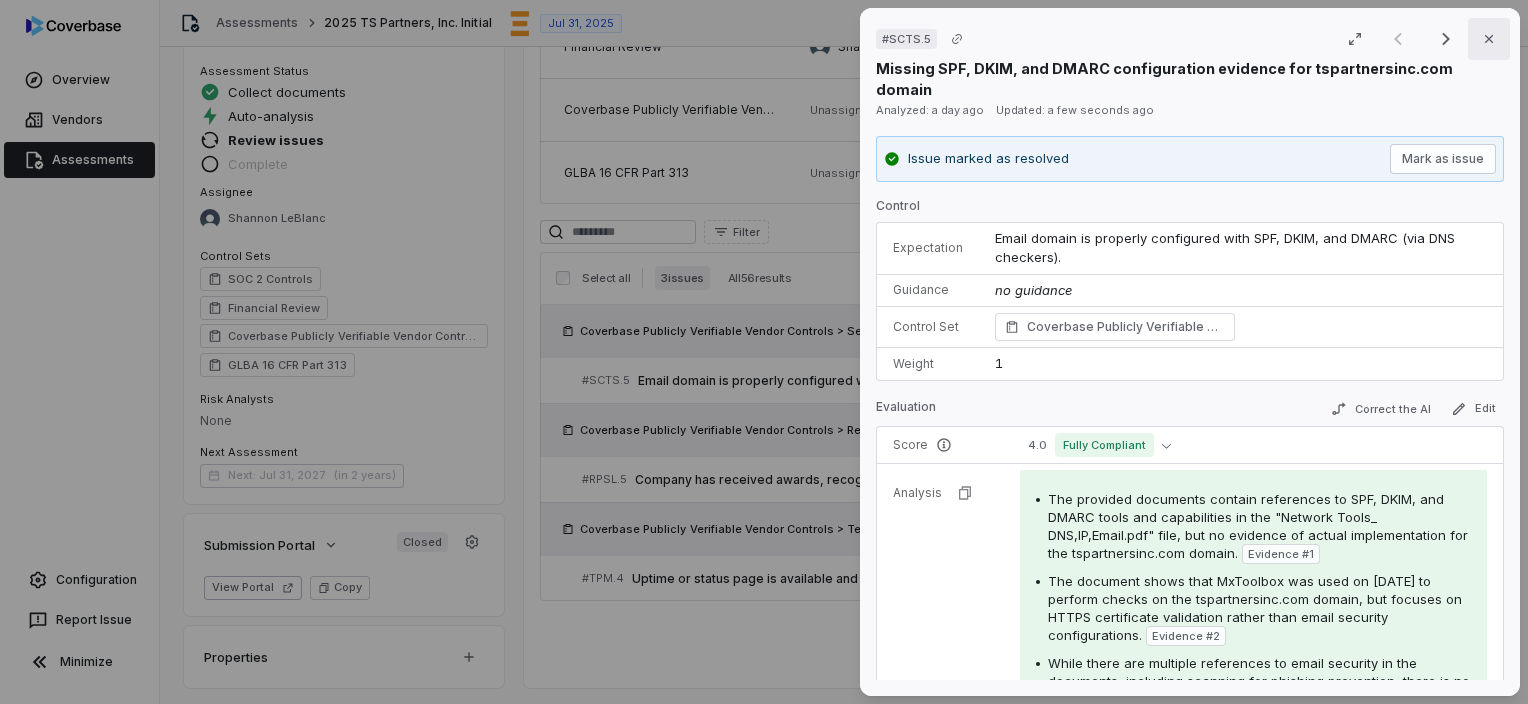 click 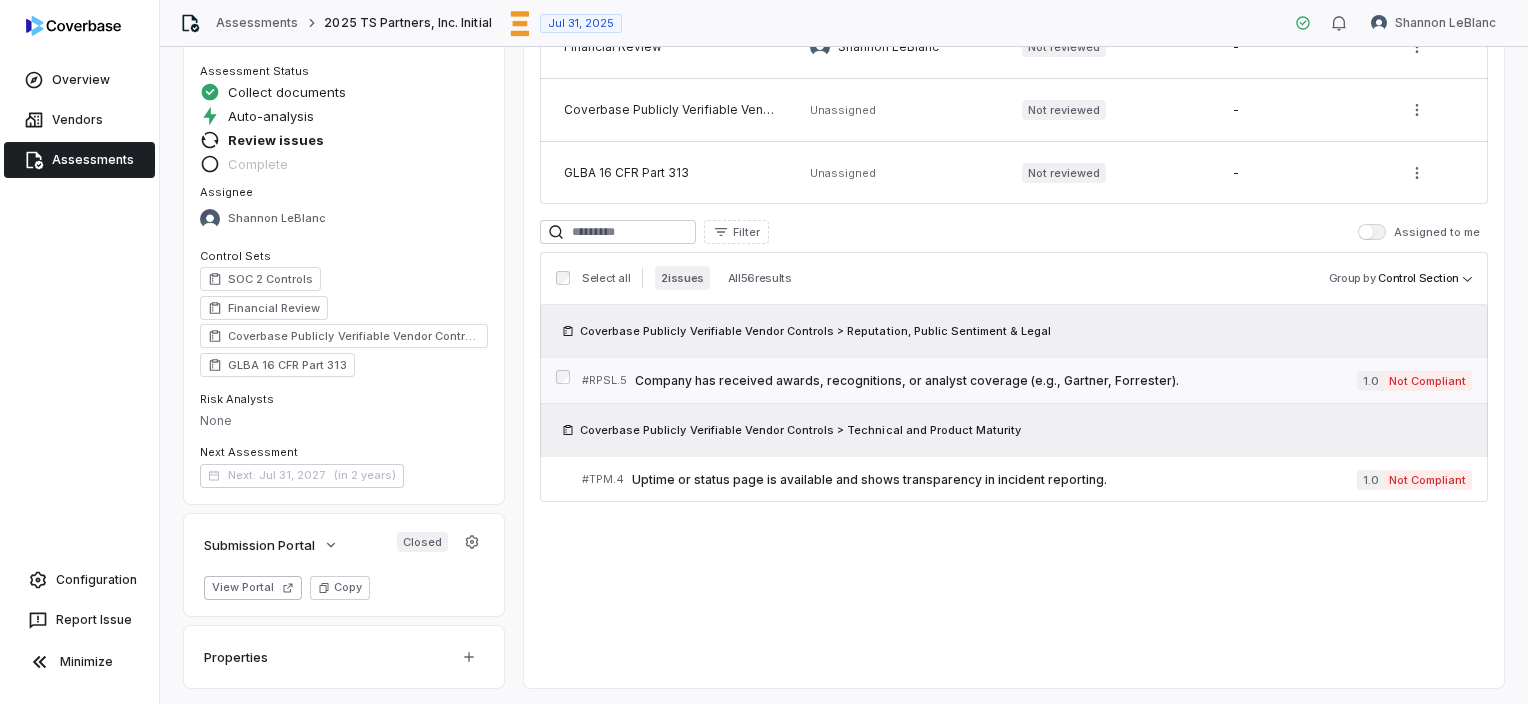click on "Not Compliant" at bounding box center (1427, 381) 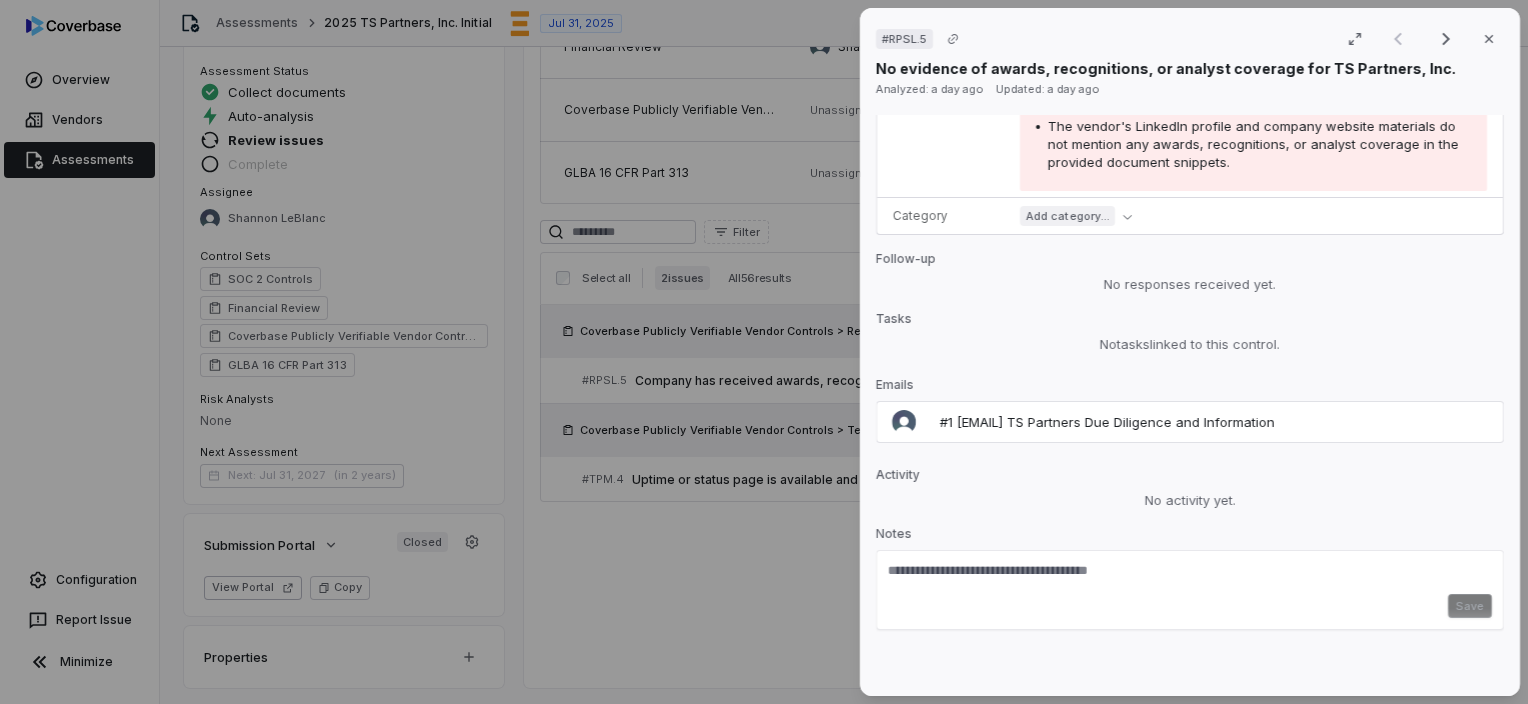 scroll, scrollTop: 756, scrollLeft: 0, axis: vertical 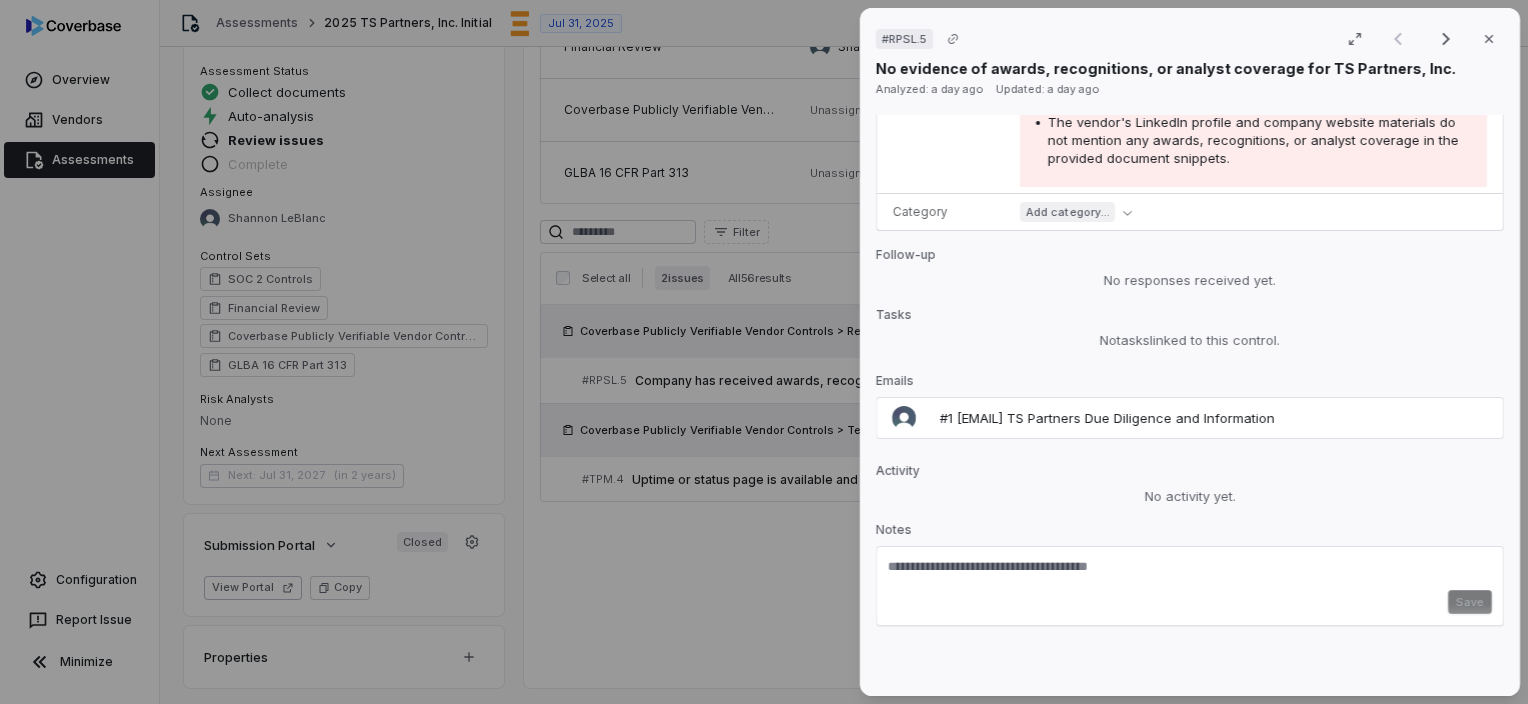 click at bounding box center [1190, 574] 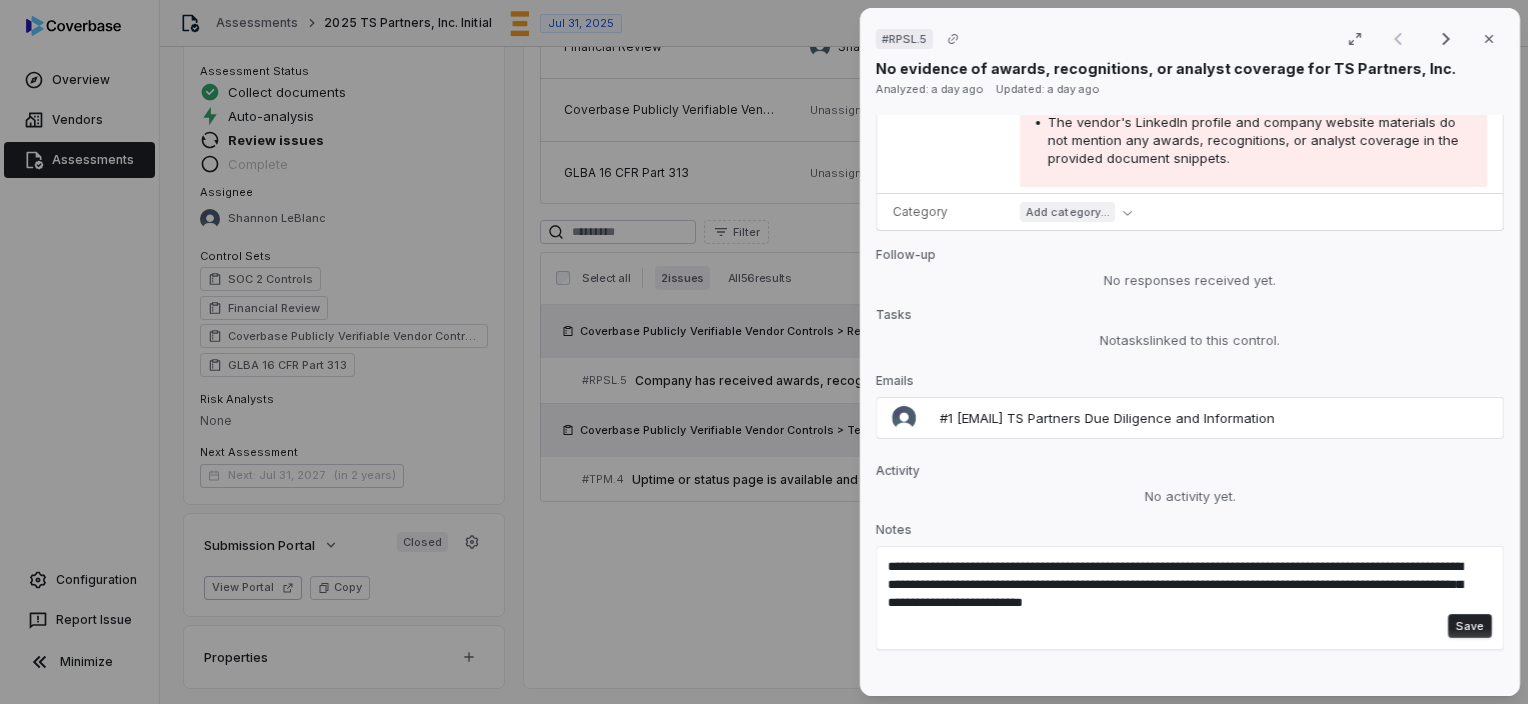 click on "Save" at bounding box center [1470, 626] 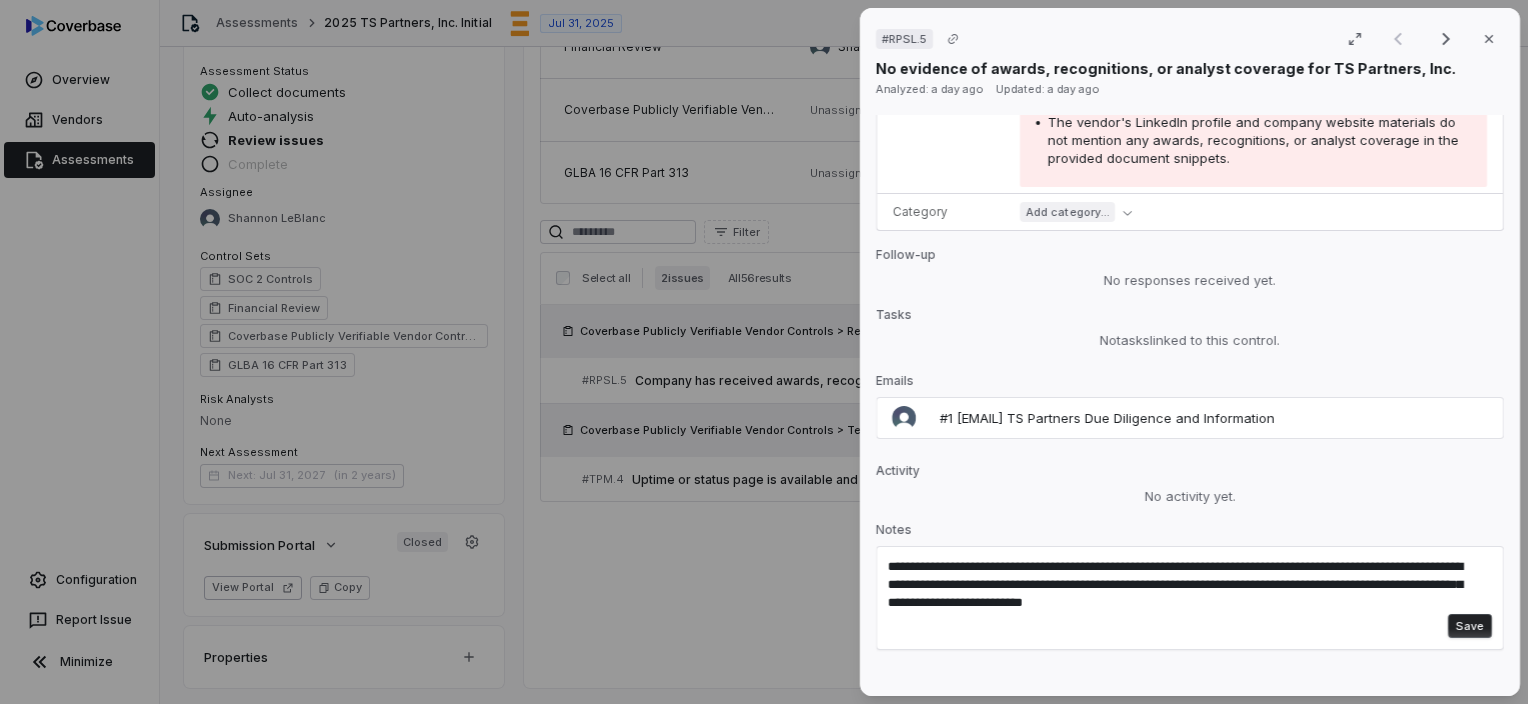 type 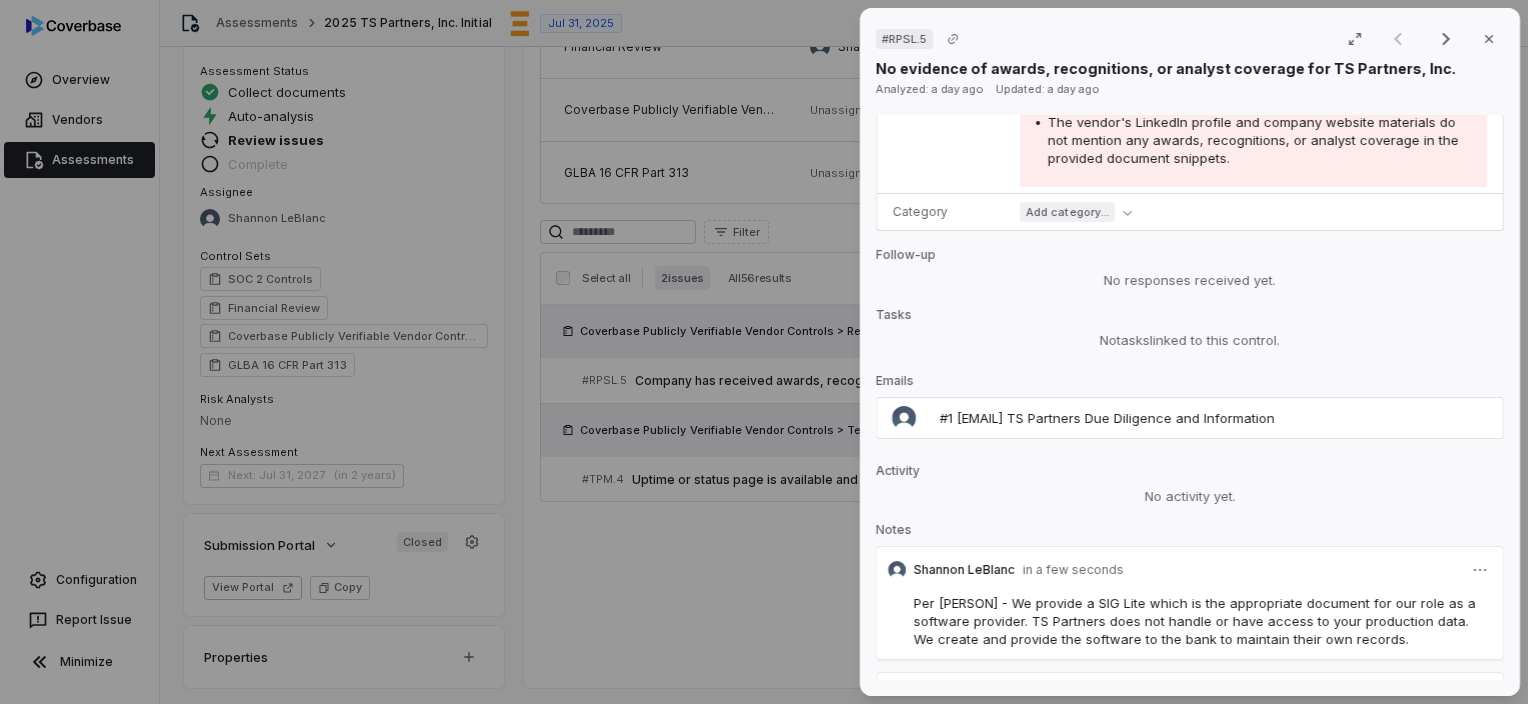 click on "Emails" at bounding box center (1190, 385) 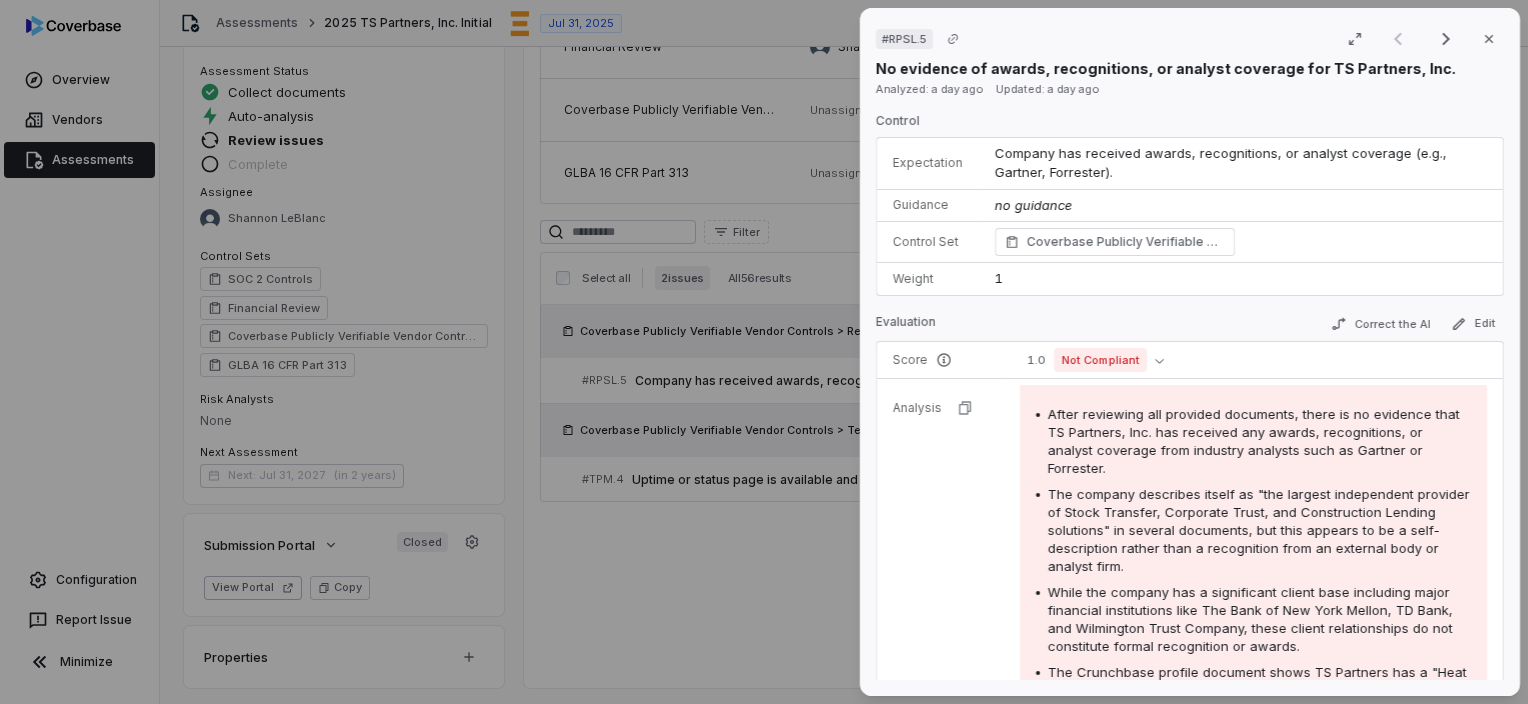 scroll, scrollTop: 0, scrollLeft: 0, axis: both 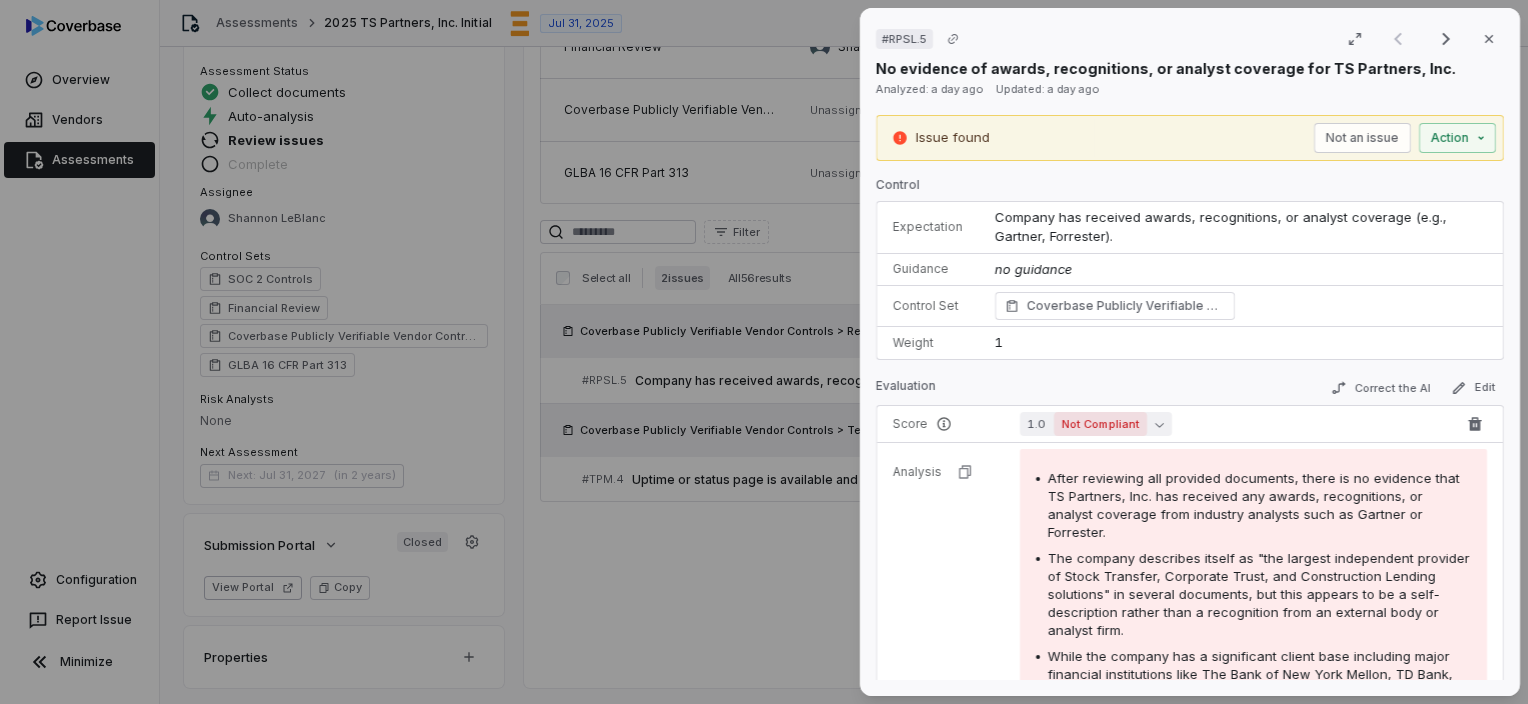 click on "Not Compliant" at bounding box center [1100, 424] 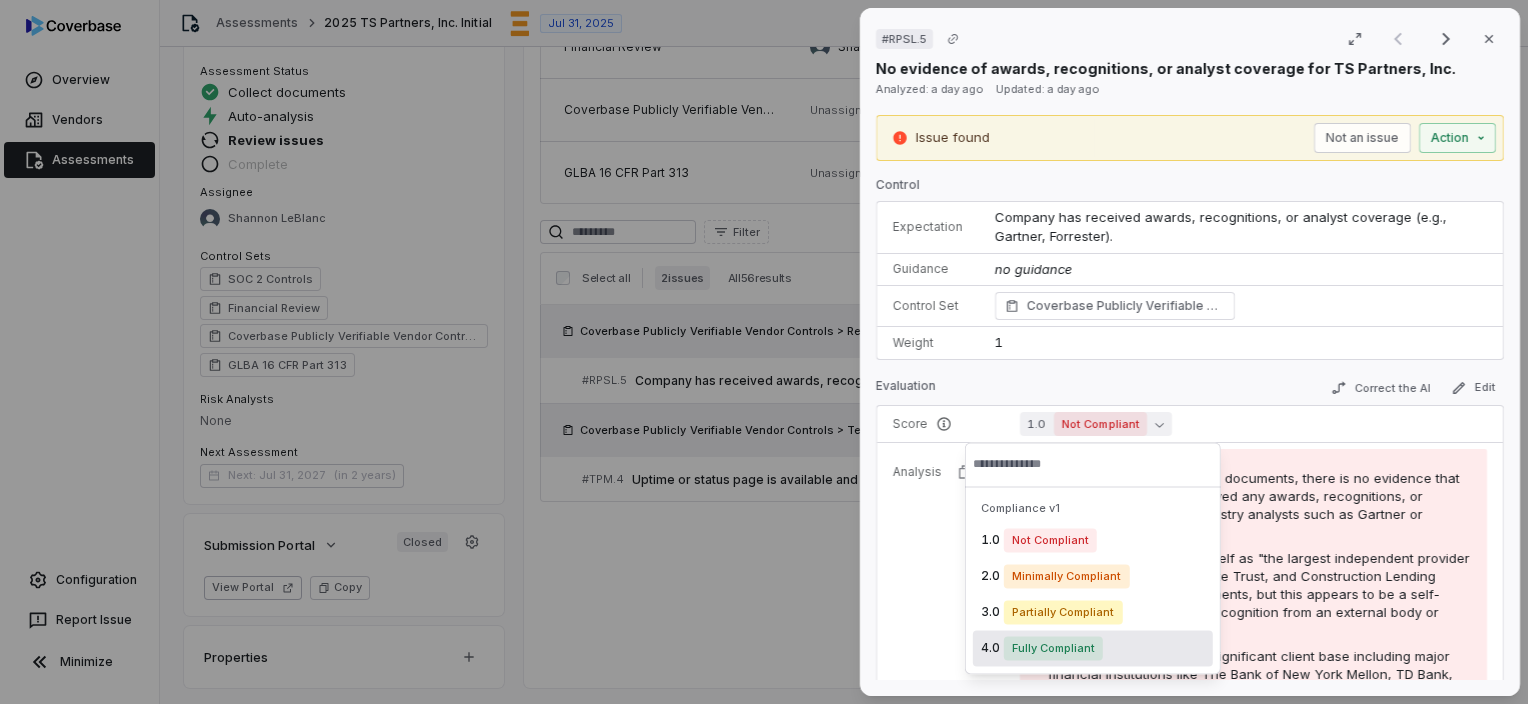 click on "Fully Compliant" at bounding box center (1053, 648) 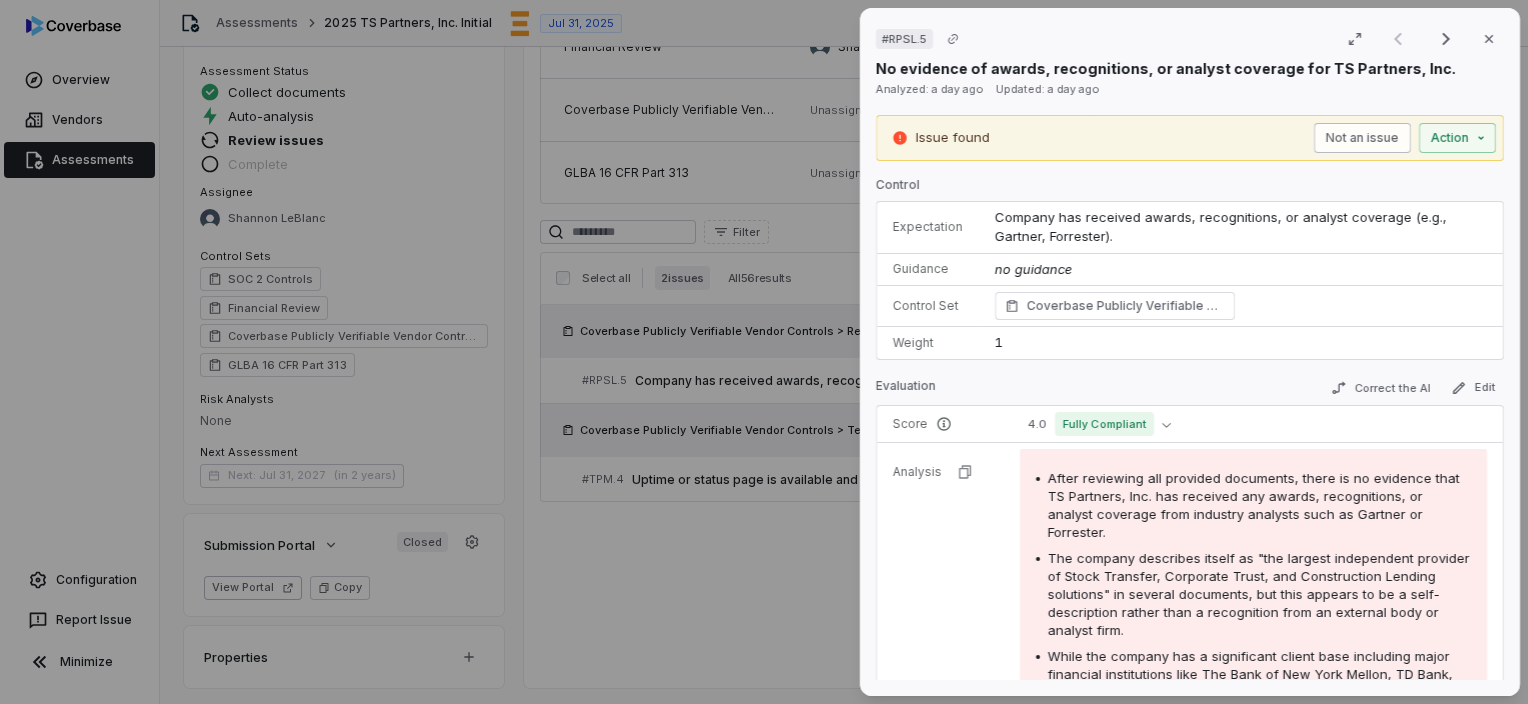 click on "Not an issue" at bounding box center (1362, 138) 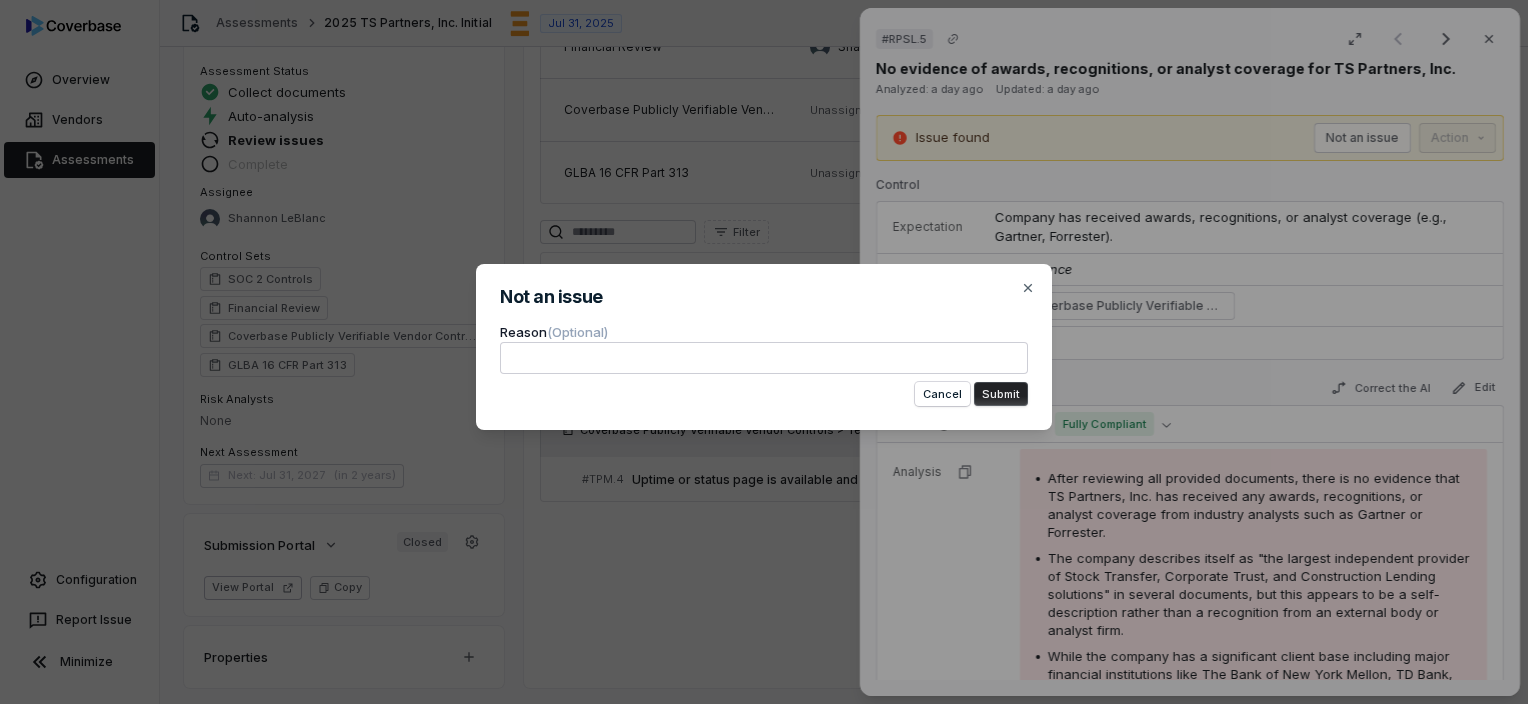 click on "Submit" at bounding box center [1001, 394] 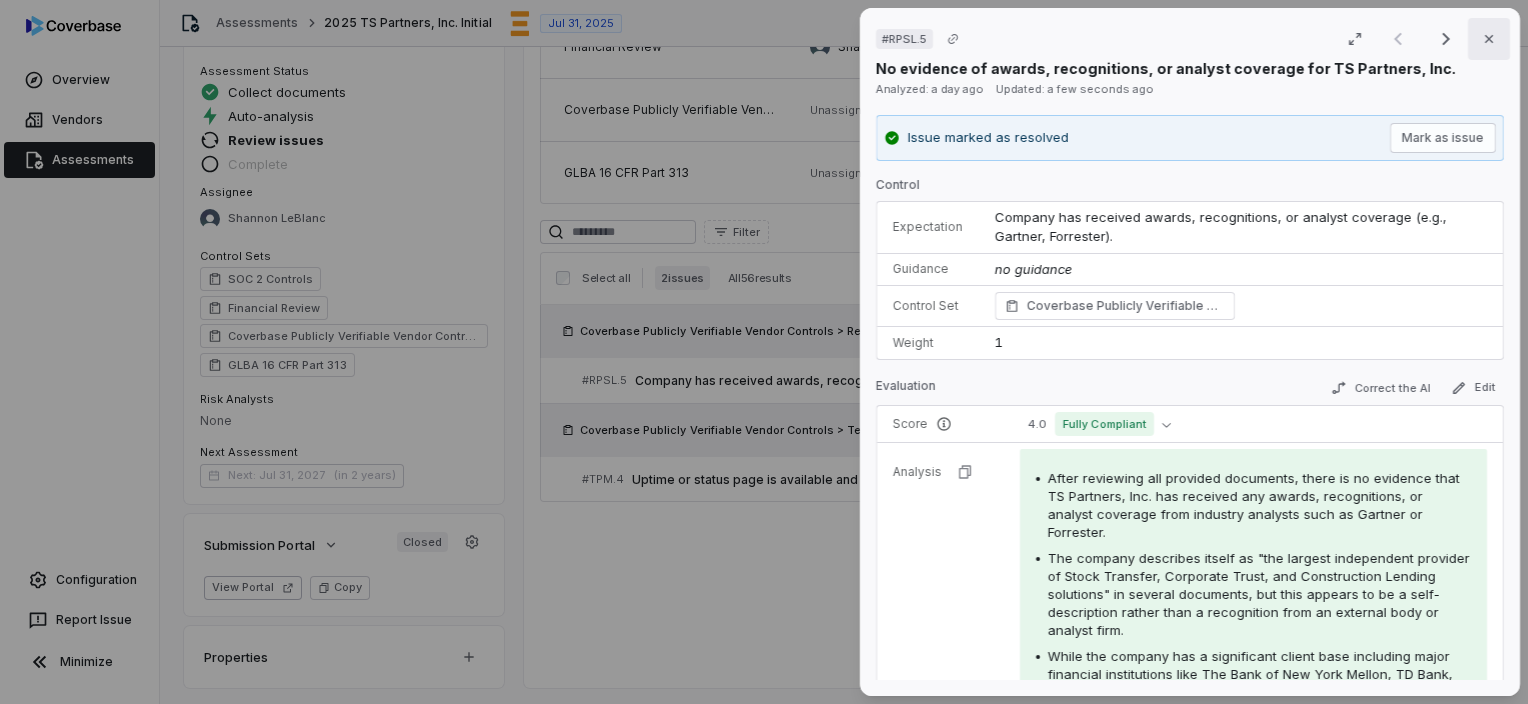 click 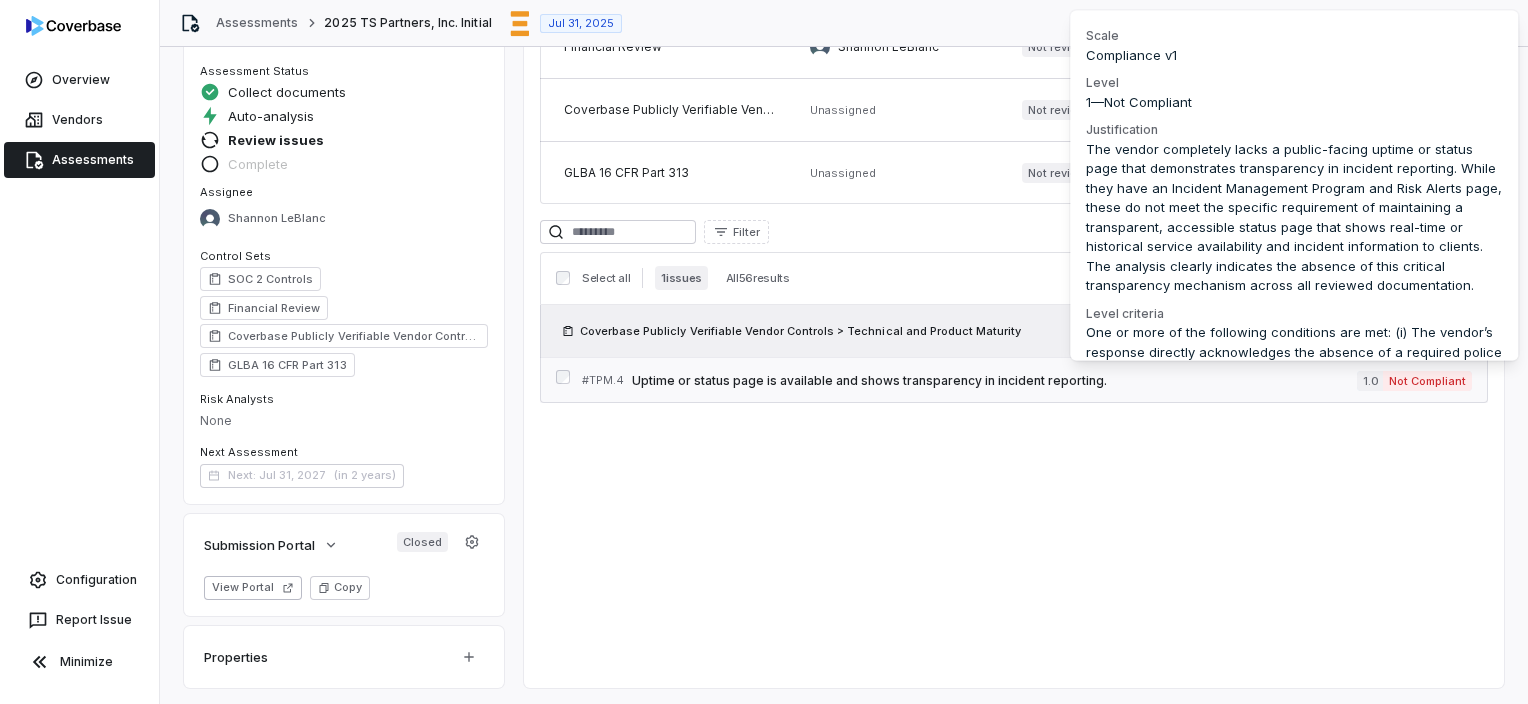 click on "Not Compliant" at bounding box center [1427, 381] 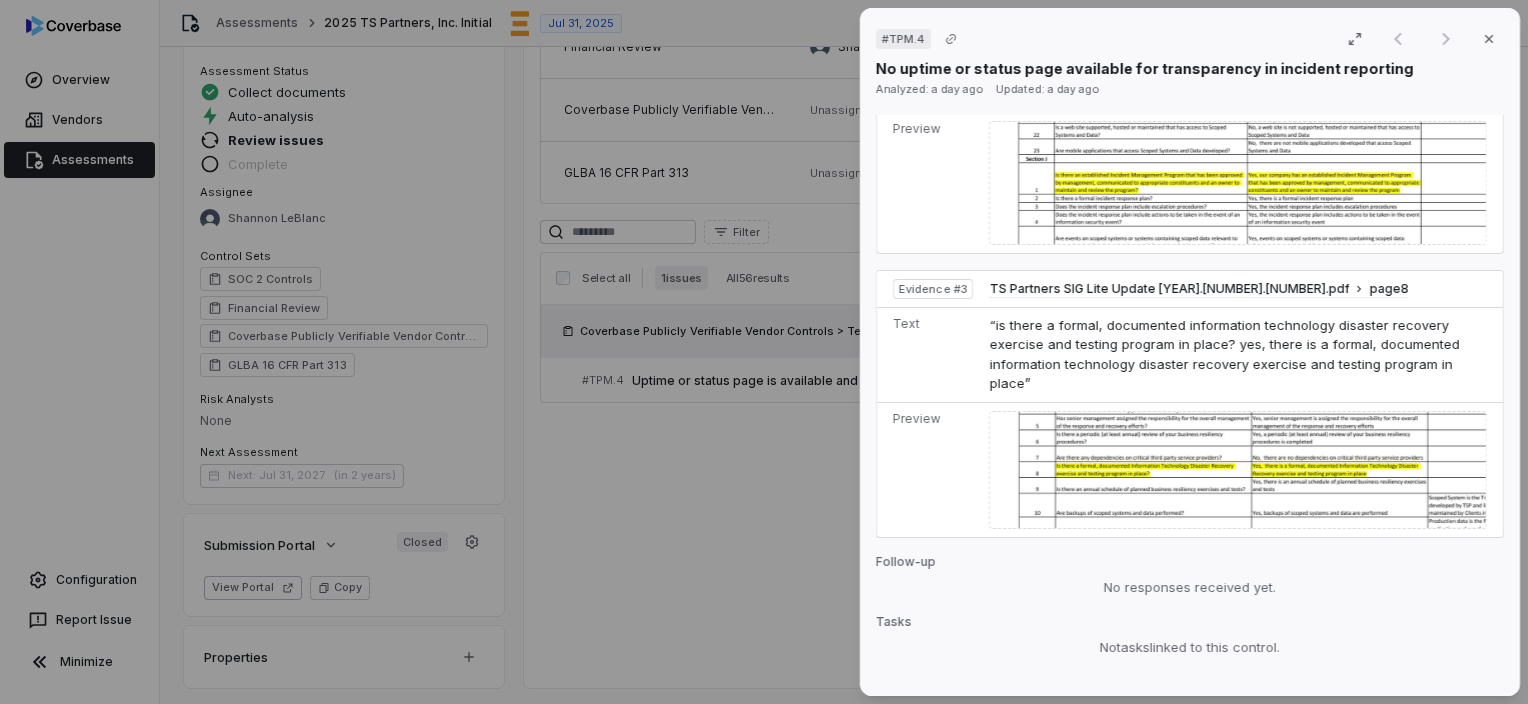 scroll, scrollTop: 1882, scrollLeft: 0, axis: vertical 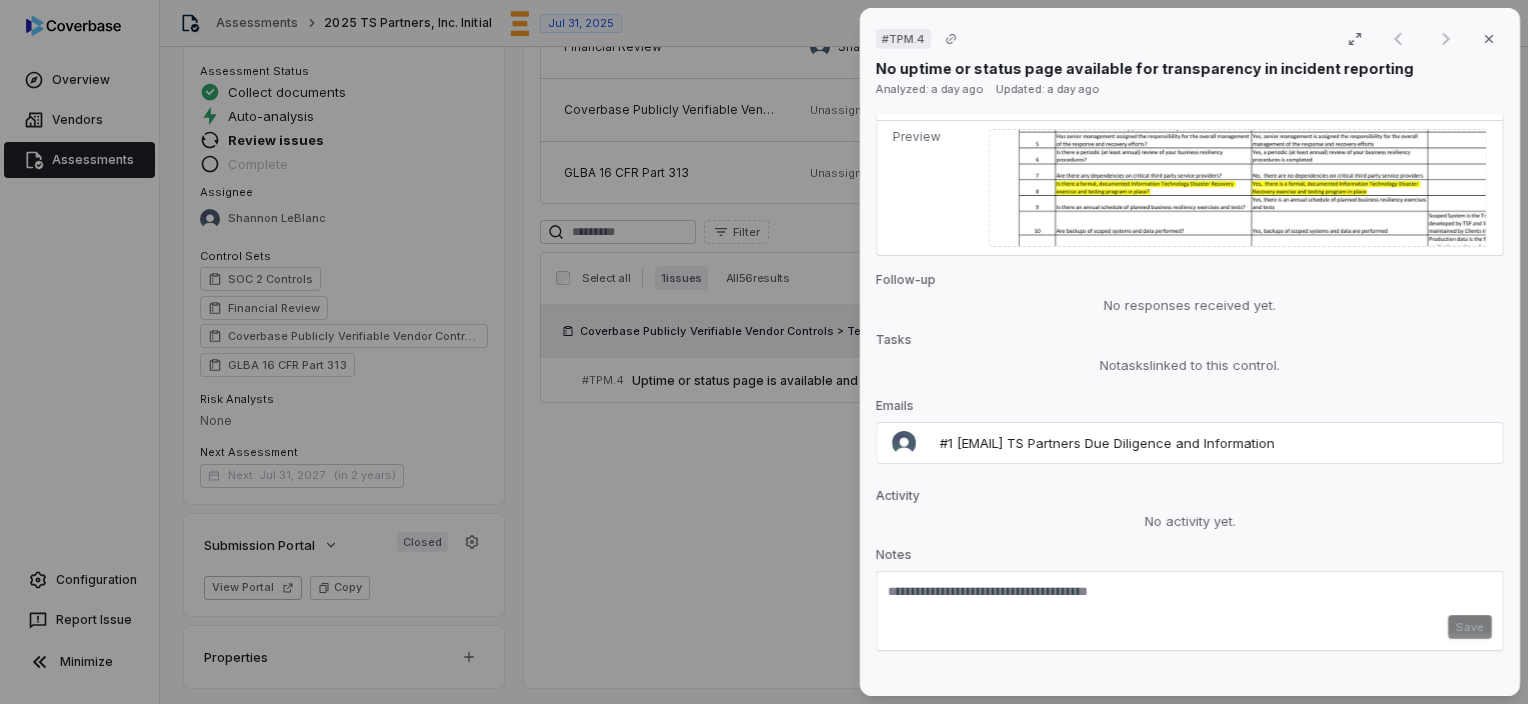 click at bounding box center [1190, 599] 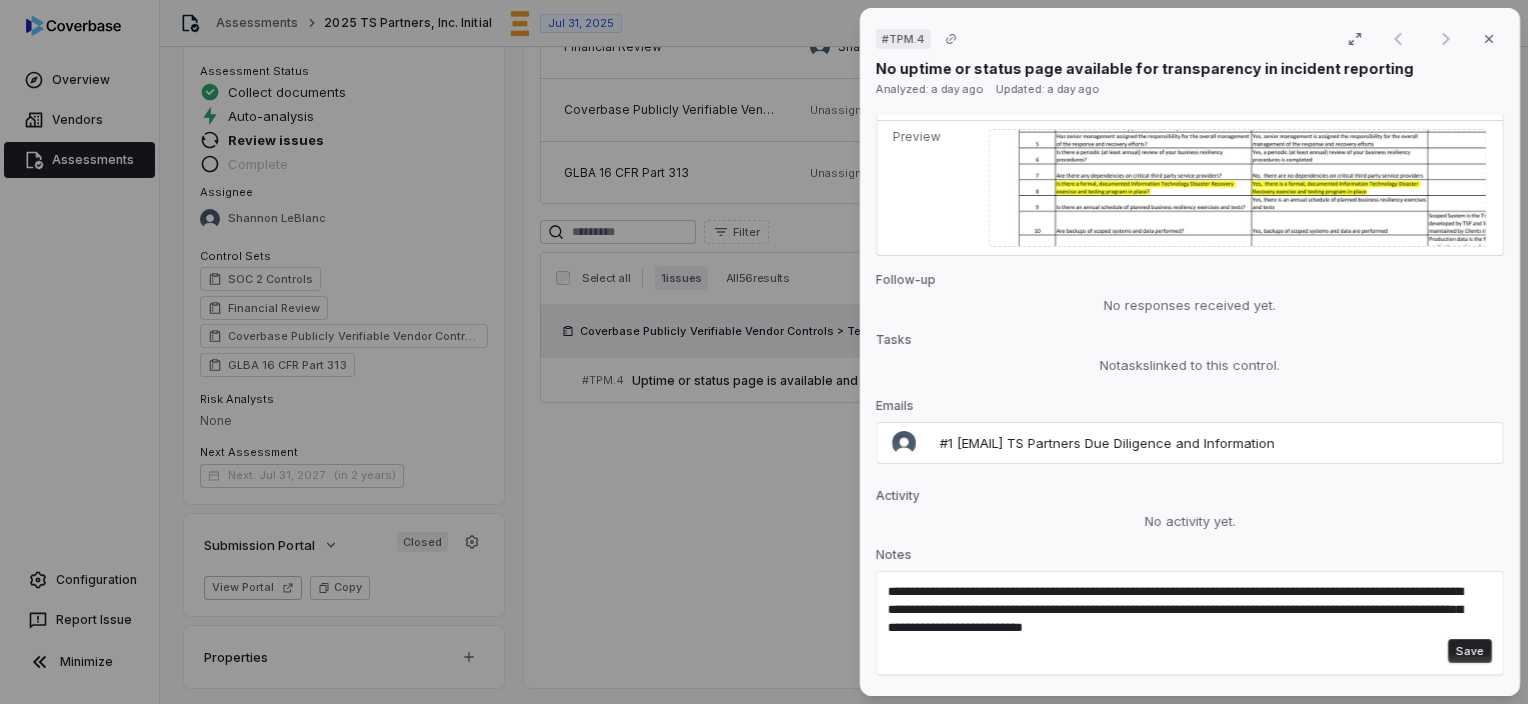 click on "Save" at bounding box center [1470, 651] 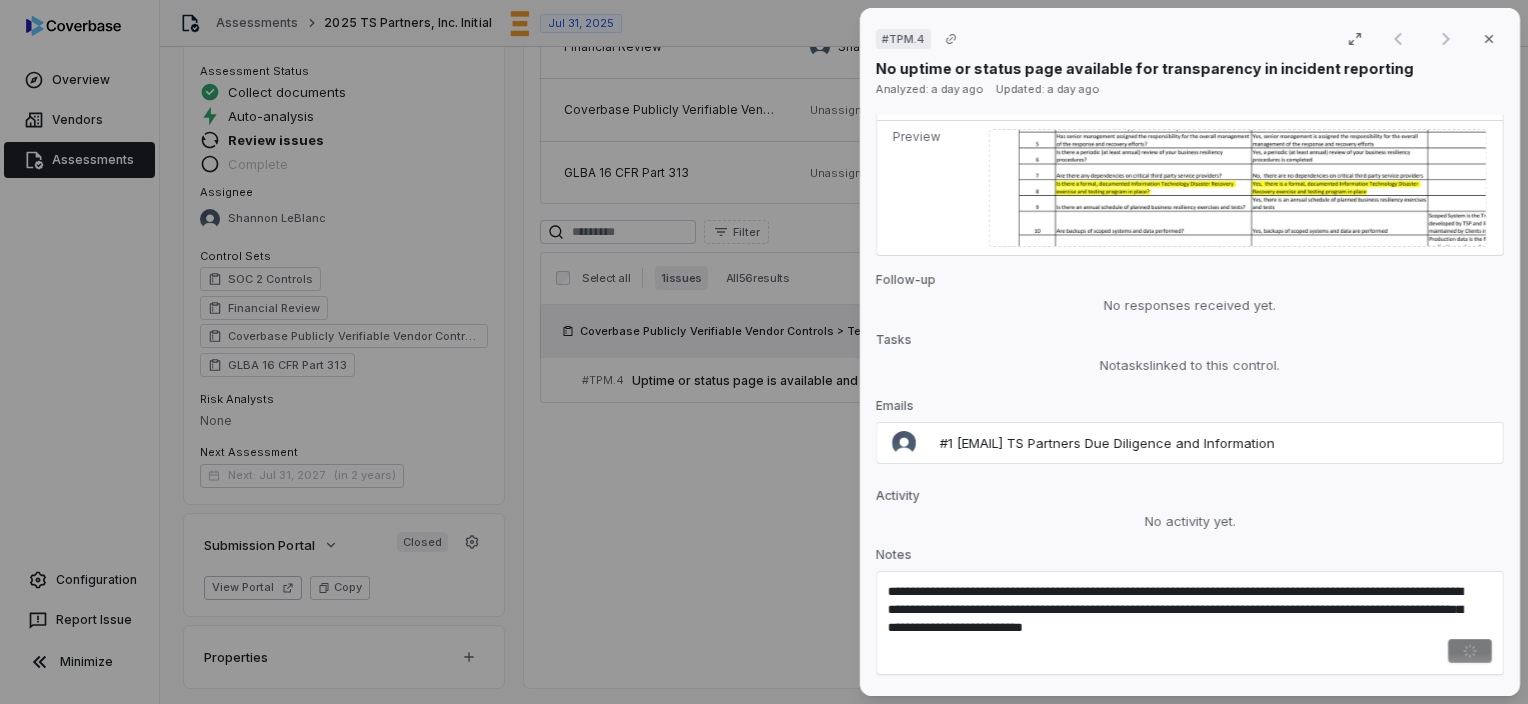 type 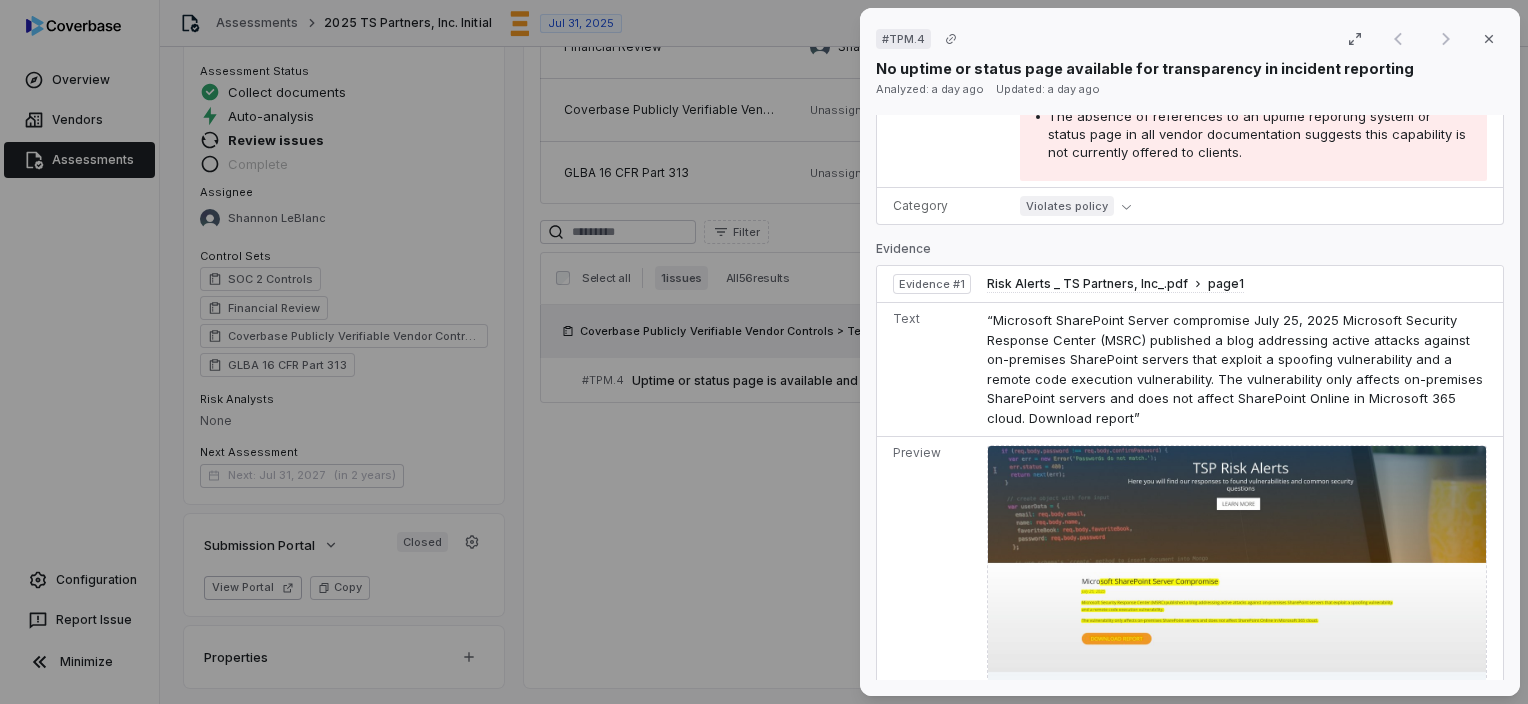 scroll, scrollTop: 0, scrollLeft: 0, axis: both 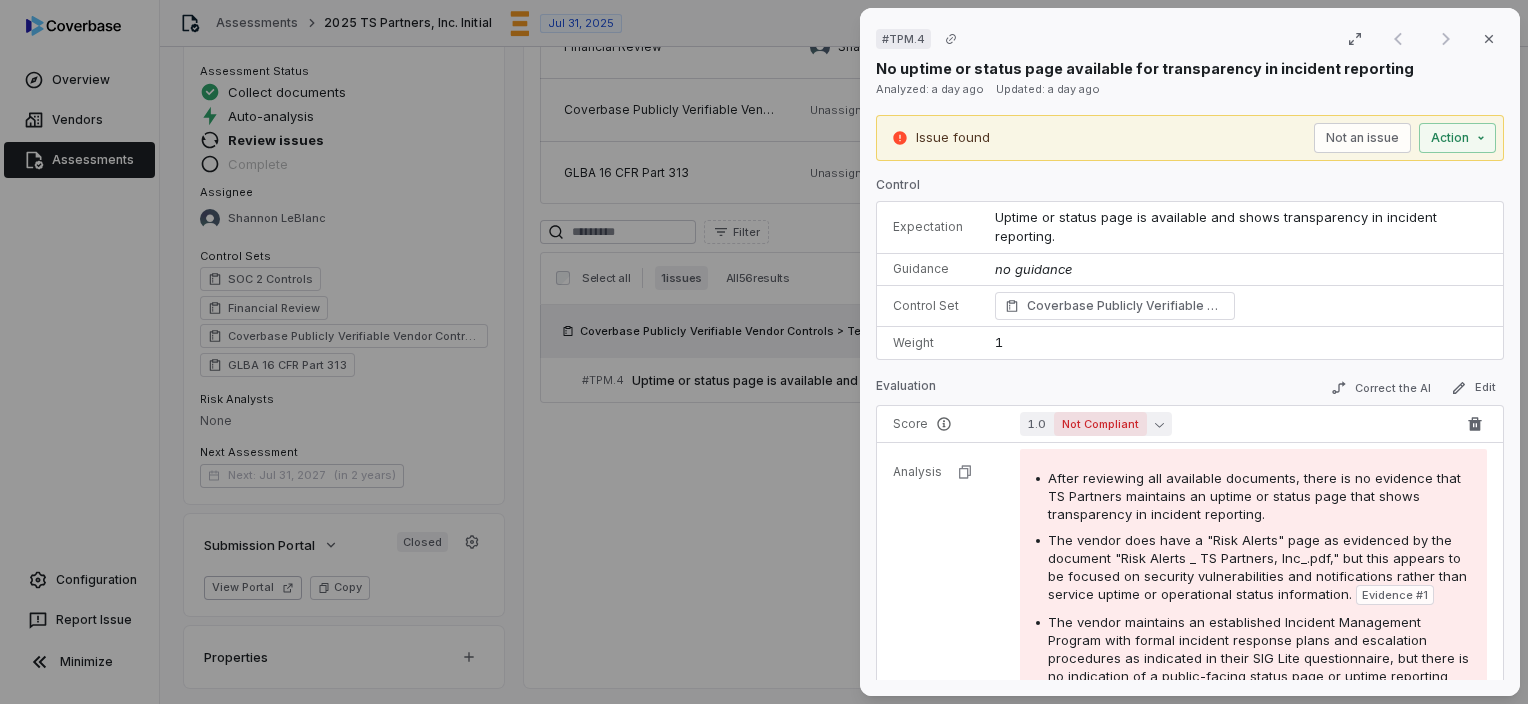 click on "Not Compliant" at bounding box center (1100, 424) 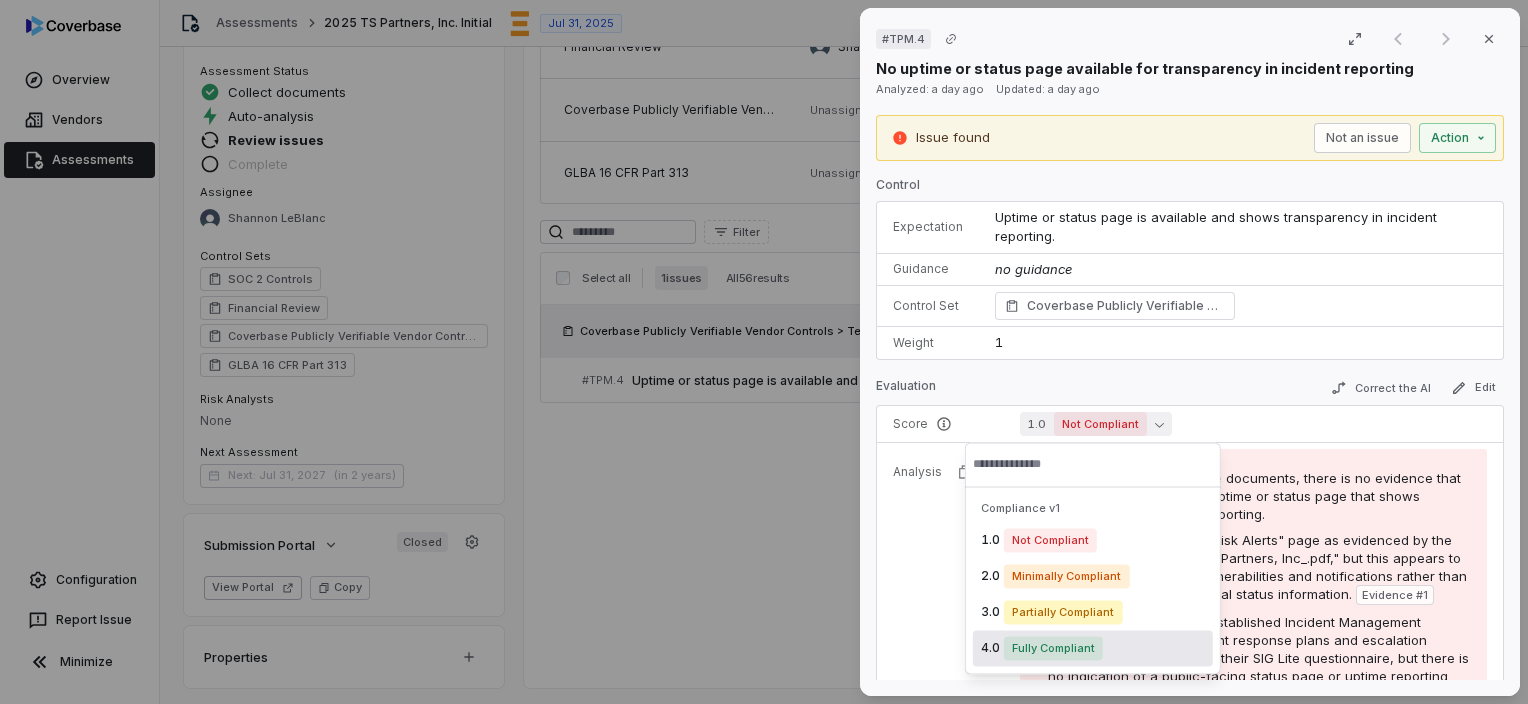 click on "Fully Compliant" at bounding box center (1053, 648) 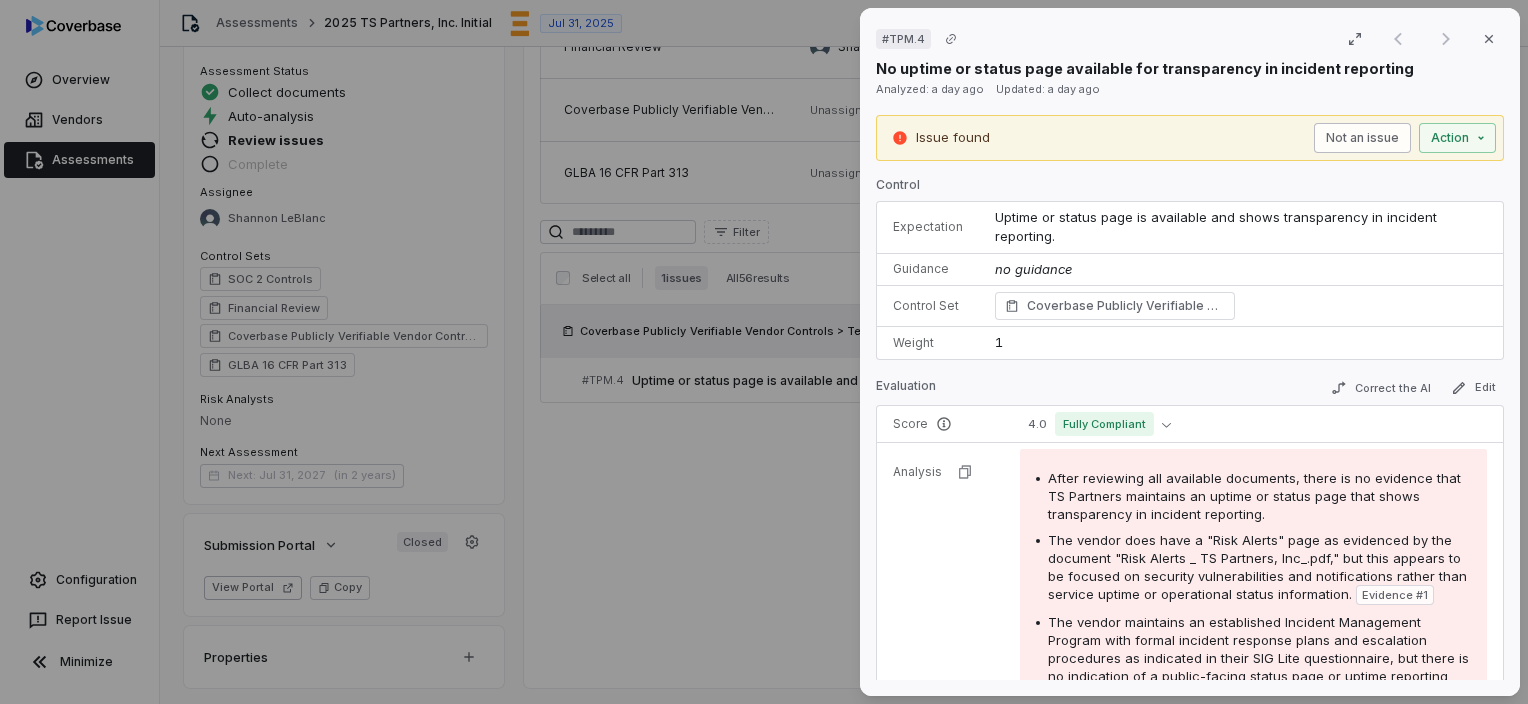 click on "Not an issue" at bounding box center [1362, 138] 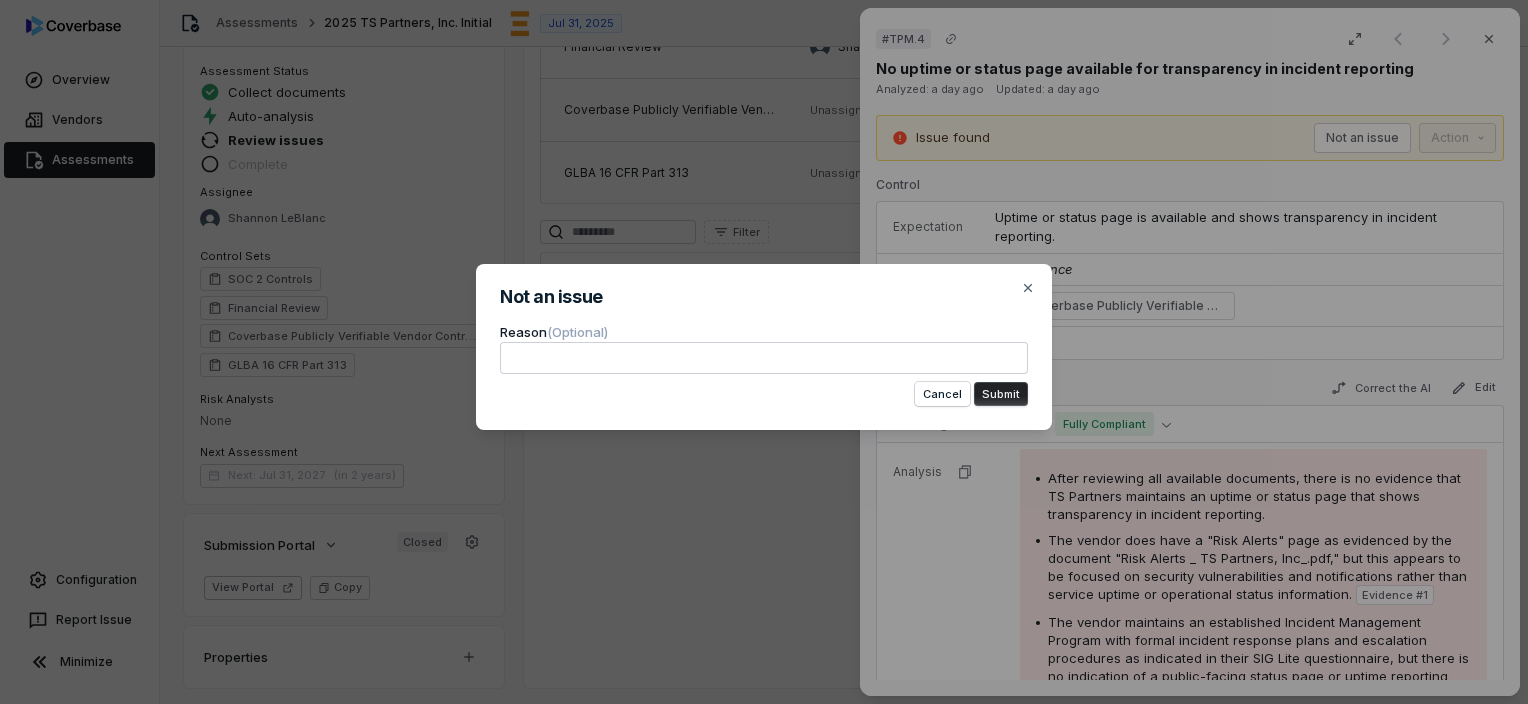 click on "Submit" at bounding box center [1001, 394] 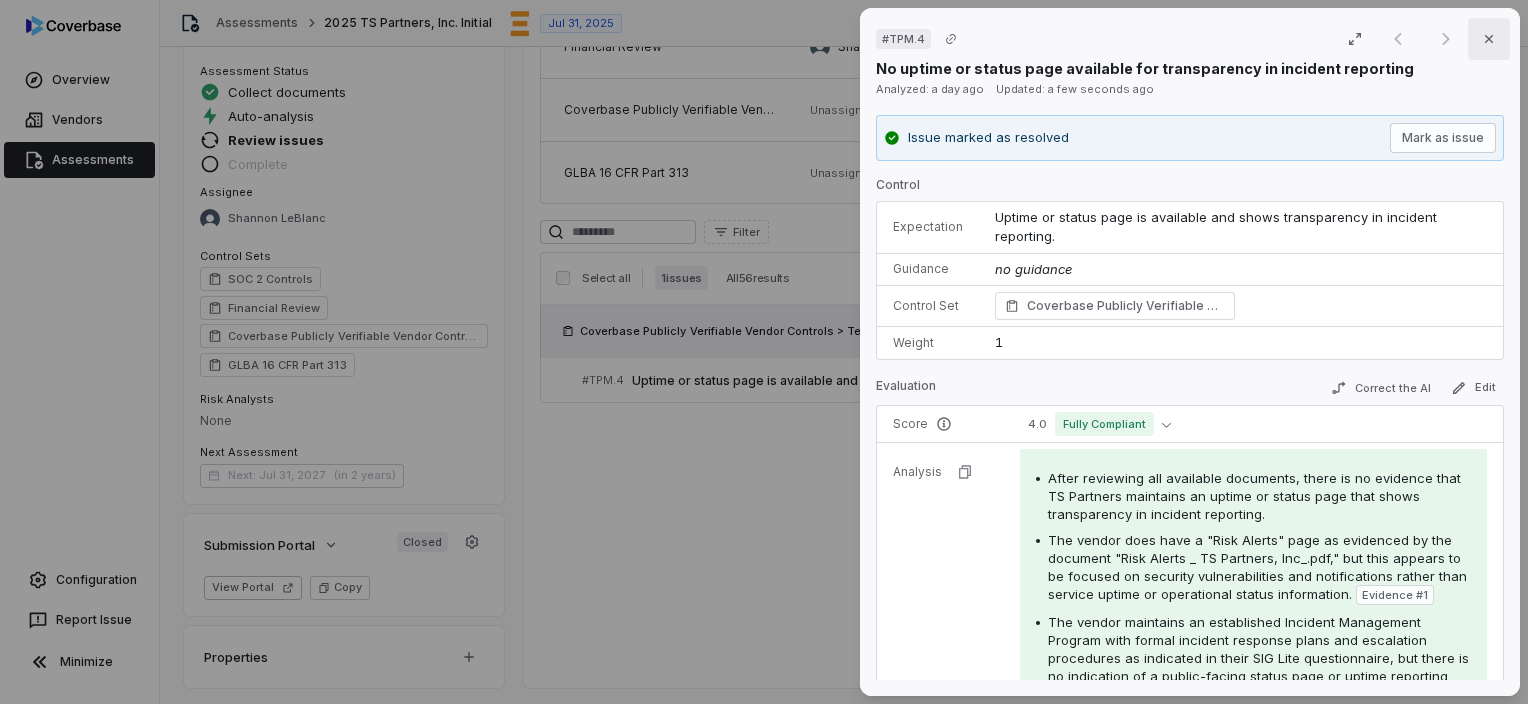 click 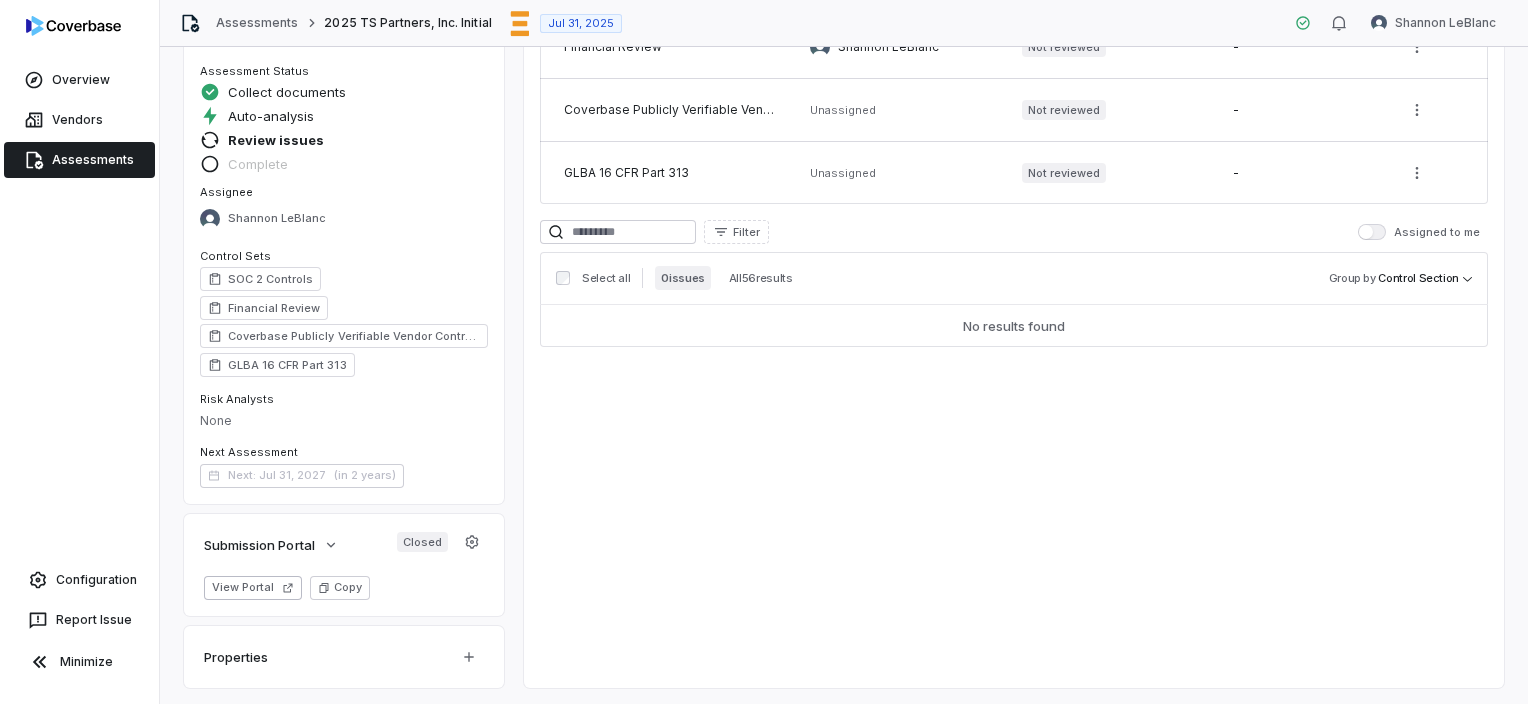 click on "Summary Summary Issues 1 Issues 1 Tasks Tasks Emails Emails Documents Documents Activity Activity 0 / 1   issue  resolved Complete Assessment Reviews 4  outstanding Control Set Reviewer  Status Review Text SOC 2 Controls Unassigned Not reviewed - Financial Review Shannon LeBlanc Not reviewed - Coverbase Publicly Verifiable Vendor Controls Unassigned Not reviewed - GLBA 16 CFR Part 313 Unassigned Not reviewed - Filter Assigned to me Select all 0  issues All  56  results Group by   Control Section No results found" at bounding box center (1014, 209) 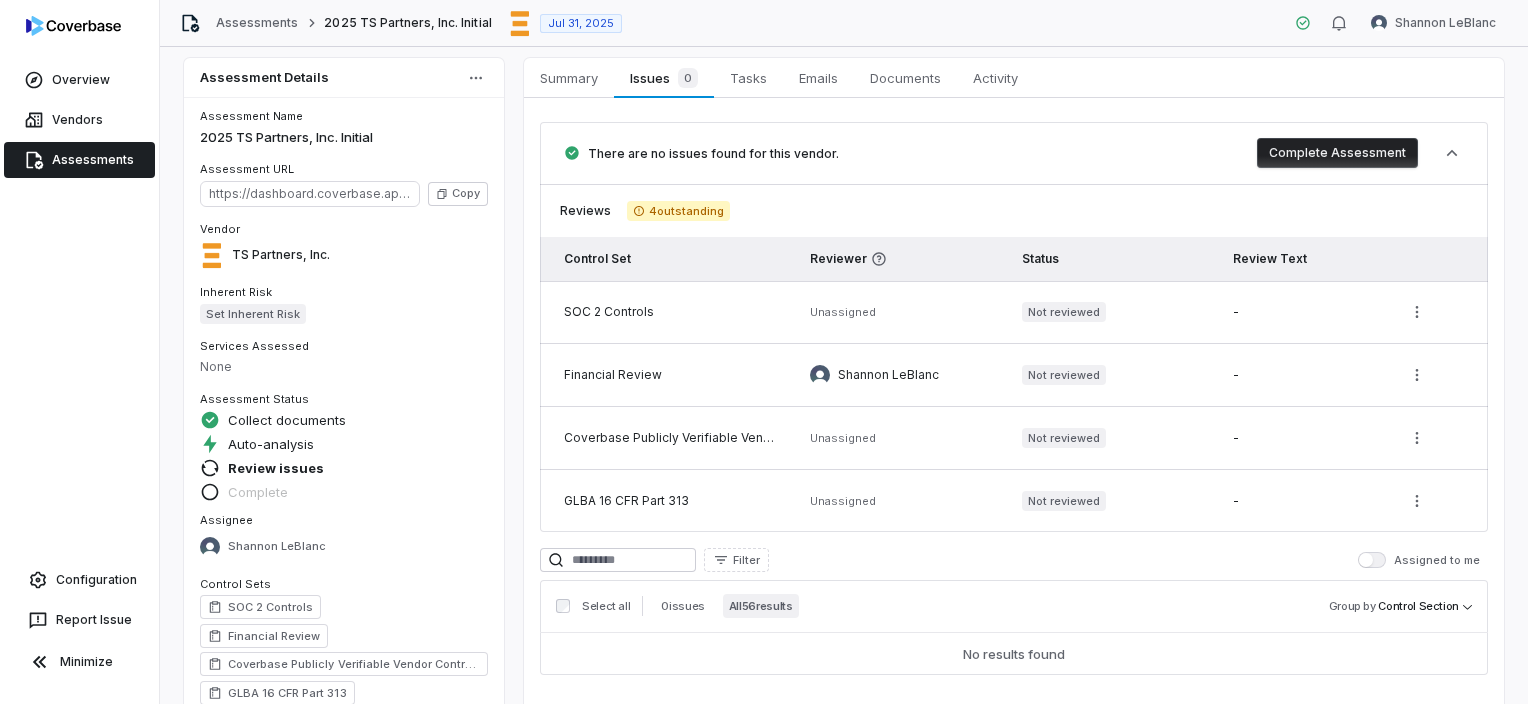 scroll, scrollTop: 0, scrollLeft: 0, axis: both 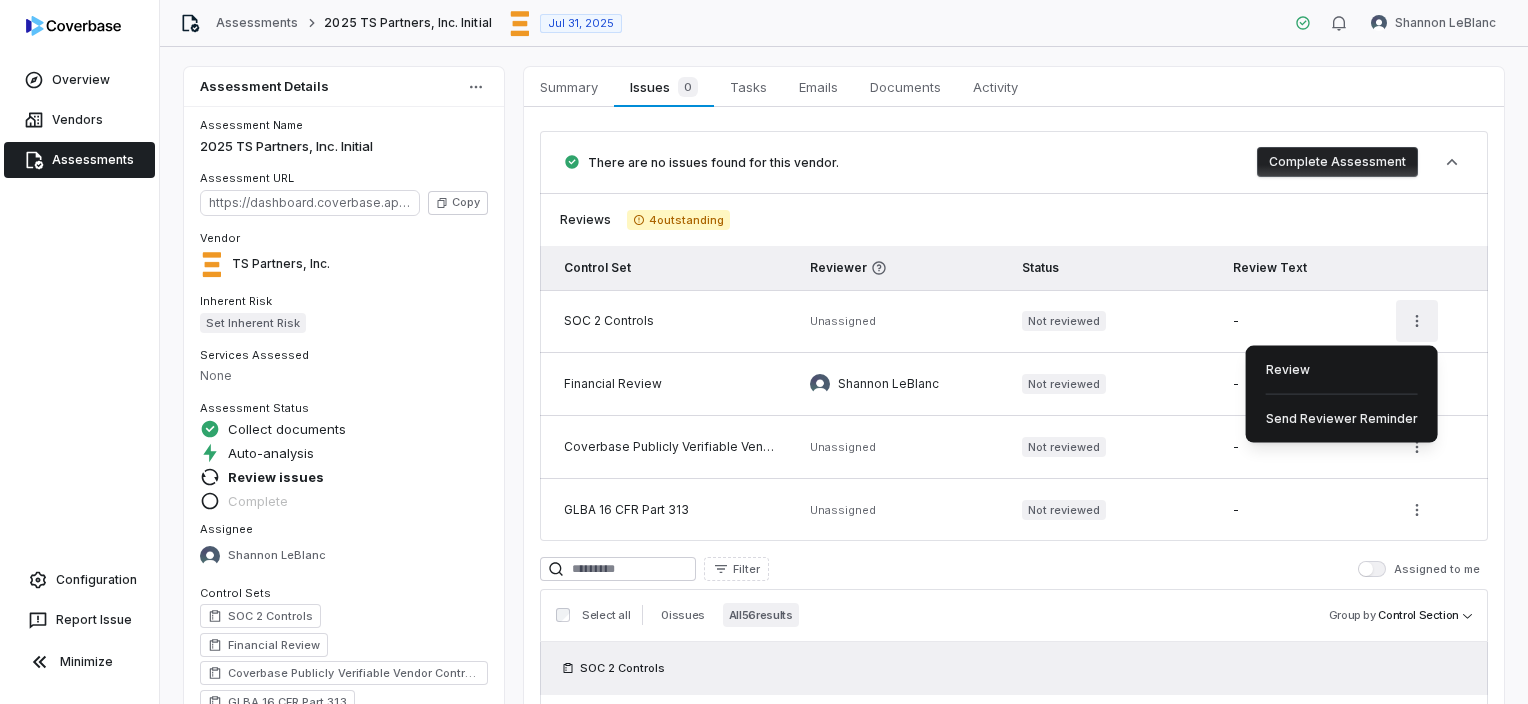 click on "Overview Vendors Assessments Configuration Report Issue Minimize Assessments 2025 TS Partners, Inc. Initial Jul 31, 2025 Shannon LeBlanc Assessment Details Assessment Name 2025 TS Partners, Inc. Initial Assessment URL https://dashboard.coverbase.app/assessments/cbqsrw_05a73d6f9f404dc2b4329e125d4ed9fa Copy Vendor TS Partners, Inc. Inherent Risk Set Inherent Risk Services Assessed None Assessment Status Collect documents Auto-analysis Review issues Complete Assignee Shannon LeBlanc Control Sets SOC 2 Controls Financial Review Coverbase Publicly Verifiable Vendor Controls GLBA 16 CFR Part 313 Risk Analysts None Next Assessment Next: Jul 31, 2027 ( in 2 years ) Submission Portal Closed View Portal Copy Properties Summary Summary Issues 0 Issues 0 Tasks Tasks Emails Emails Documents Documents Activity Activity There are no issues found for this vendor. Complete Assessment Reviews 4  outstanding Control Set Reviewer  Status Review Text SOC 2 Controls Unassigned Not reviewed - Financial Review - - -" at bounding box center [764, 352] 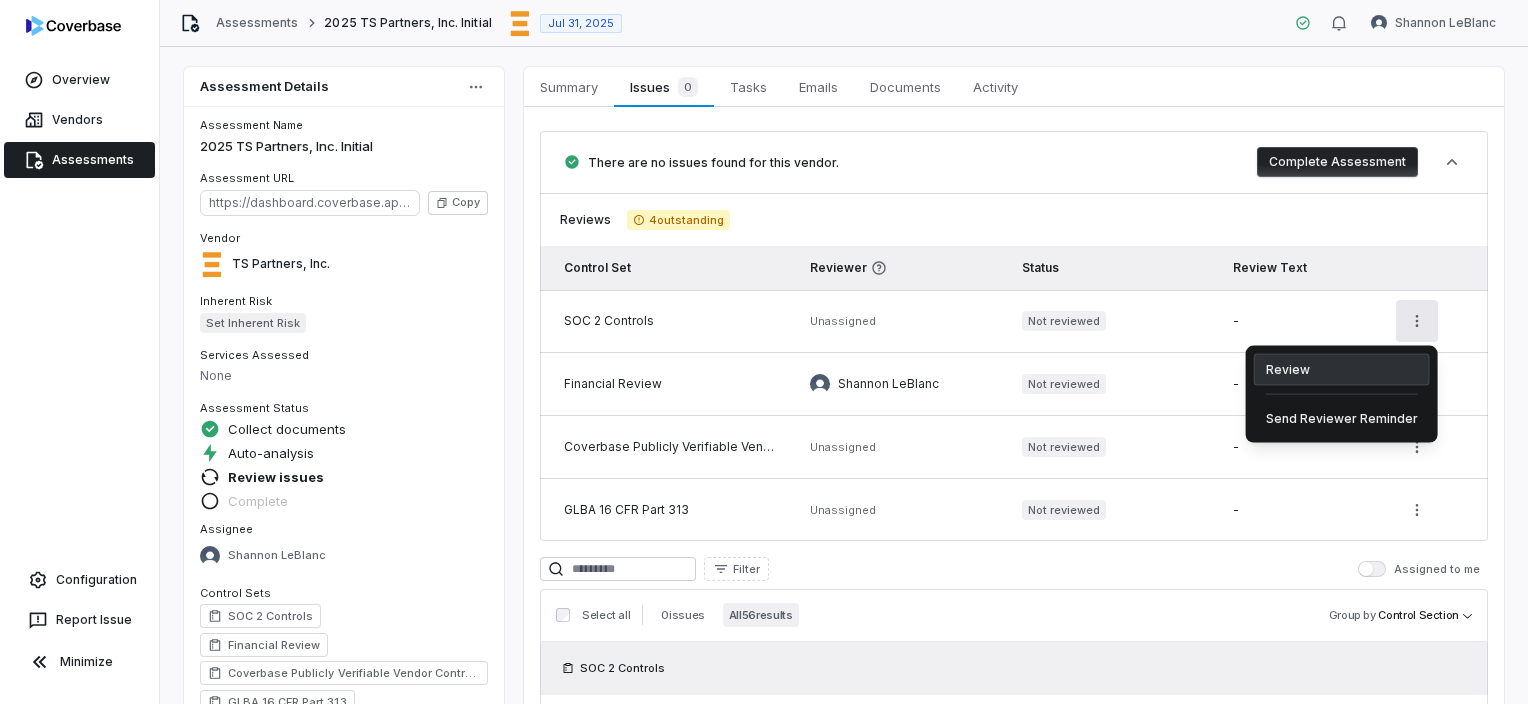 click on "Review" at bounding box center [1342, 370] 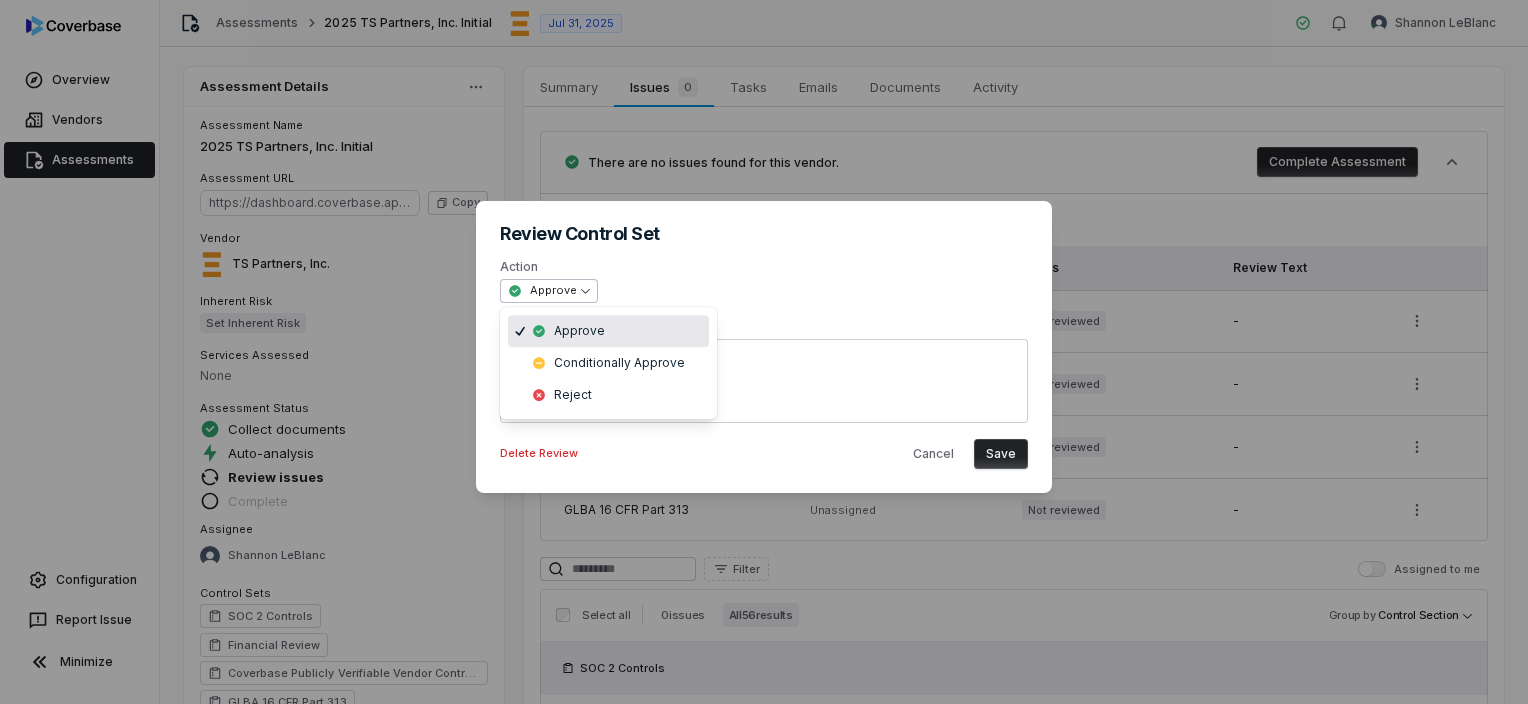 click on "**********" at bounding box center [764, 352] 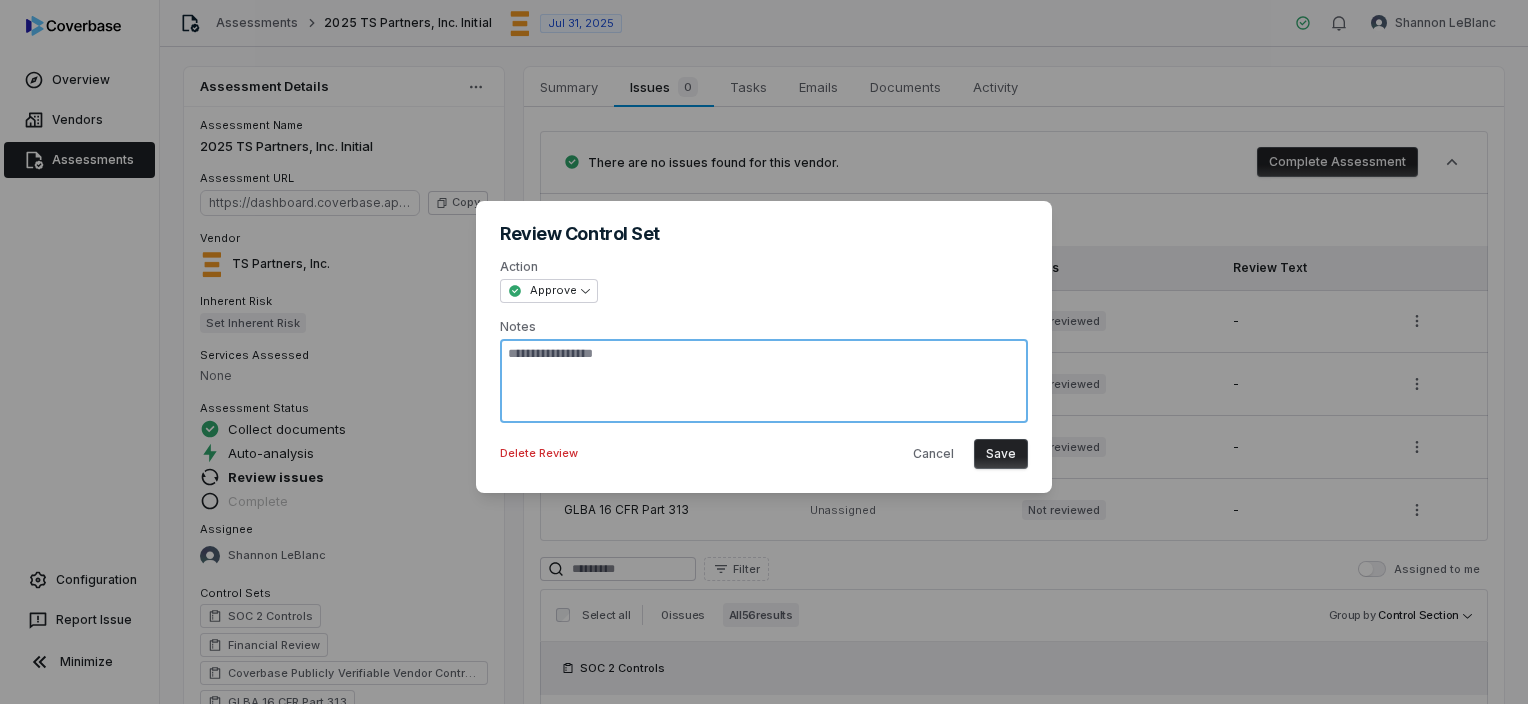 click at bounding box center (764, 381) 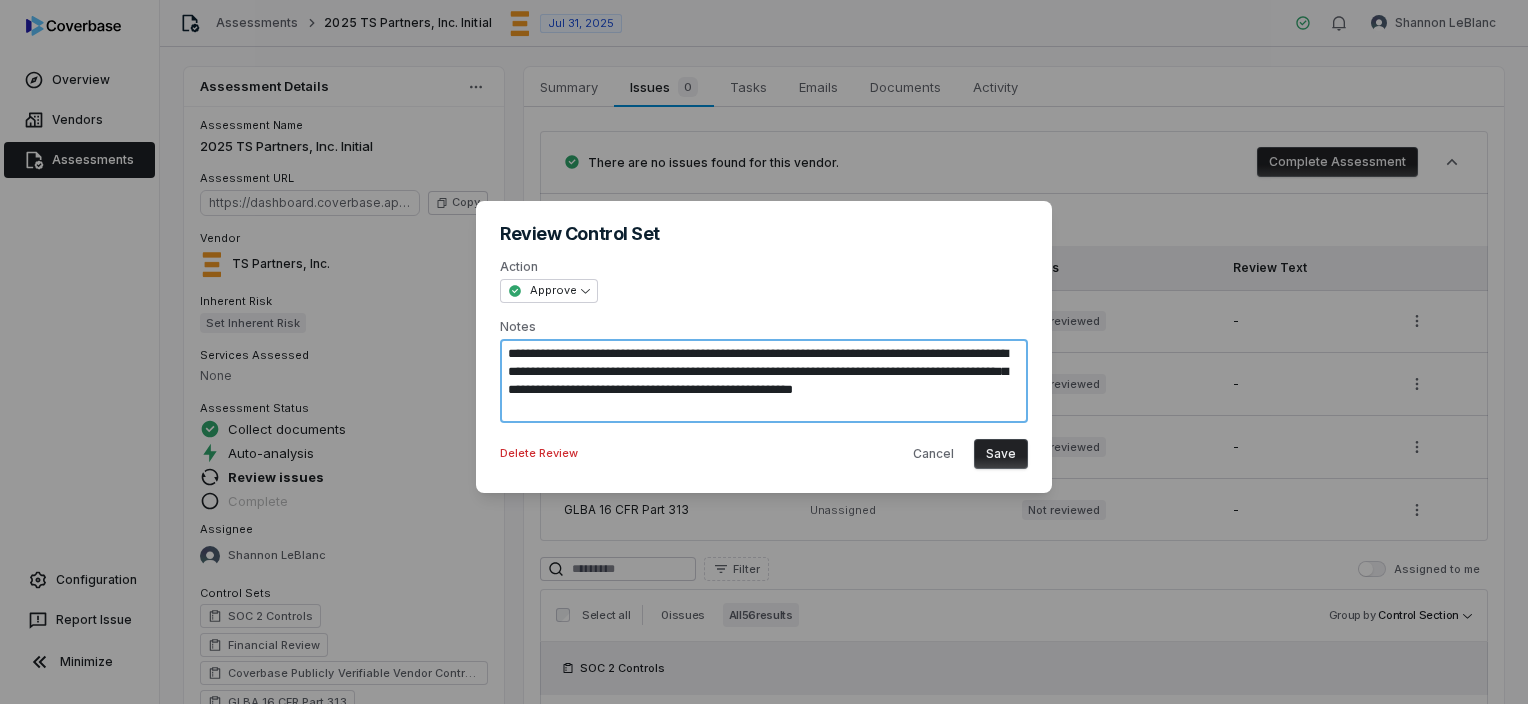 type on "**********" 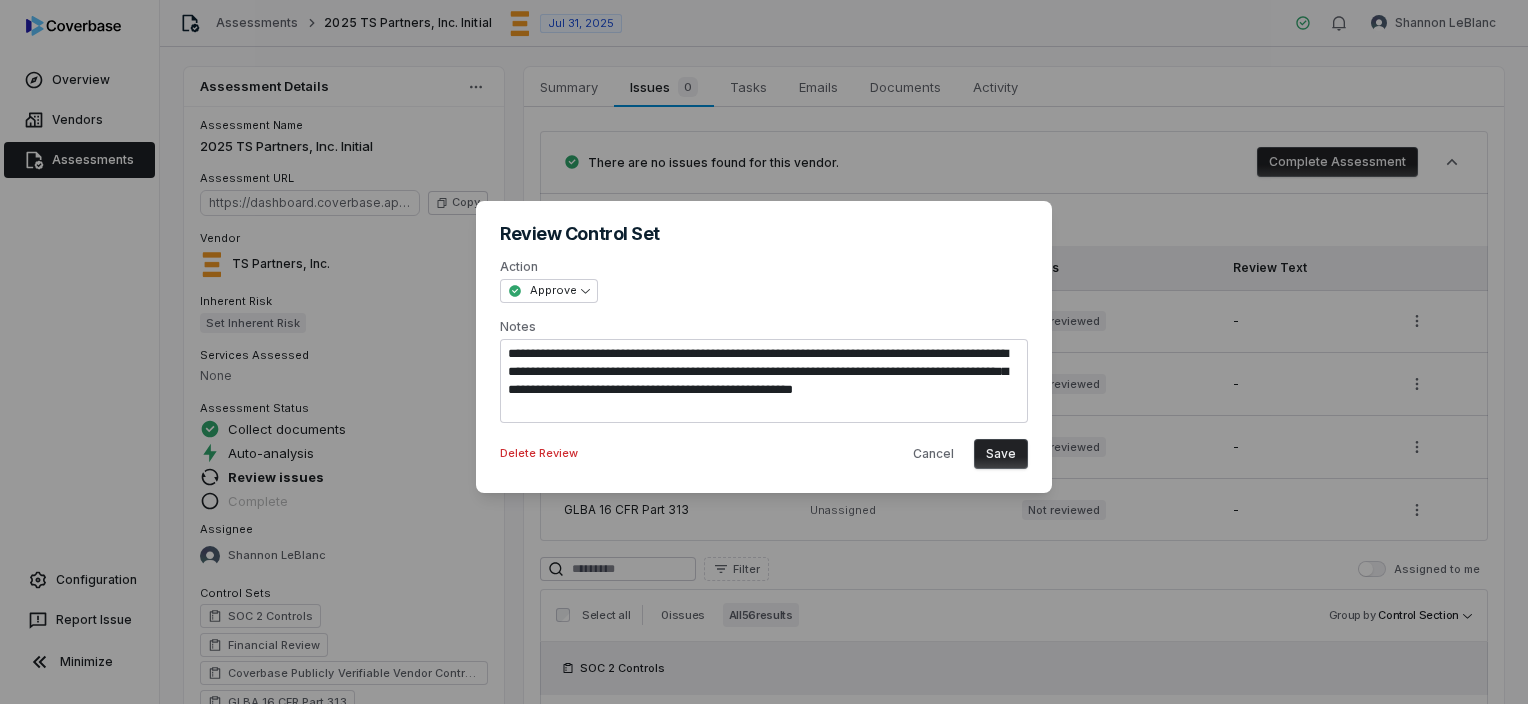 click on "Save" at bounding box center [1001, 454] 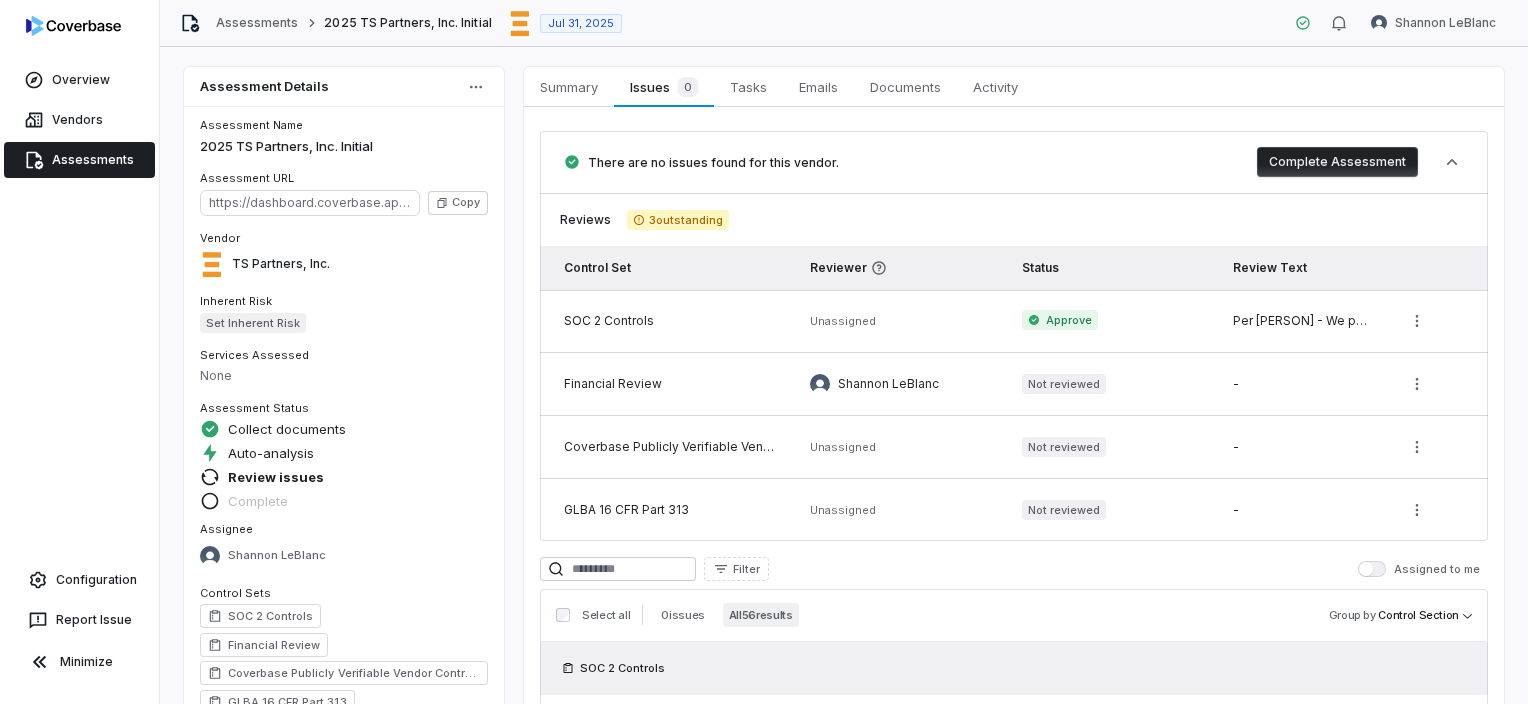 click on "Unassigned" at bounding box center [843, 321] 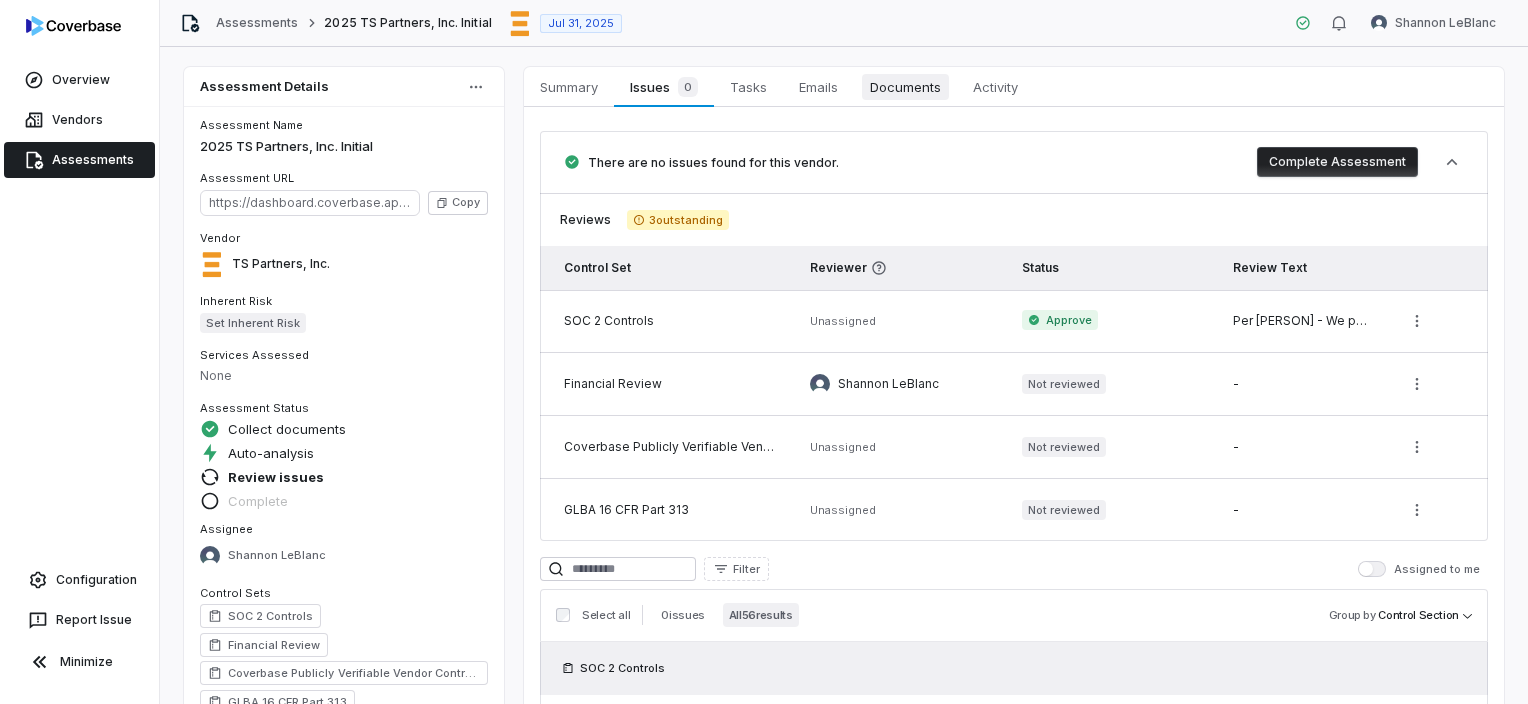 click on "Documents" at bounding box center [905, 87] 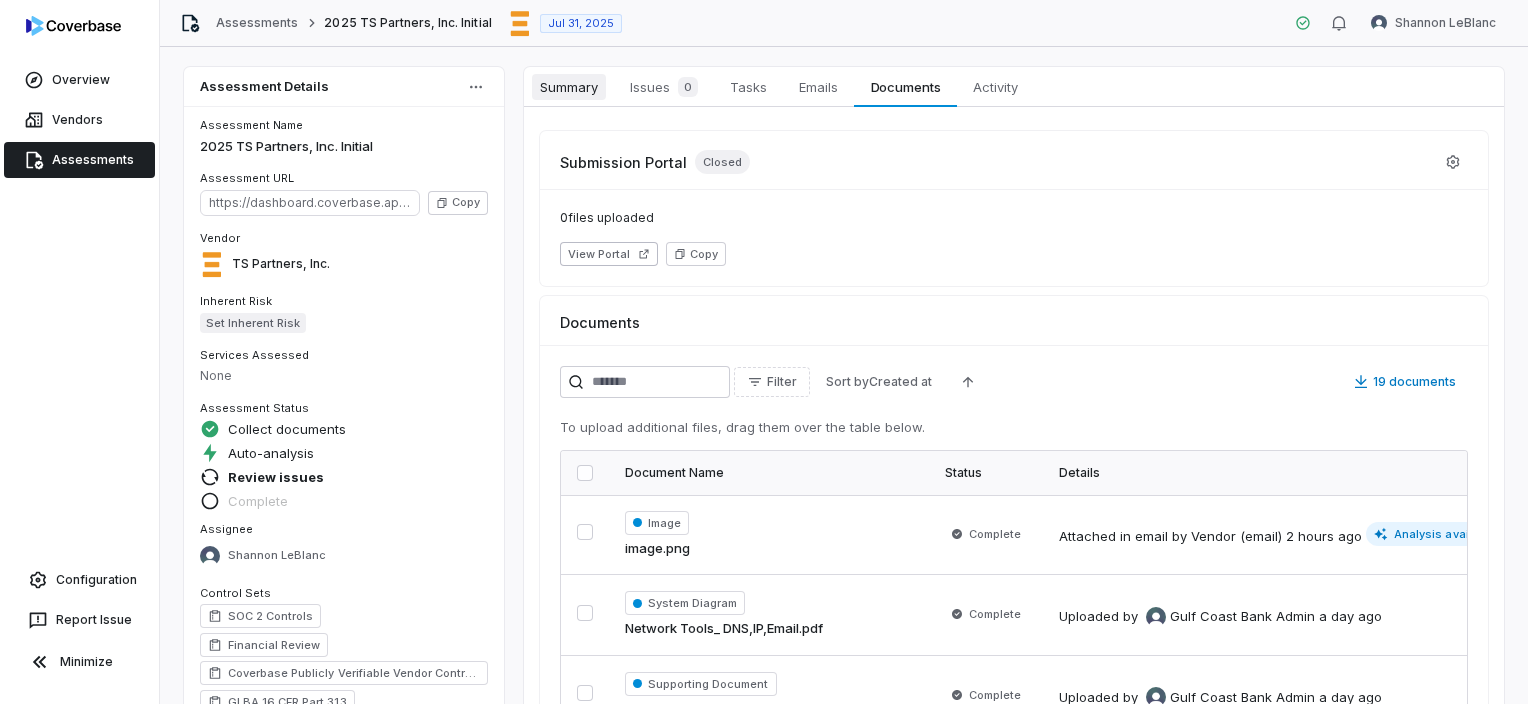 click on "Summary" at bounding box center (569, 87) 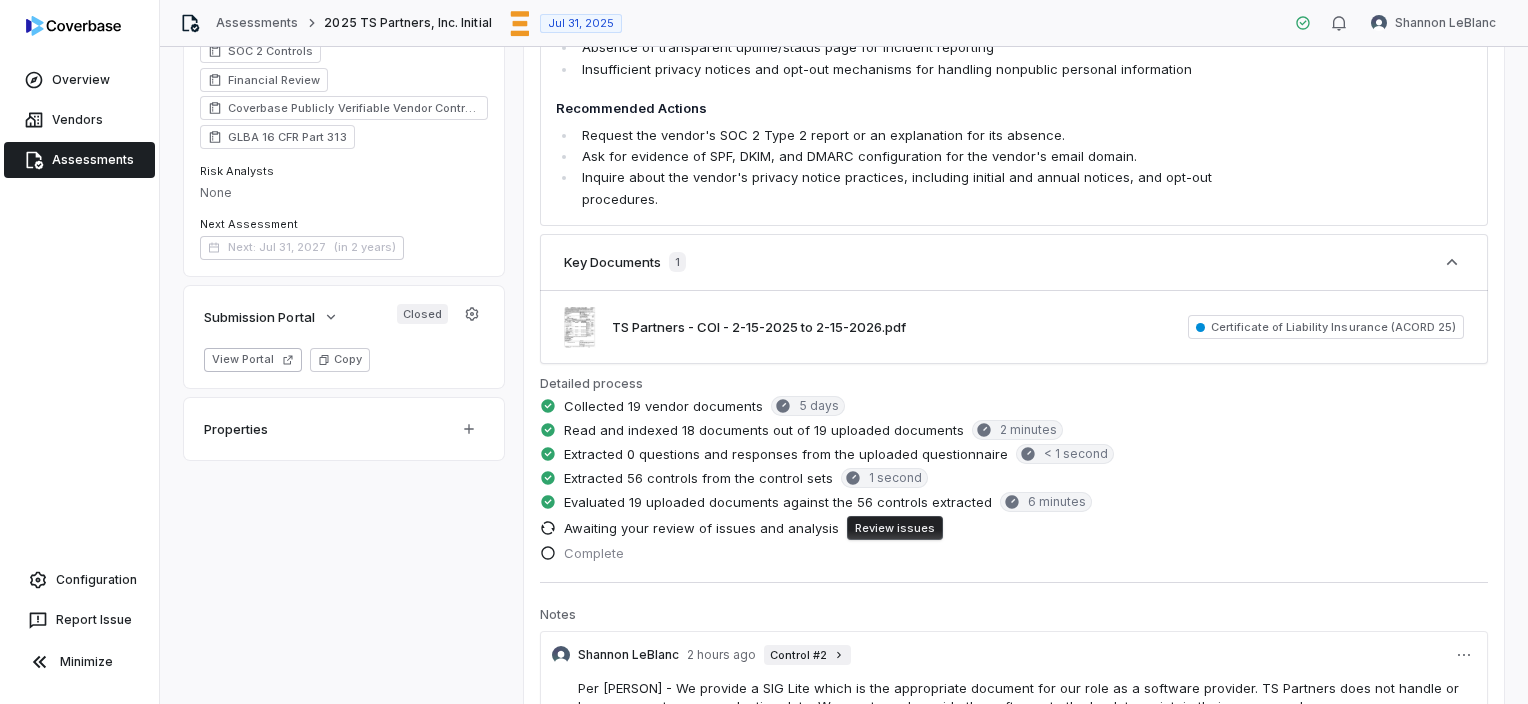 scroll, scrollTop: 600, scrollLeft: 0, axis: vertical 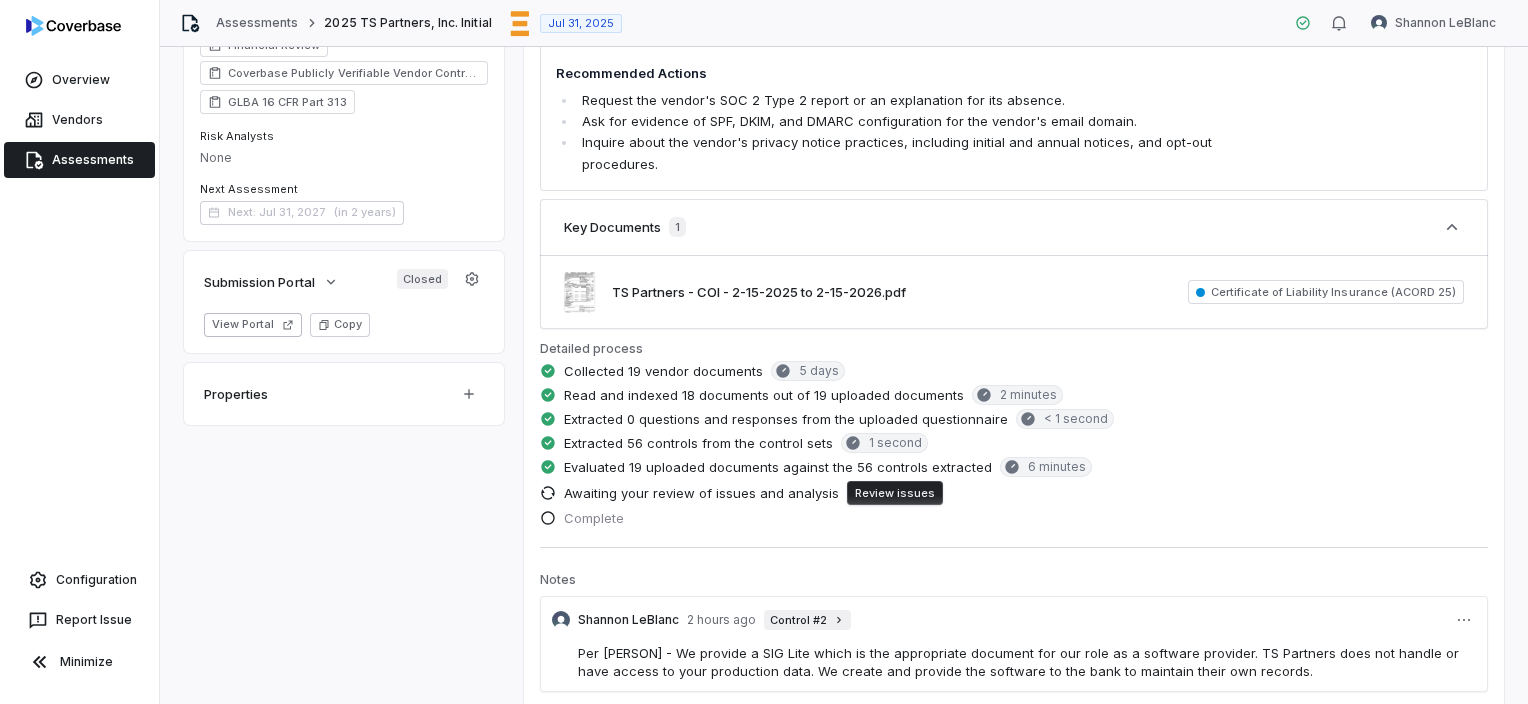 click on "Review issues" at bounding box center [895, 493] 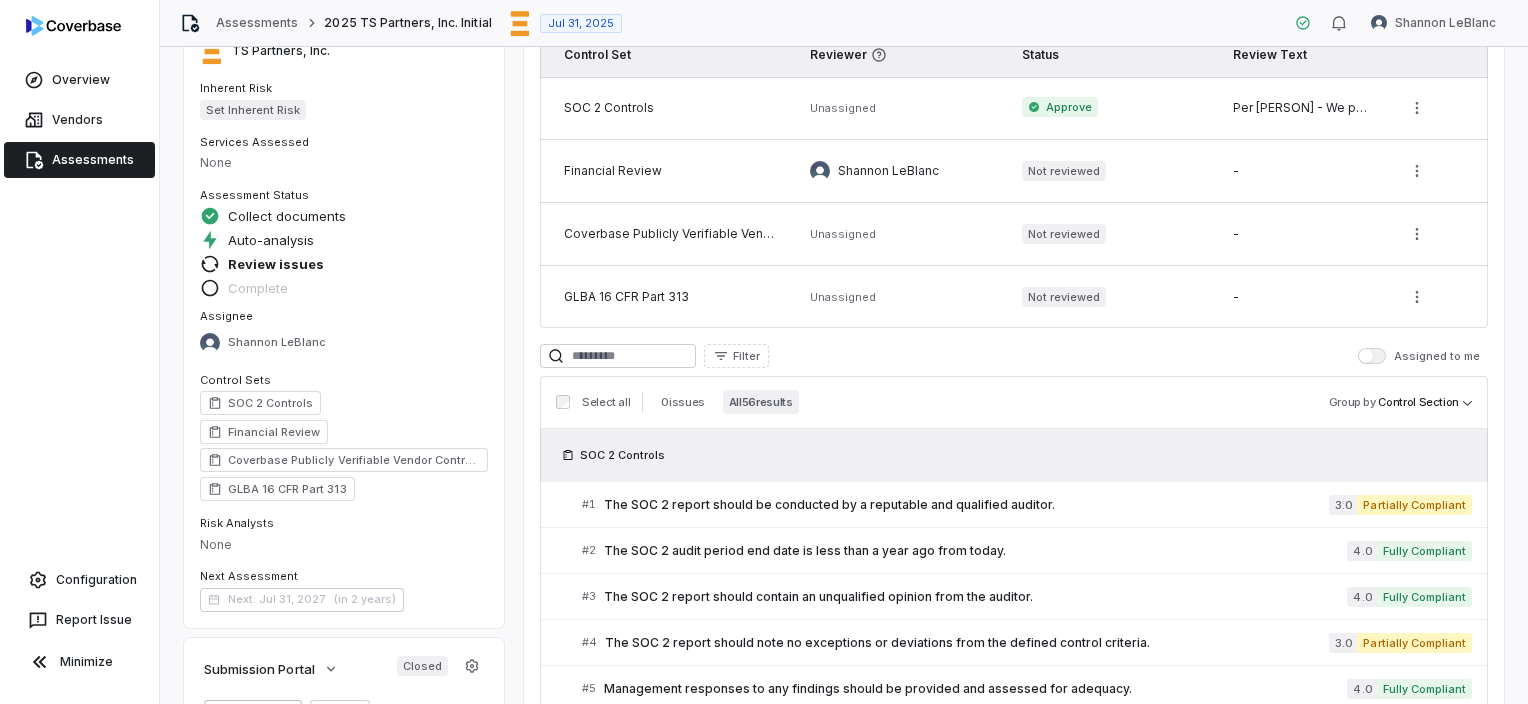scroll, scrollTop: 0, scrollLeft: 0, axis: both 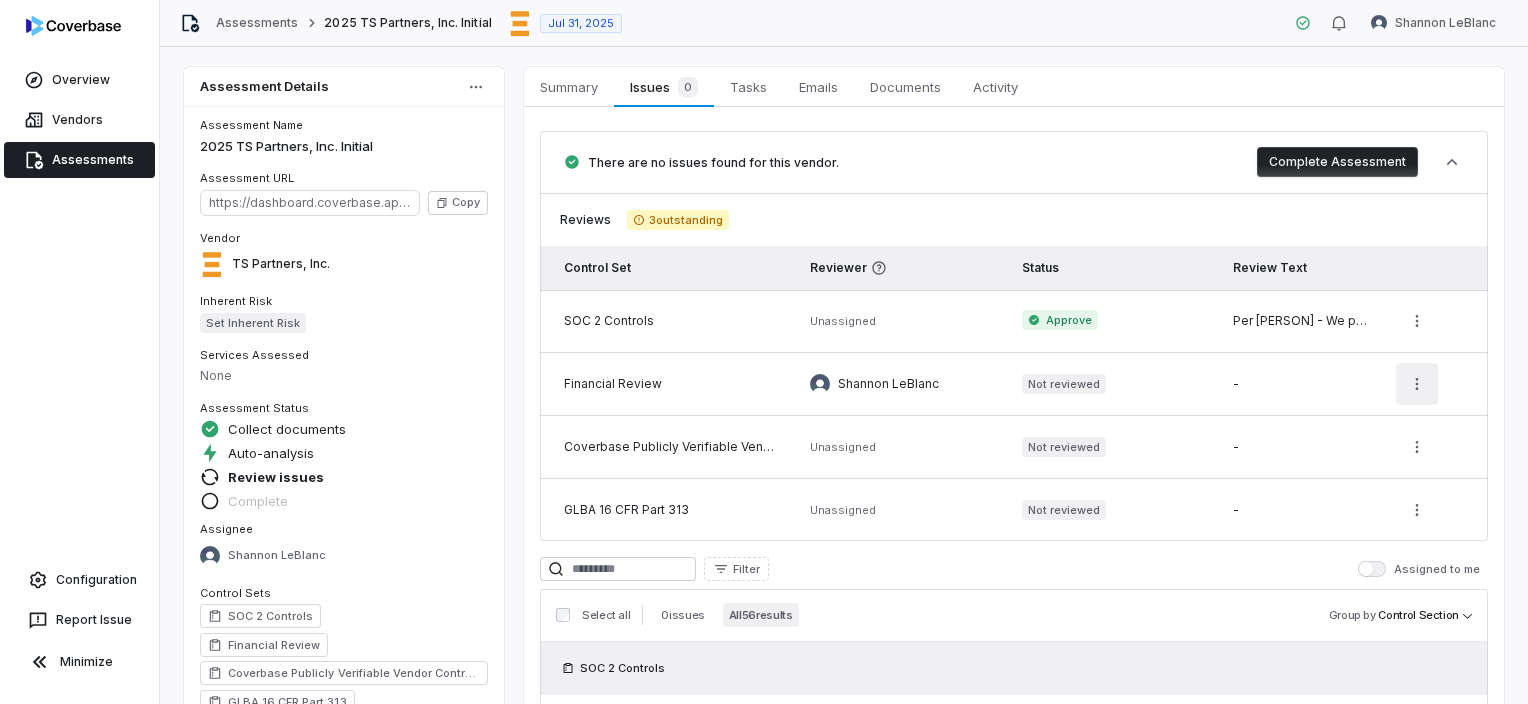 click on "Overview Vendors Assessments Configuration Report Issue Minimize Assessments 2025 TS Partners, Inc. Initial Jul 31, 2025 Shannon LeBlanc Assessment Details Assessment Name 2025 TS Partners, Inc. Initial Assessment URL  https://dashboard.coverbase.app/assessments/cbqsrw_05a73d6f9f404dc2b4329e125d4ed9fa Copy Vendor TS Partners, Inc. Inherent Risk Set Inherent Risk Services Assessed None Assessment Status Collect documents Auto-analysis Review issues Complete Assignee Shannon LeBlanc Control Sets SOC 2 Controls Financial Review Coverbase Publicly Verifiable Vendor Controls GLBA 16 CFR Part 313 Risk Analysts None Next Assessment Next: Jul 31, 2027 ( in 2 years ) Submission Portal Closed View Portal Copy Properties Summary Summary Issues 0 Issues 0 Tasks Tasks Emails Emails Documents Documents Activity Activity There are no issues found for this vendor. Complete Assessment Reviews 3  outstanding Control Set Reviewer  Status Review Text SOC 2 Controls Unassigned Approve Financial Review Not reviewed" at bounding box center [764, 352] 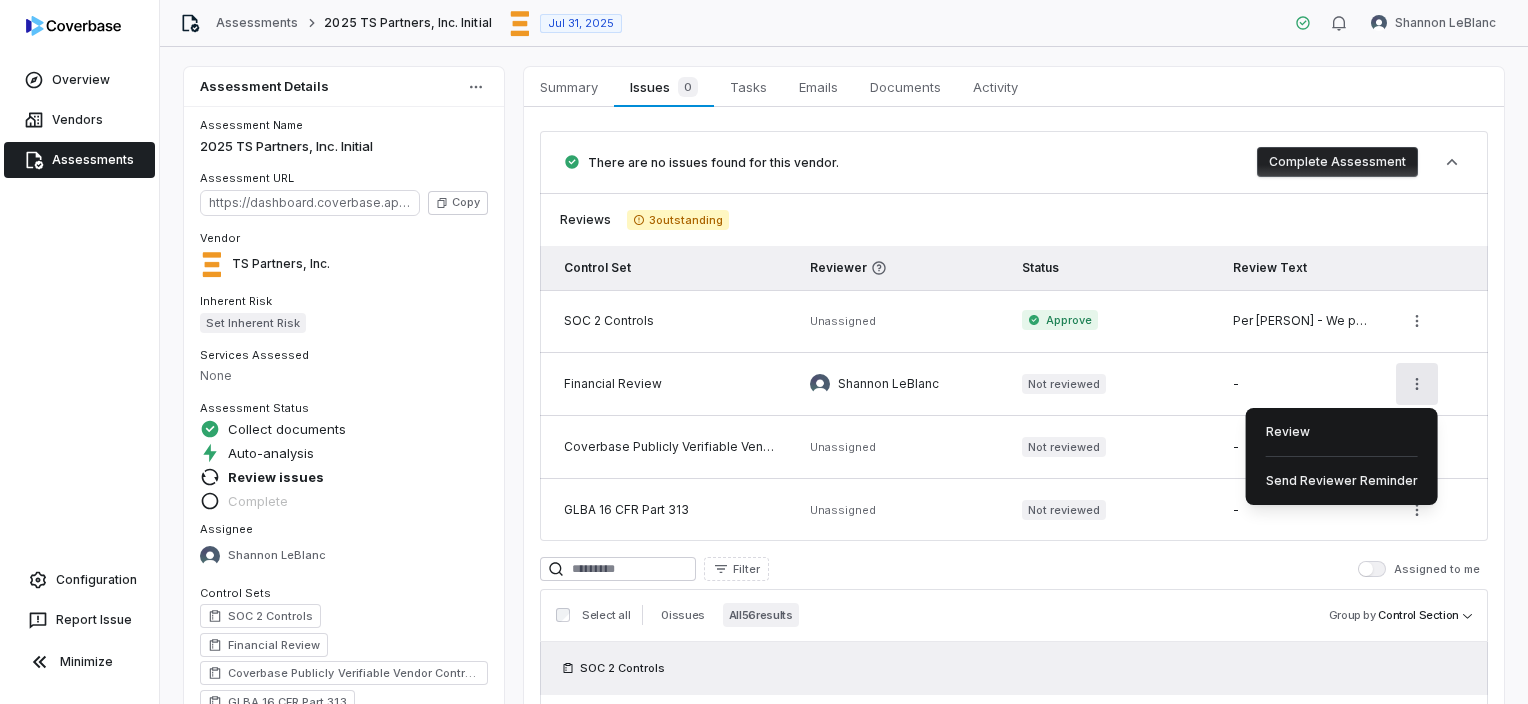 click on "Overview Vendors Assessments Configuration Report Issue Minimize Assessments 2025 TS Partners, Inc. Initial Jul 31, 2025 Shannon LeBlanc Assessment Details Assessment Name 2025 TS Partners, Inc. Initial Assessment URL  https://dashboard.coverbase.app/assessments/cbqsrw_05a73d6f9f404dc2b4329e125d4ed9fa Copy Vendor TS Partners, Inc. Inherent Risk Set Inherent Risk Services Assessed None Assessment Status Collect documents Auto-analysis Review issues Complete Assignee Shannon LeBlanc Control Sets SOC 2 Controls Financial Review Coverbase Publicly Verifiable Vendor Controls GLBA 16 CFR Part 313 Risk Analysts None Next Assessment Next: Jul 31, 2027 ( in 2 years ) Submission Portal Closed View Portal Copy Properties Summary Summary Issues 0 Issues 0 Tasks Tasks Emails Emails Documents Documents Activity Activity There are no issues found for this vendor. Complete Assessment Reviews 3  outstanding Control Set Reviewer  Status Review Text SOC 2 Controls Unassigned Approve Financial Review Not reviewed" at bounding box center (764, 352) 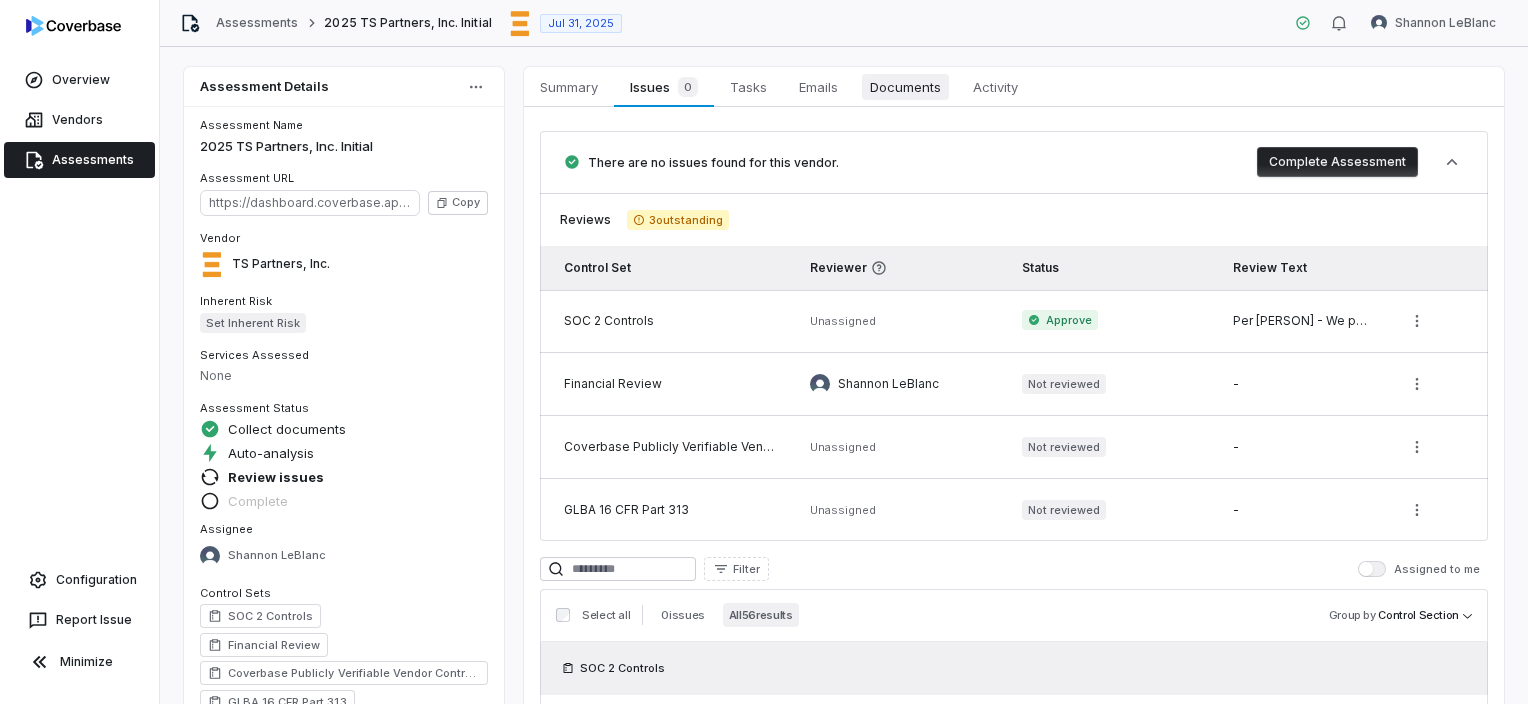click on "Documents" at bounding box center [905, 87] 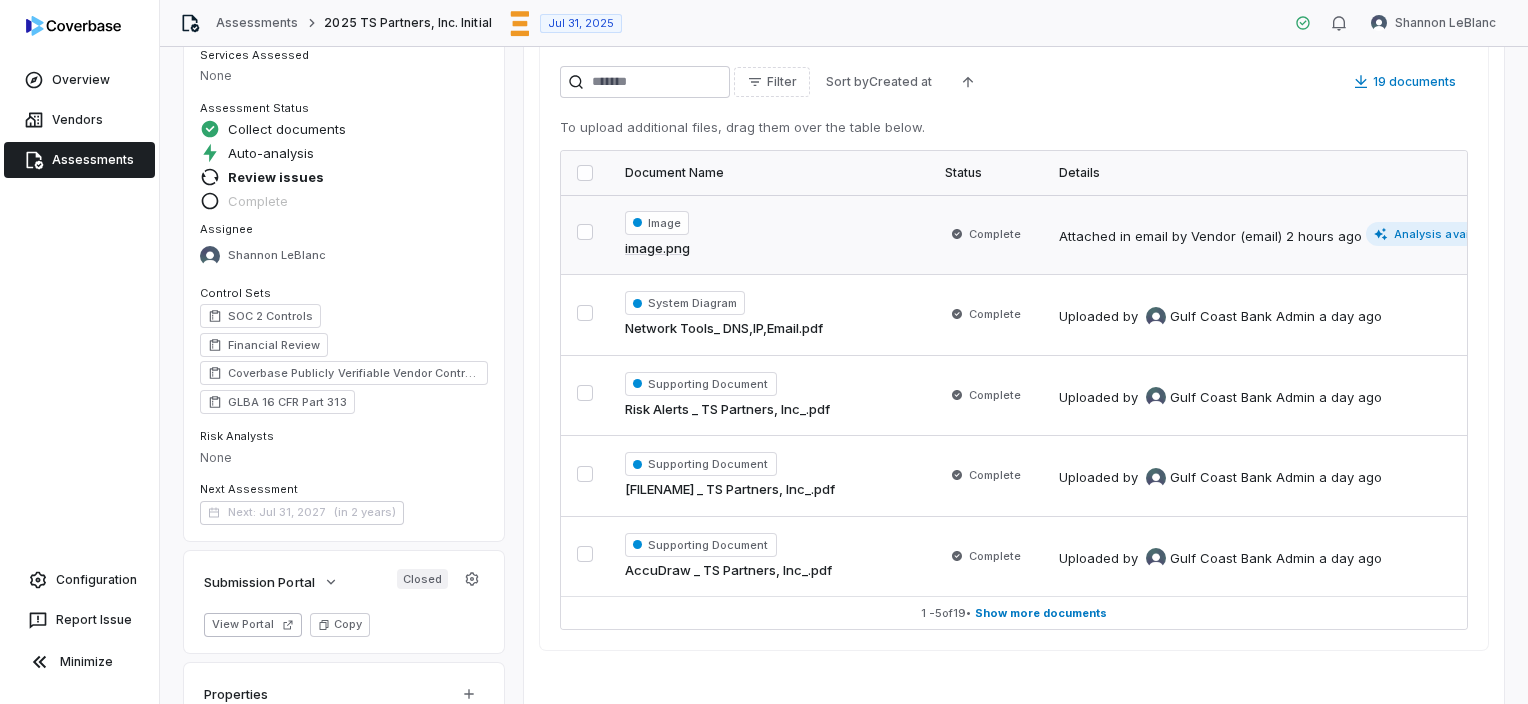 scroll, scrollTop: 337, scrollLeft: 0, axis: vertical 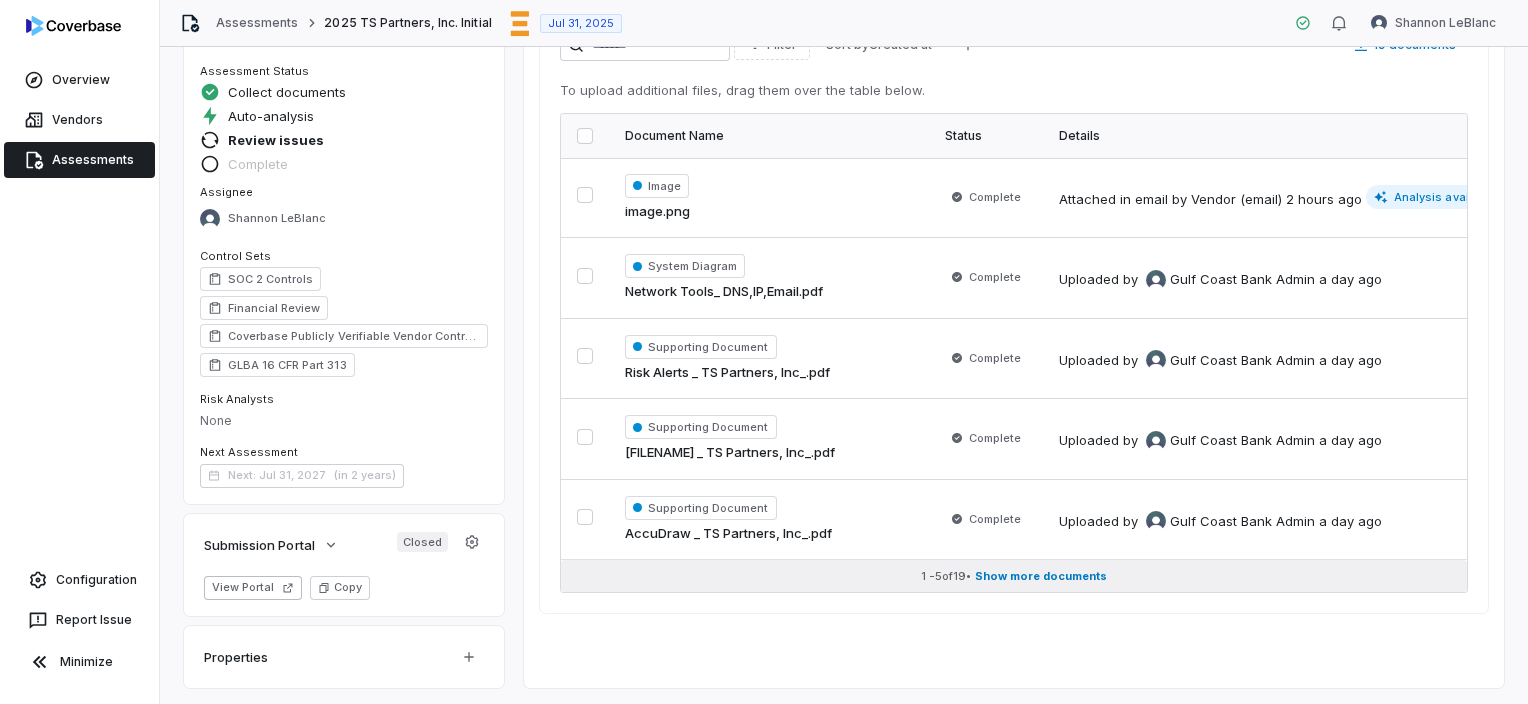 click on "Show more documents" at bounding box center (1041, 576) 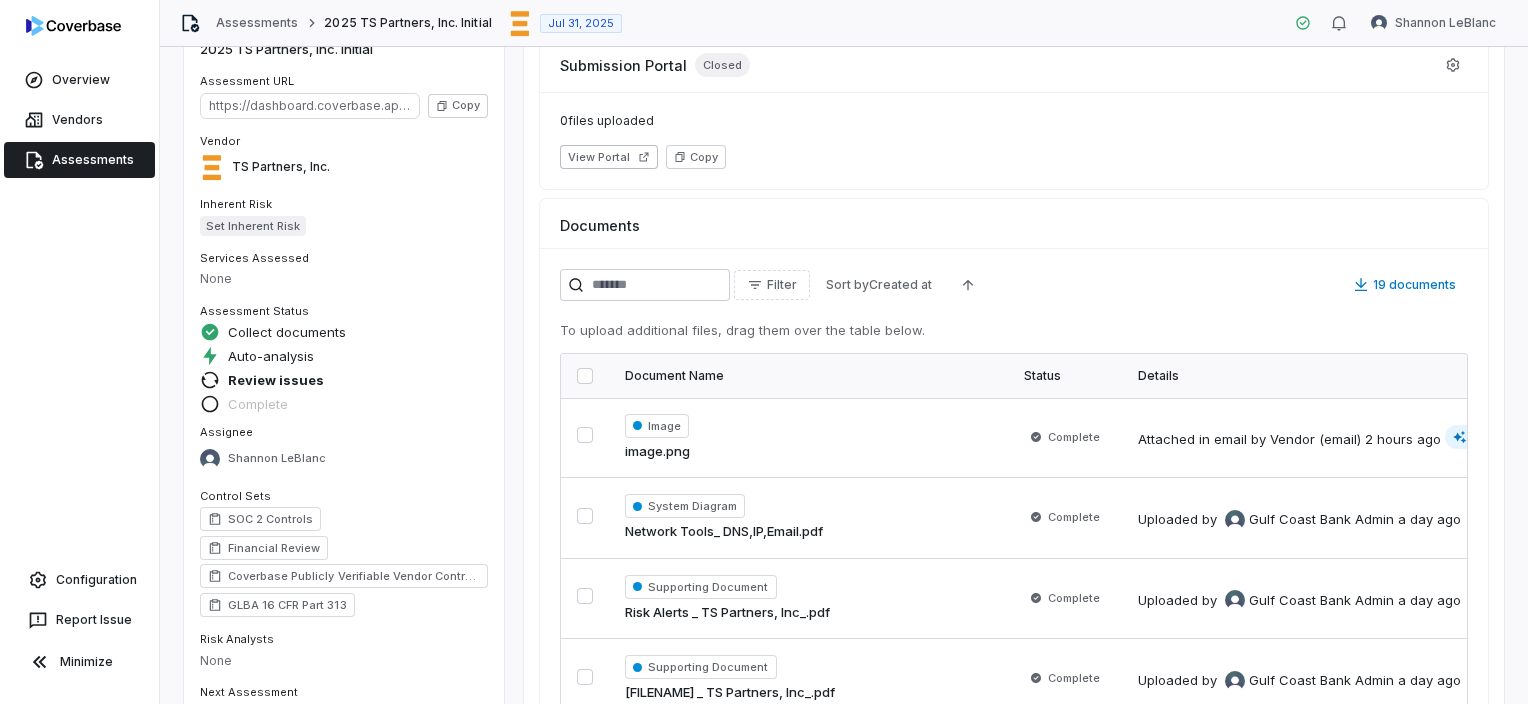 scroll, scrollTop: 0, scrollLeft: 0, axis: both 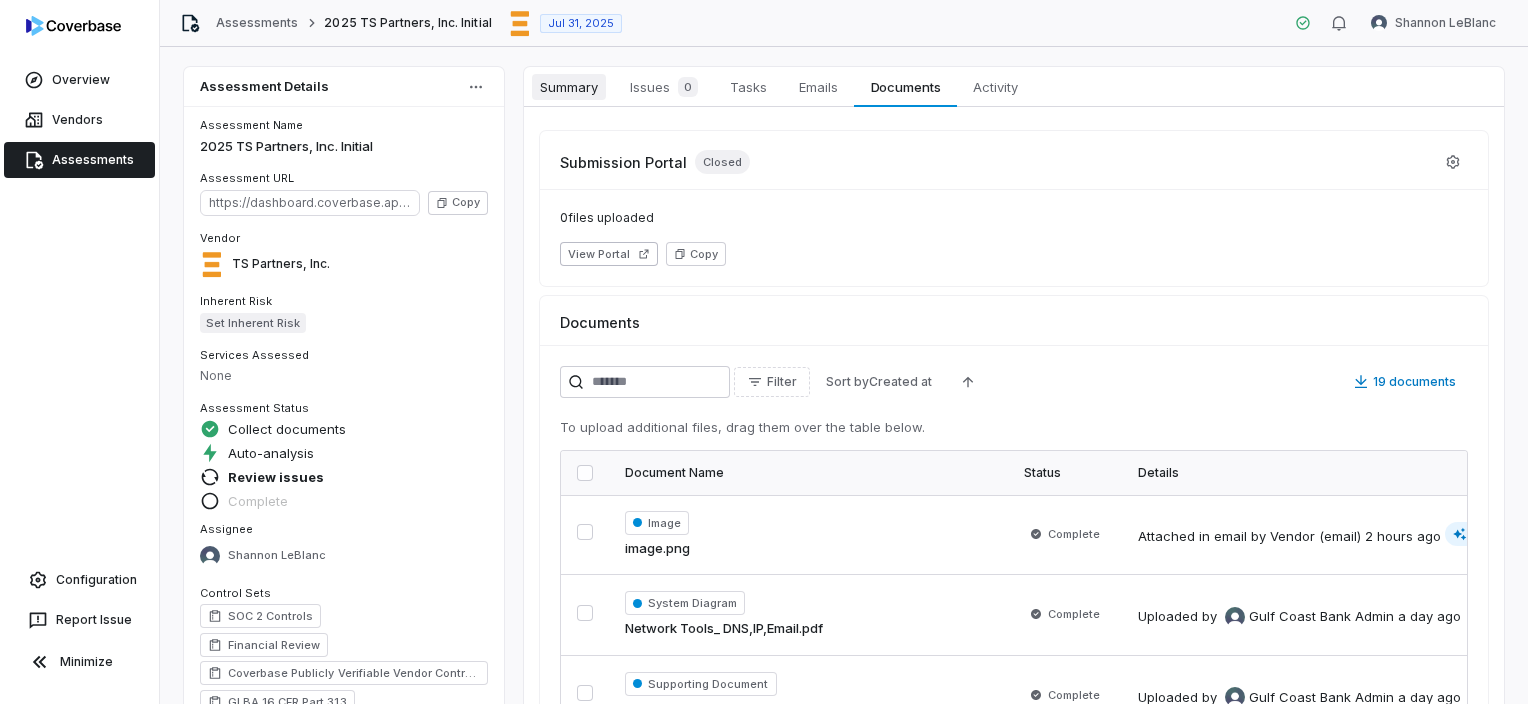 click on "Summary" at bounding box center [569, 87] 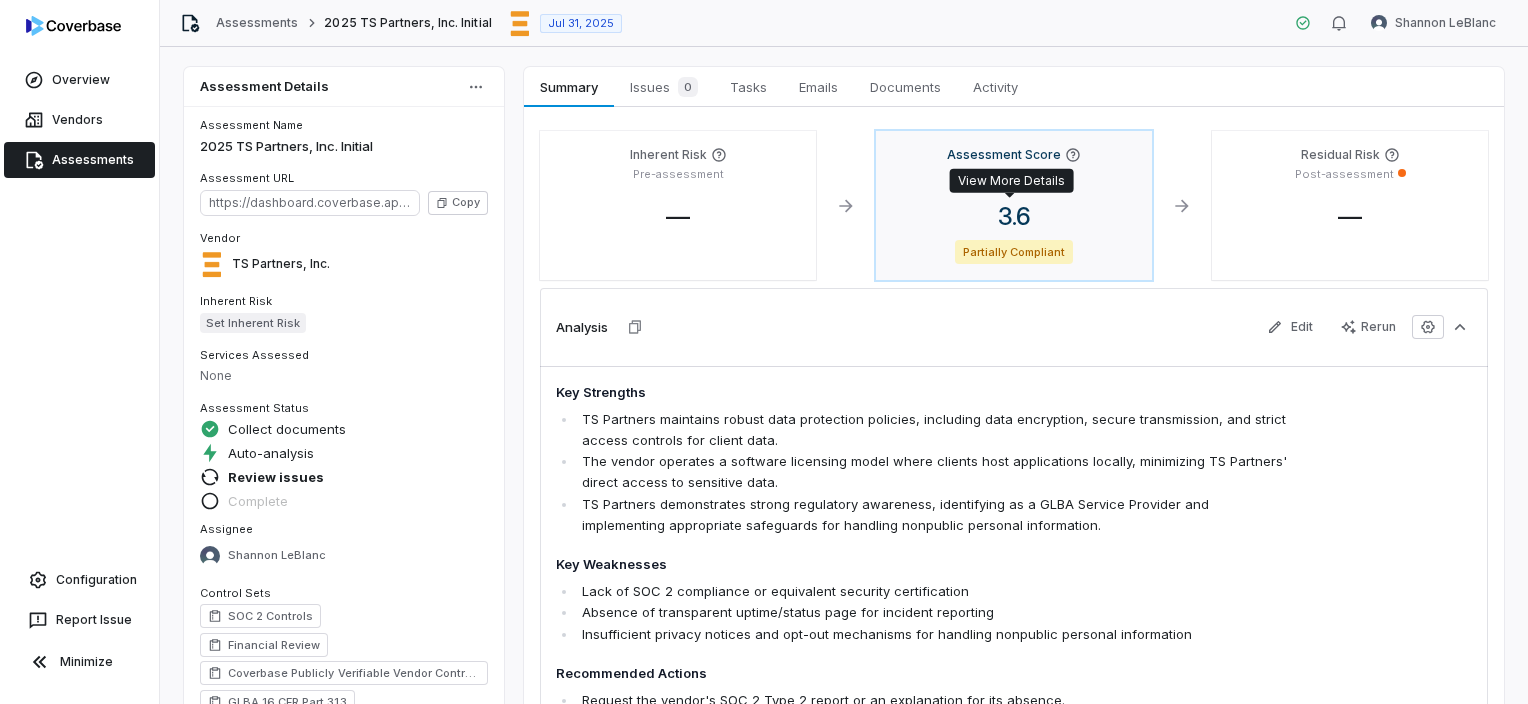 click on "3.6" at bounding box center (1014, 216) 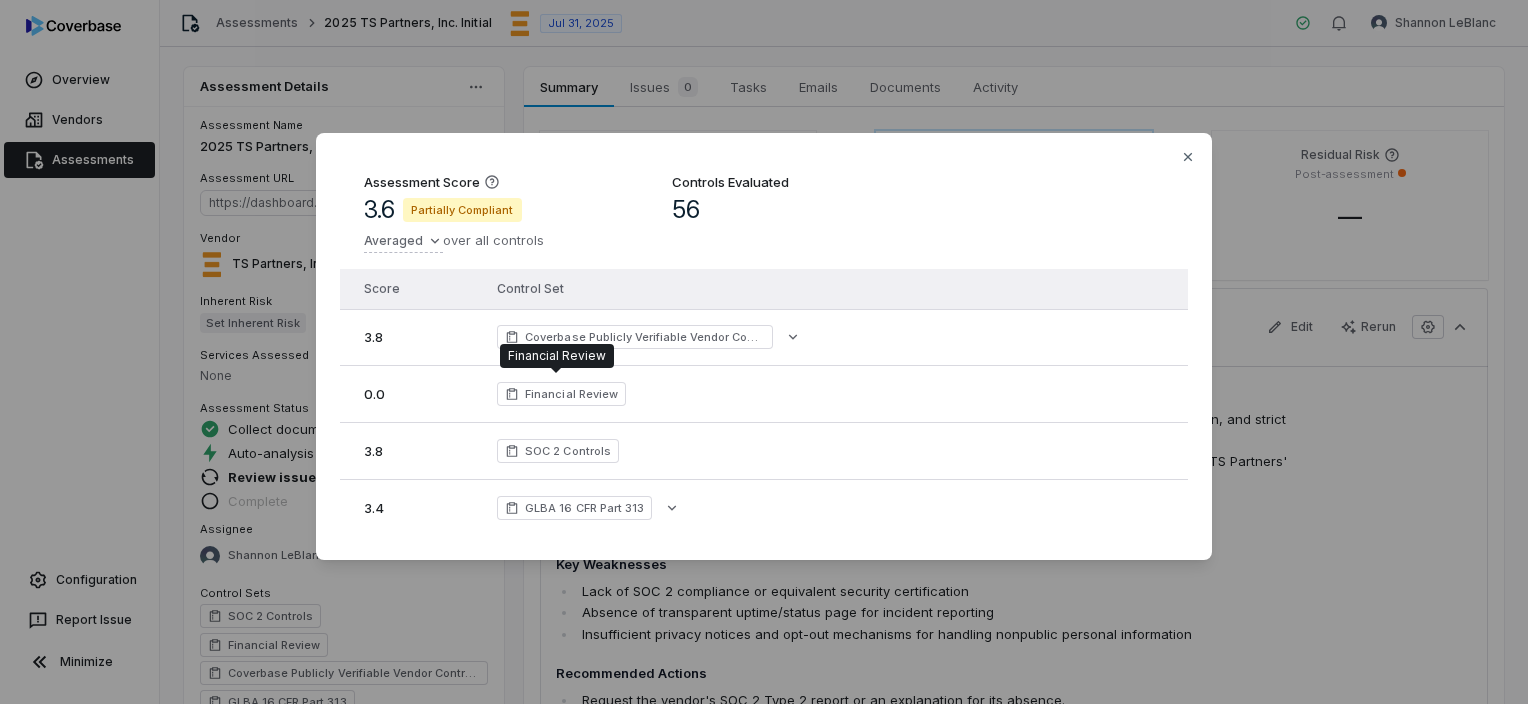 click on "Financial Review" at bounding box center [571, 394] 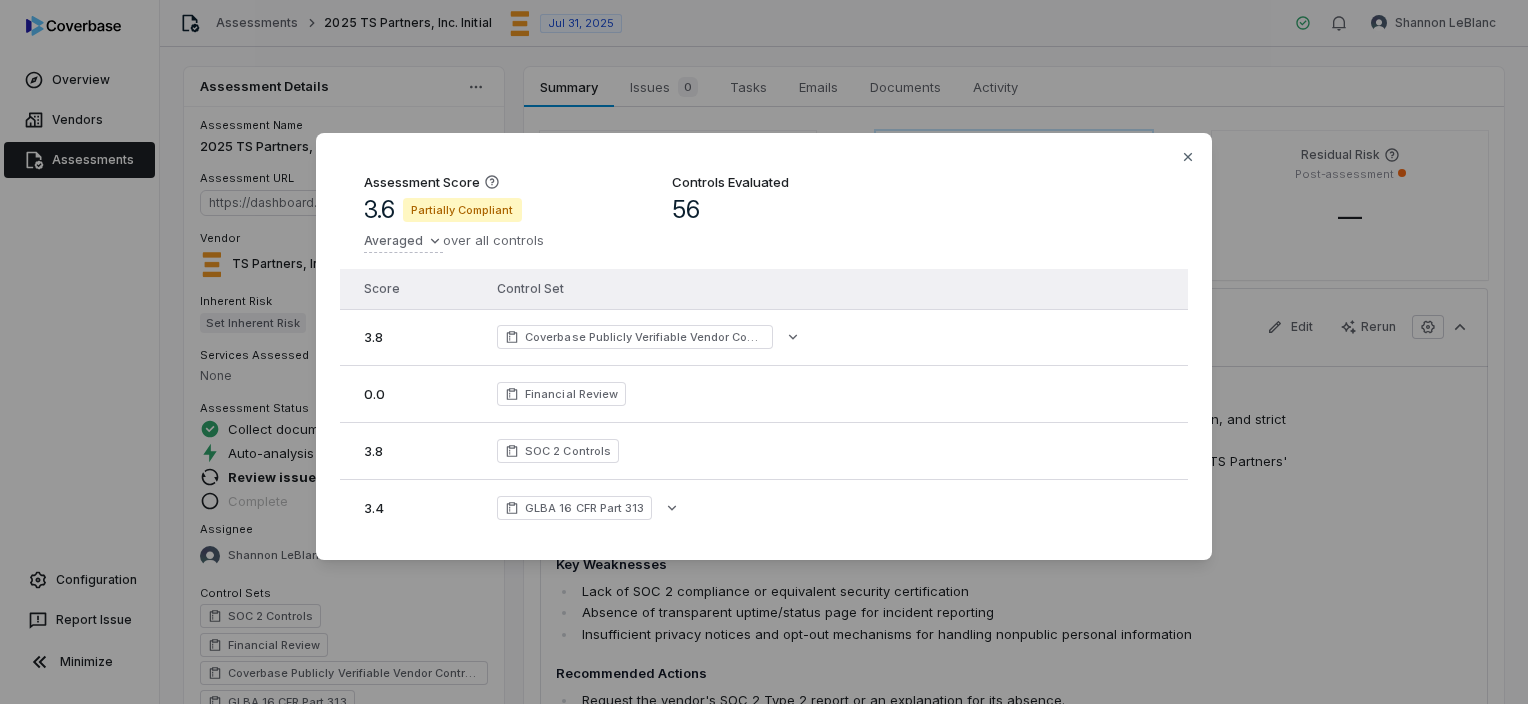 click on "Assessment Score 3.6 Partially Compliant Averaged  over all controls Controls Evaluated 56" at bounding box center (764, 213) 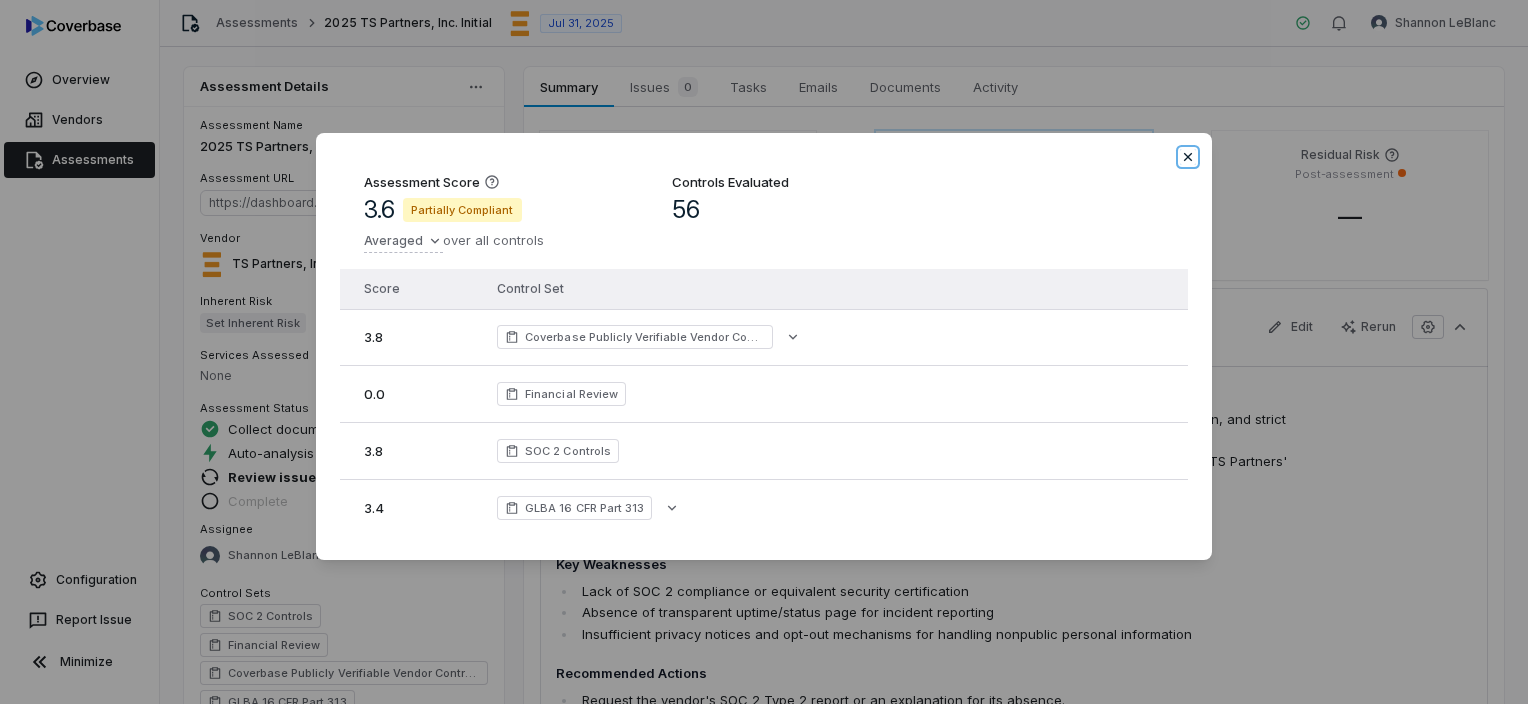 click 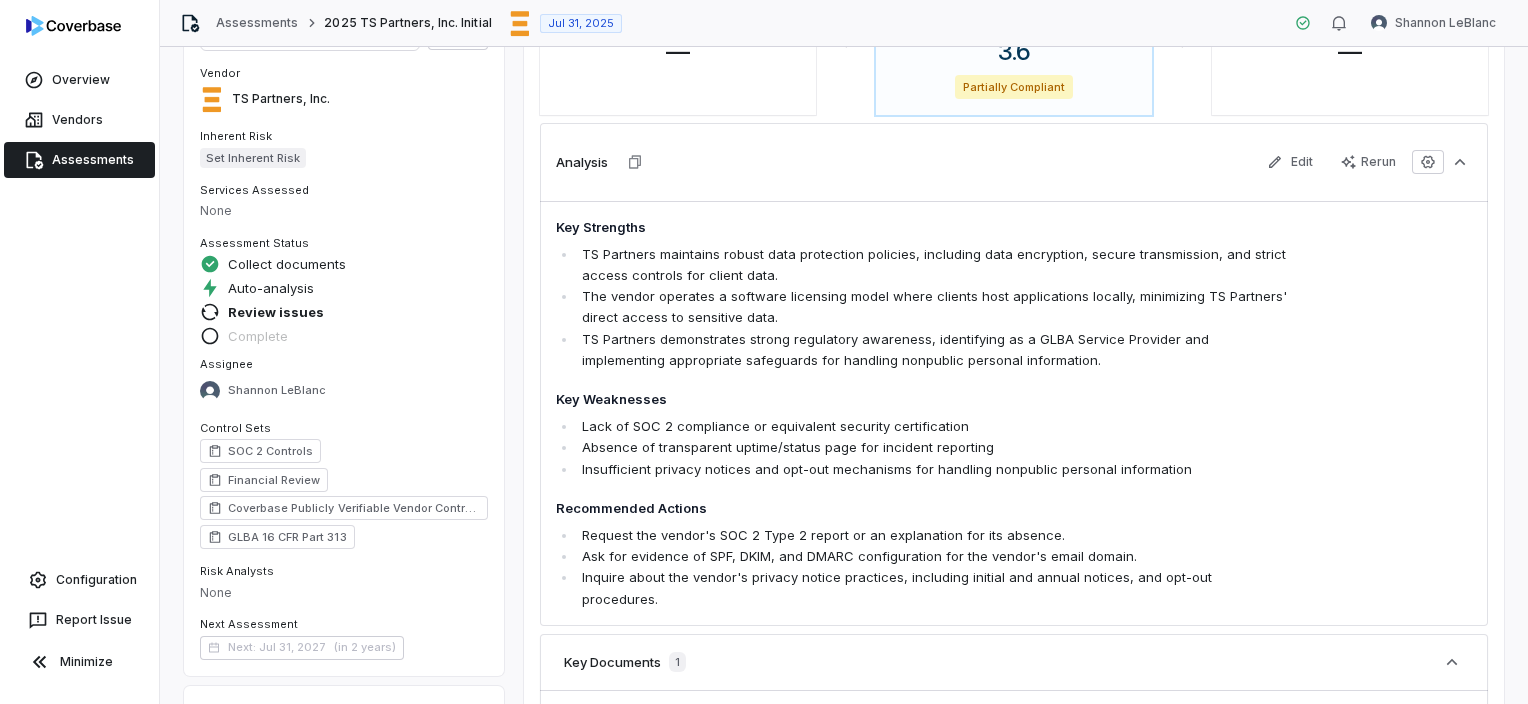 scroll, scrollTop: 200, scrollLeft: 0, axis: vertical 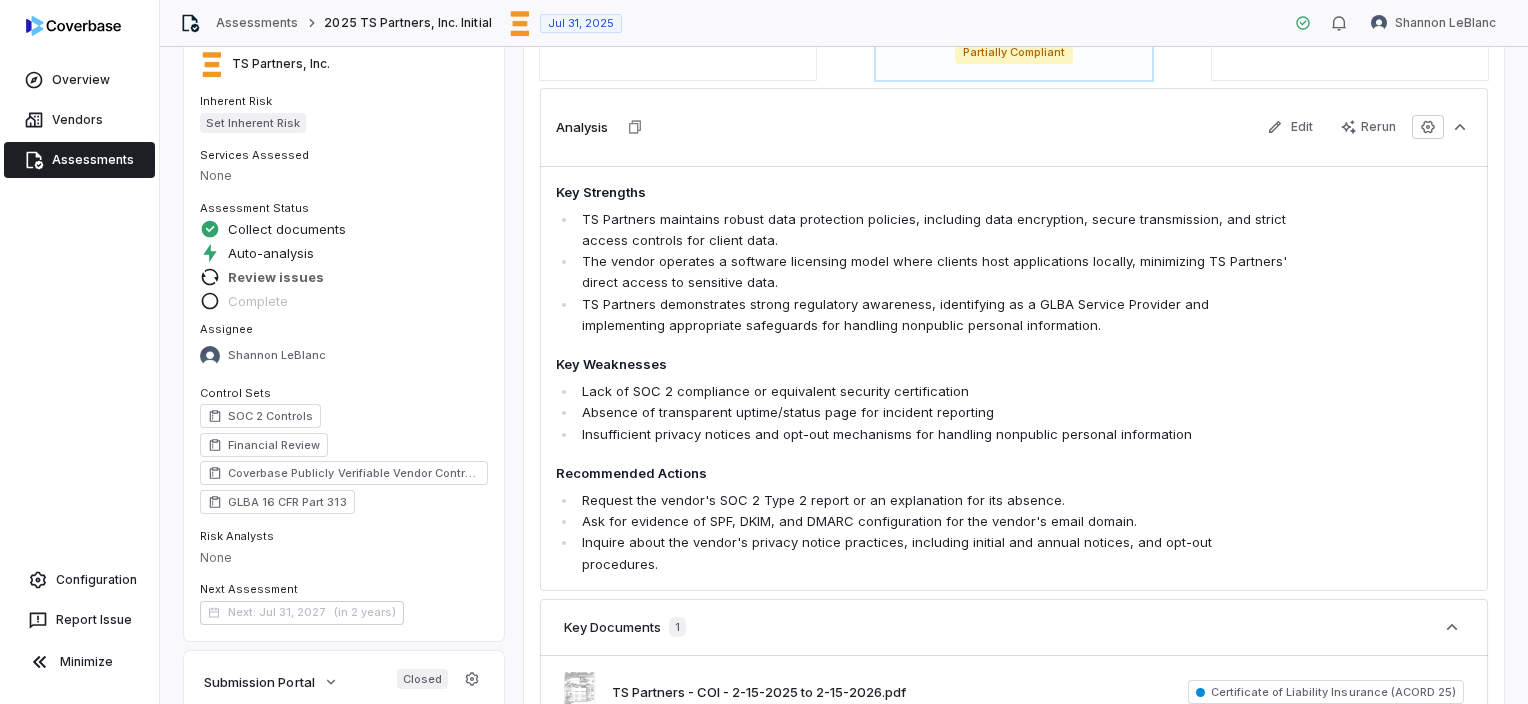 click on "Review issues" at bounding box center (276, 277) 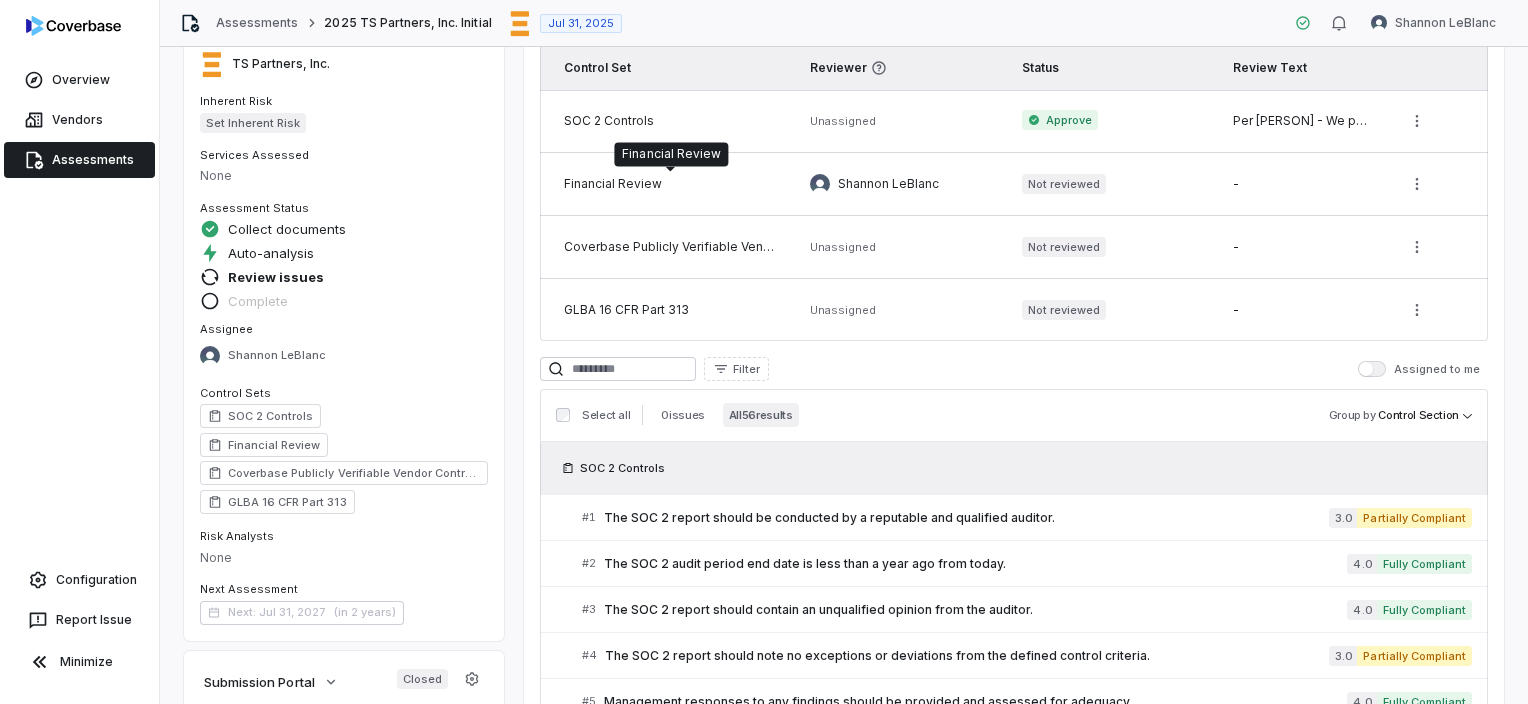 click on "Financial Review" at bounding box center [671, 184] 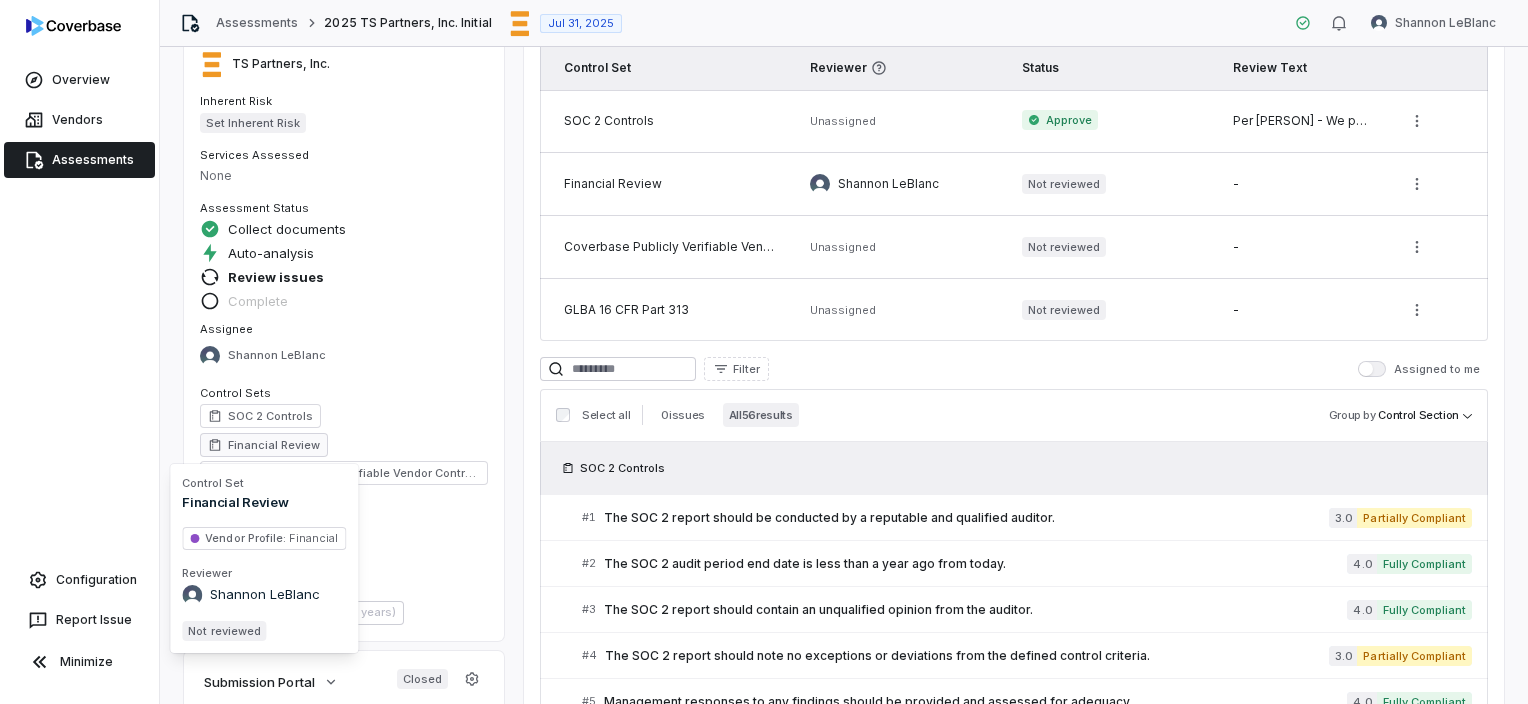 click on "Financial Review" at bounding box center (274, 445) 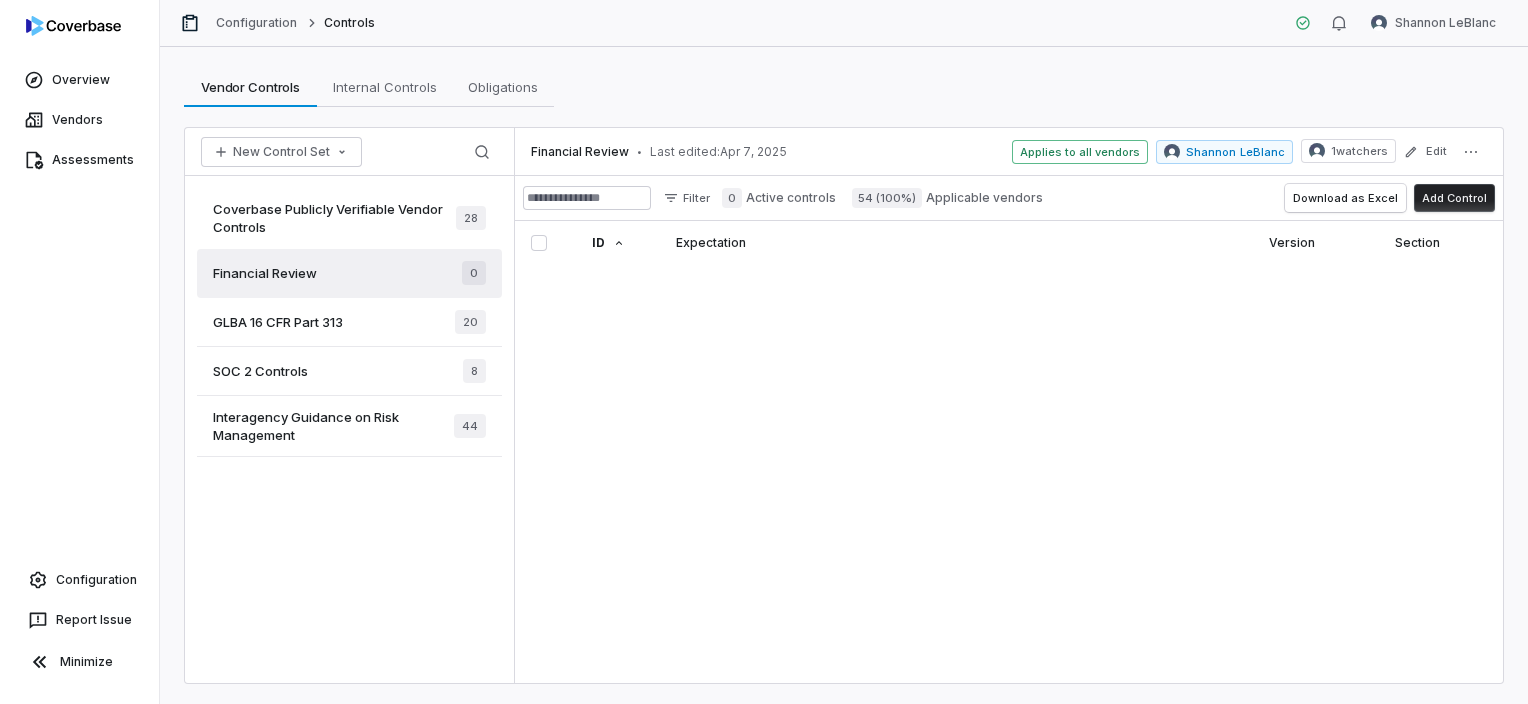 click on "Financial Review 0" at bounding box center [349, 273] 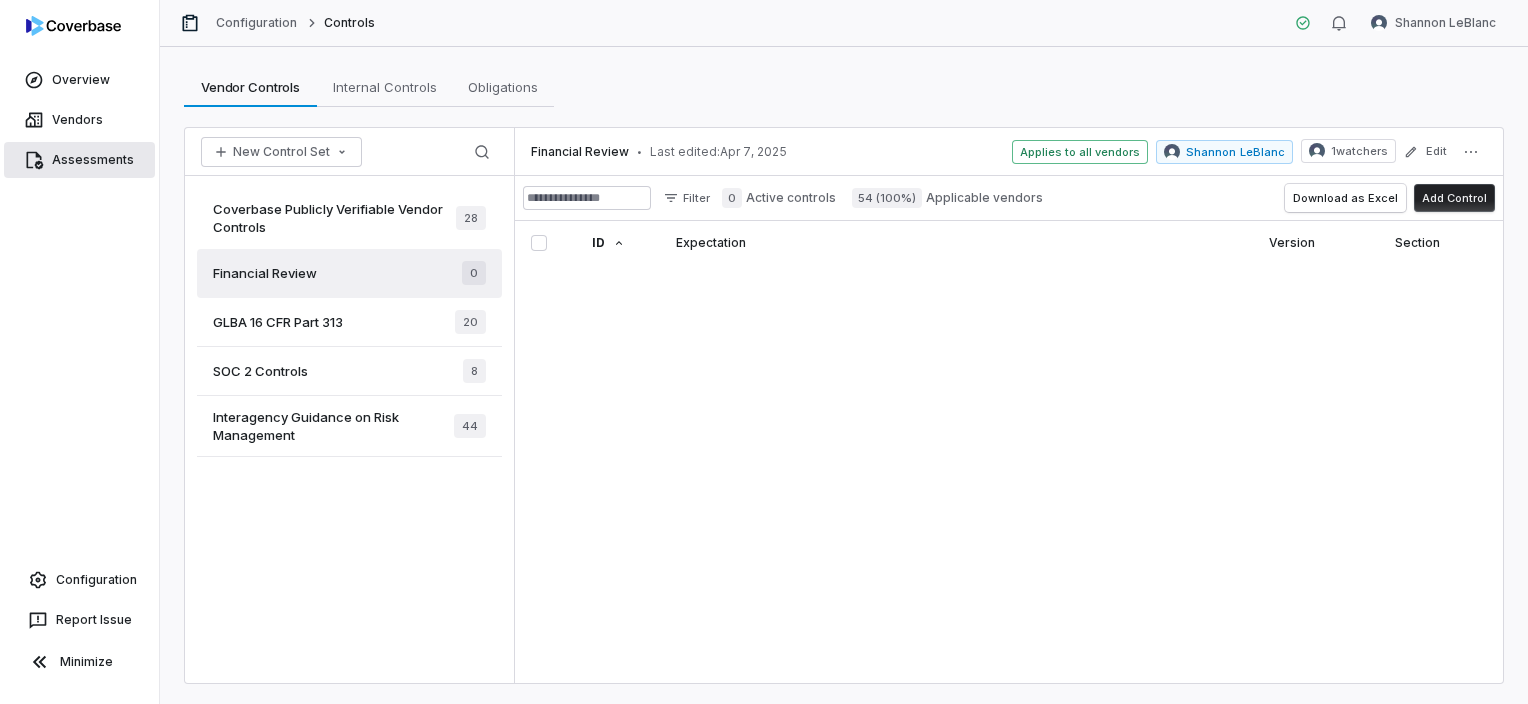 click on "Assessments" at bounding box center (79, 160) 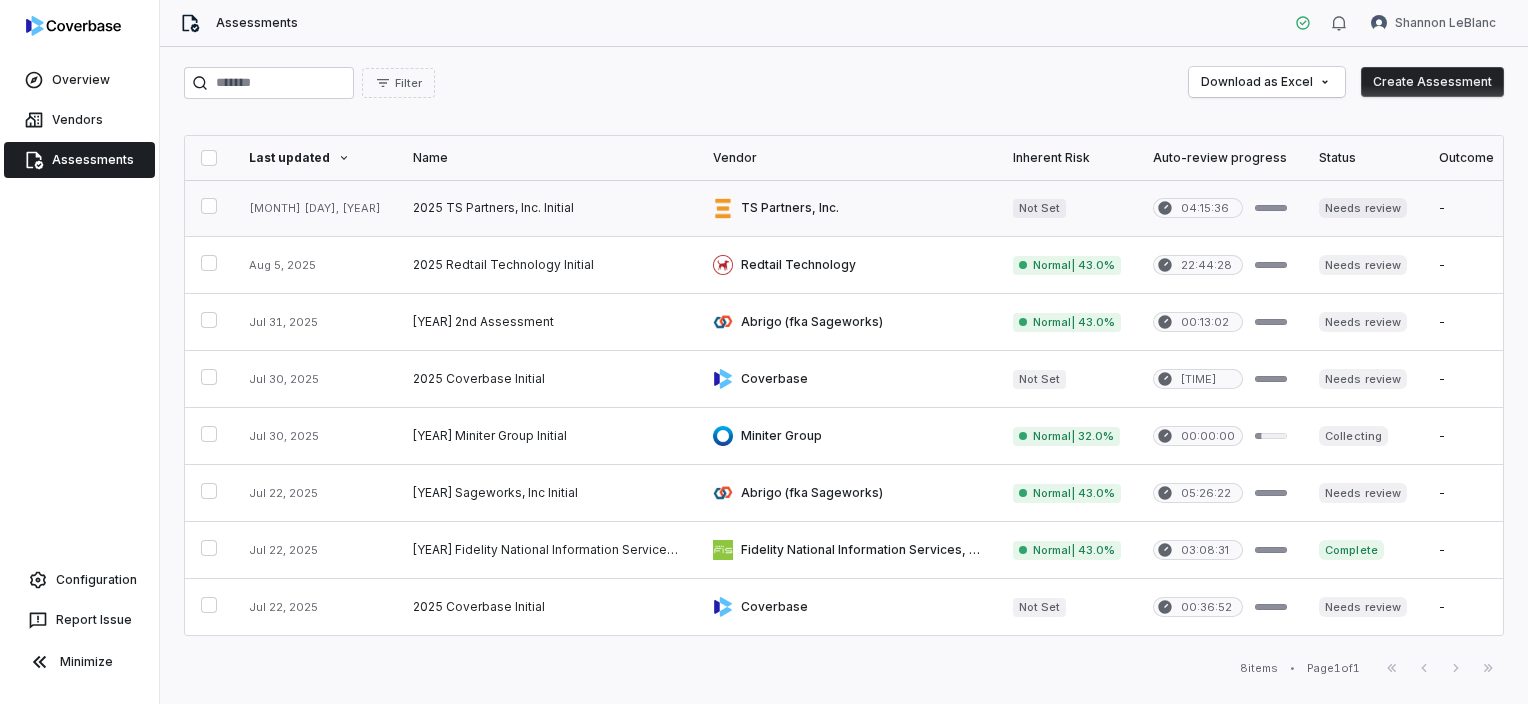 click at bounding box center [847, 208] 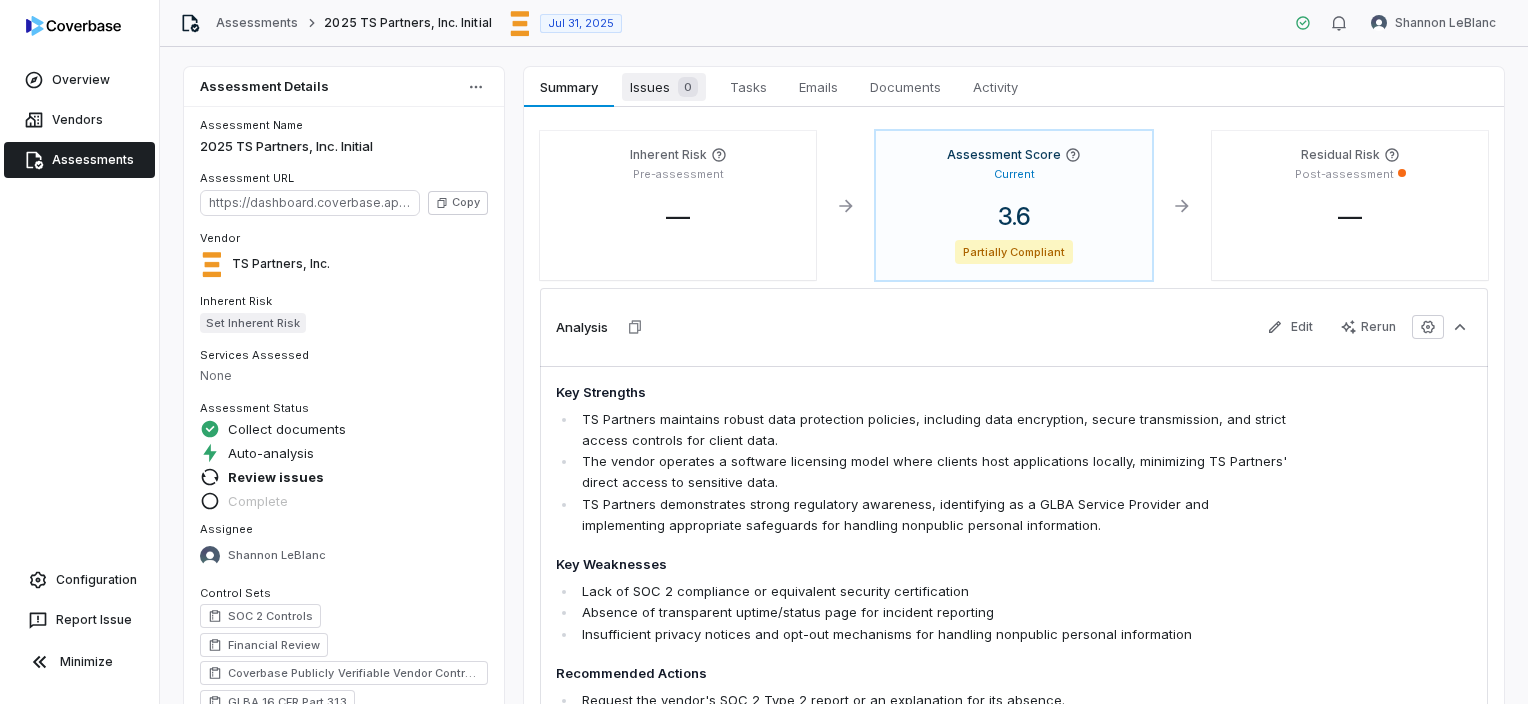 click on "Issues 0" at bounding box center (664, 87) 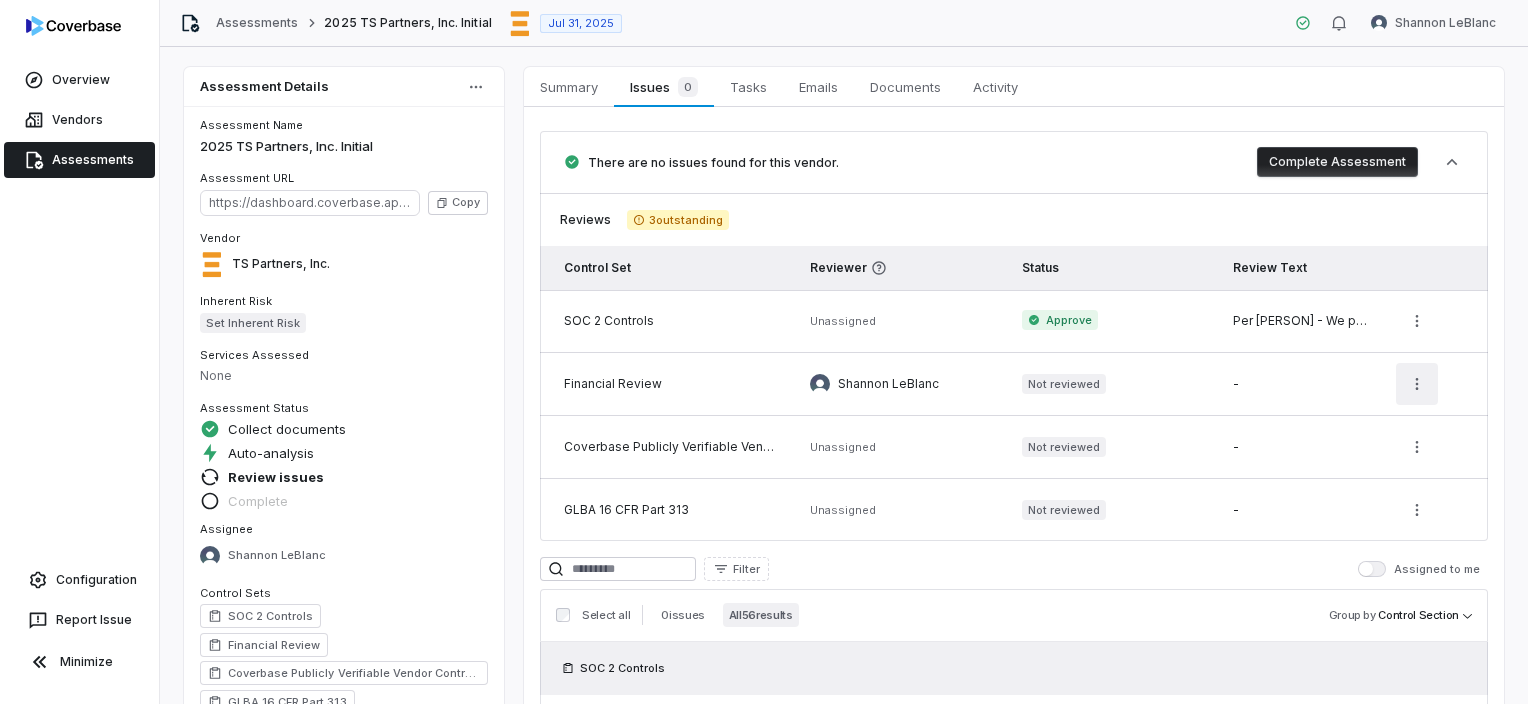 click on "Overview Vendors Assessments Configuration Report Issue Minimize Assessments 2025 TS Partners, Inc. Initial Jul 31, 2025 Shannon LeBlanc Assessment Details Assessment Name 2025 TS Partners, Inc. Initial Assessment URL  https://dashboard.coverbase.app/assessments/cbqsrw_05a73d6f9f404dc2b4329e125d4ed9fa Copy Vendor TS Partners, Inc. Inherent Risk Set Inherent Risk Services Assessed None Assessment Status Collect documents Auto-analysis Review issues Complete Assignee Shannon LeBlanc Control Sets SOC 2 Controls Financial Review Coverbase Publicly Verifiable Vendor Controls GLBA 16 CFR Part 313 Risk Analysts None Next Assessment Next: Jul 31, 2027 ( in 2 years ) Submission Portal Closed View Portal Copy Properties Summary Summary Issues 0 Issues 0 Tasks Tasks Emails Emails Documents Documents Activity Activity There are no issues found for this vendor. Complete Assessment Reviews 3  outstanding Control Set Reviewer  Status Review Text SOC 2 Controls Unassigned Approve Financial Review Not reviewed" at bounding box center (764, 352) 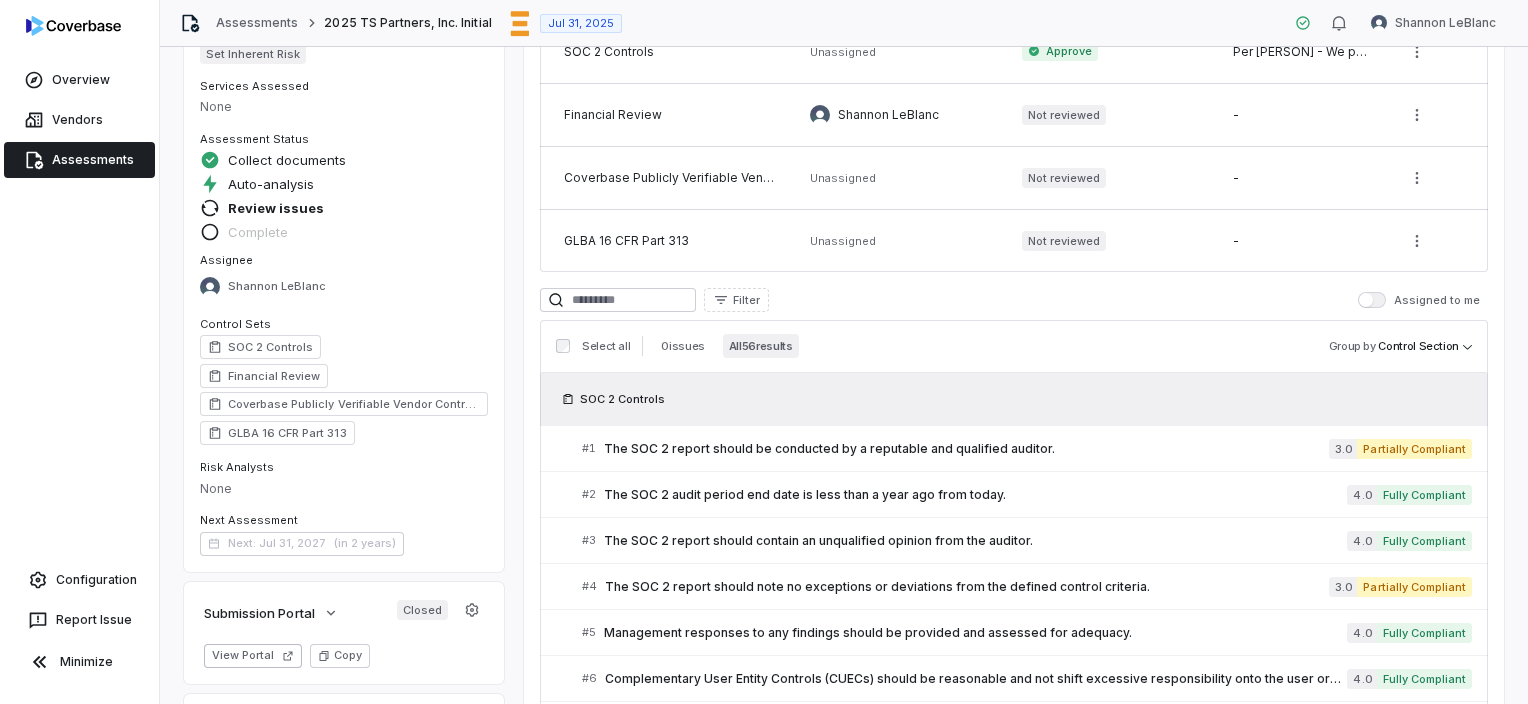 scroll, scrollTop: 300, scrollLeft: 0, axis: vertical 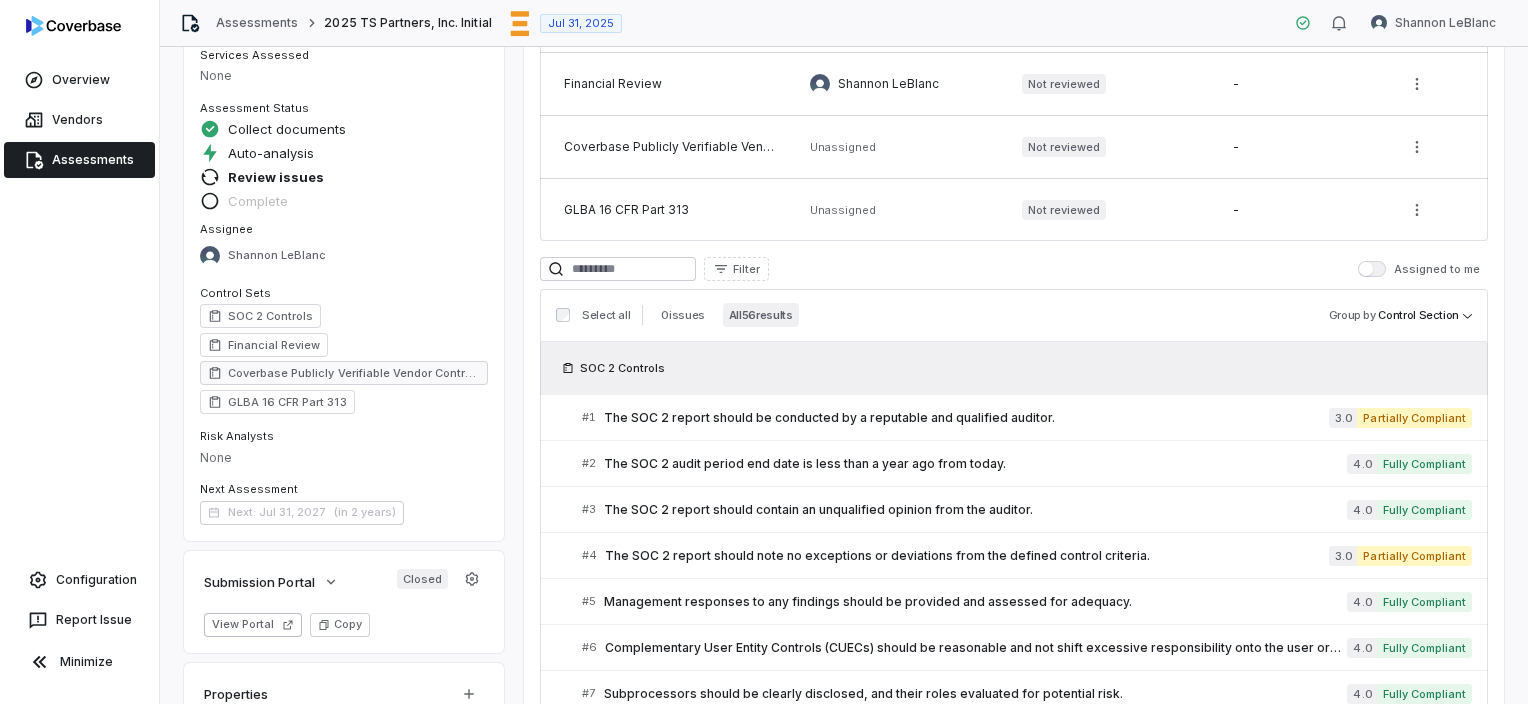 click on "Coverbase Publicly Verifiable Vendor Controls" at bounding box center (354, 373) 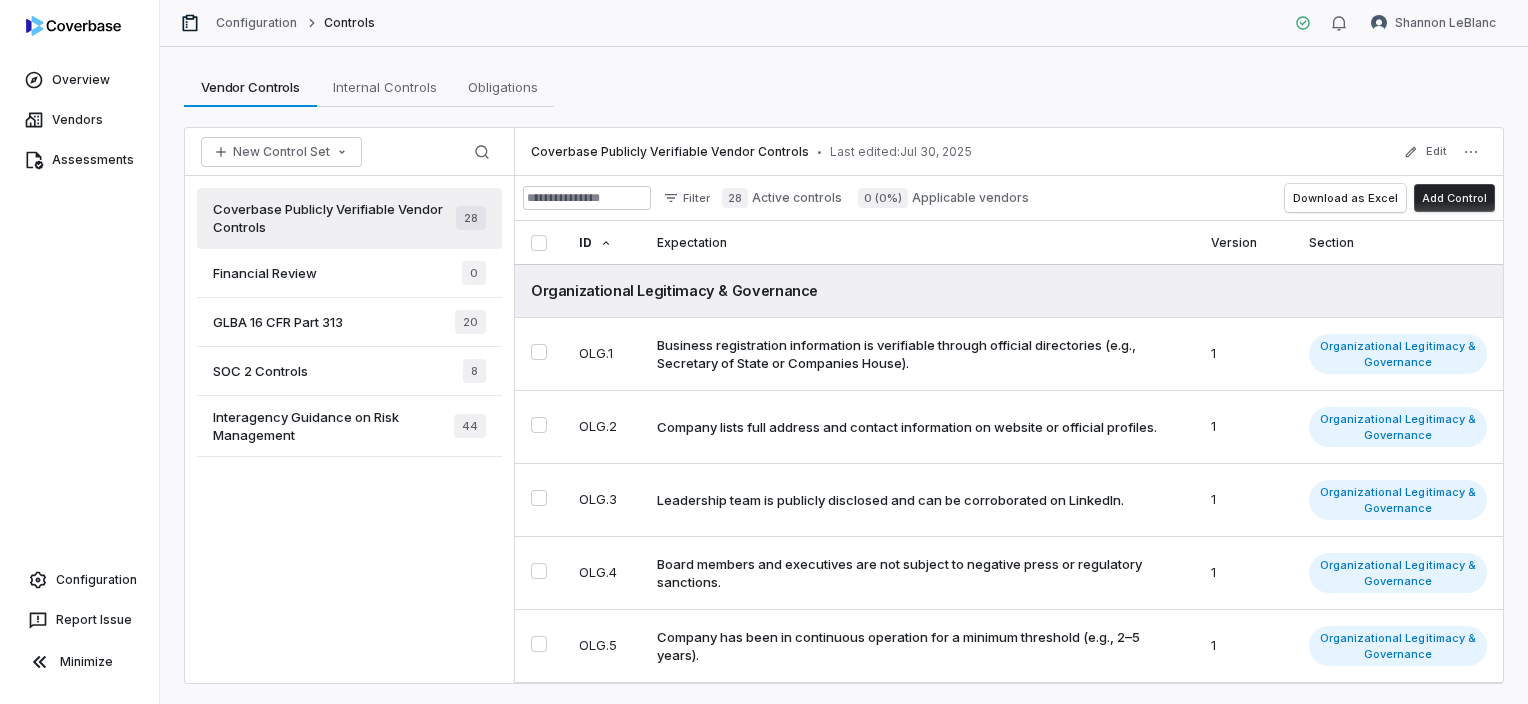 click on "Coverbase Publicly Verifiable Vendor Controls" at bounding box center [334, 218] 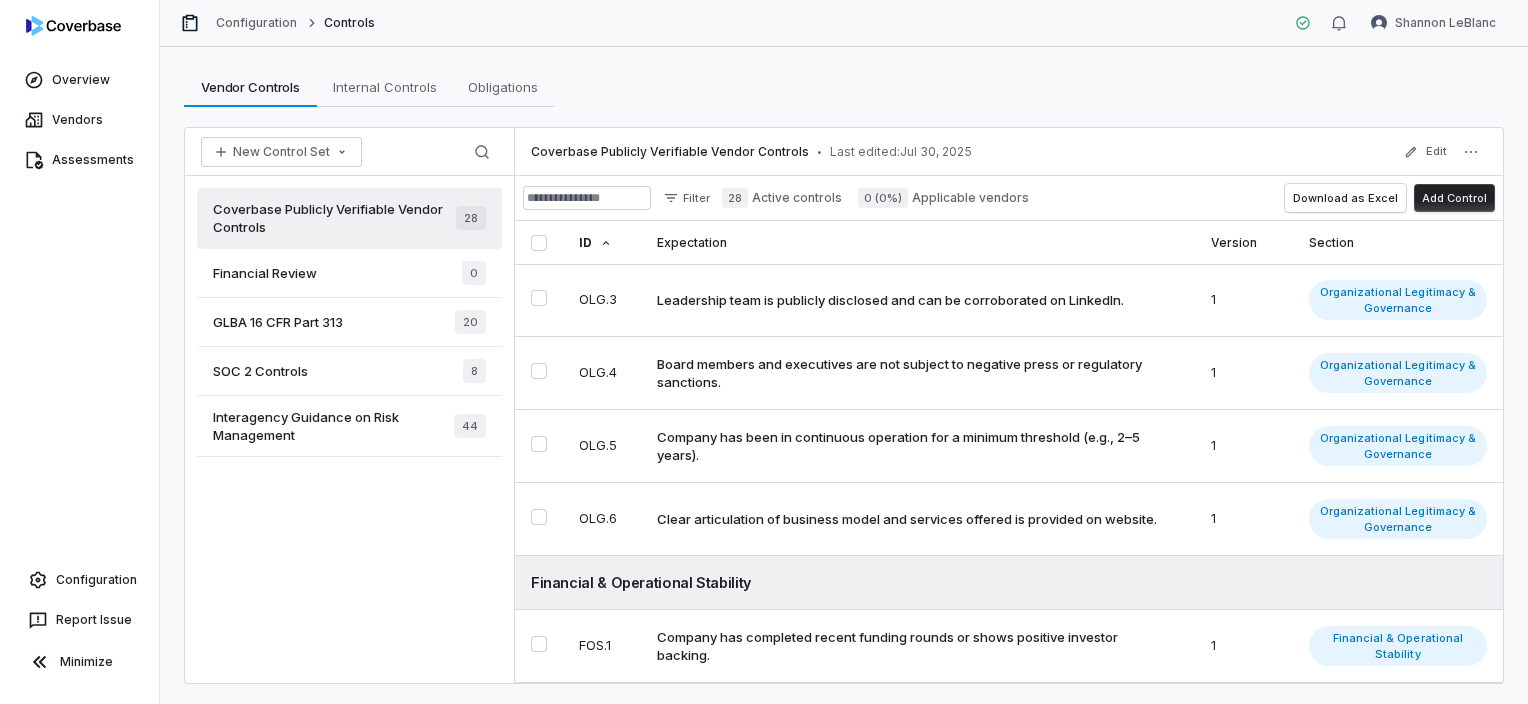 scroll, scrollTop: 400, scrollLeft: 0, axis: vertical 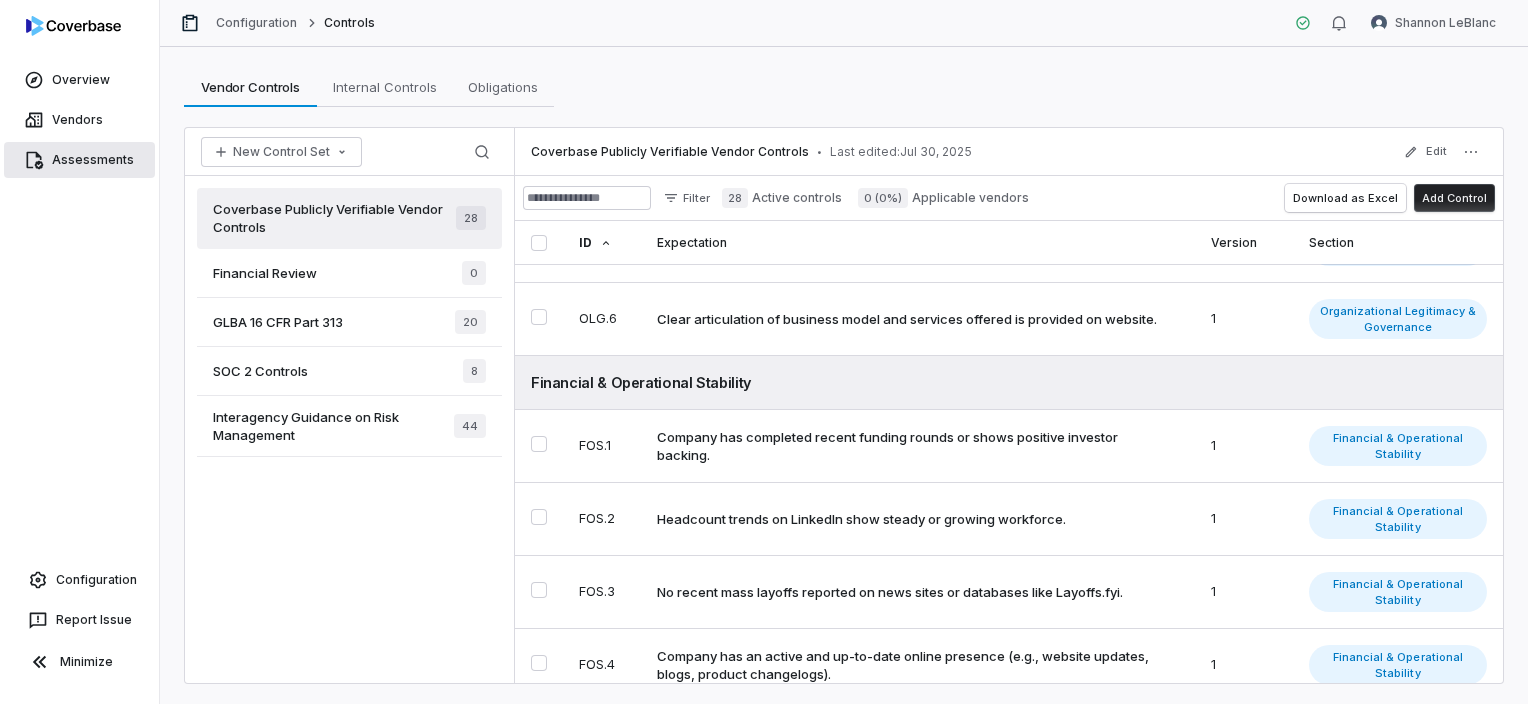 click on "Assessments" at bounding box center (79, 160) 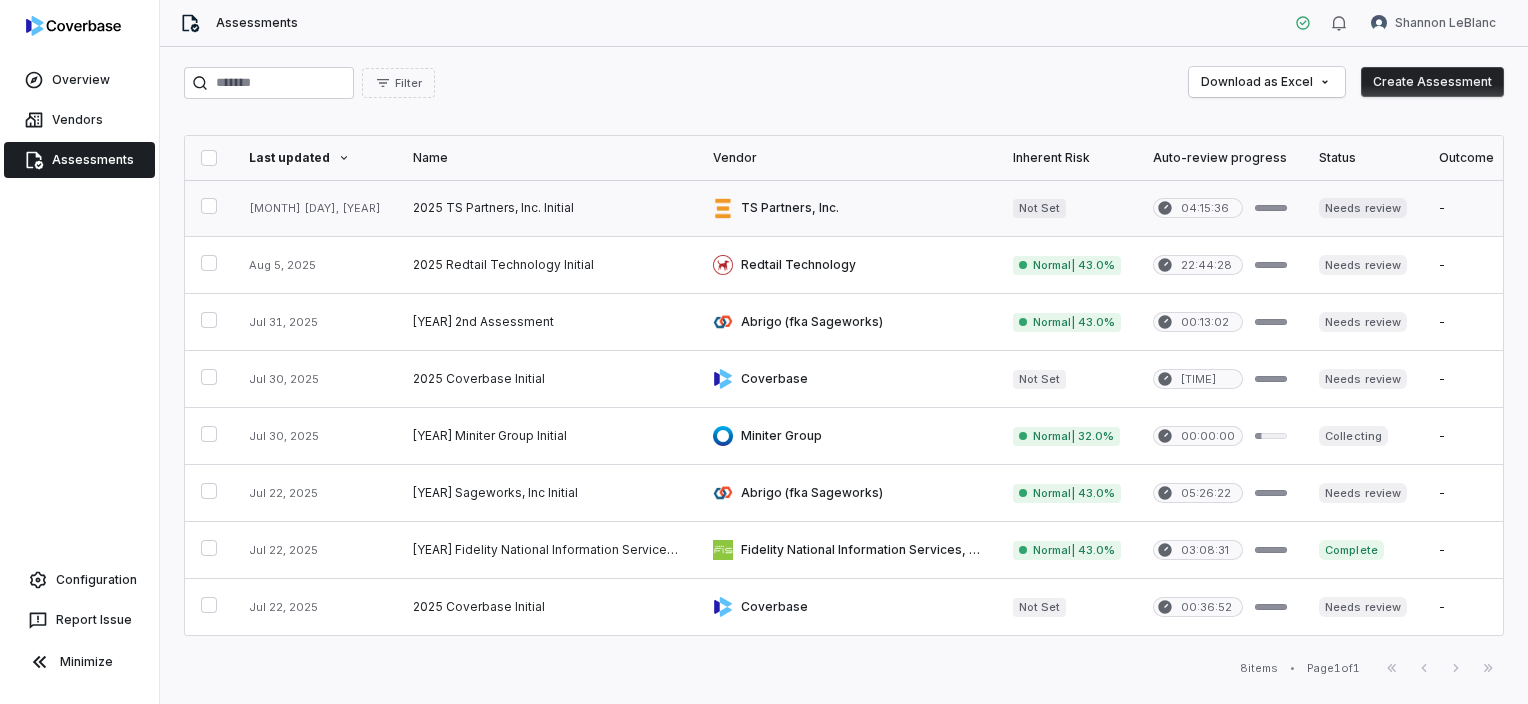 click at bounding box center (847, 208) 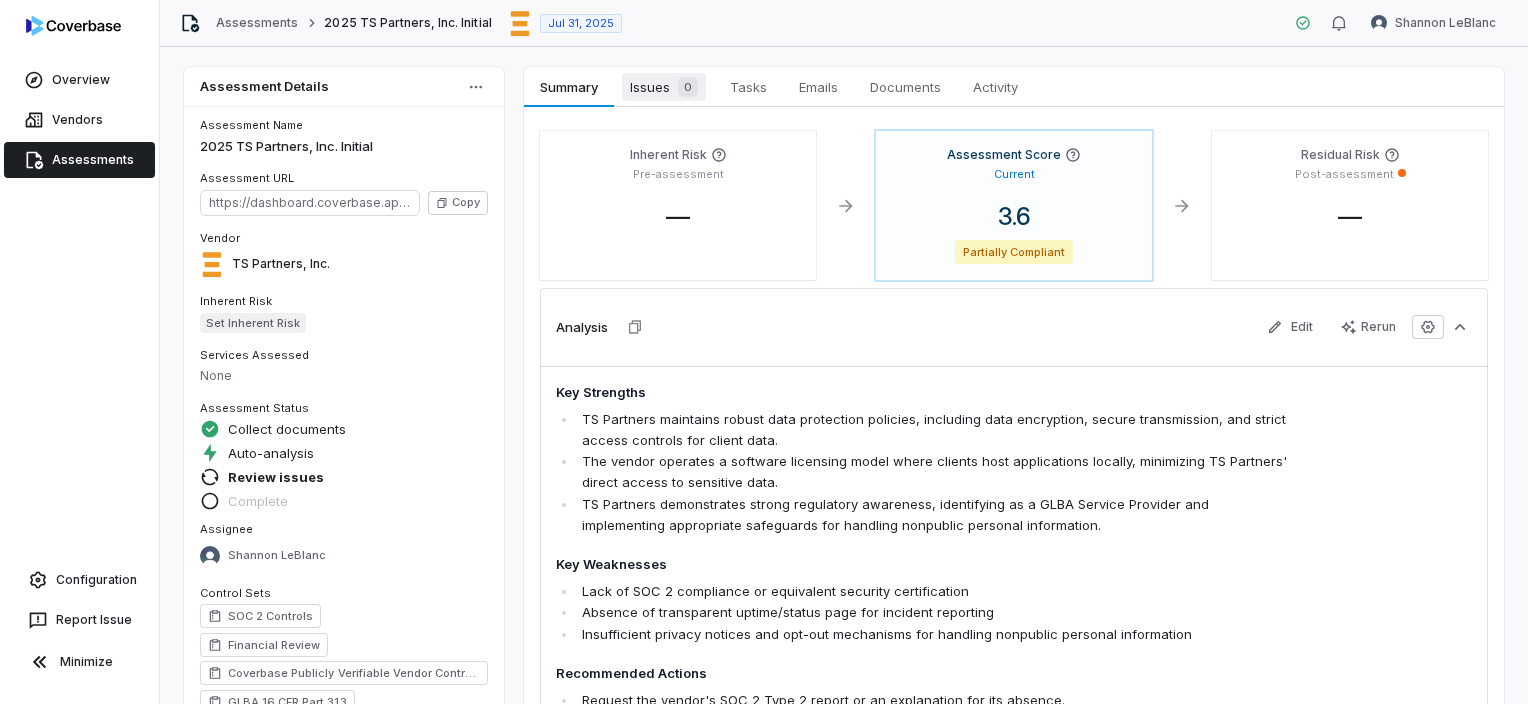 click on "Issues 0" at bounding box center [664, 87] 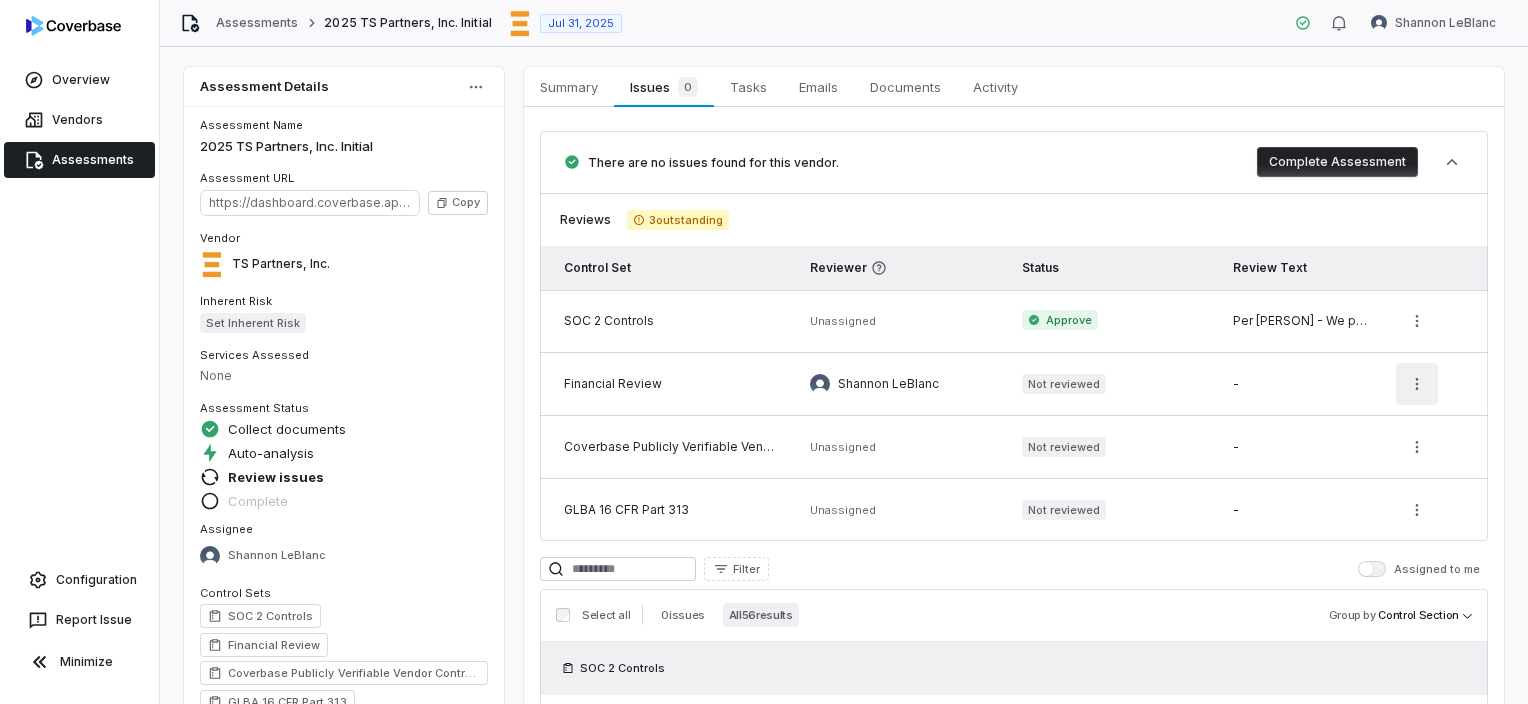 click on "Overview Vendors Assessments Configuration Report Issue Minimize Assessments 2025 TS Partners, Inc. Initial Jul 31, 2025 Shannon LeBlanc Assessment Details Assessment Name 2025 TS Partners, Inc. Initial Assessment URL  https://dashboard.coverbase.app/assessments/cbqsrw_05a73d6f9f404dc2b4329e125d4ed9fa Copy Vendor TS Partners, Inc. Inherent Risk Set Inherent Risk Services Assessed None Assessment Status Collect documents Auto-analysis Review issues Complete Assignee Shannon LeBlanc Control Sets SOC 2 Controls Financial Review Coverbase Publicly Verifiable Vendor Controls GLBA 16 CFR Part 313 Risk Analysts None Next Assessment Next: Jul 31, 2027 ( in 2 years ) Submission Portal Closed View Portal Copy Properties Summary Summary Issues 0 Issues 0 Tasks Tasks Emails Emails Documents Documents Activity Activity There are no issues found for this vendor. Complete Assessment Reviews 3  outstanding Control Set Reviewer  Status Review Text SOC 2 Controls Unassigned Approve Financial Review Not reviewed" at bounding box center [764, 352] 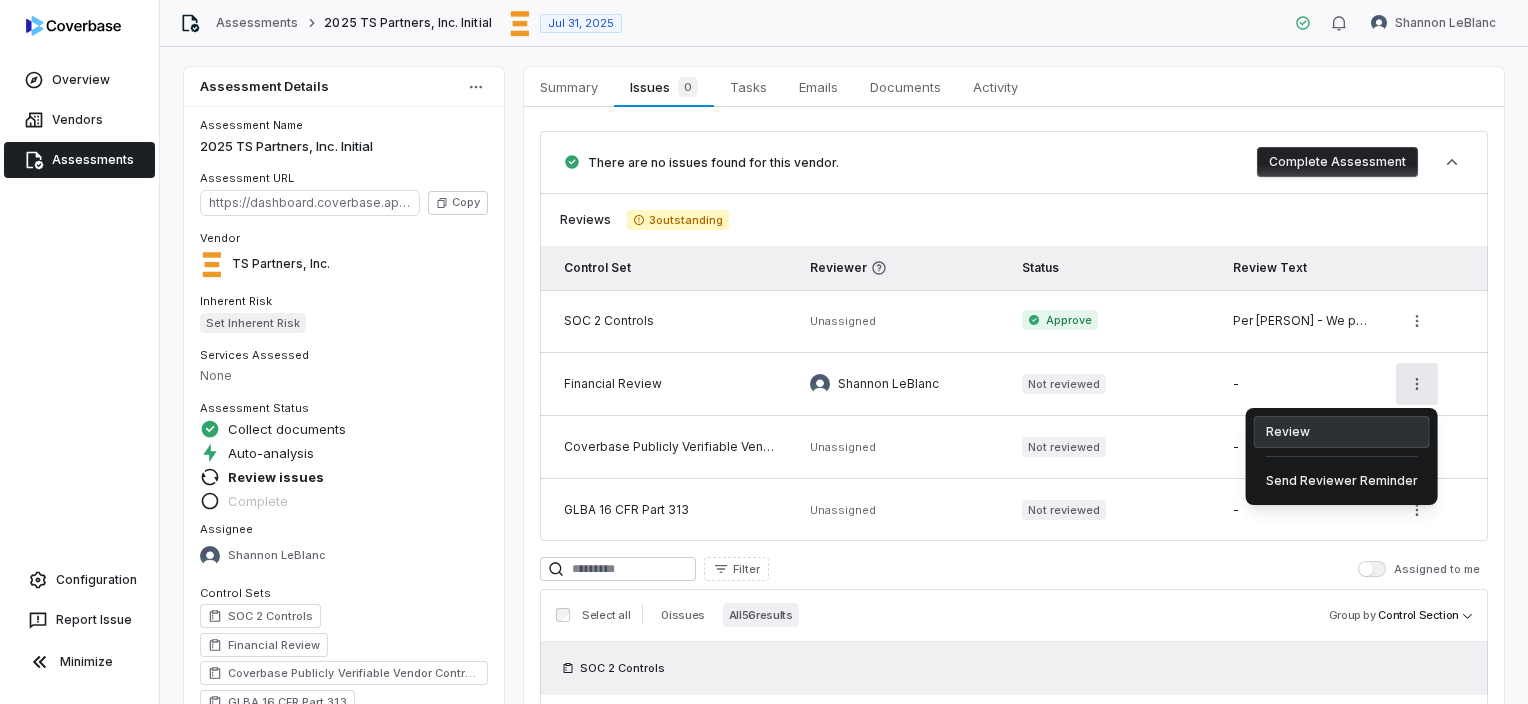 click on "Review" at bounding box center (1342, 432) 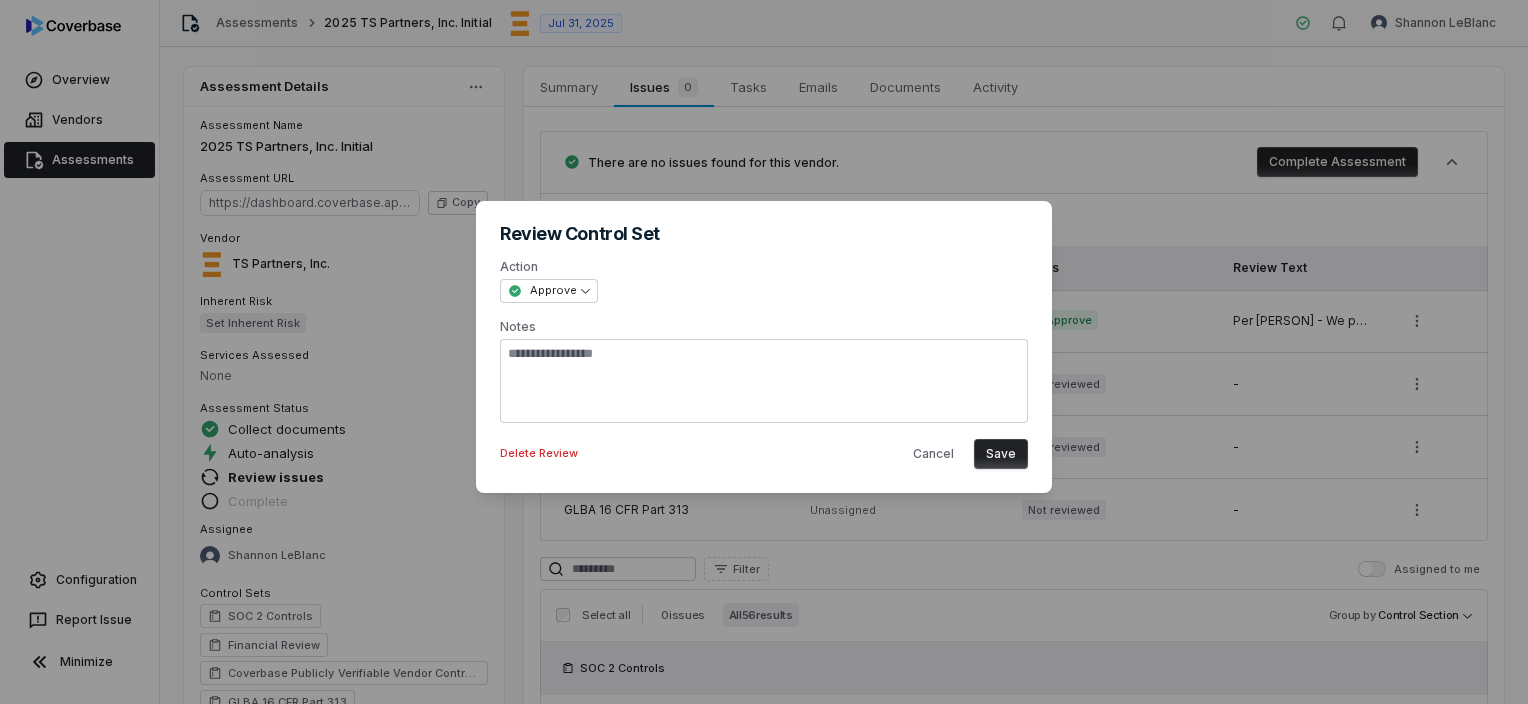 click on "Save" at bounding box center (1001, 454) 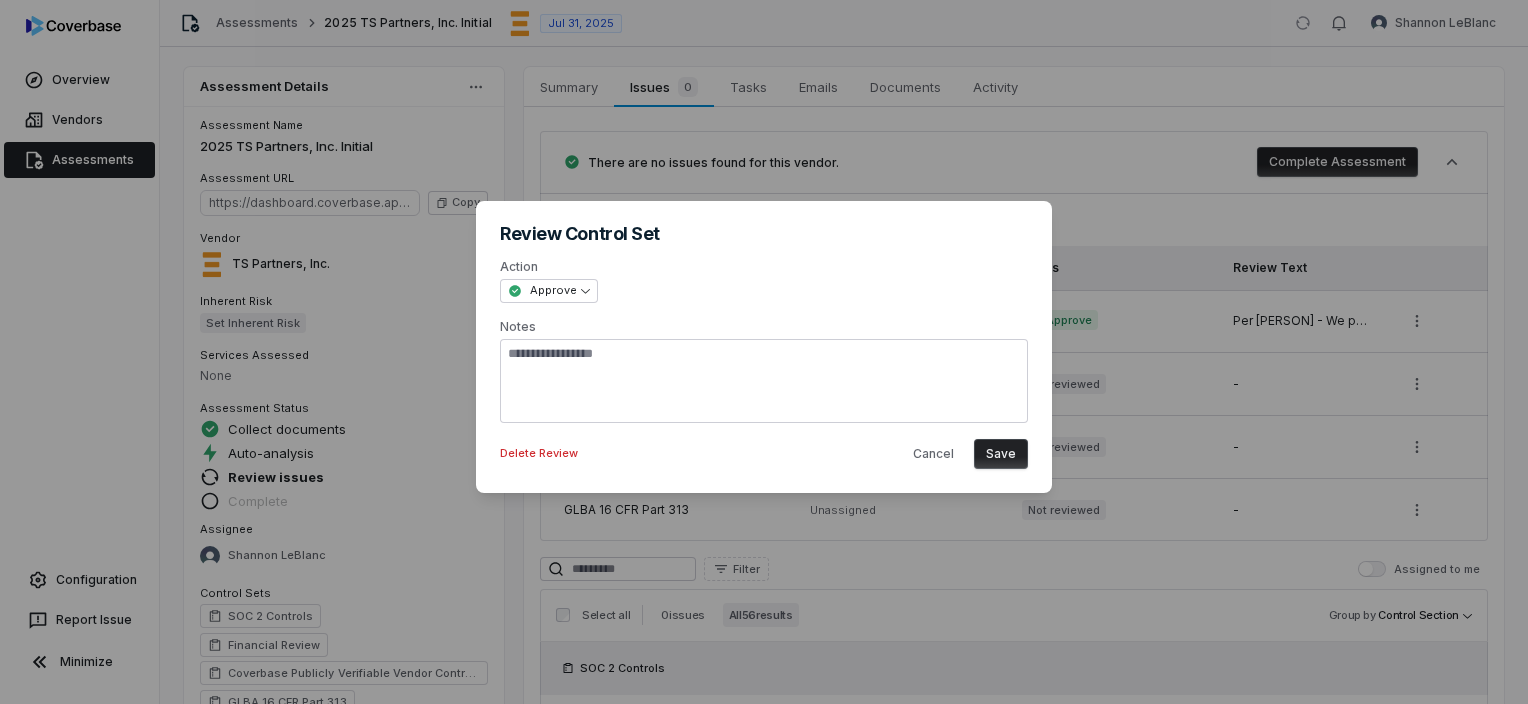 type on "*" 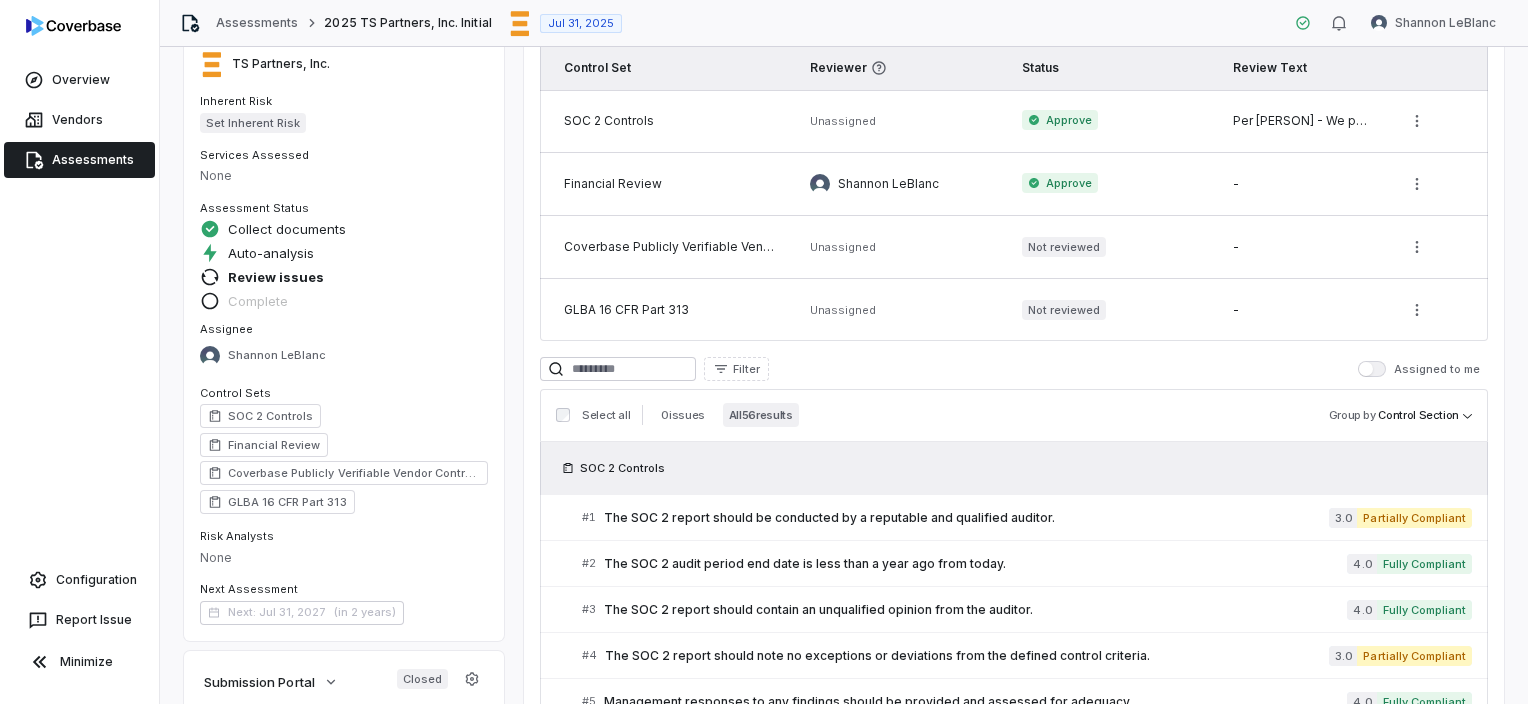 scroll, scrollTop: 0, scrollLeft: 0, axis: both 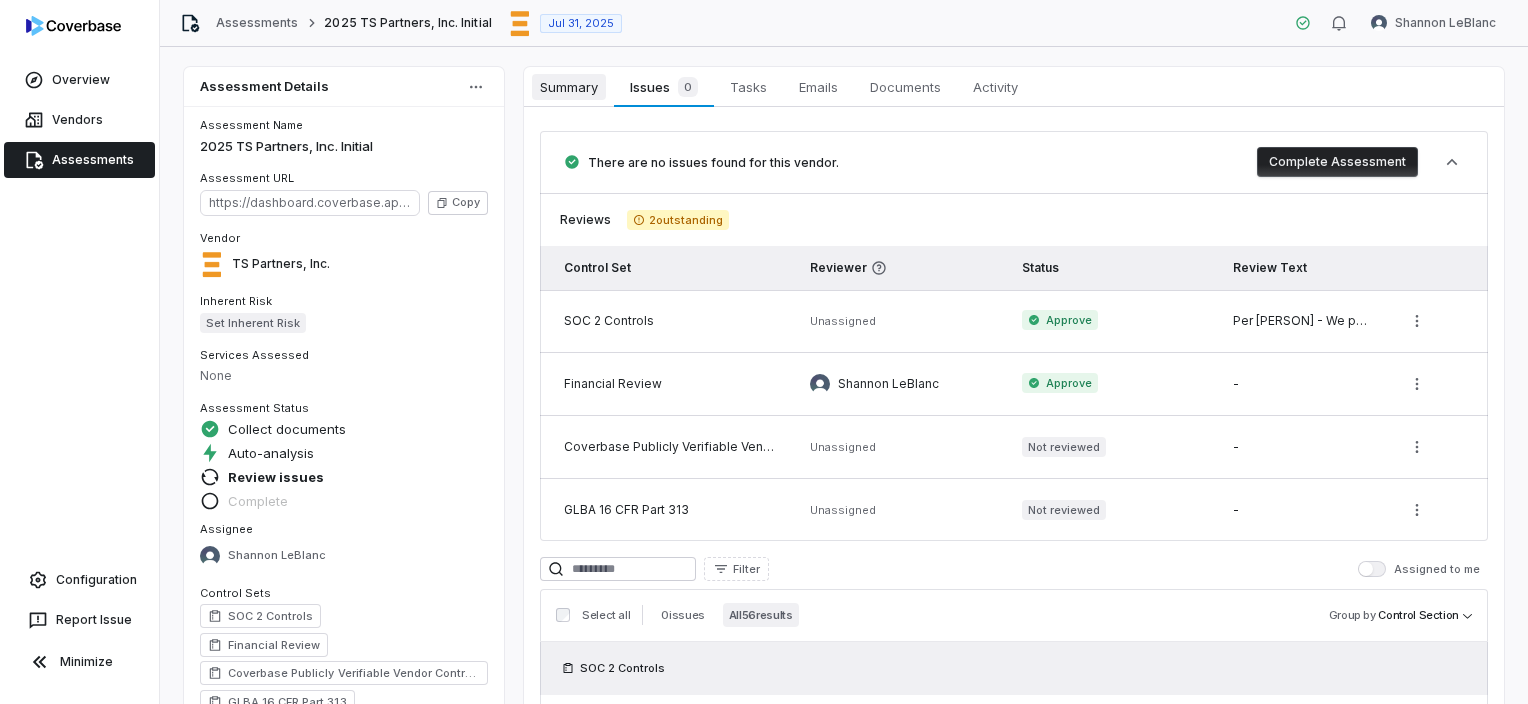 click on "Summary" at bounding box center [569, 87] 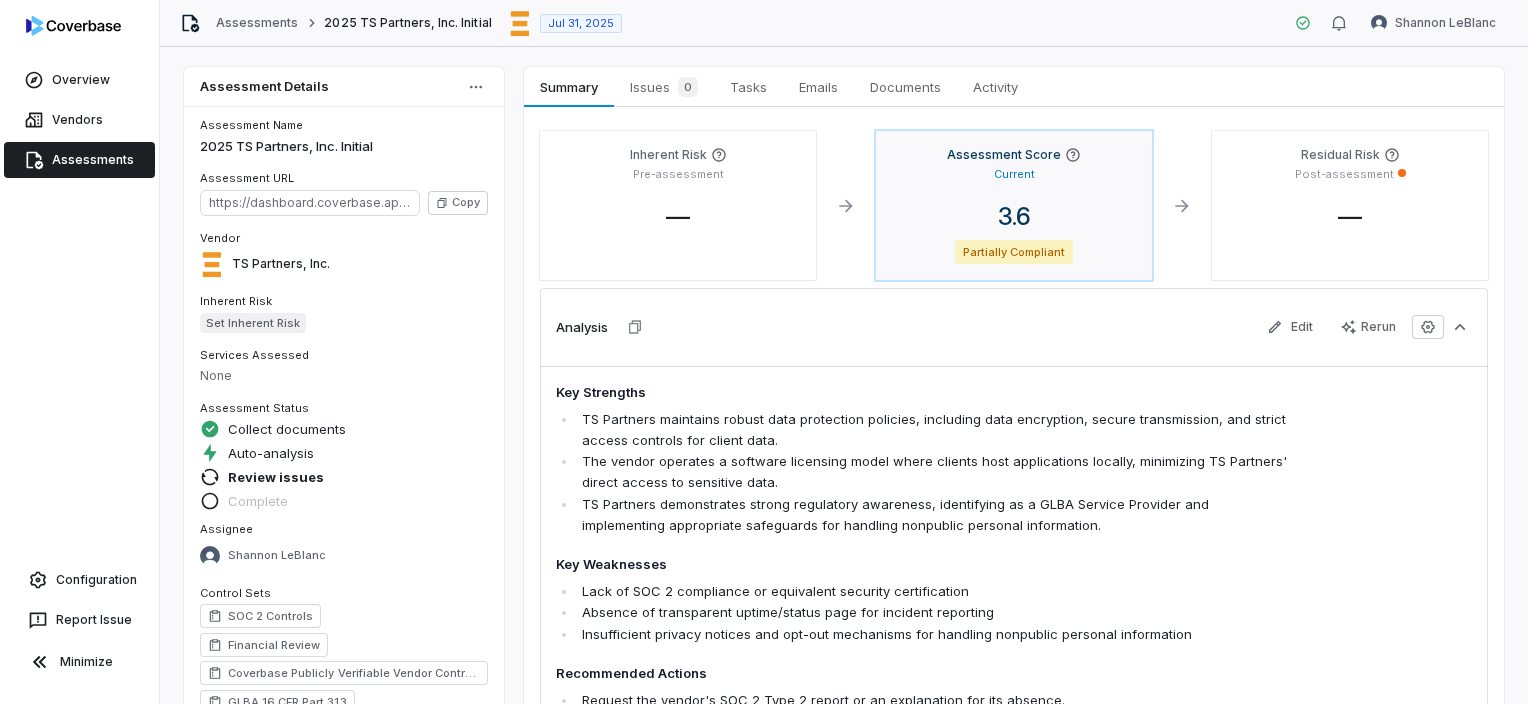 click on "Partially Compliant" at bounding box center [1014, 252] 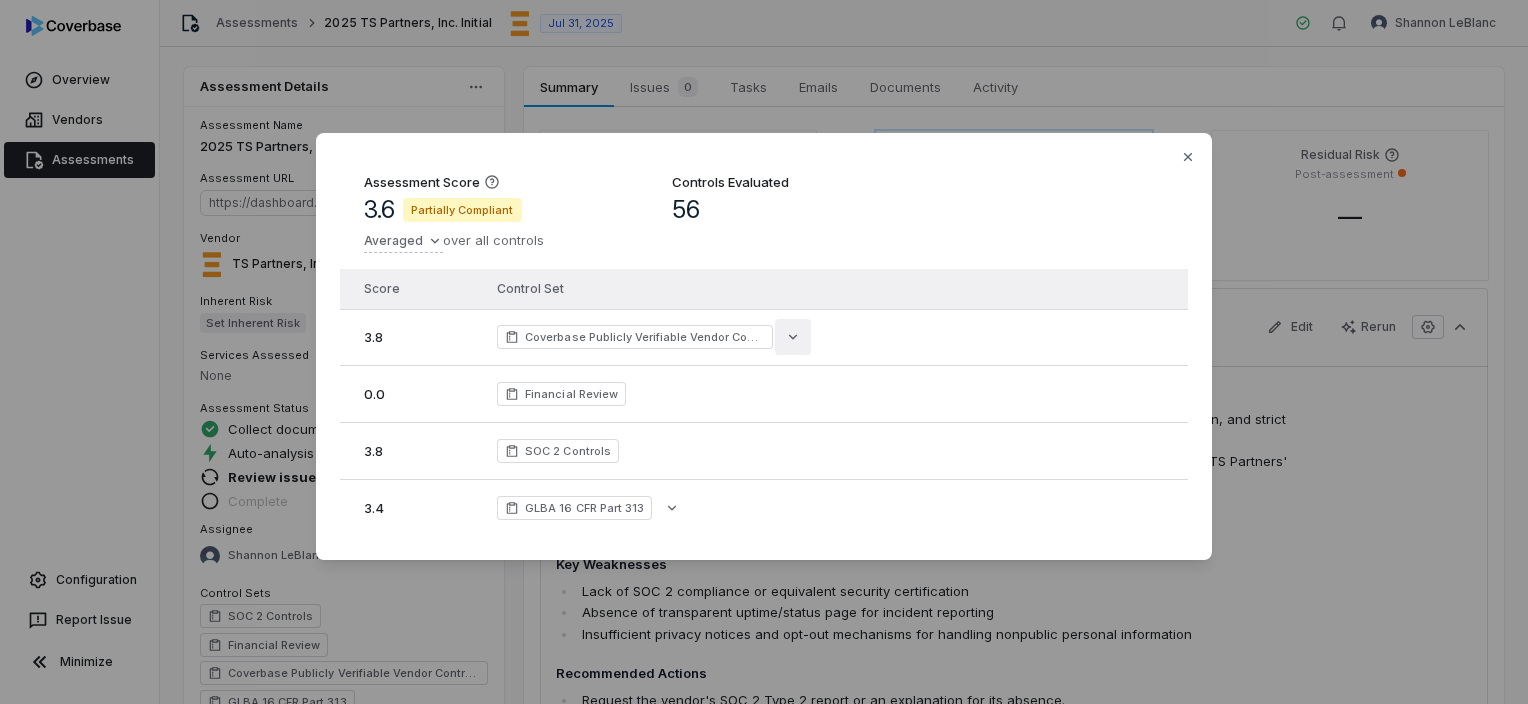 click 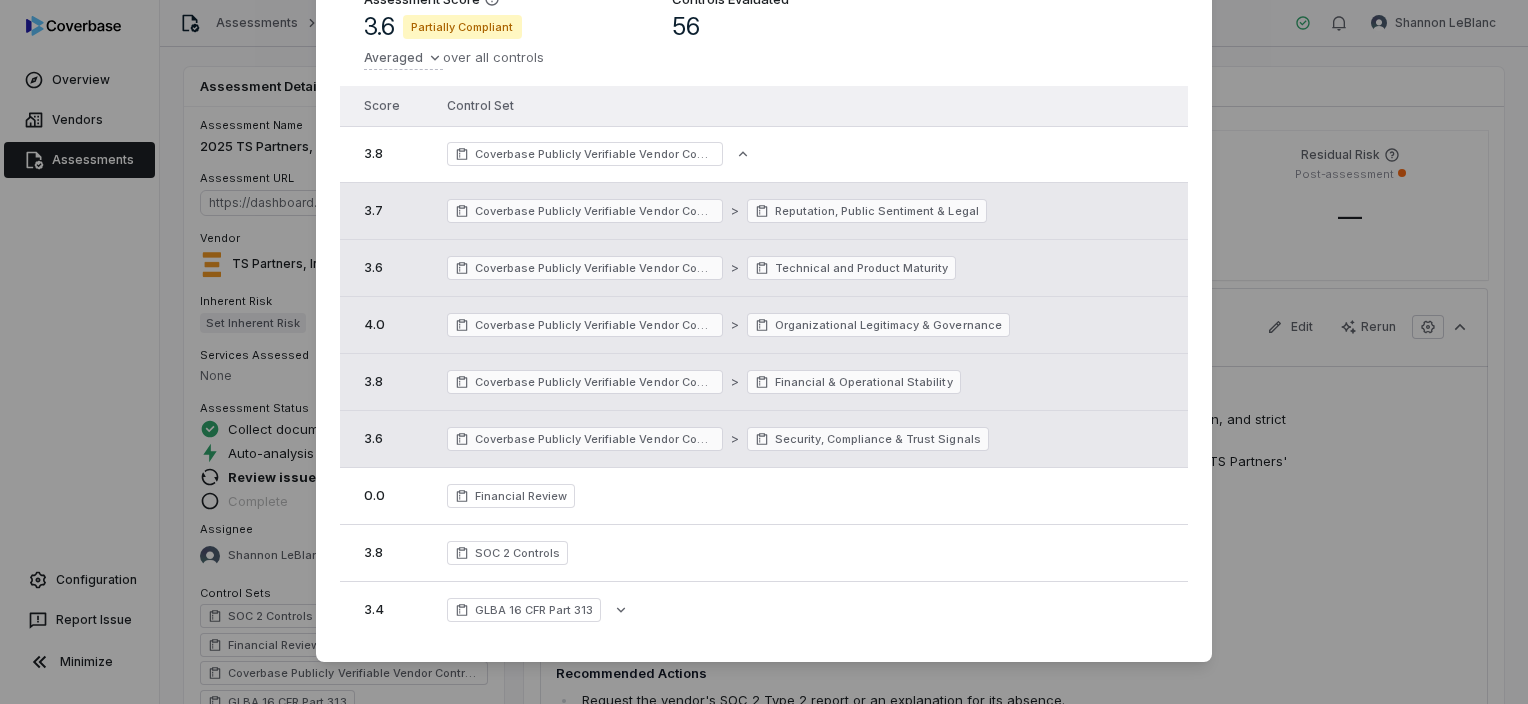 scroll, scrollTop: 0, scrollLeft: 0, axis: both 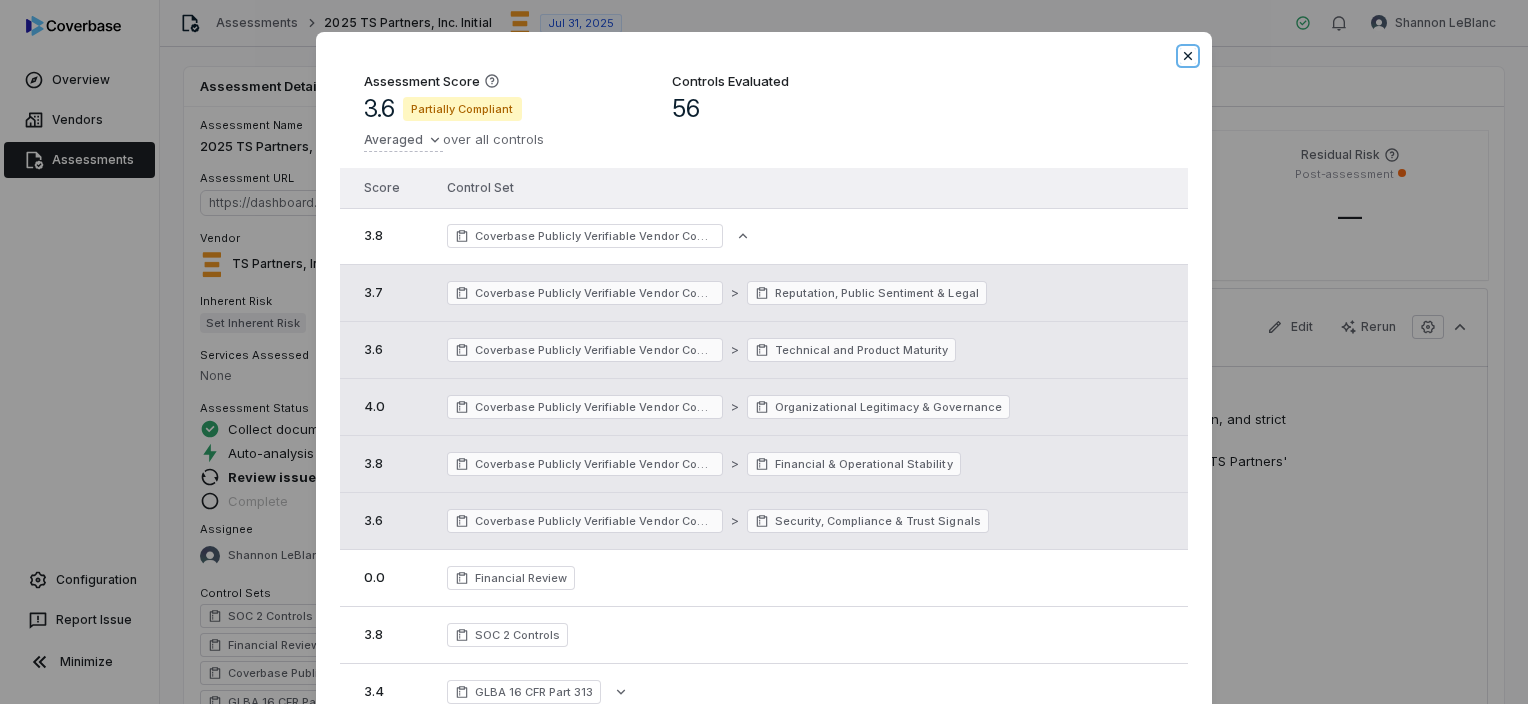 click 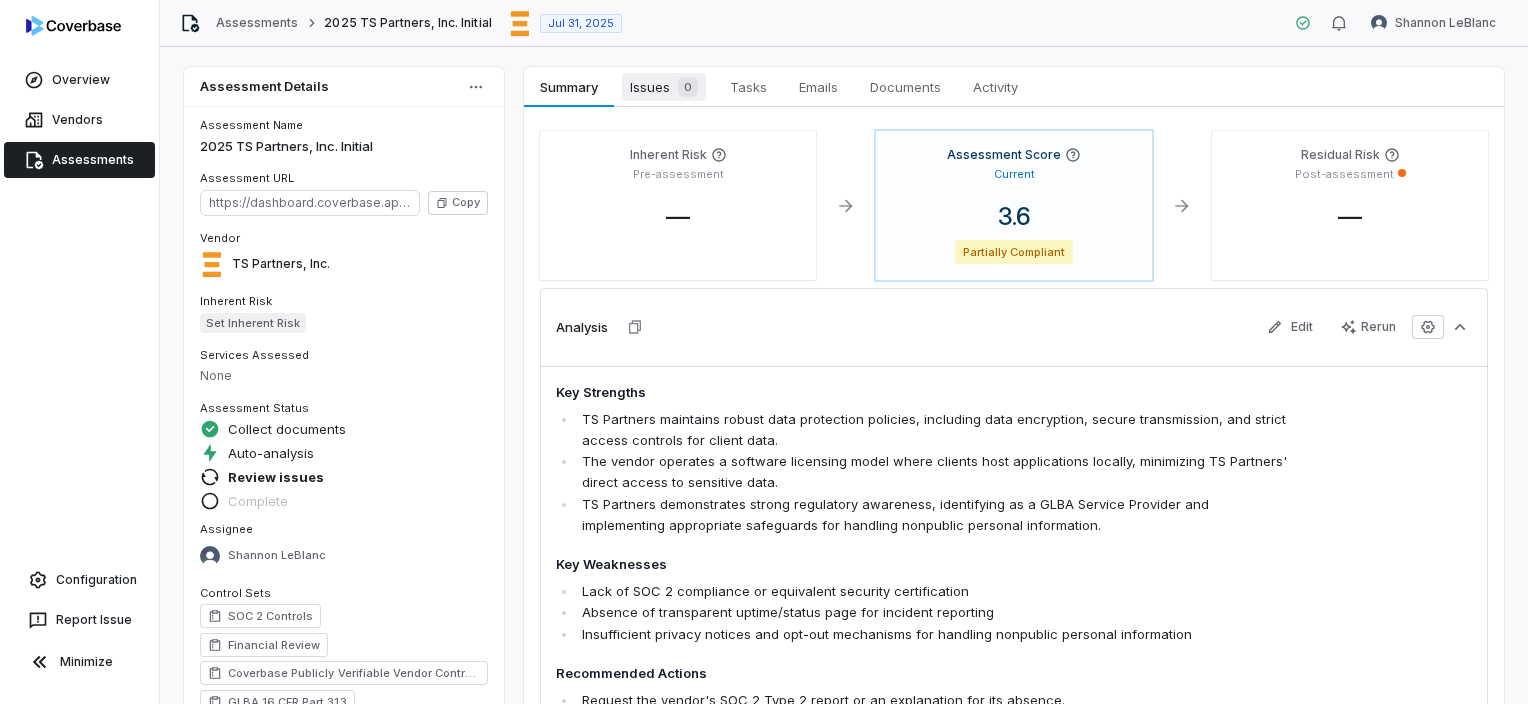 click on "0" at bounding box center (688, 87) 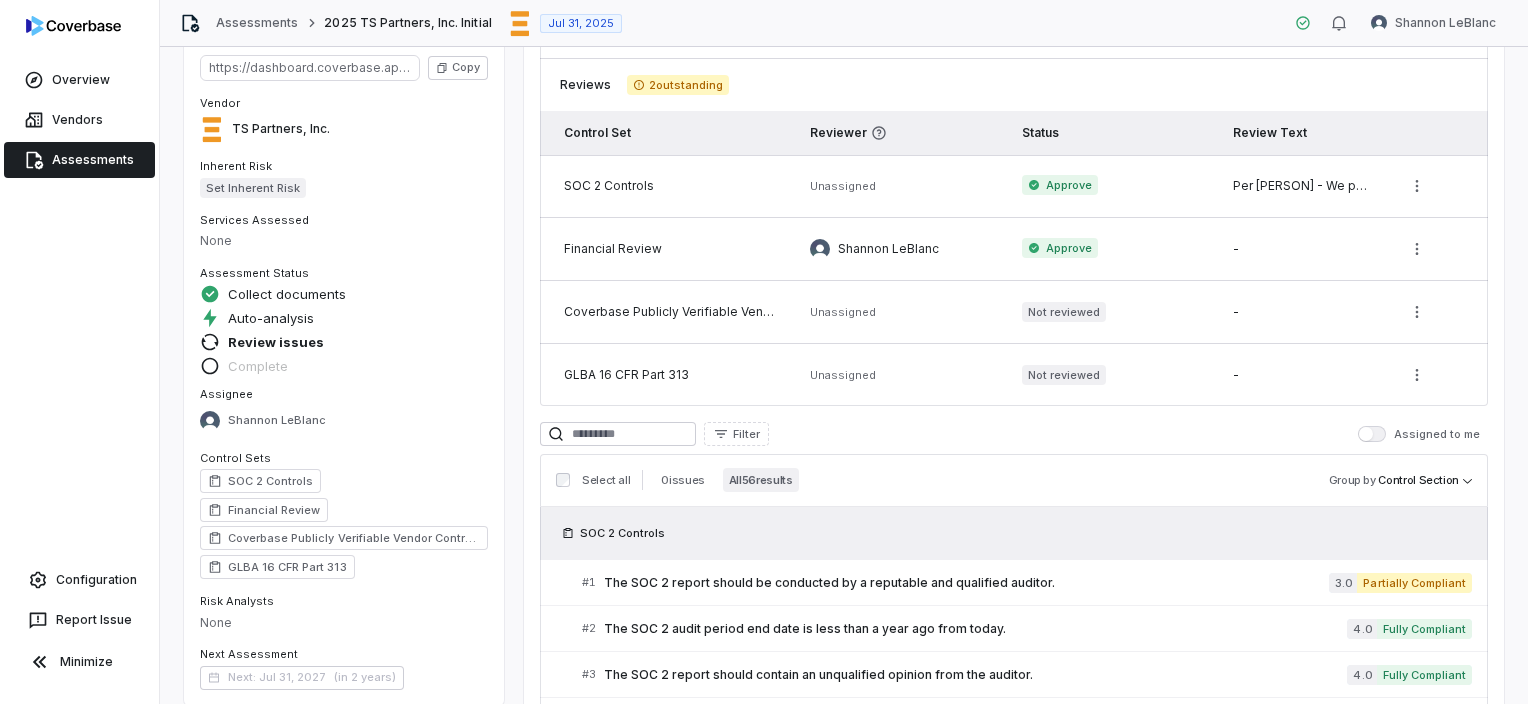 scroll, scrollTop: 300, scrollLeft: 0, axis: vertical 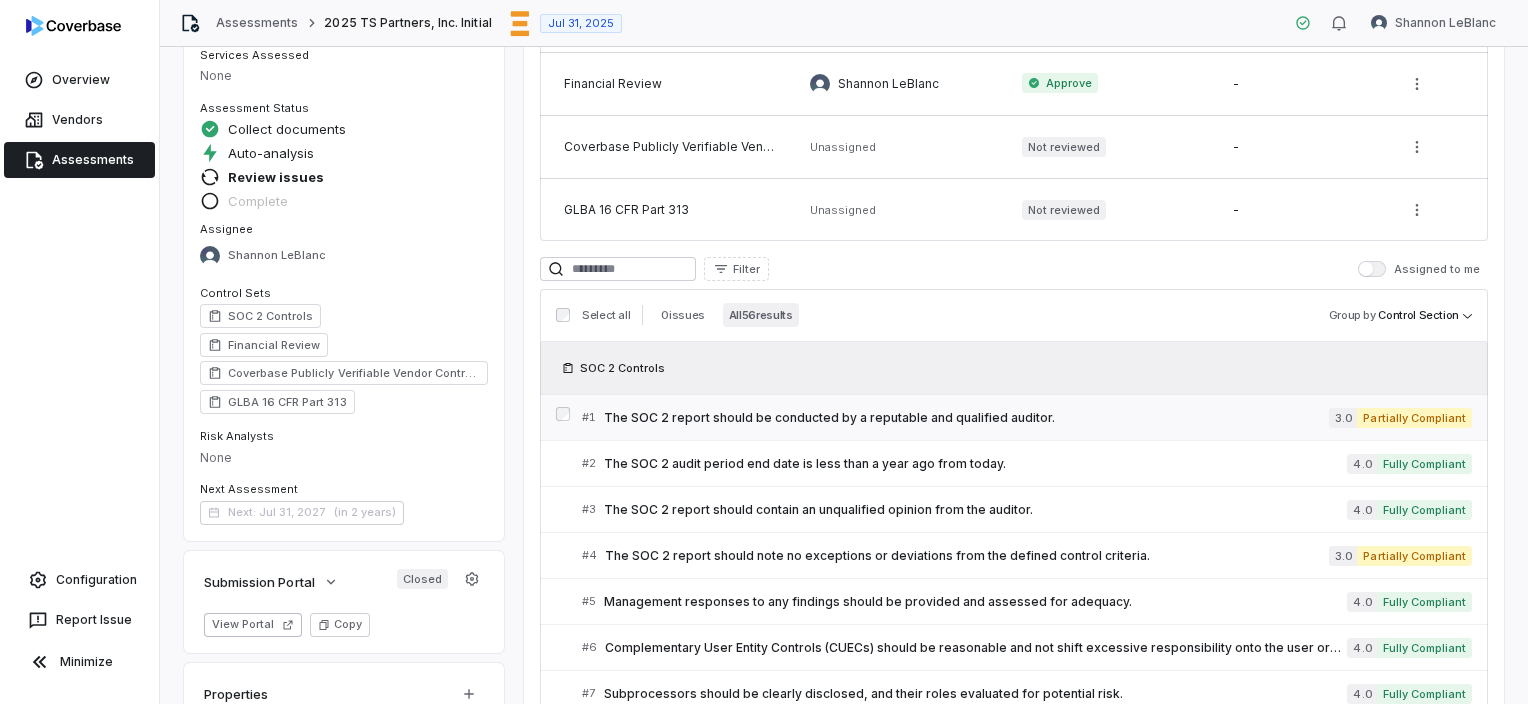 click on "Partially Compliant" at bounding box center (1414, 418) 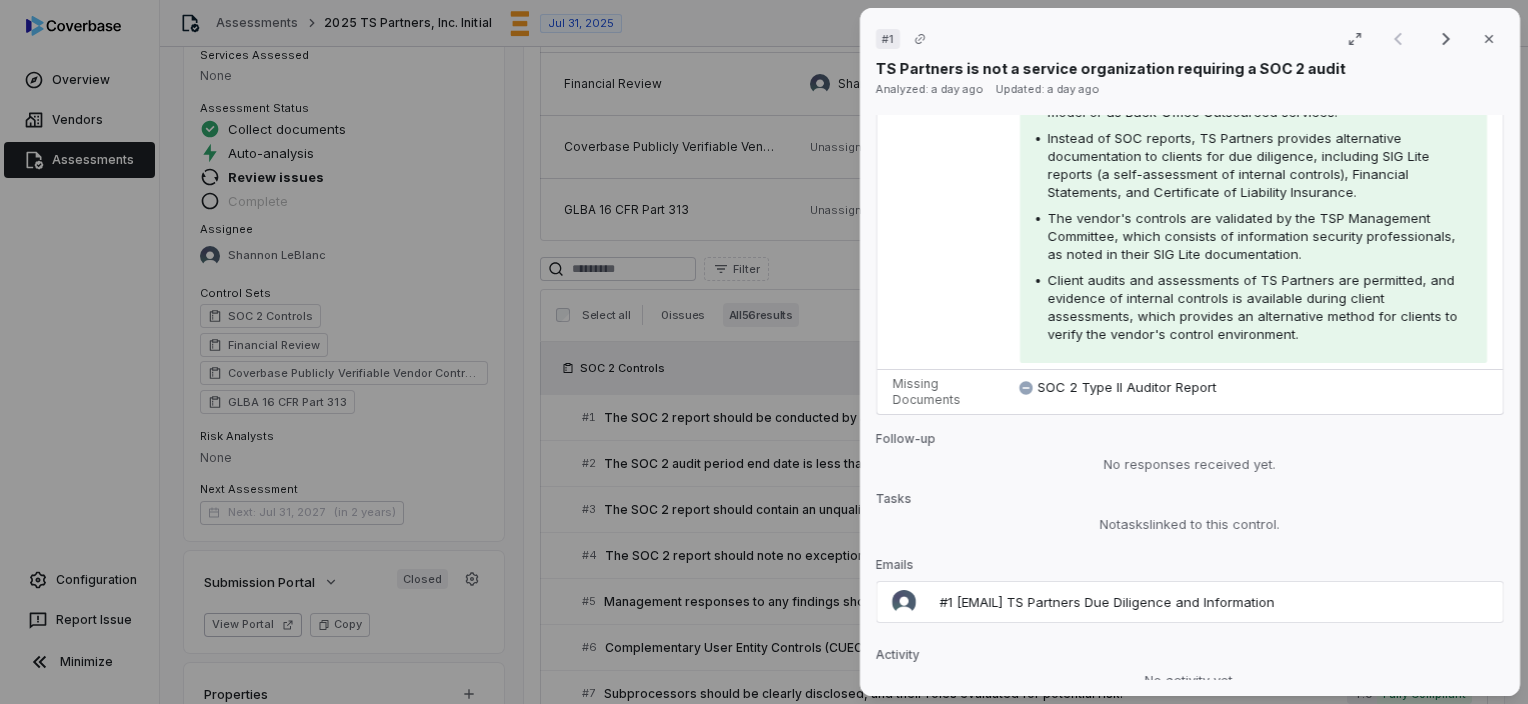 scroll, scrollTop: 701, scrollLeft: 0, axis: vertical 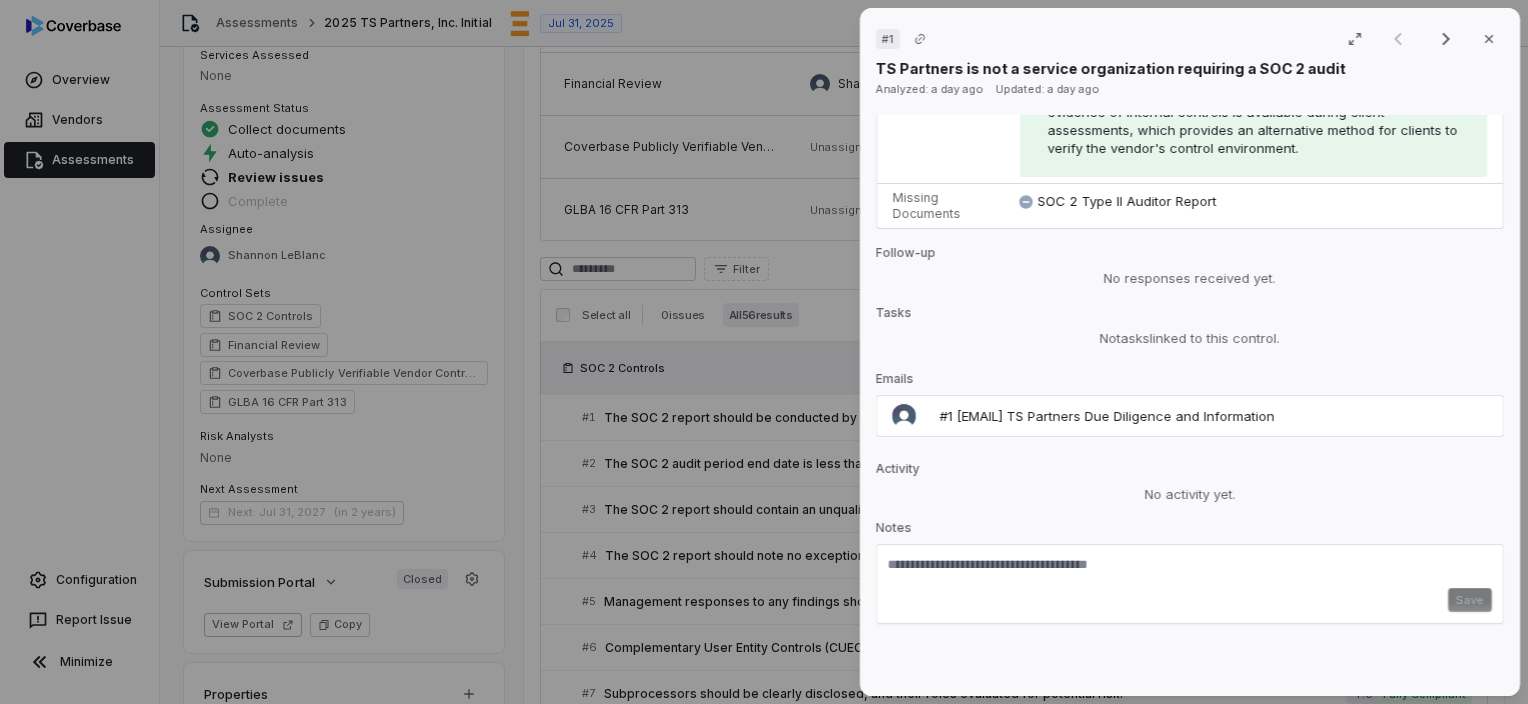 click at bounding box center [1190, 572] 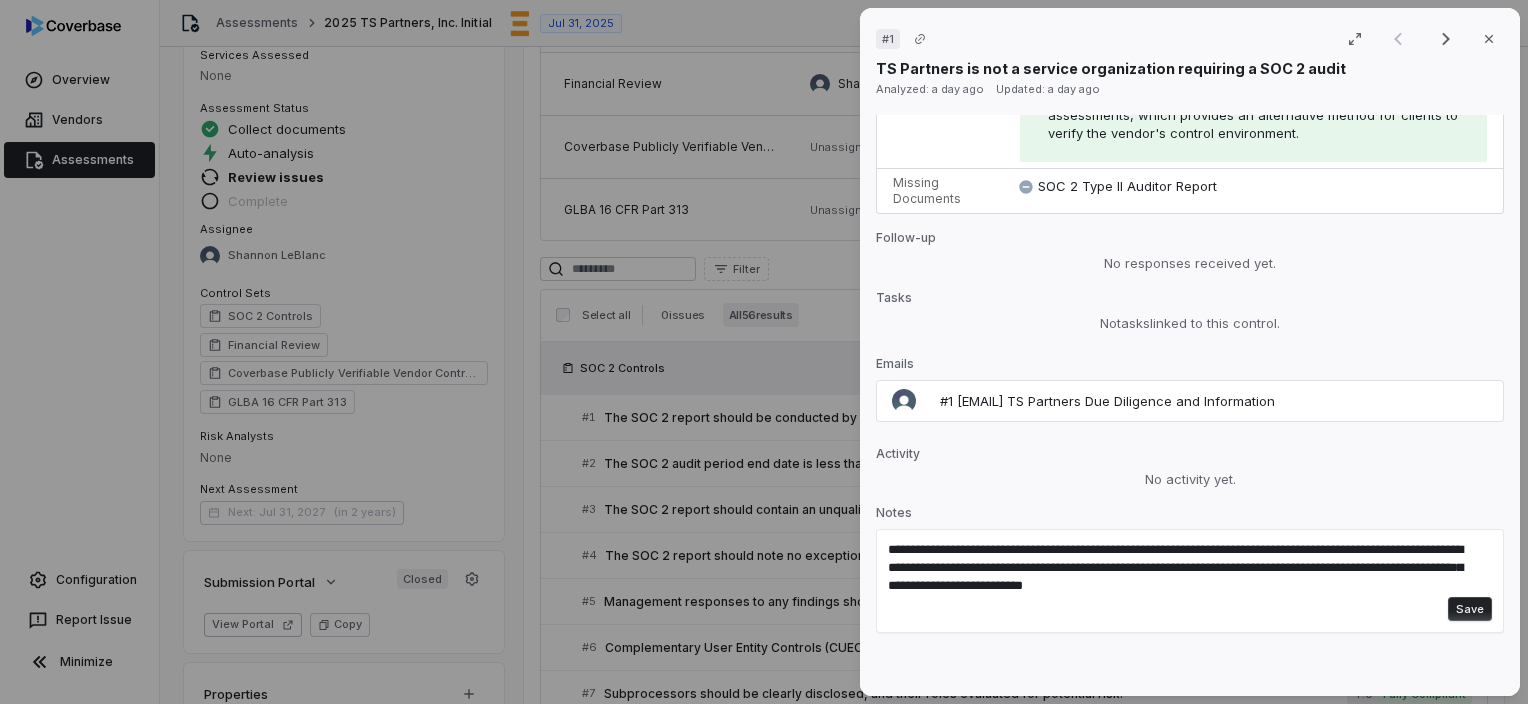 click on "Save" at bounding box center [1470, 609] 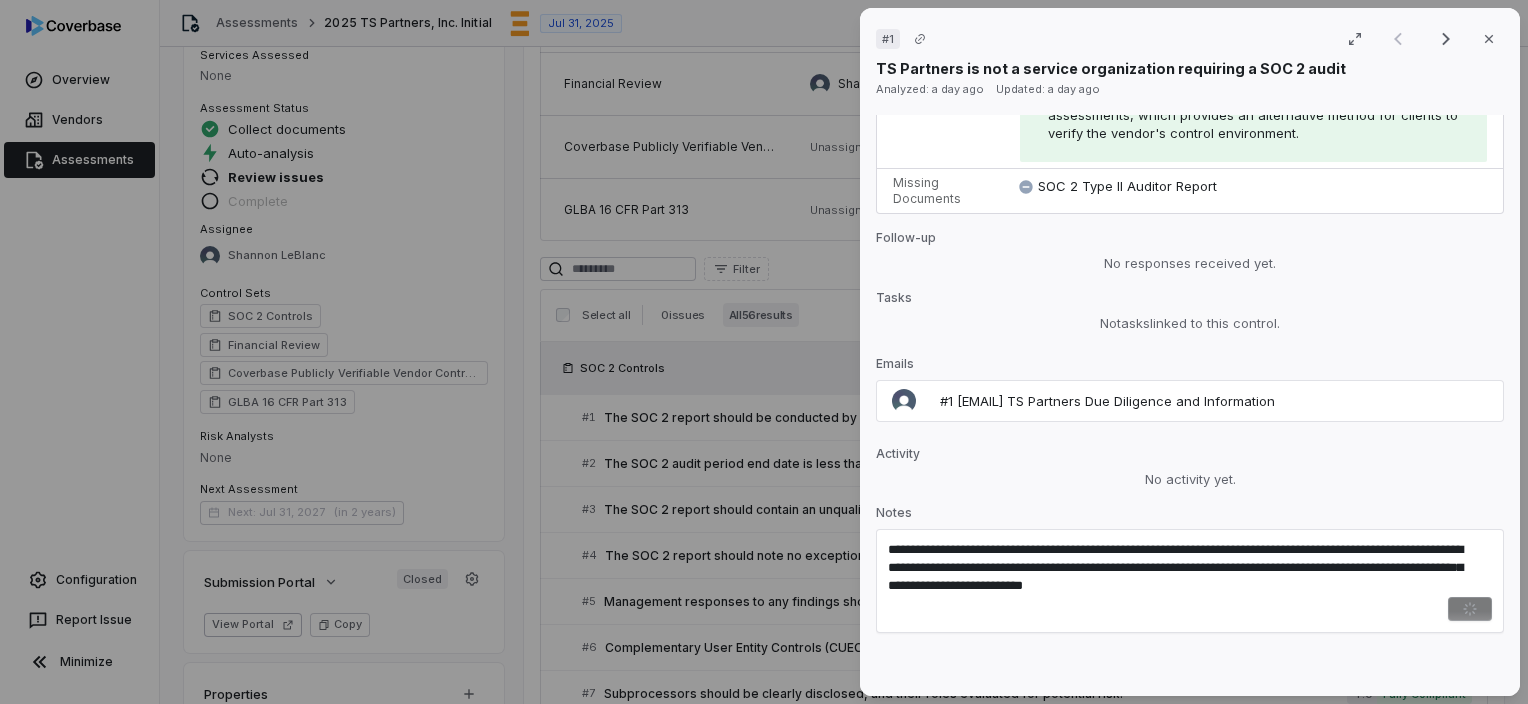 type 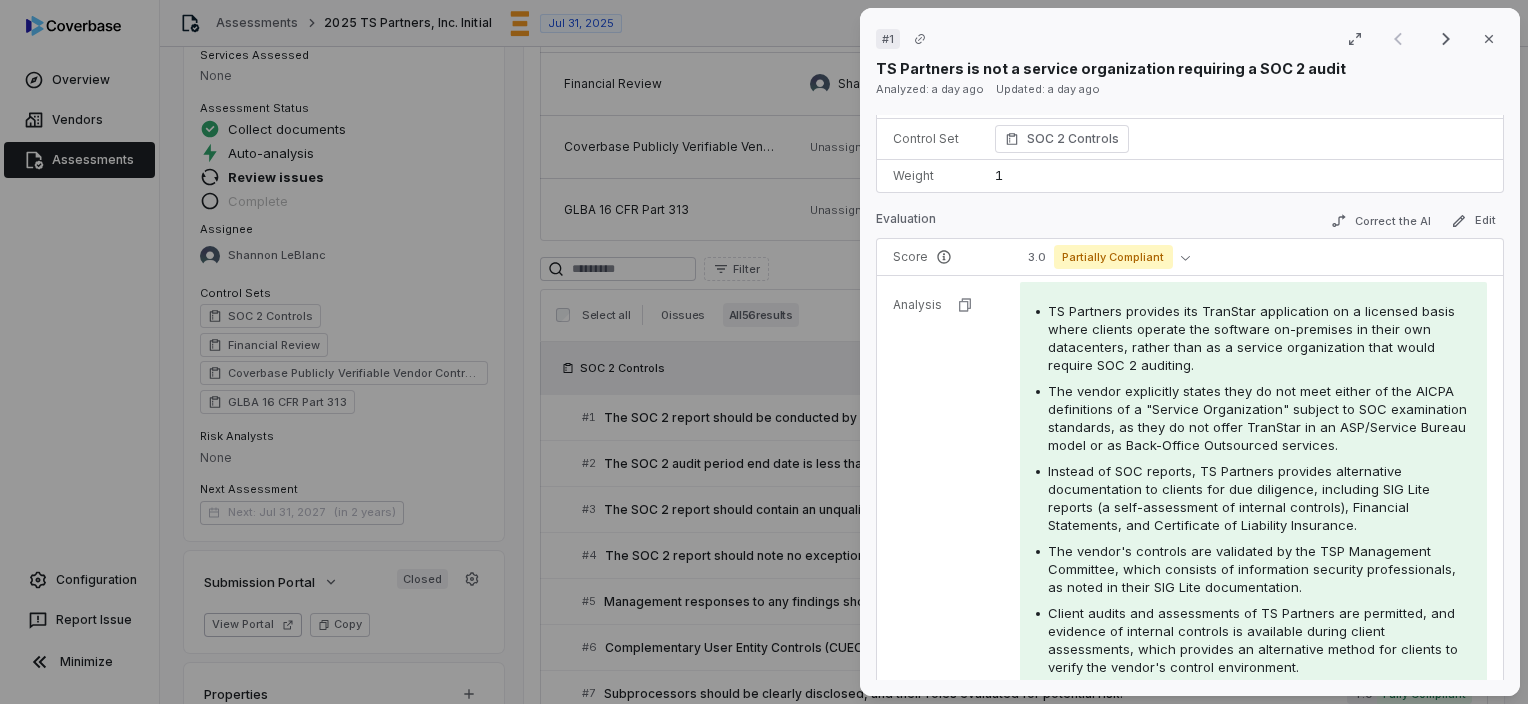 scroll, scrollTop: 101, scrollLeft: 0, axis: vertical 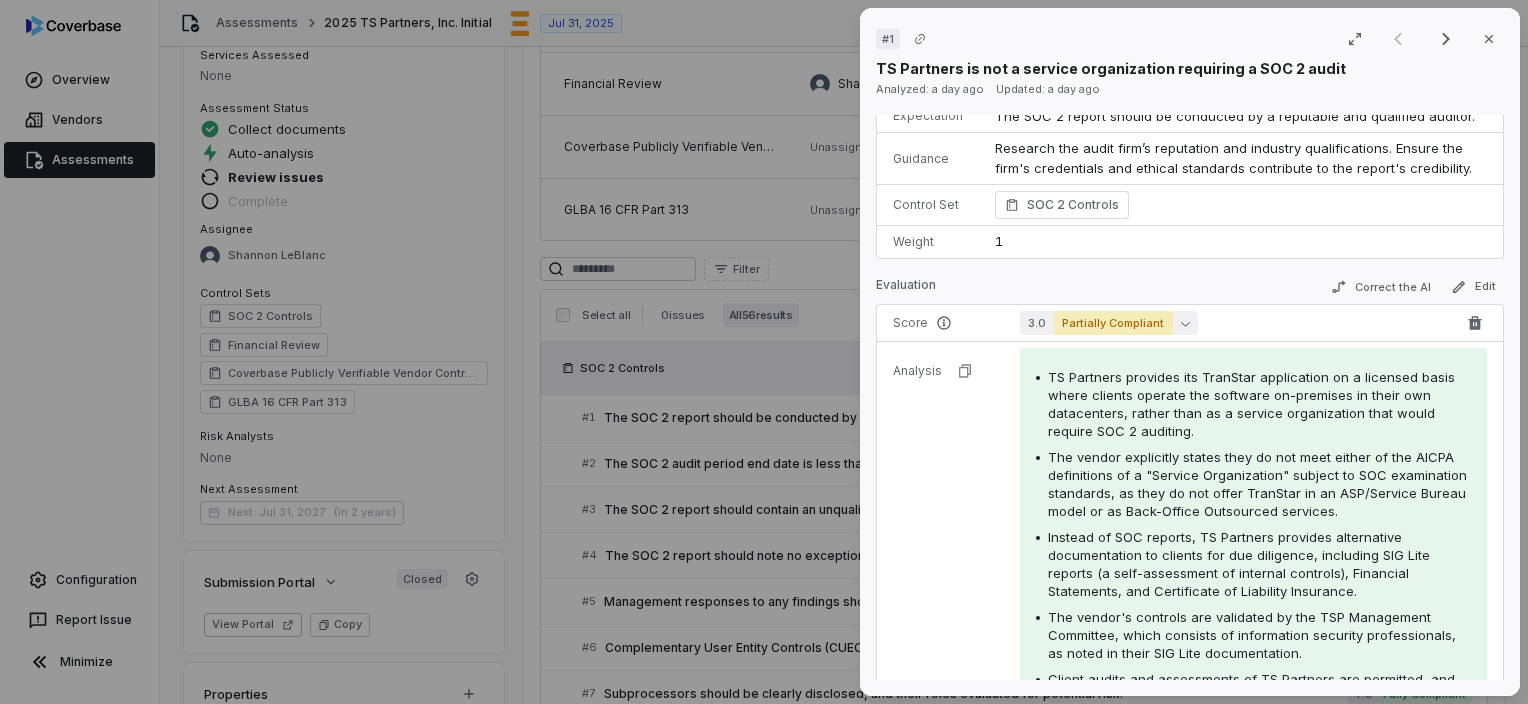 click on "Partially Compliant" at bounding box center [1113, 323] 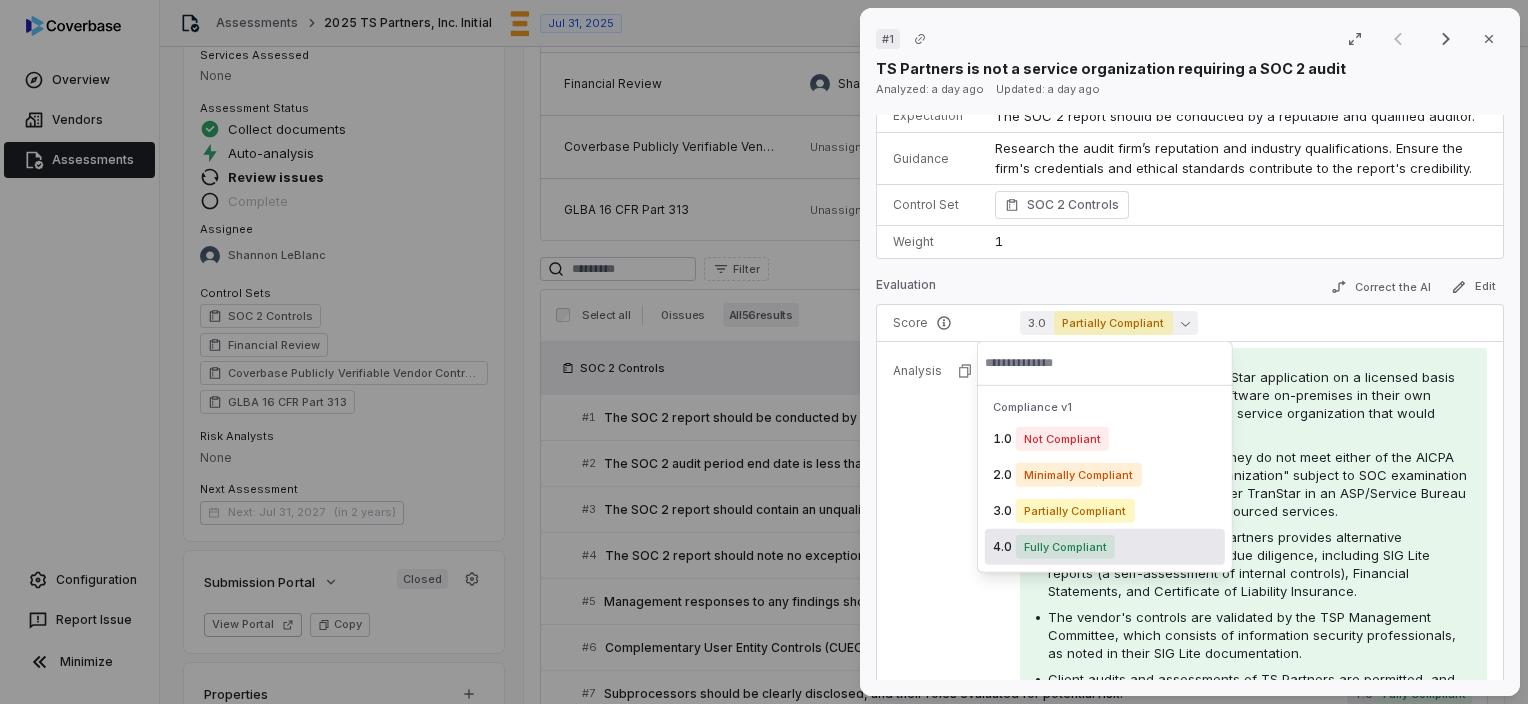 click on "Fully Compliant" at bounding box center [1065, 547] 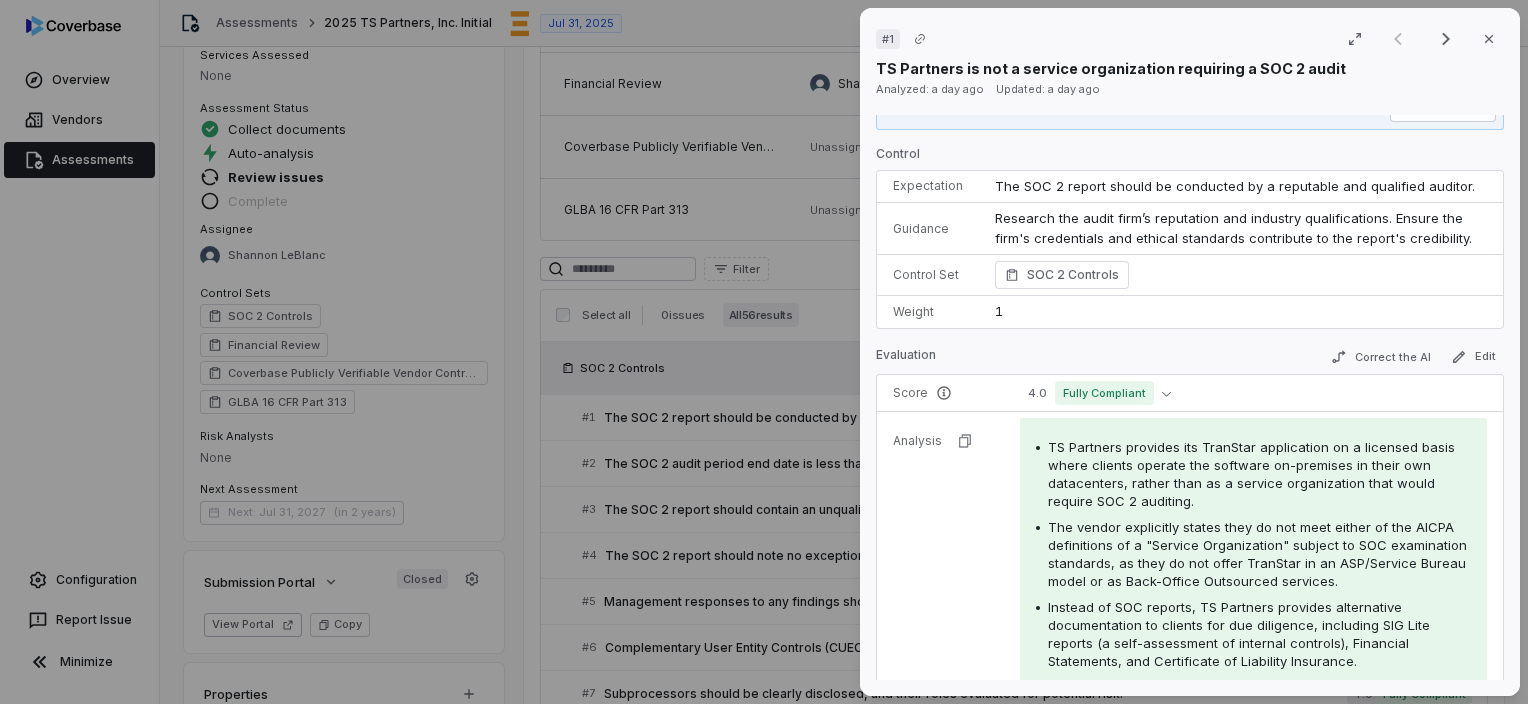 scroll, scrollTop: 0, scrollLeft: 0, axis: both 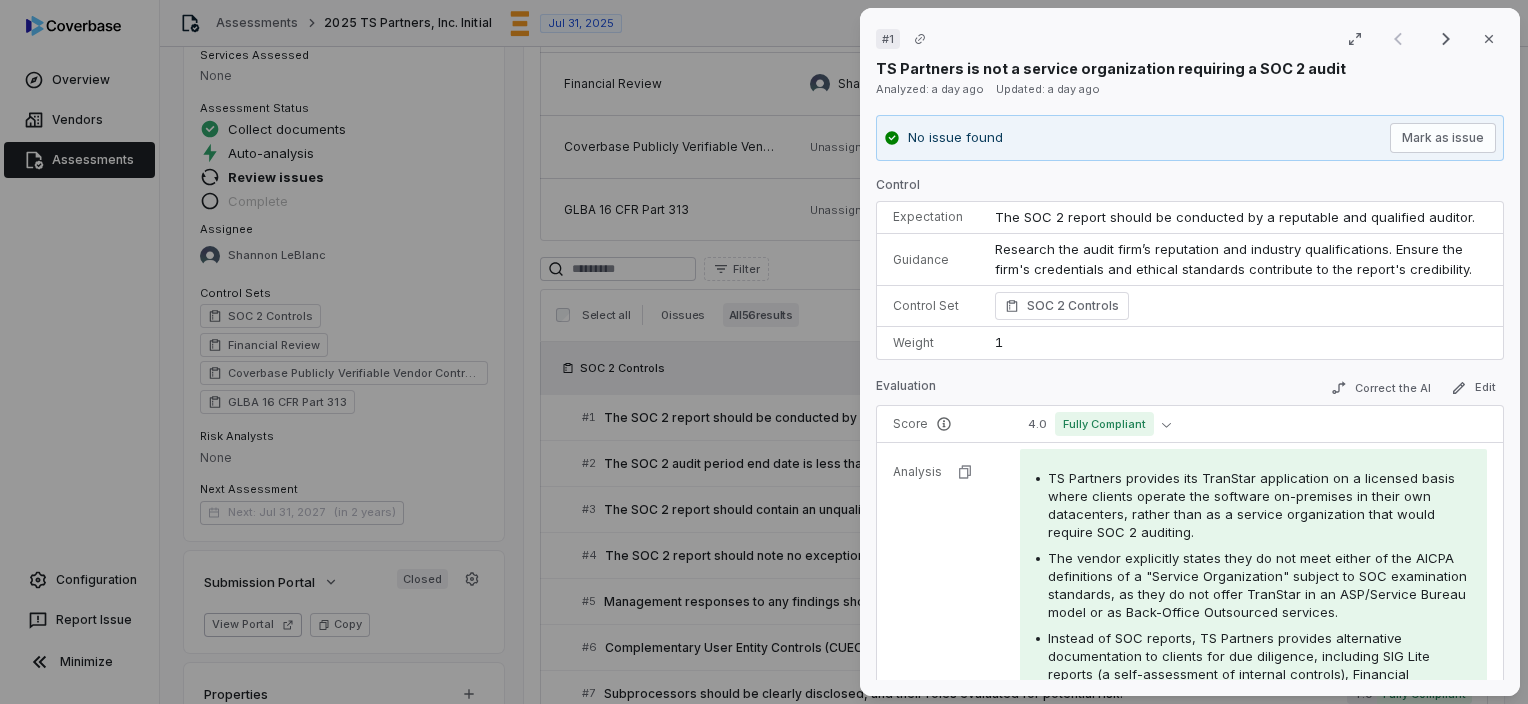 click on "No issue found Mark as issue" at bounding box center (1190, 138) 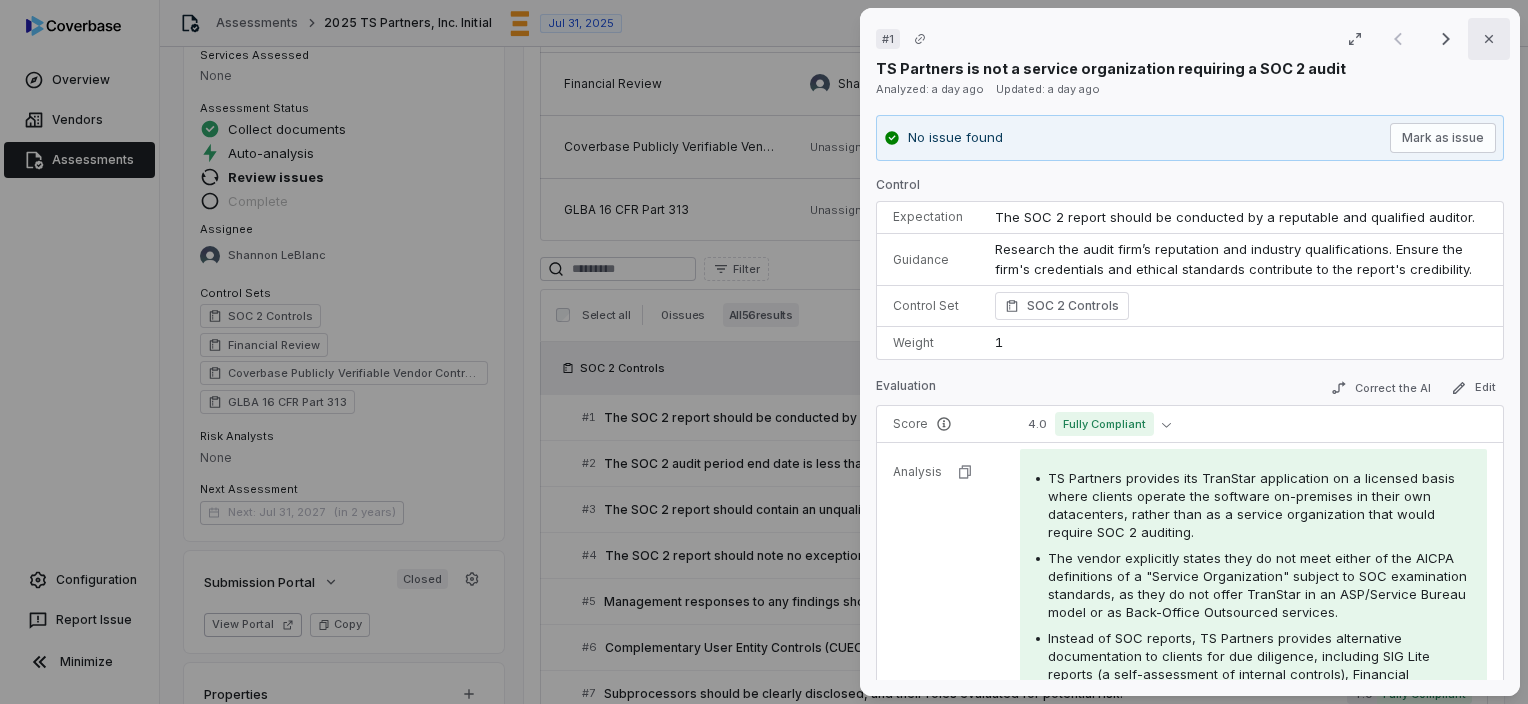 click 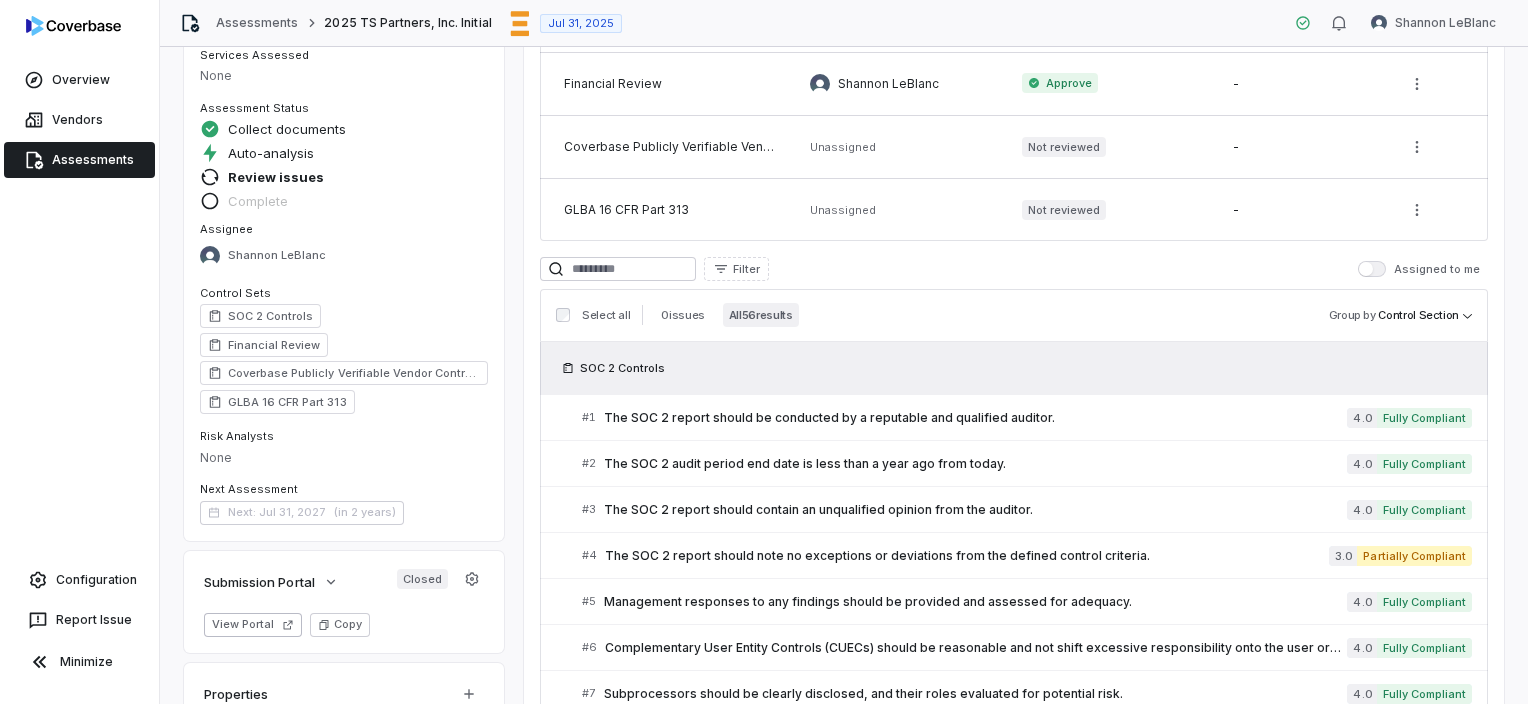 click on "Assessment Details Assessment Name [YEAR] TS Partners, Inc. Initial Assessment URL https://dashboard.coverbase.app/assessments/cbqsrw_05a73d6f9f404dc2b4329e125d4ed9fa Copy Vendor TS Partners, Inc. Inherent Risk Set Inherent Risk Services Assessed None Assessment Status Collect documents Auto-analysis Review issues Complete Assignee [PERSON] Control Sets SOC [NUMBER] Controls Financial Review Coverbase Publicly Verifiable Vendor Controls GLBA [NUMBER] CFR Part [NUMBER] Risk Analysts None Next Assessment Next: Jul [NUMBER], [YEAR] ( in [NUMBER] years ) Submission Portal Closed View Portal Copy Properties Summary Summary Issues [NUMBER] Issues [NUMBER] Tasks Tasks Emails Emails Documents Documents Activity Activity There are no issues found for this vendor. Complete Assessment Reviews [NUMBER] outstanding Control Set Reviewer Status Review Text SOC [NUMBER] Controls Unassigned Approve Financial Review [PERSON] Approve - Coverbase Publicly Verifiable Vendor Controls Unassigned Not reviewed - GLBA [NUMBER] CFR Part [NUMBER] Unassigned Not reviewed - Filter Select all [NUMBER]" at bounding box center (844, 375) 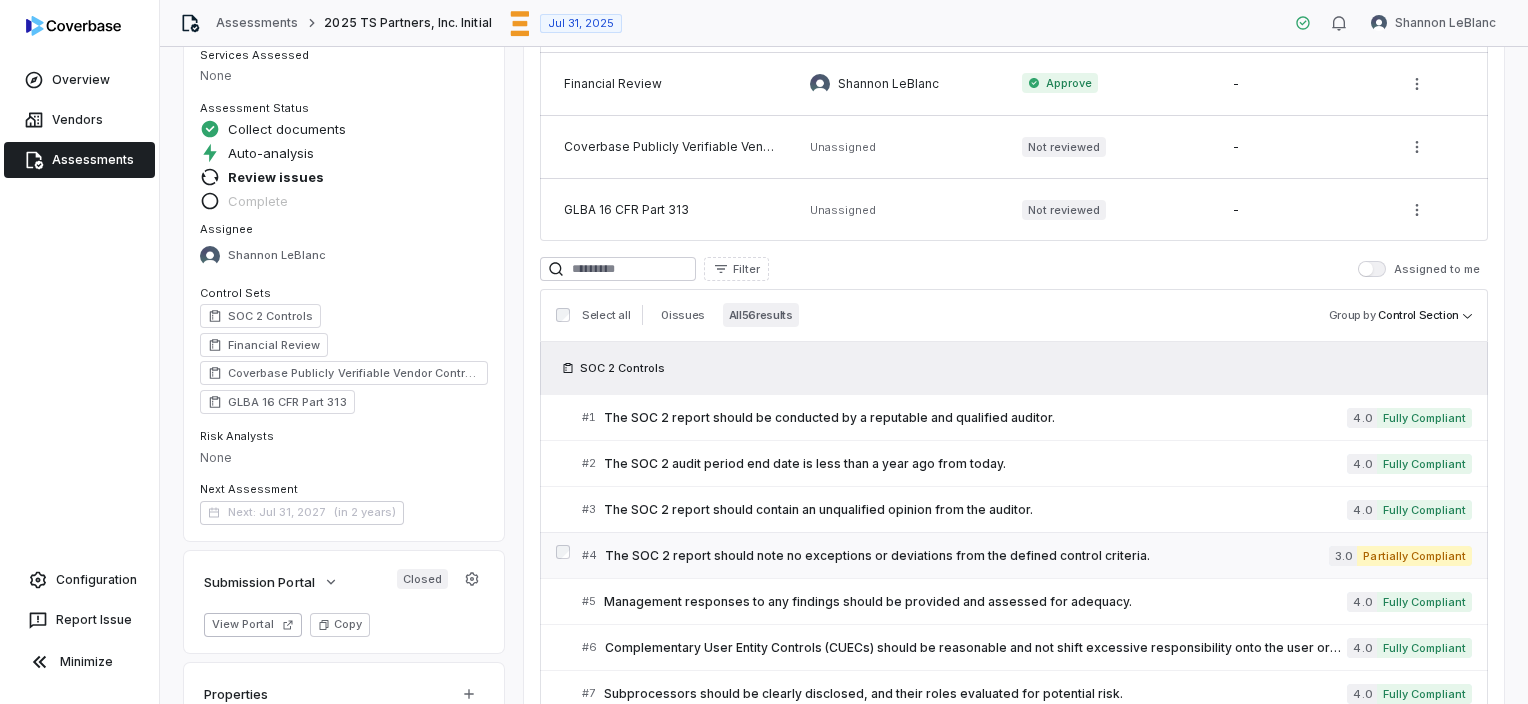 click on "# 4 The SOC 2 report should note no exceptions or deviations from the defined control criteria. 3.0 Partially Compliant" at bounding box center [1027, 555] 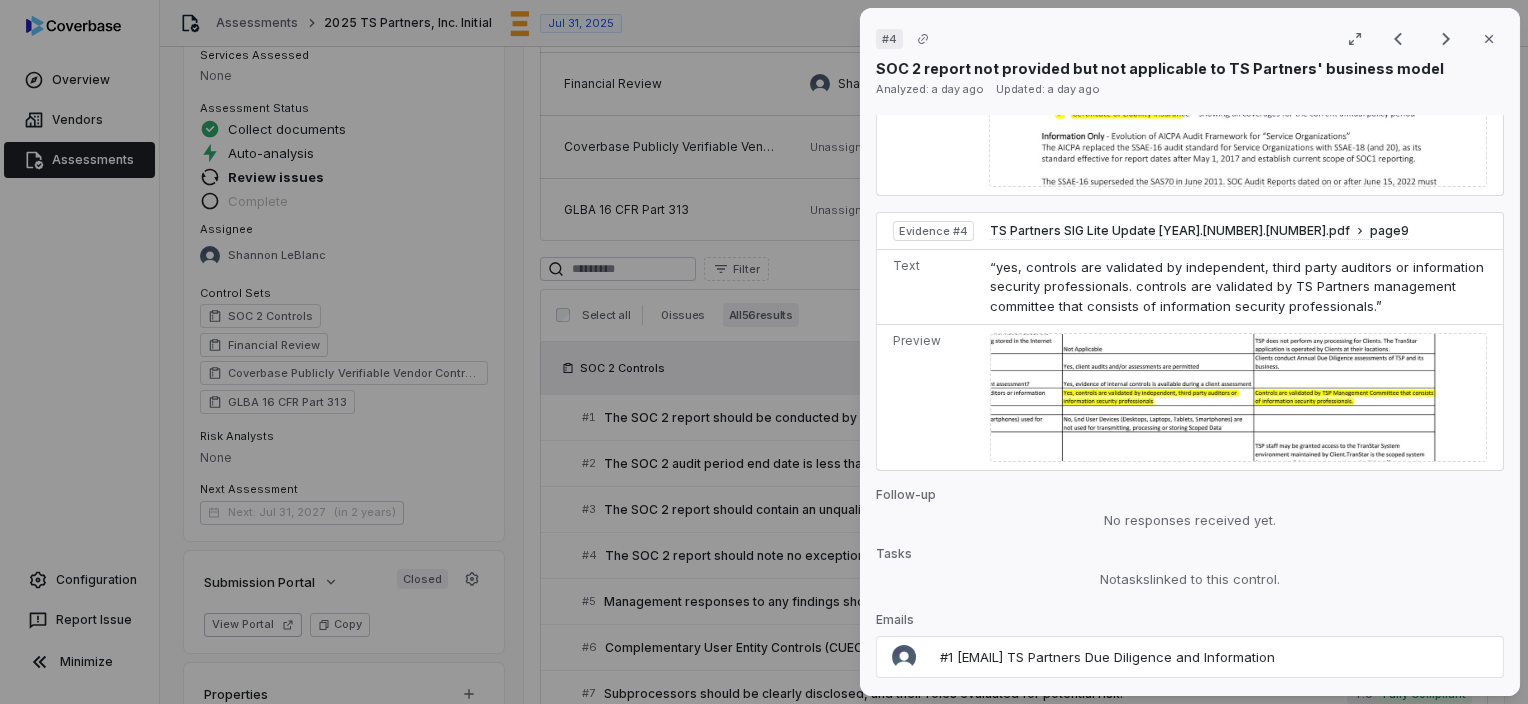 scroll, scrollTop: 1992, scrollLeft: 0, axis: vertical 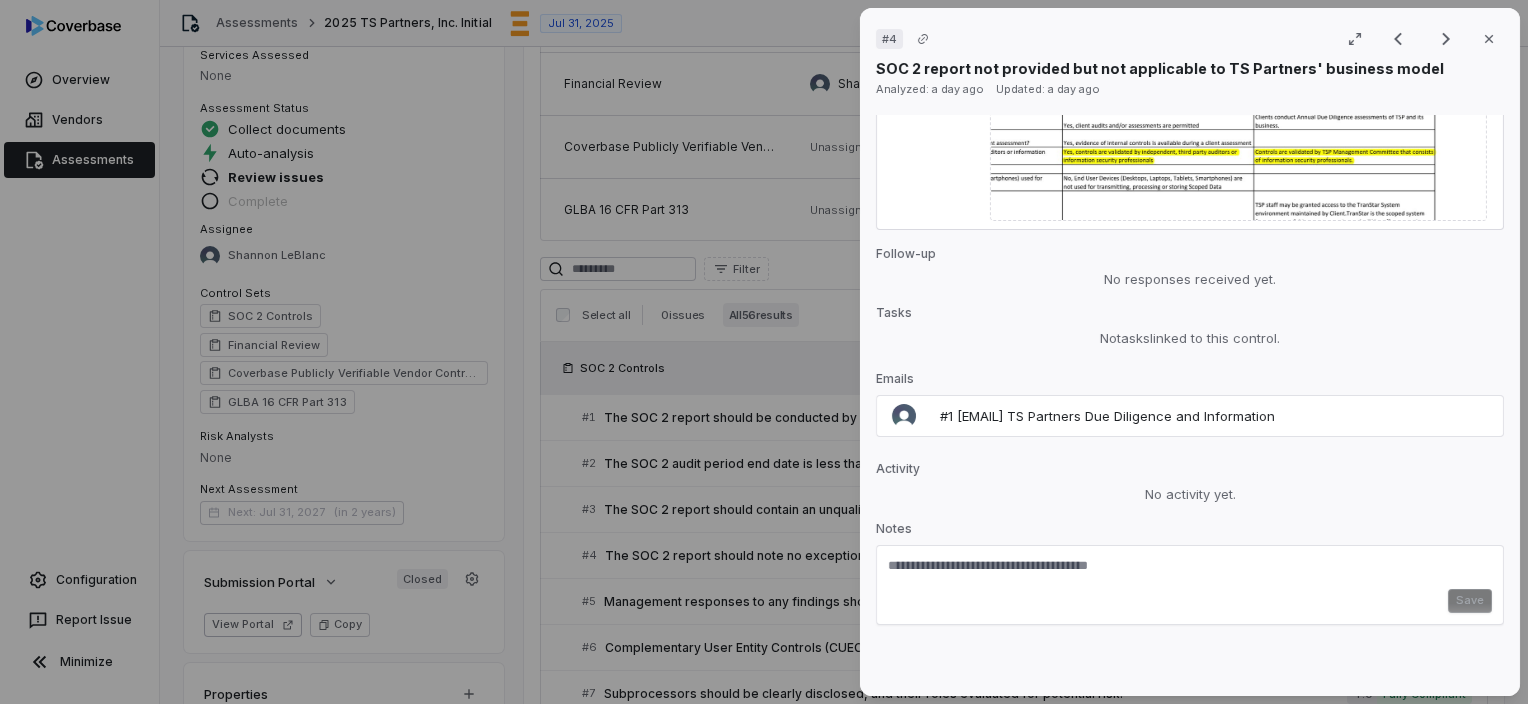 click at bounding box center (1190, 573) 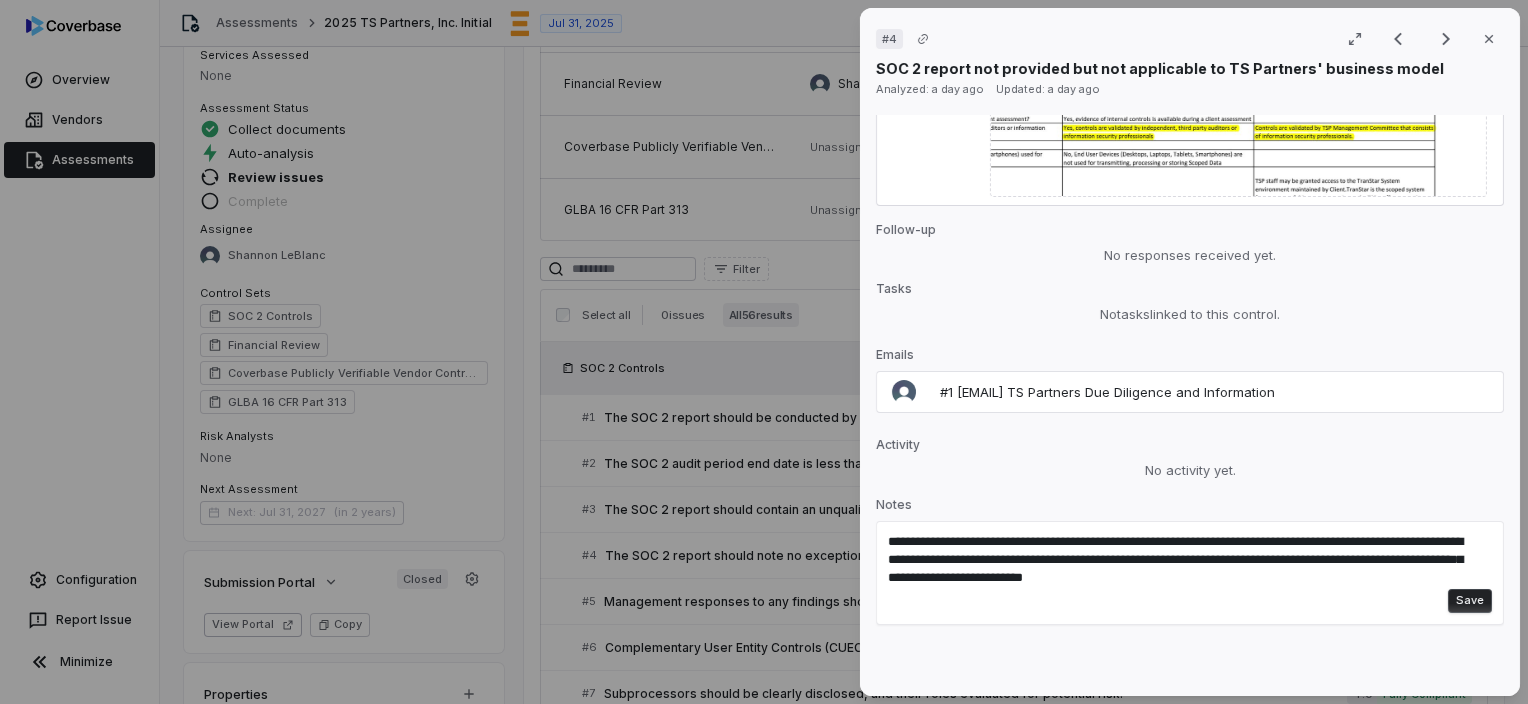 click on "Save" at bounding box center [1470, 601] 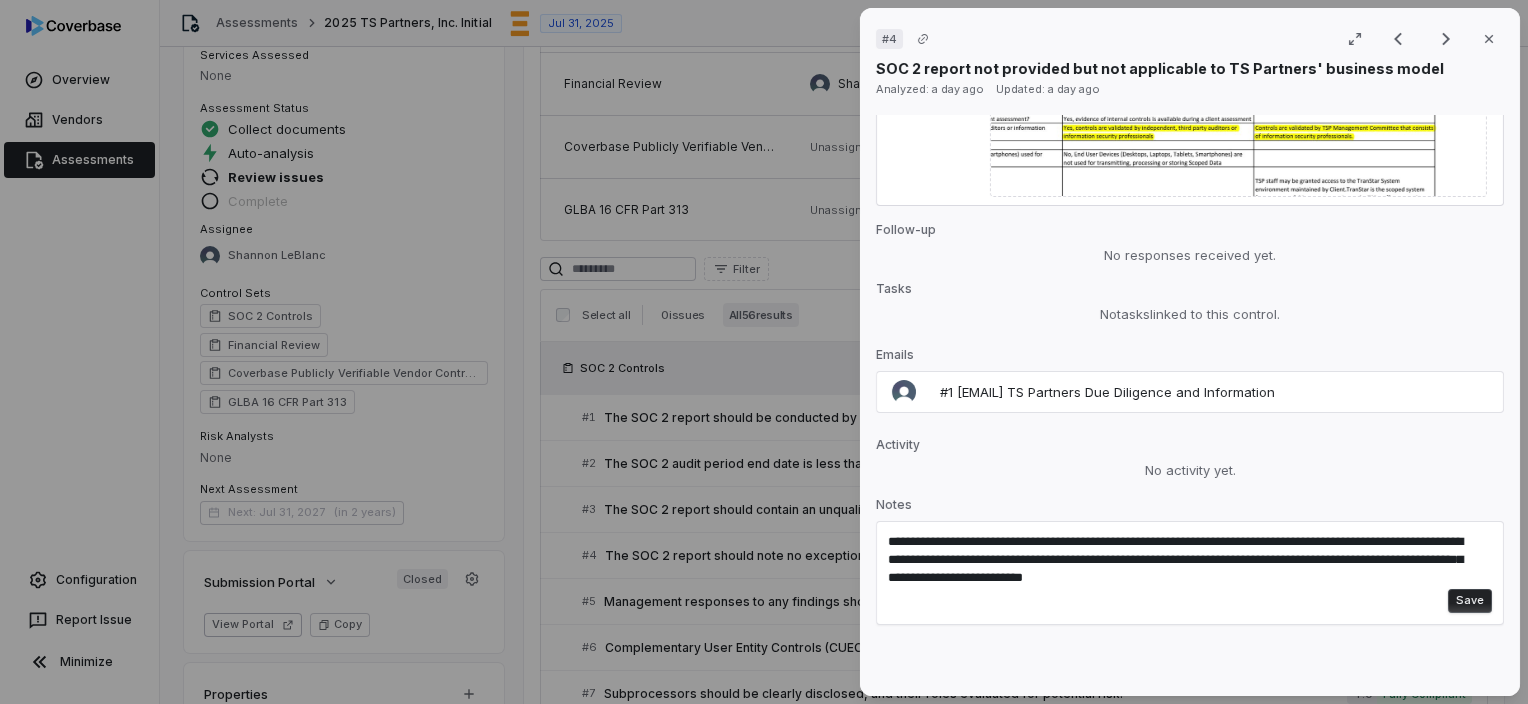 type 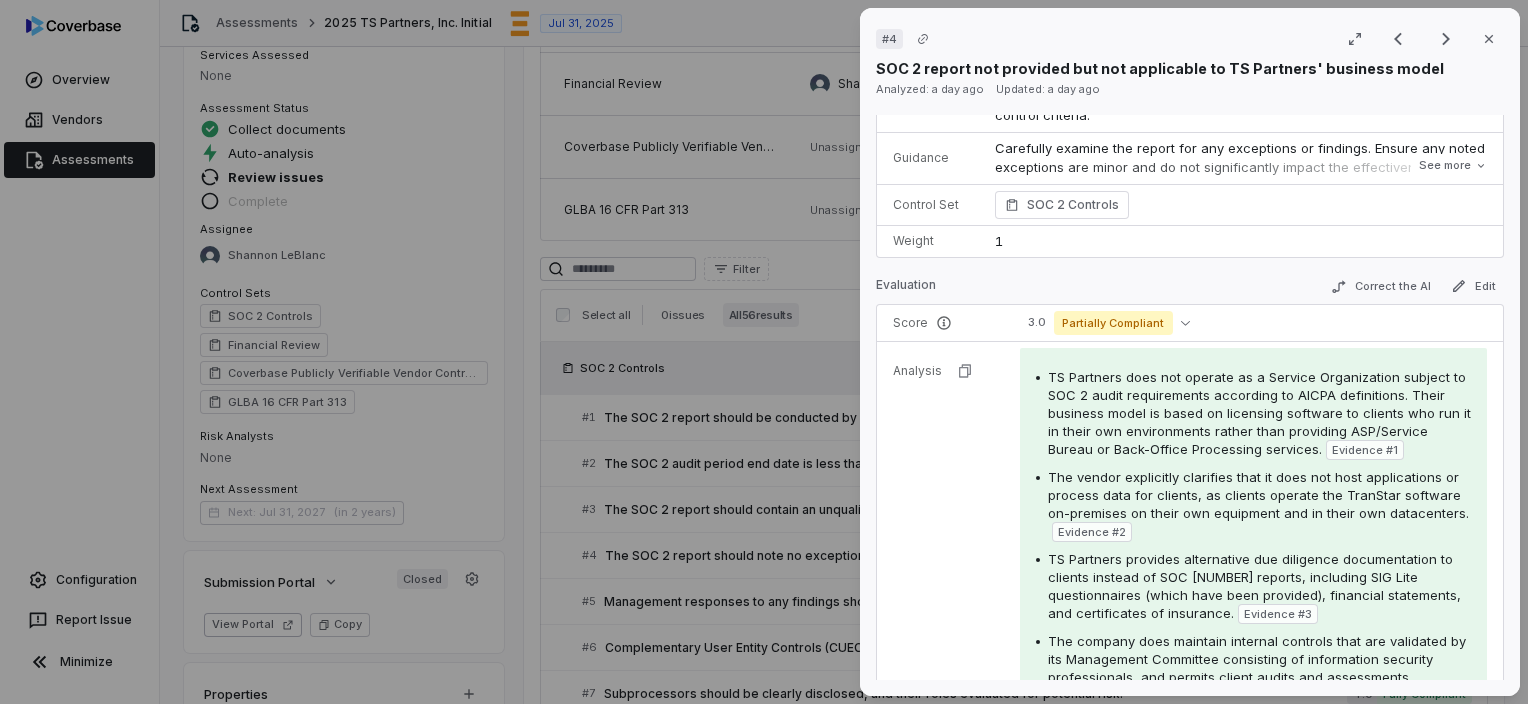 scroll, scrollTop: 0, scrollLeft: 0, axis: both 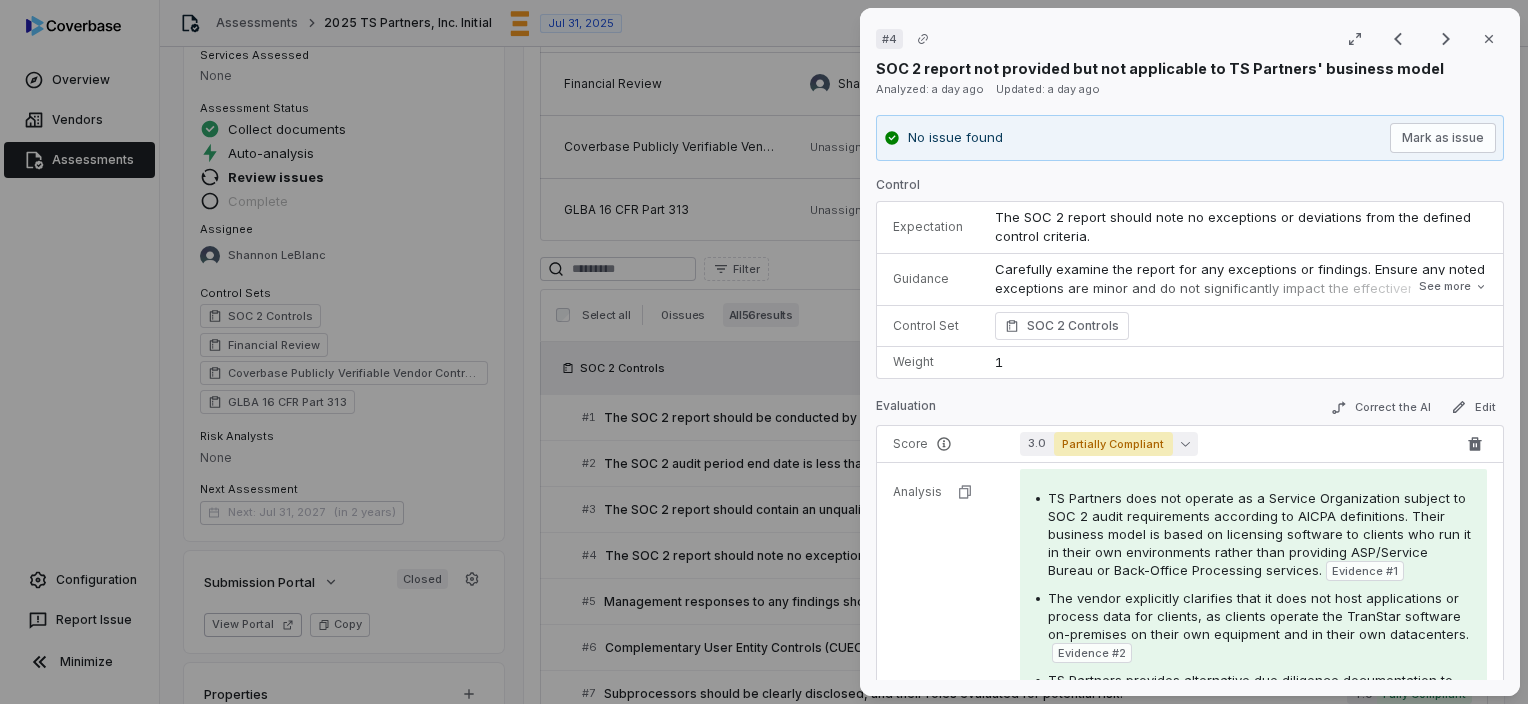 click on "Partially Compliant" at bounding box center (1113, 444) 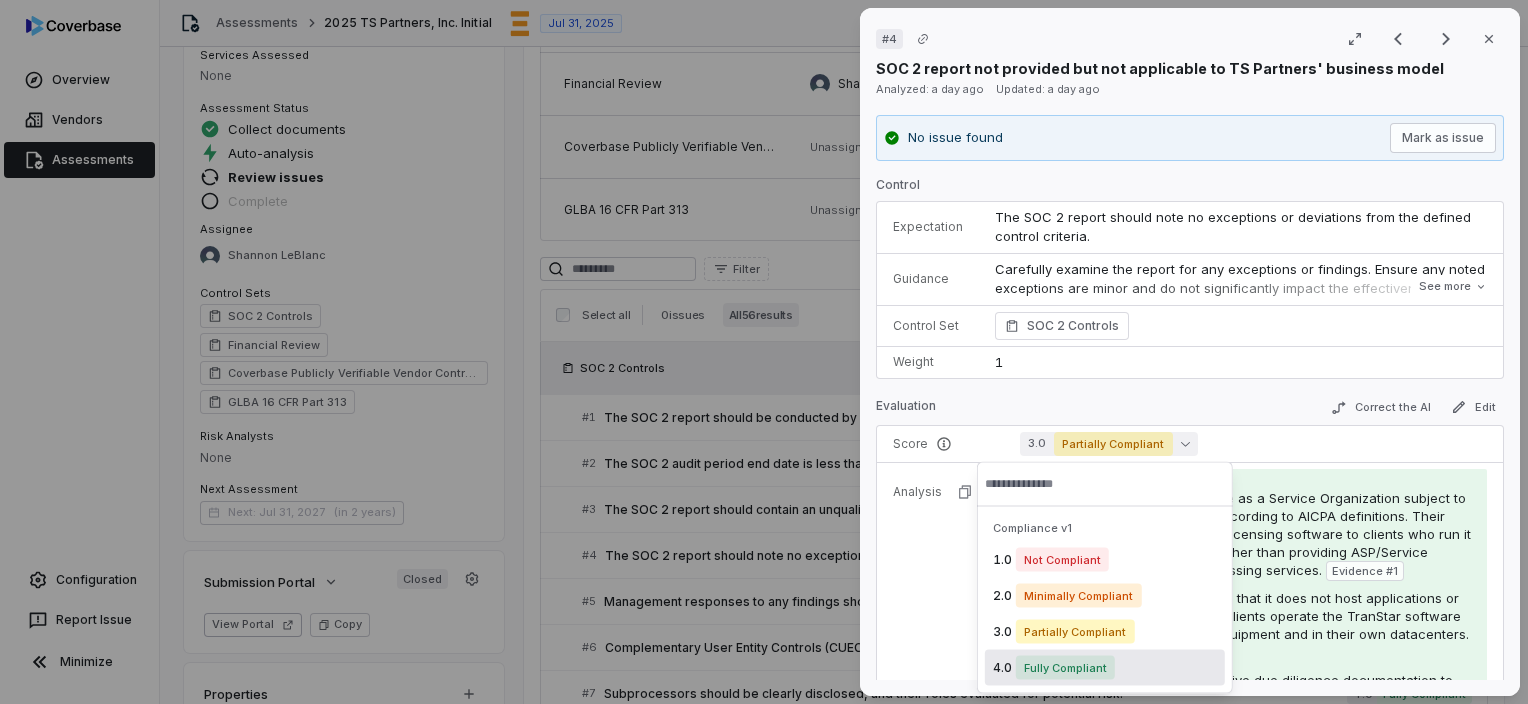 click on "Fully Compliant" at bounding box center [1065, 668] 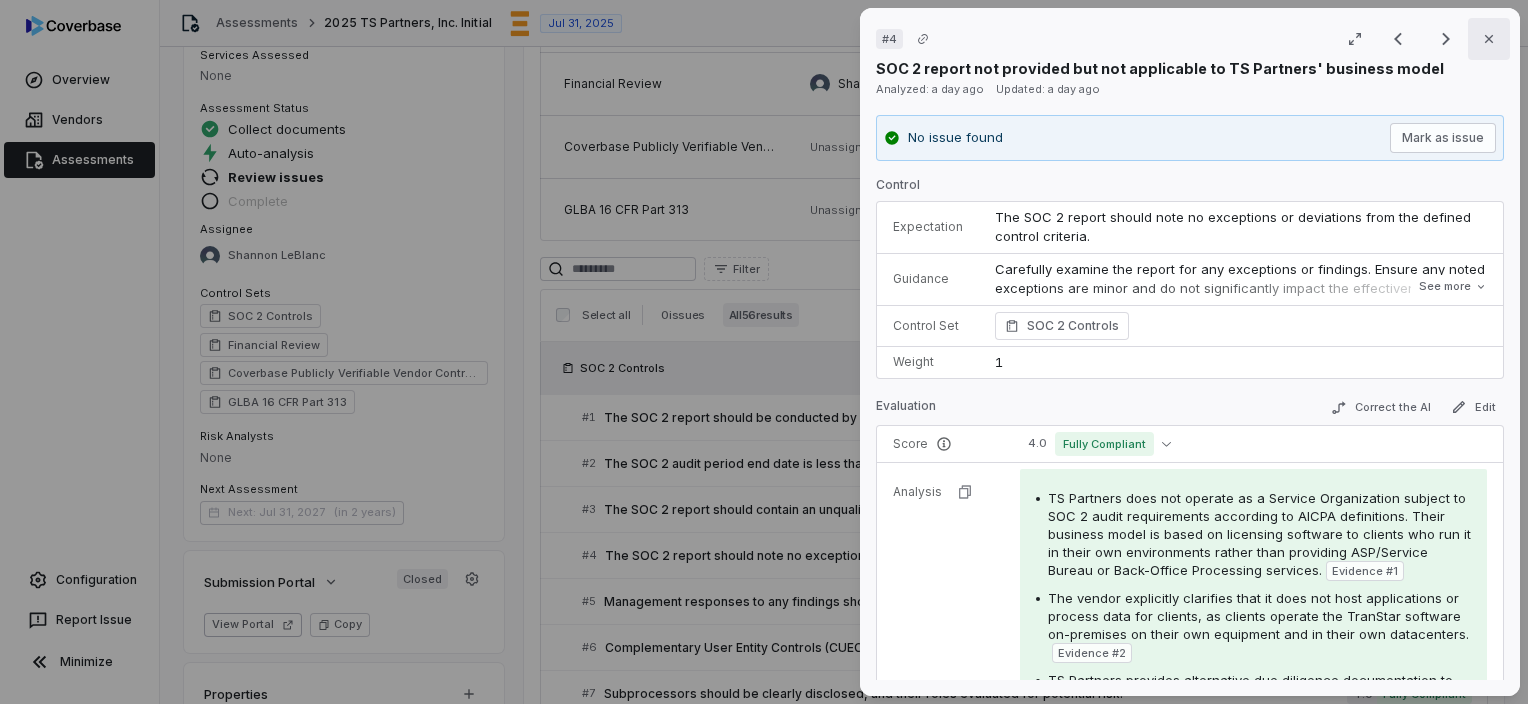click on "Close" at bounding box center (1489, 39) 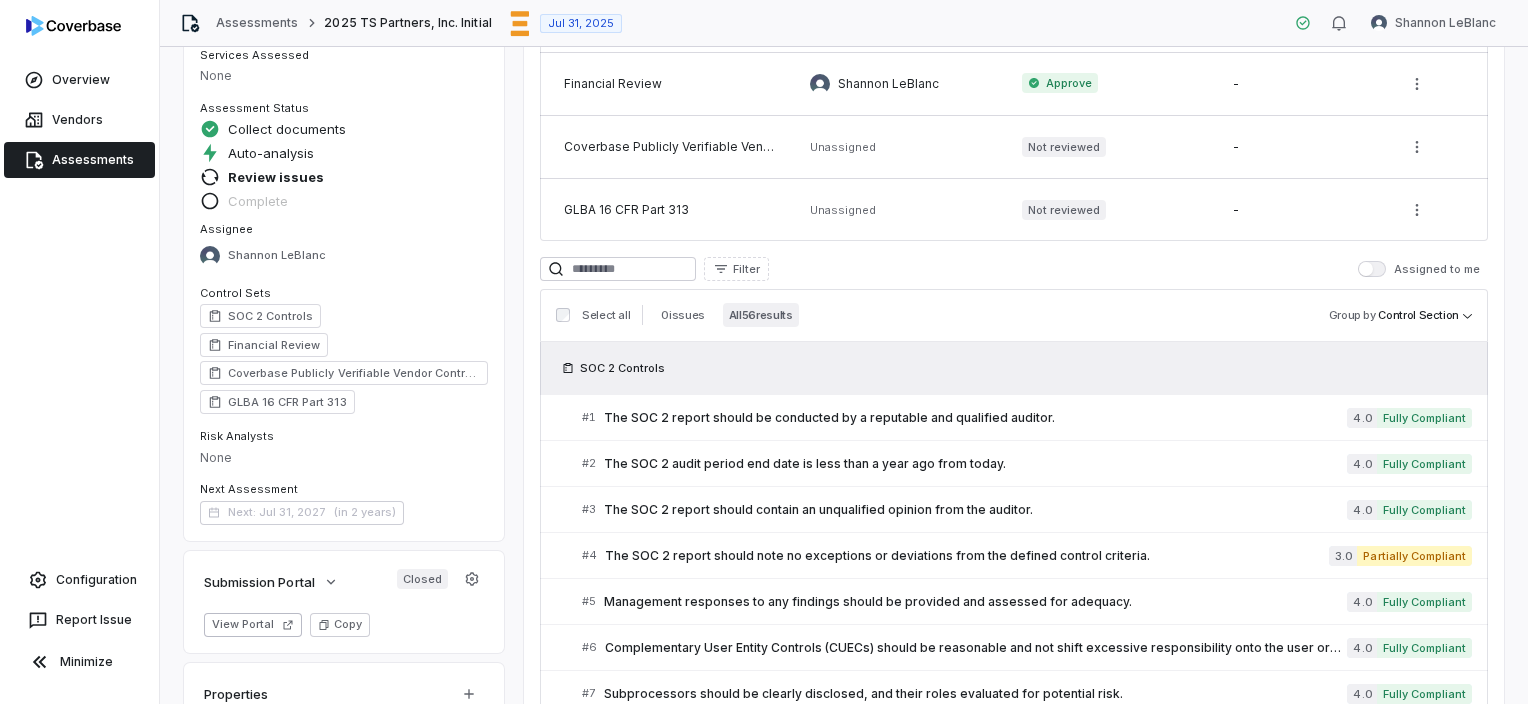 click on "There are no issues found for this vendor. Complete Assessment Reviews 2 outstanding Control Set Reviewer Status Review Text SOC 2 Controls Unassigned Approve Per Jon Ichter - We provide a SIG Lite which is the appropriate document for our role as a software provider. TS Partners does not handle or have access to your production data. We create and provide the software to the bank to maintain their own records. Financial Review Shannon LeBlanc Approve - Coverbase Publicly Verifiable Vendor Controls Unassigned Not reviewed - GLBA 16 CFR Part 313 Unassigned Not reviewed - Filter Assigned to me Select all 0 issues All 56 results Group by Control Section SOC 2 Controls # 1 The SOC 2 report should be conducted by a reputable and qualified auditor. 4.0 Fully Compliant # 2 The SOC 2 audit period end date is less than a year ago from today. 4.0 Fully Compliant # 3 The SOC 2 report should contain an unqualified opinion from the auditor. 4.0 Fully Compliant # 4 3.0 Partially Compliant # 5 4.0 Fully Compliant" at bounding box center (1014, 1476) 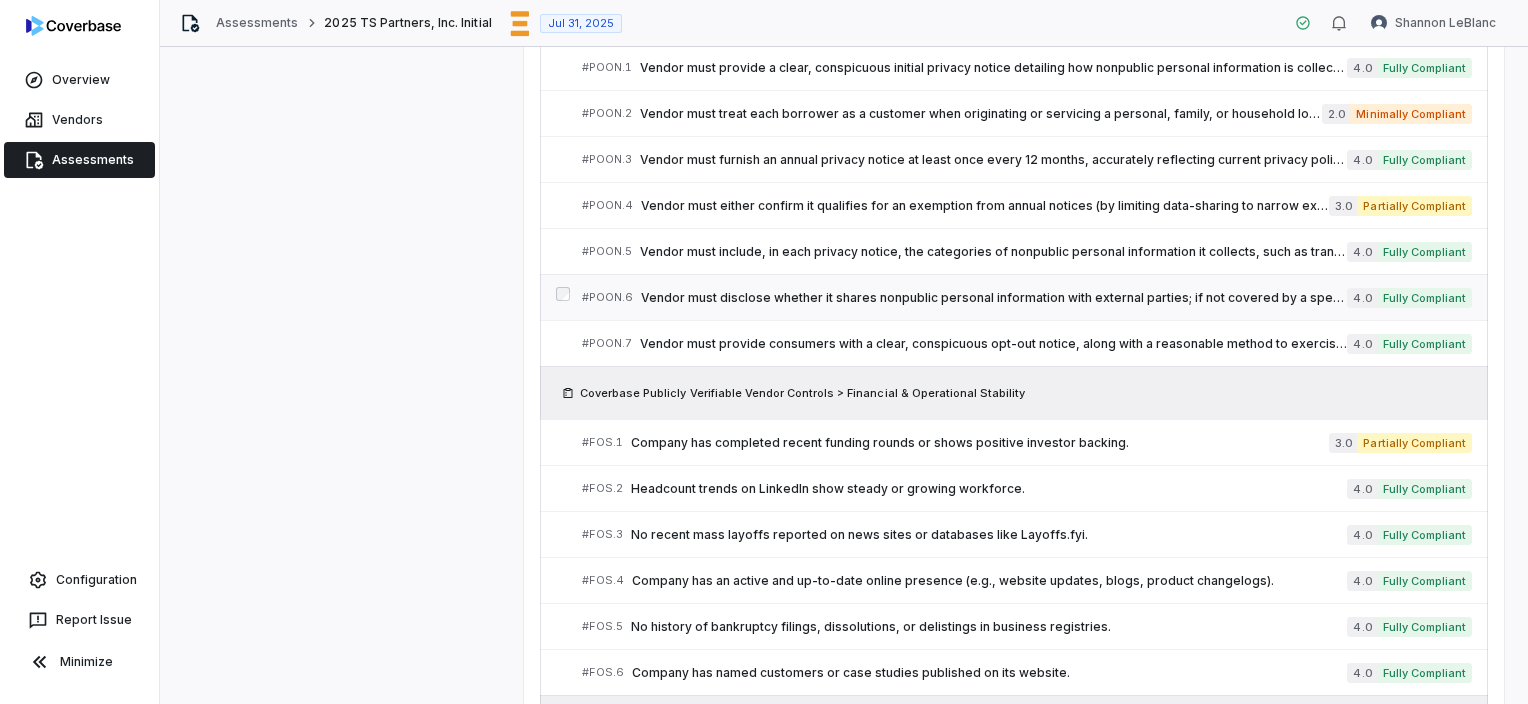 scroll, scrollTop: 1100, scrollLeft: 0, axis: vertical 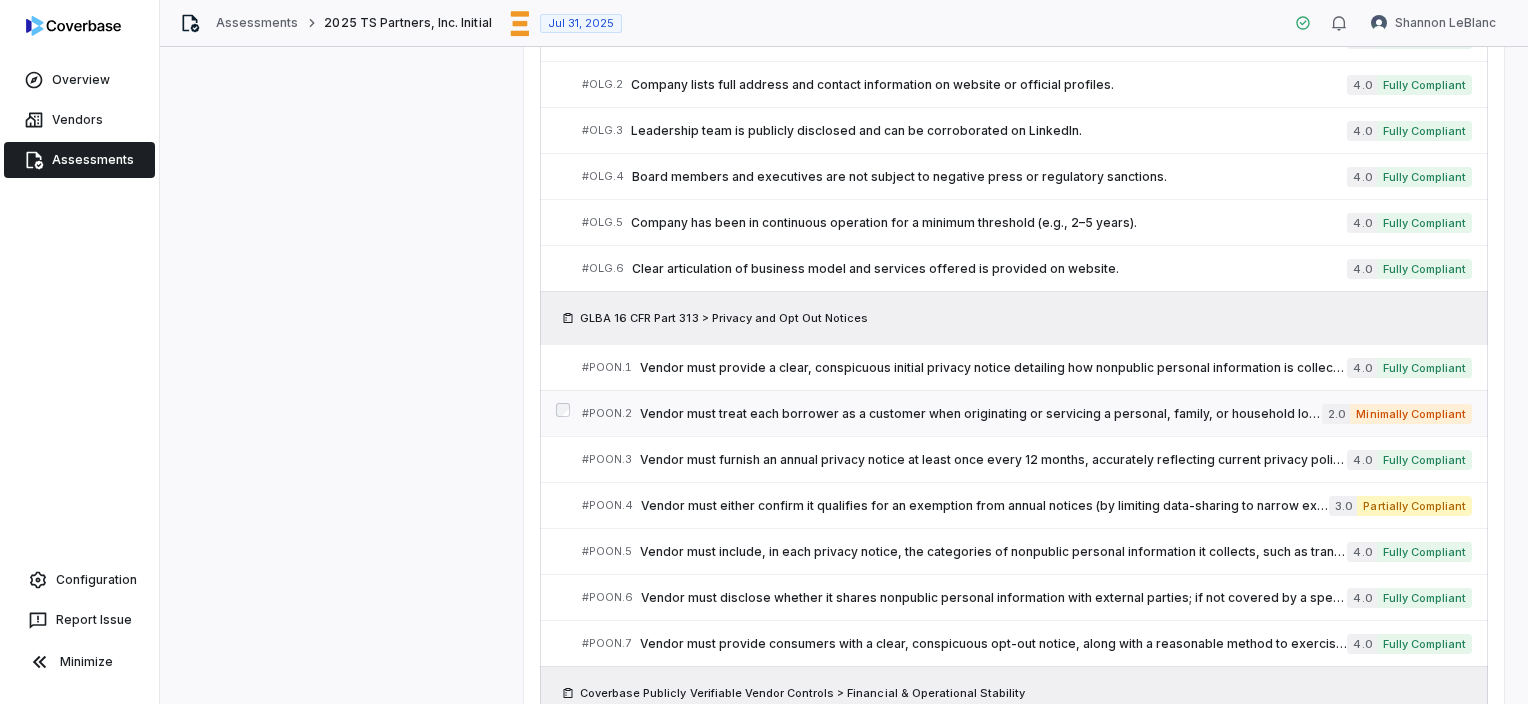 click on "Minimally Compliant" at bounding box center [1411, 414] 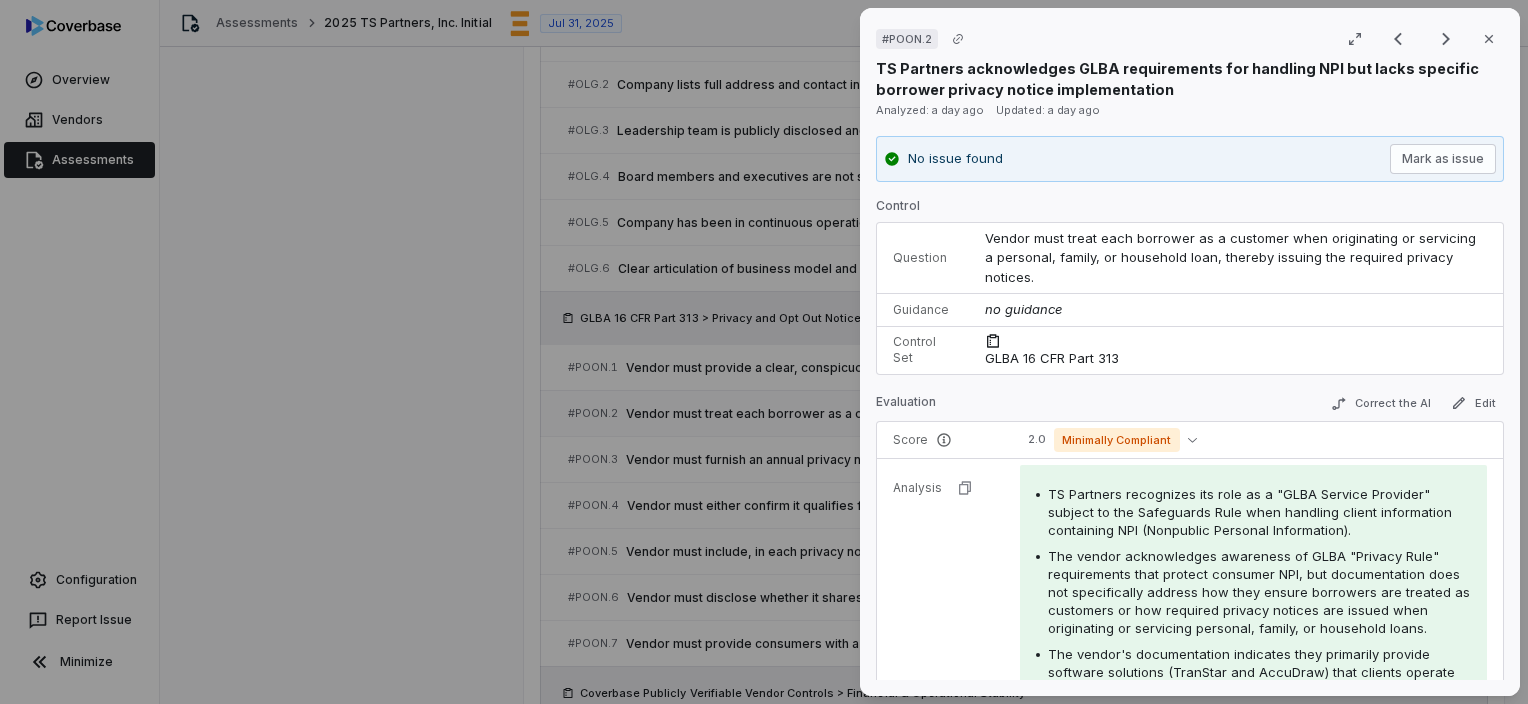 scroll, scrollTop: 1100, scrollLeft: 0, axis: vertical 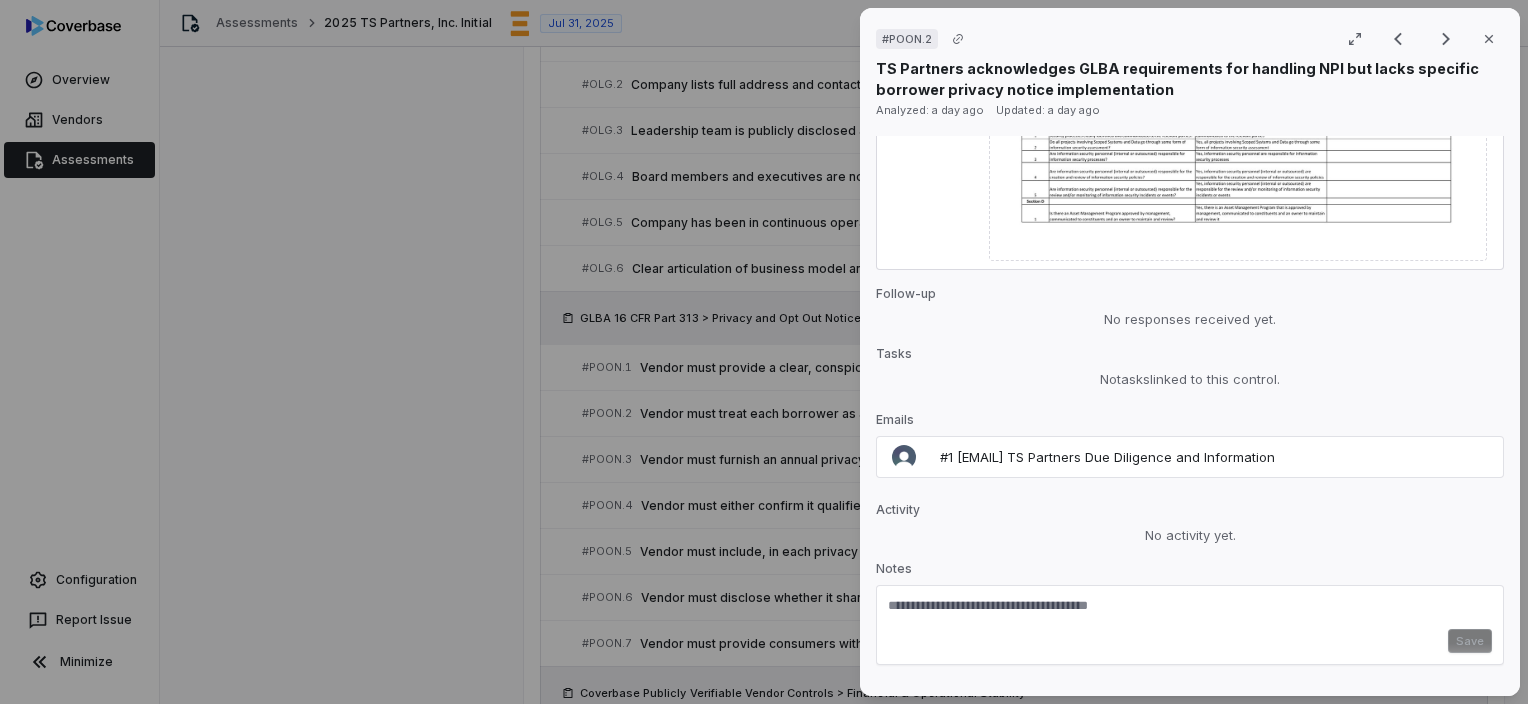 click at bounding box center [1190, 613] 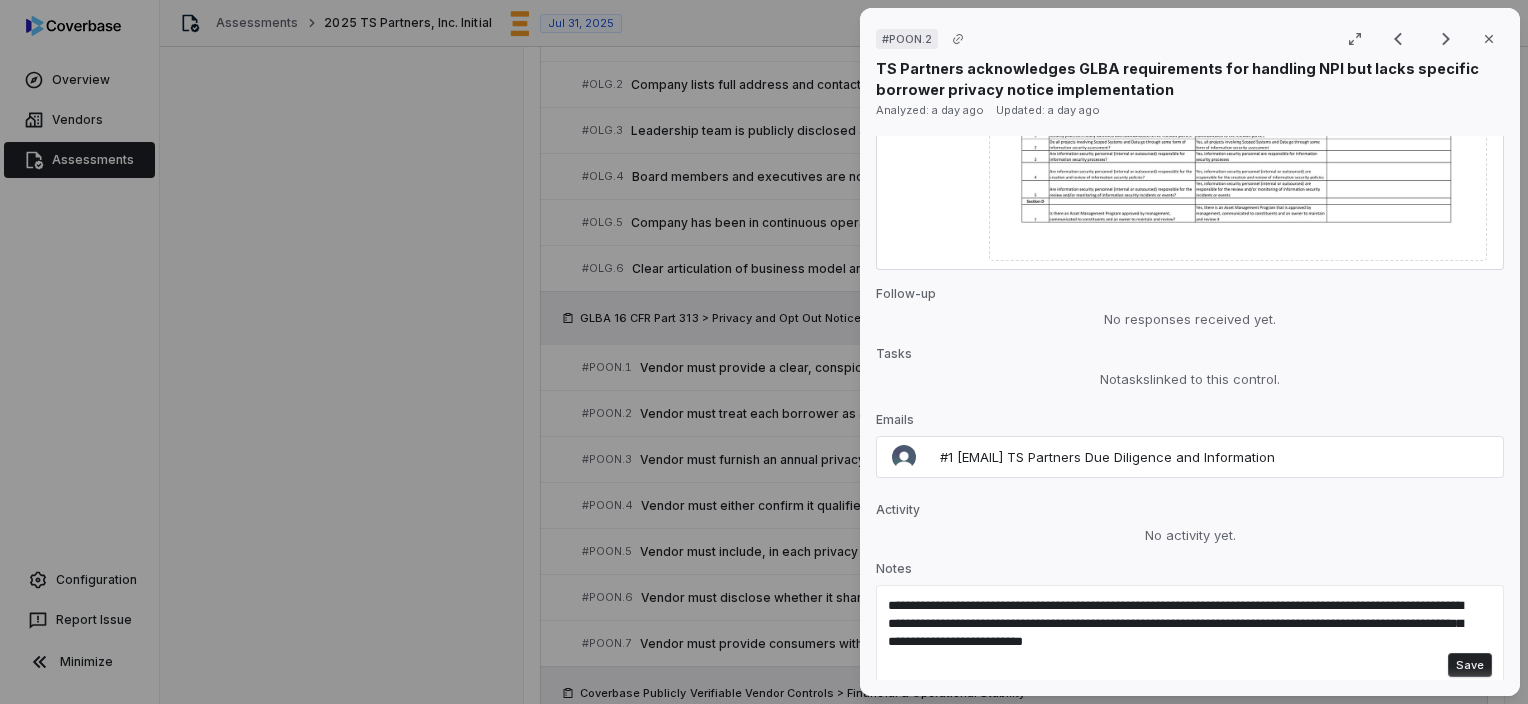 click on "Save" at bounding box center (1470, 665) 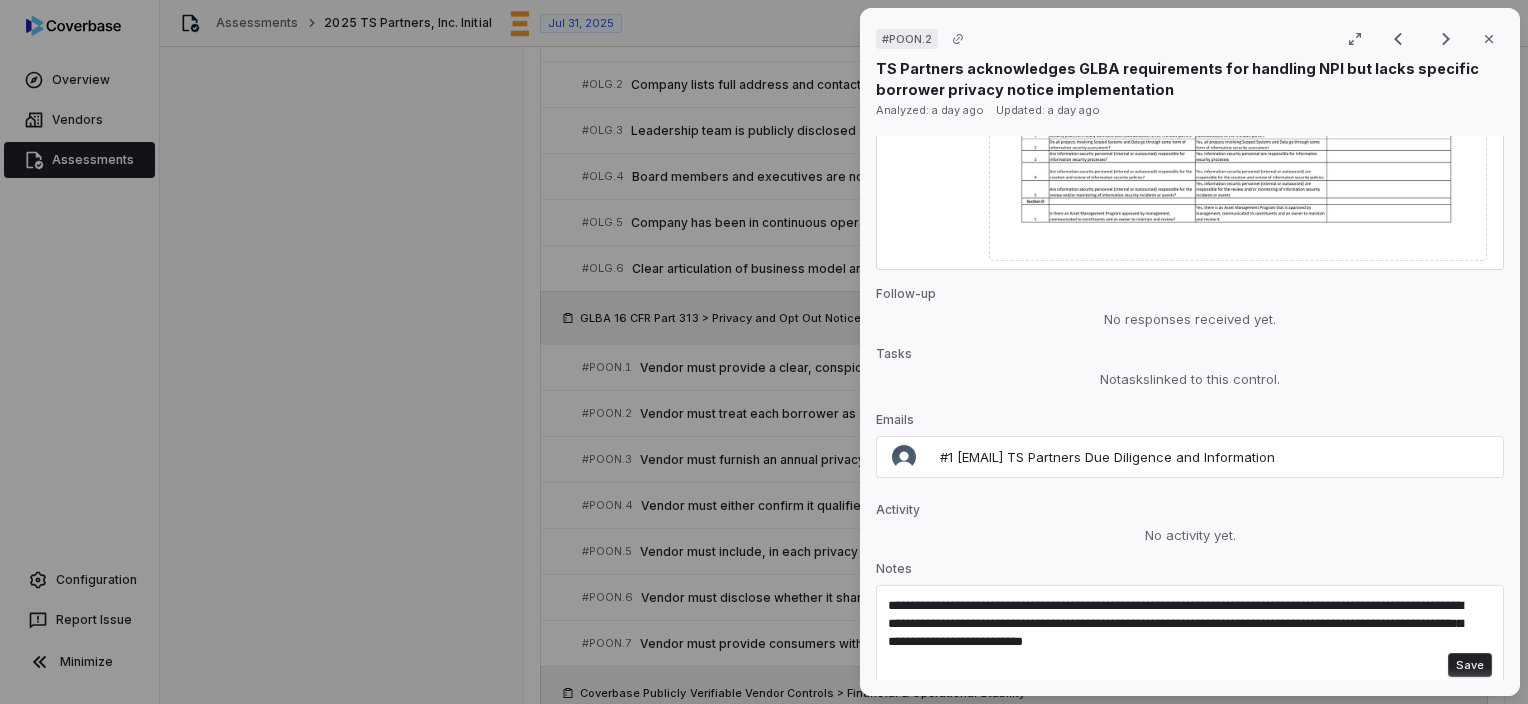 type 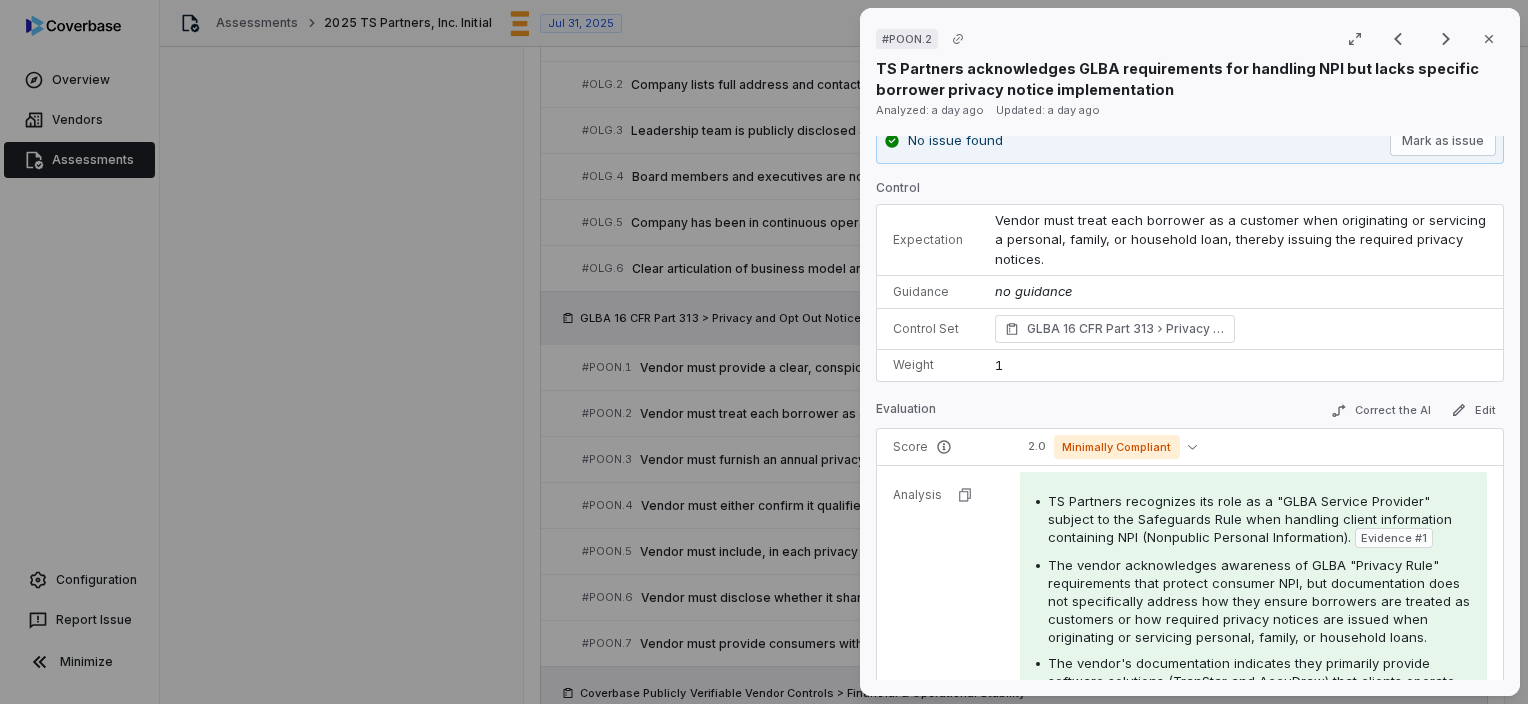 scroll, scrollTop: 0, scrollLeft: 0, axis: both 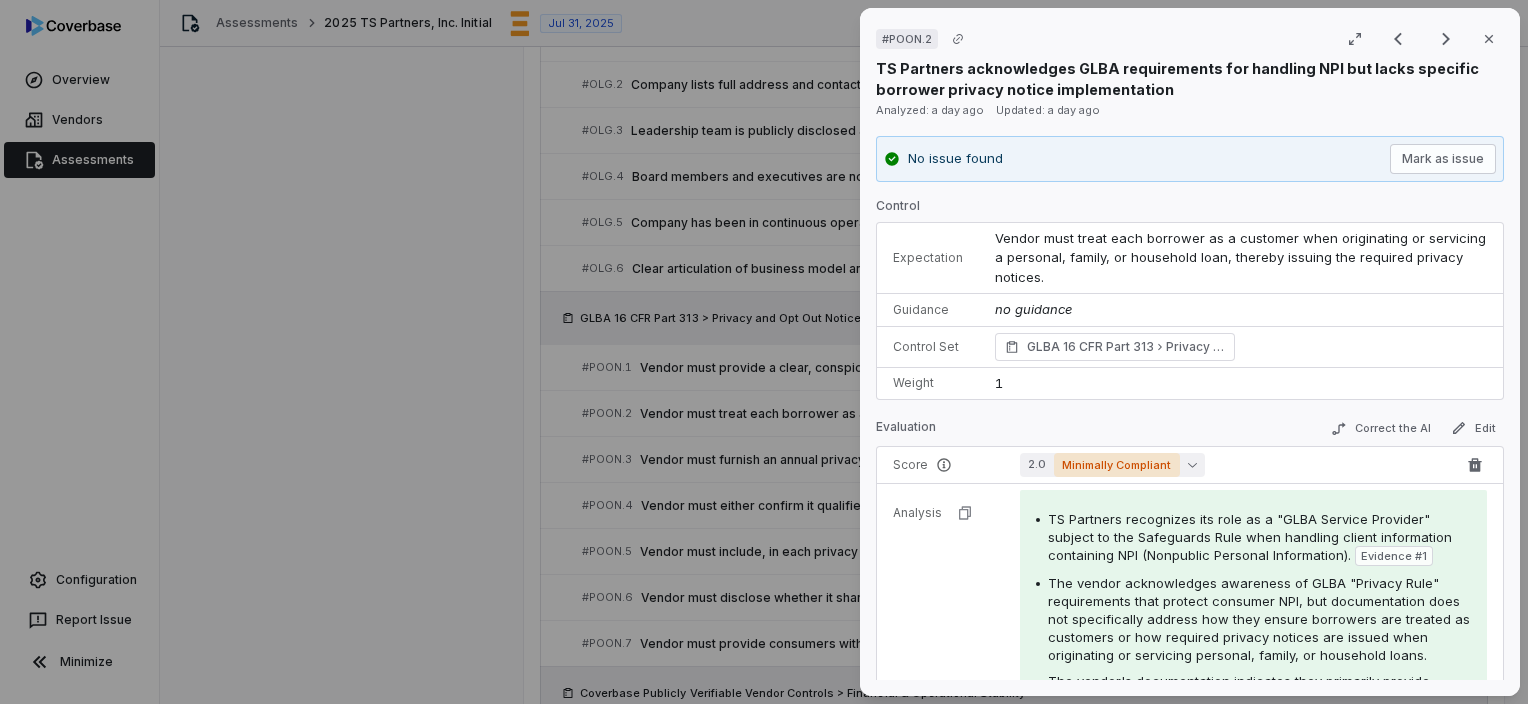 click on "2.0 Minimally Compliant" at bounding box center (1112, 465) 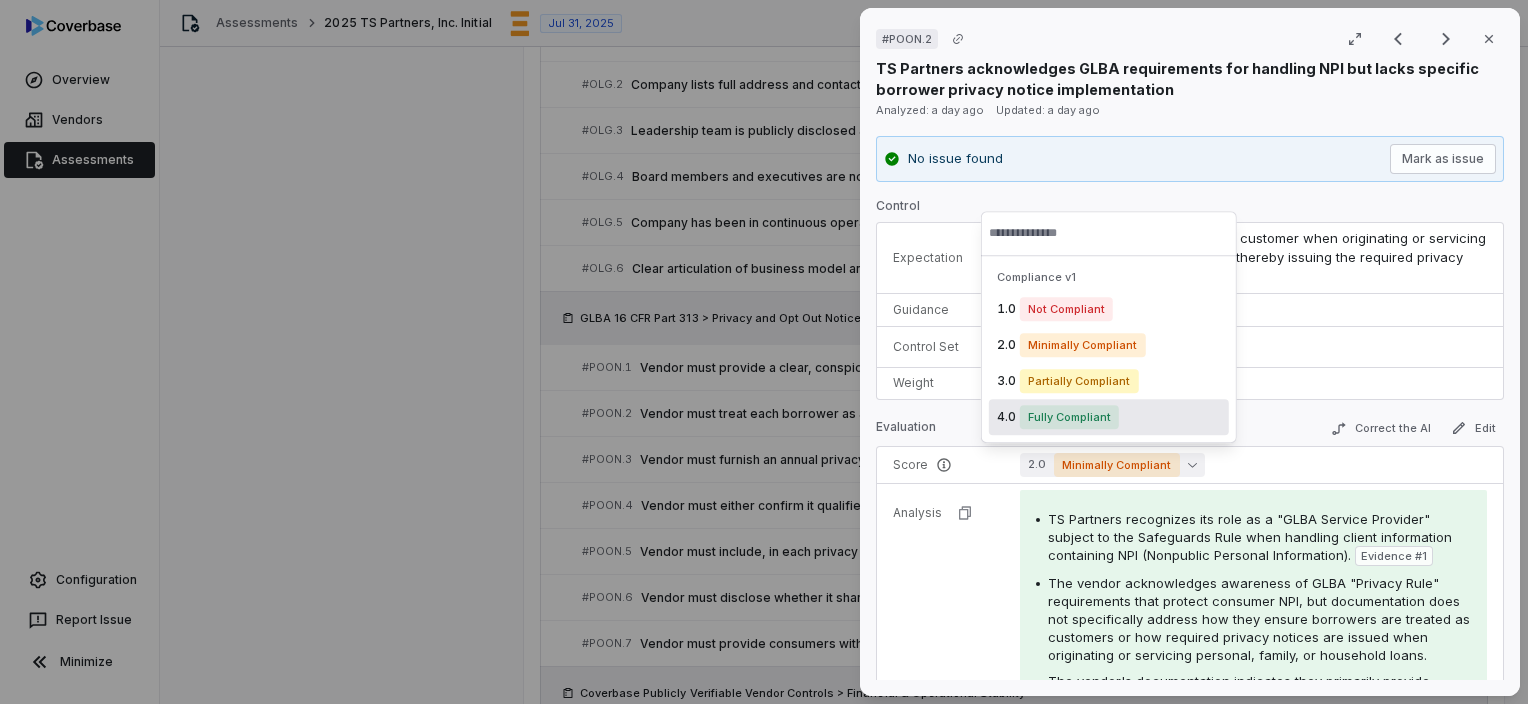 click on "4.0 Fully Compliant" at bounding box center [1109, 417] 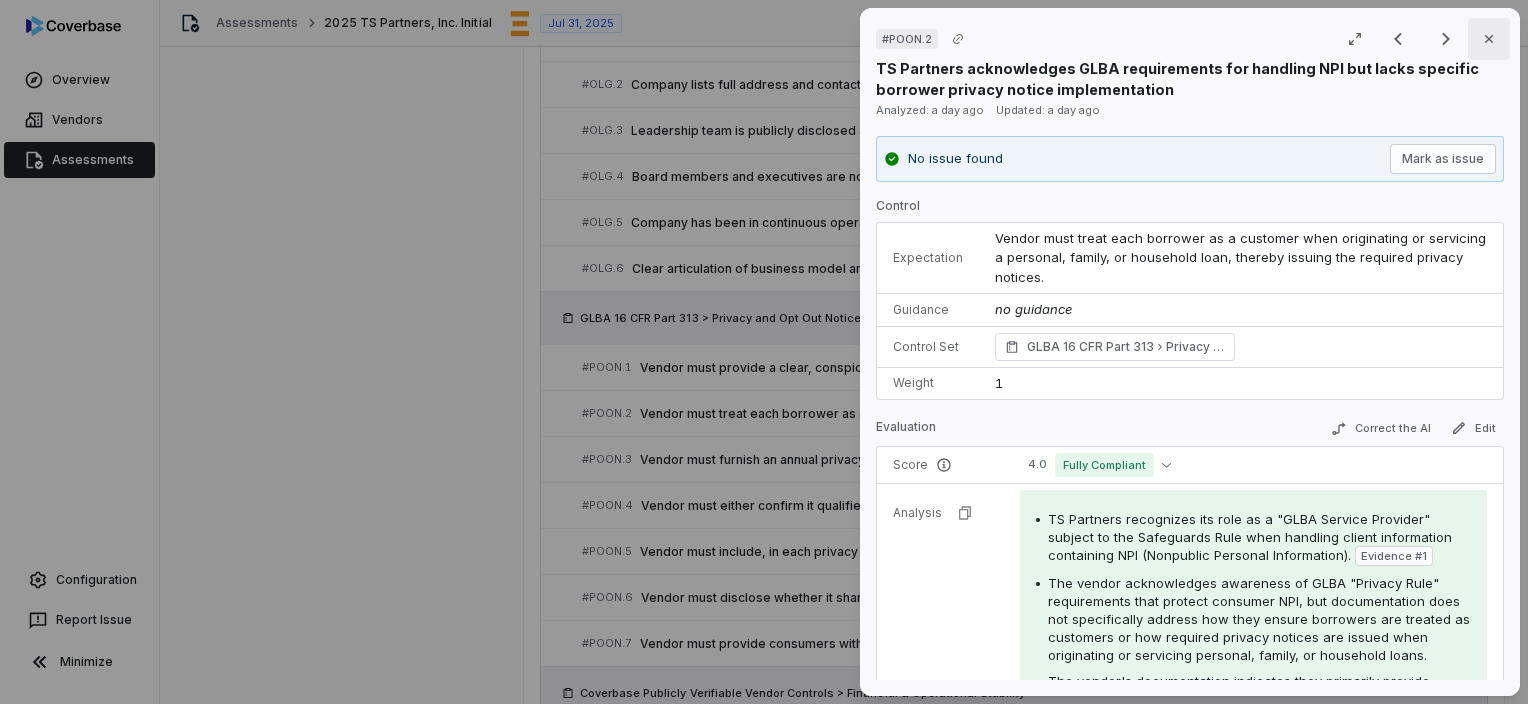 click 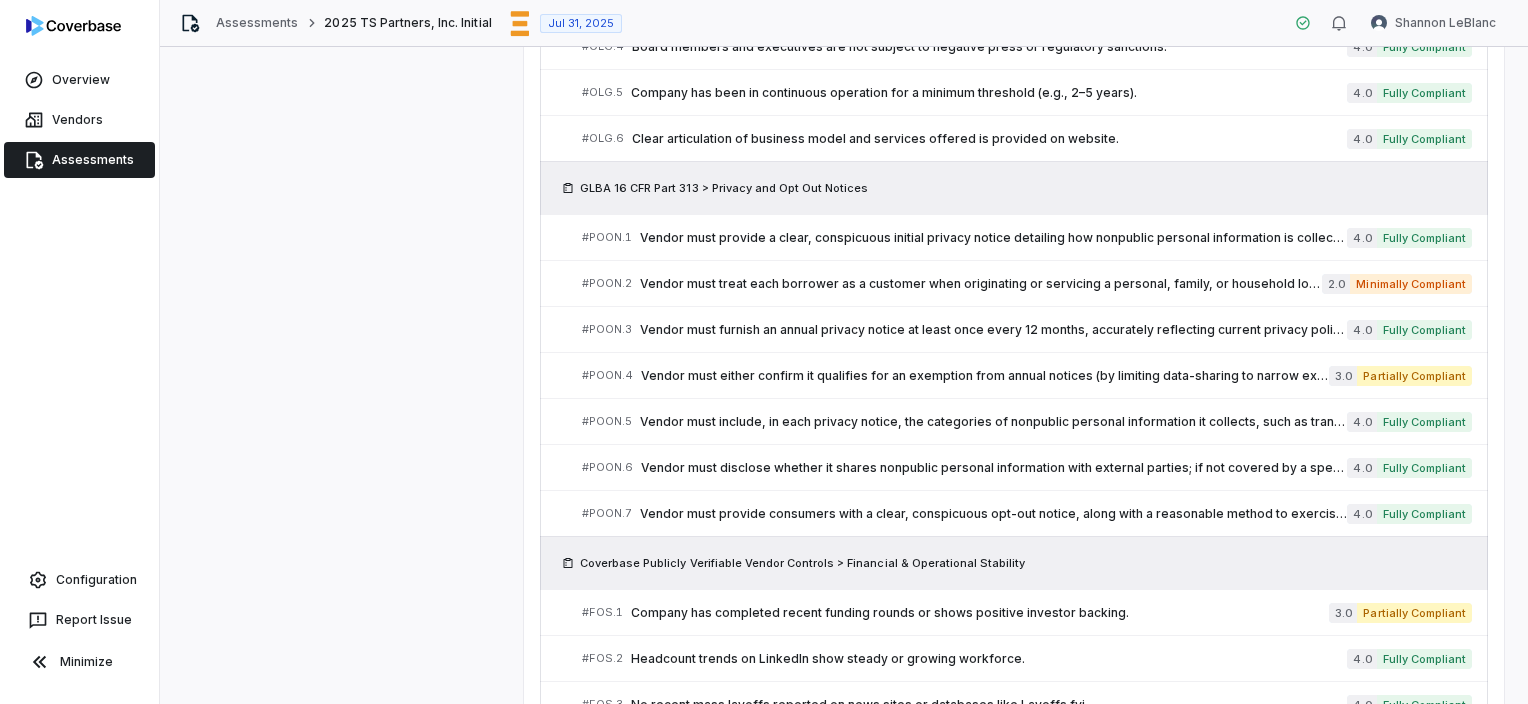scroll, scrollTop: 1300, scrollLeft: 0, axis: vertical 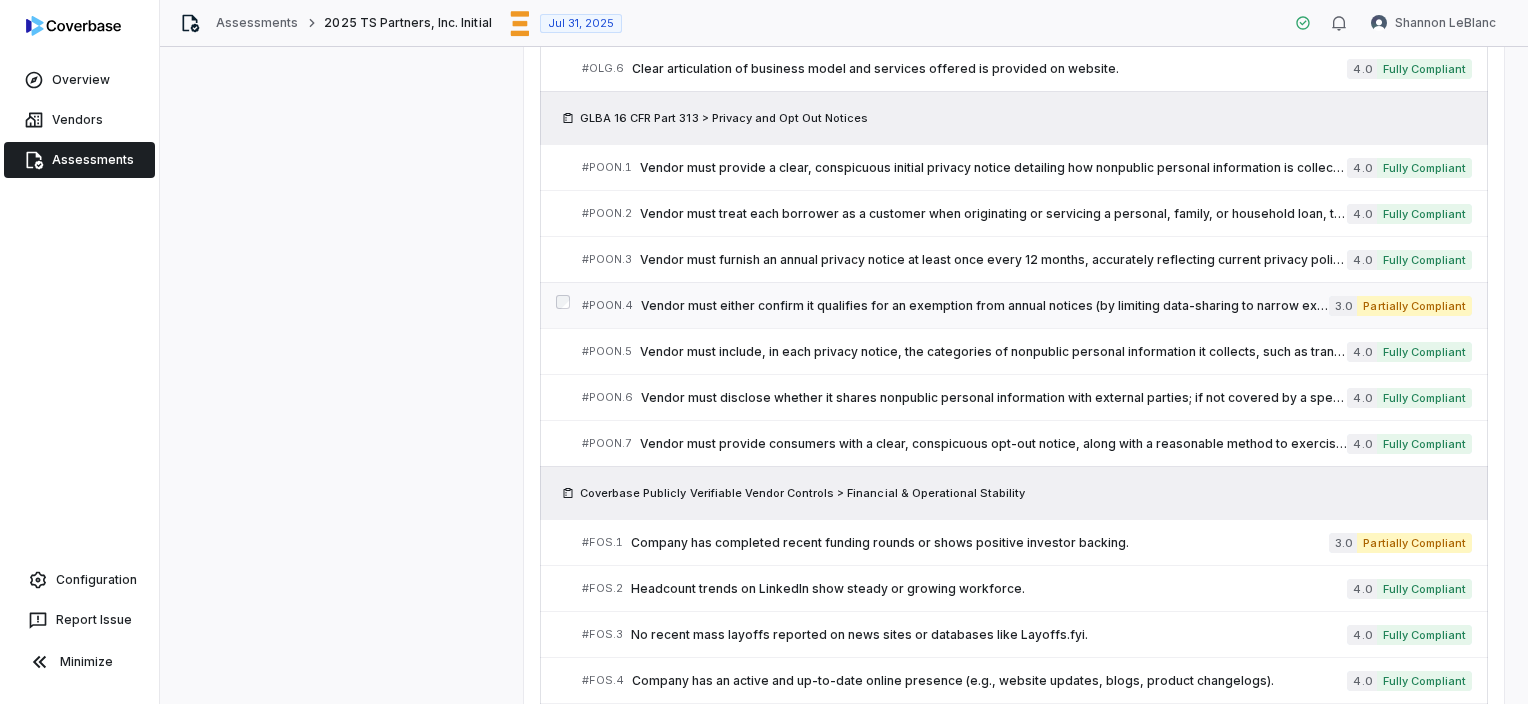 click on "Partially Compliant" at bounding box center [1414, 306] 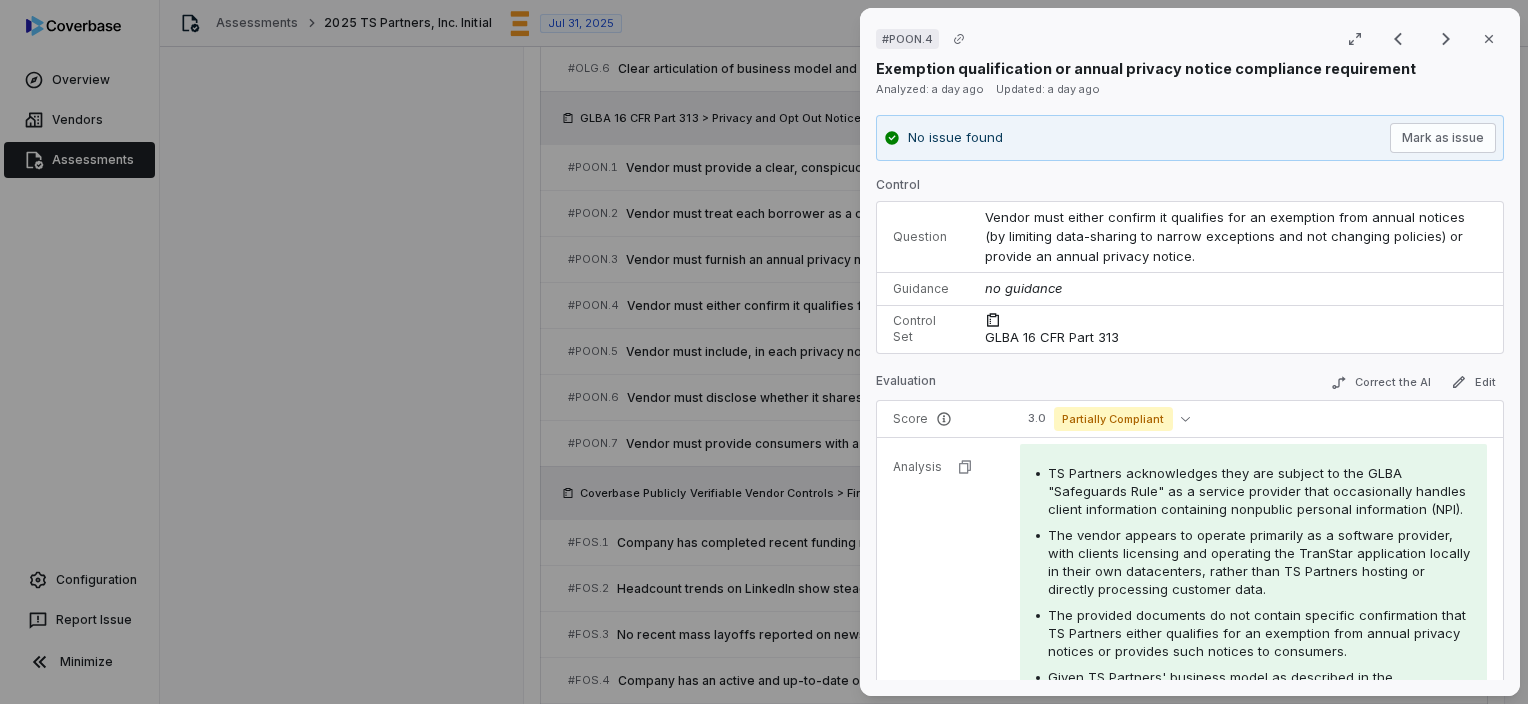 scroll, scrollTop: 1300, scrollLeft: 0, axis: vertical 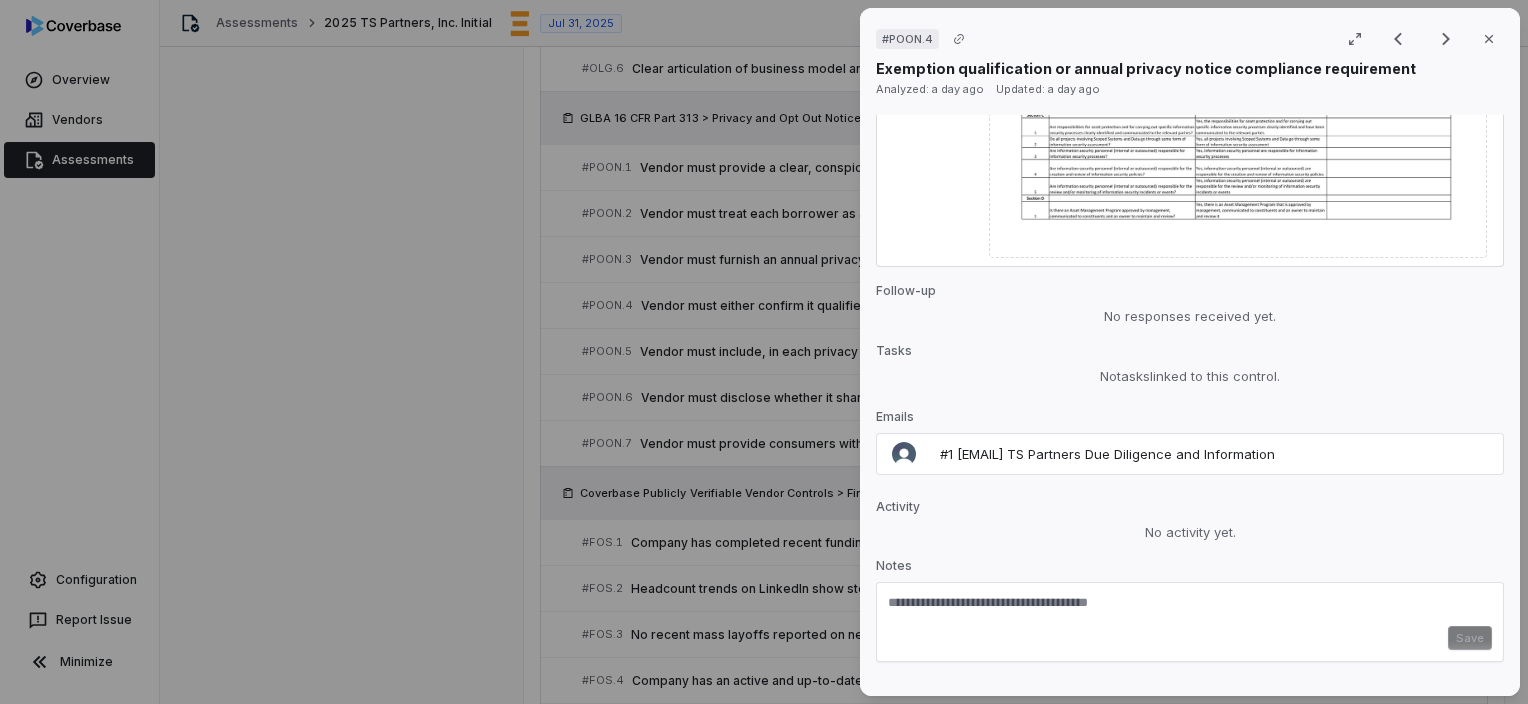 click at bounding box center [1190, 610] 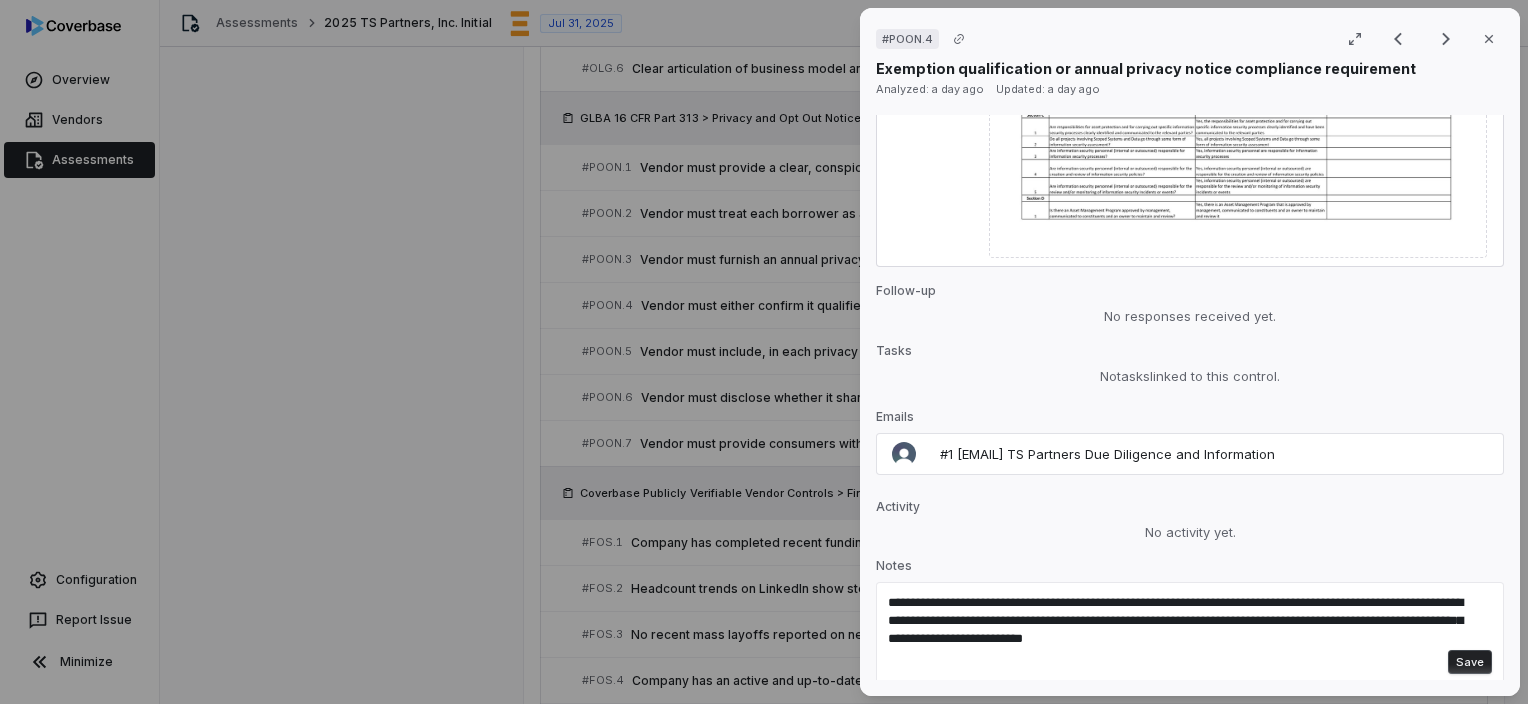 click on "Save" at bounding box center [1470, 662] 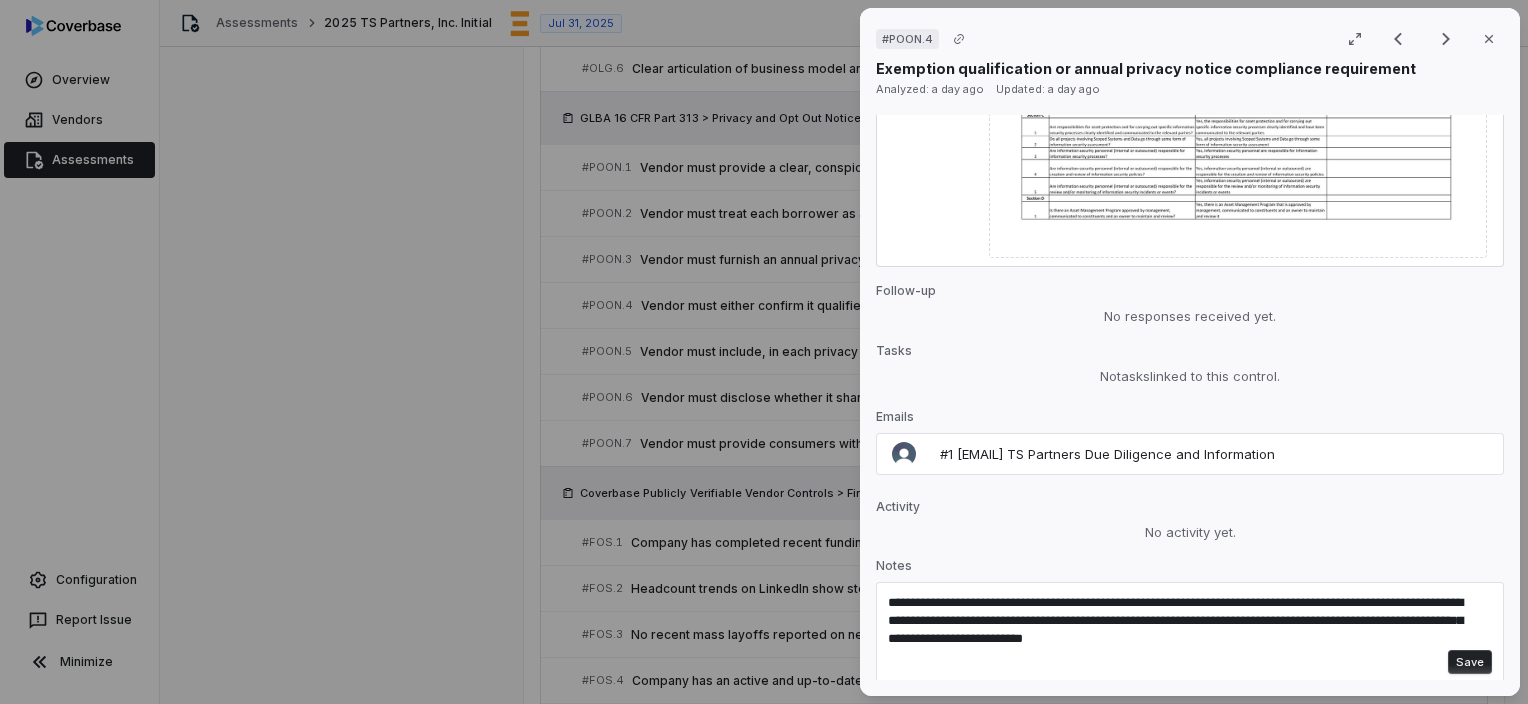 type 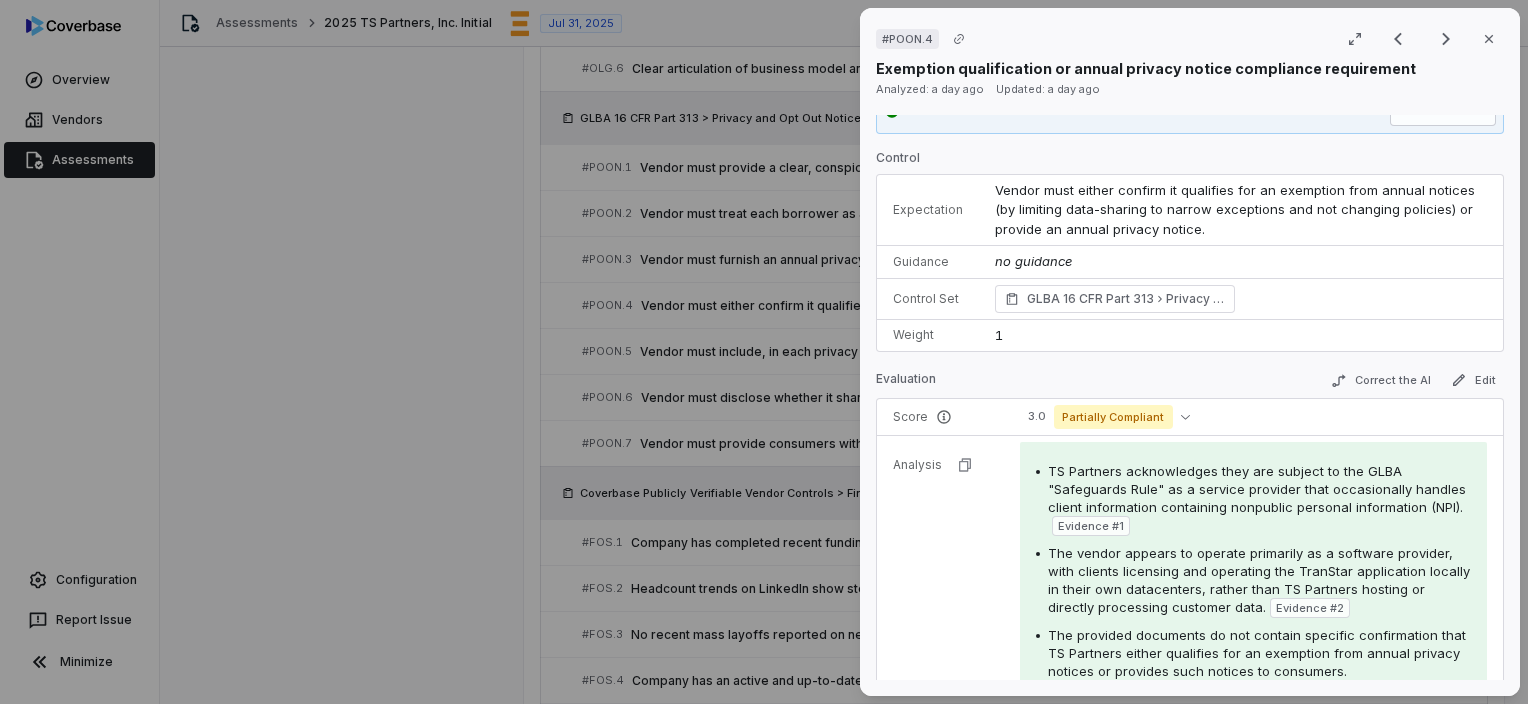 scroll, scrollTop: 0, scrollLeft: 0, axis: both 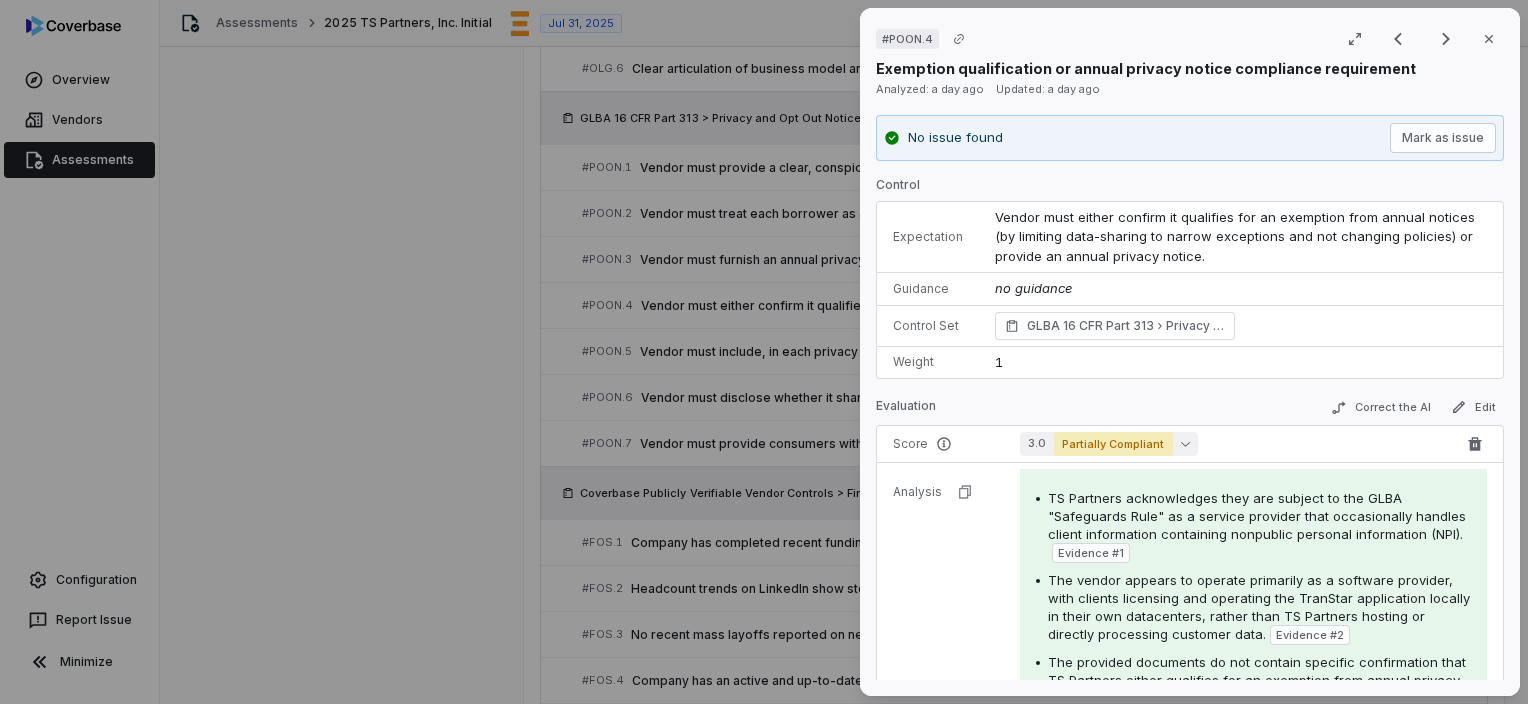 click on "3.0 Partially Compliant" at bounding box center (1109, 444) 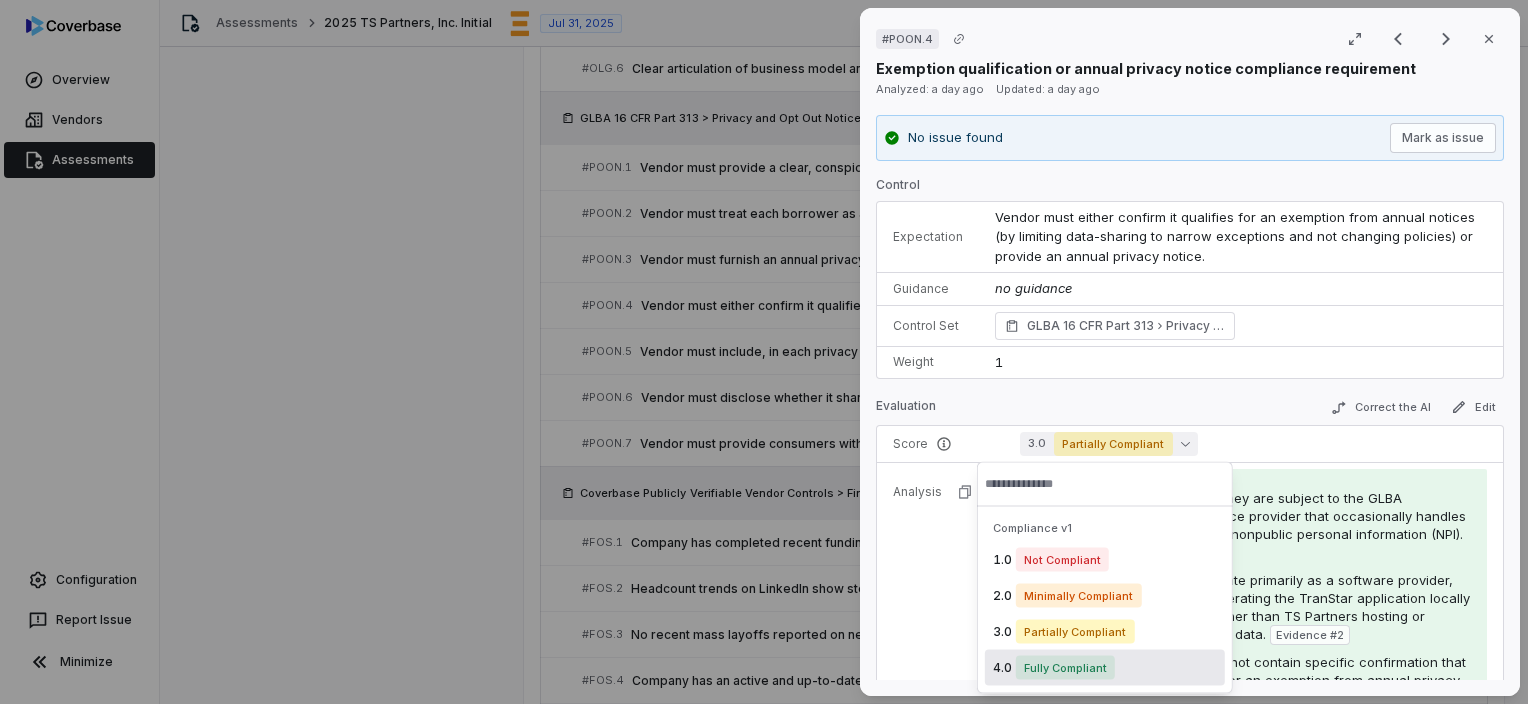click on "Fully Compliant" at bounding box center [1065, 668] 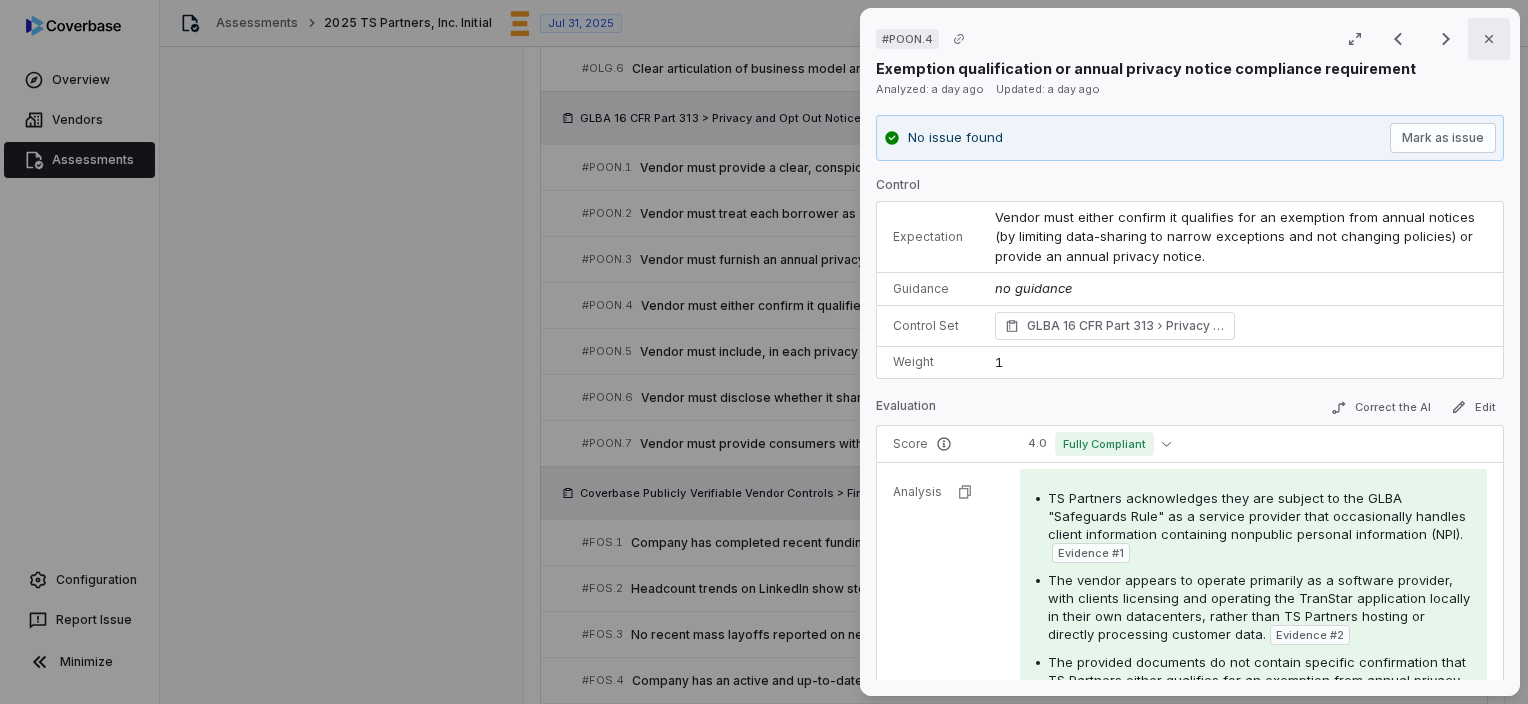 click 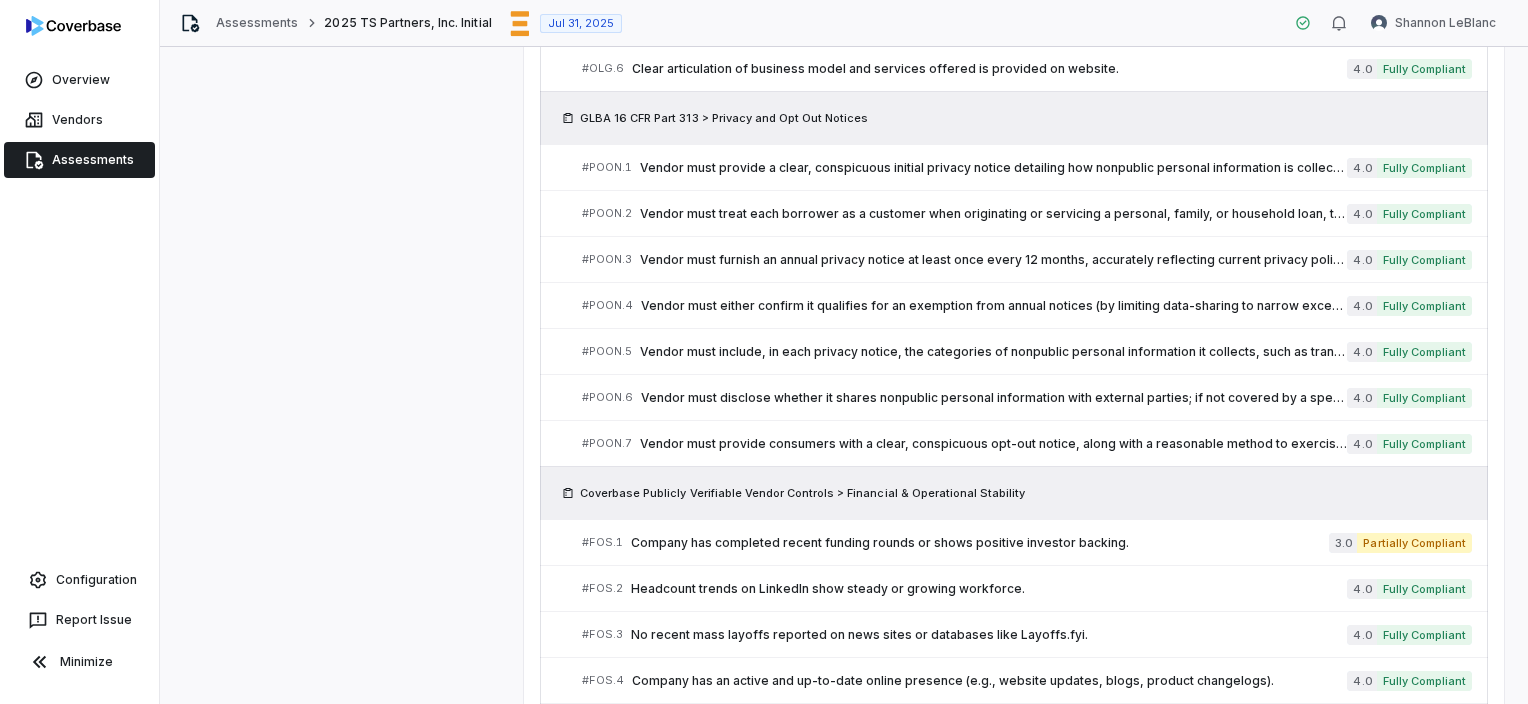 click on "There are no issues found for this vendor. Complete Assessment Reviews 2 outstanding Control Set Reviewer Status Review Text SOC 2 Controls Unassigned Approve Per Jon Ichter - We provide a SIG Lite which is the appropriate document for our role as a software provider. TS Partners does not handle or have access to your production data. We create and provide the software to the bank to maintain their own records. Financial Review Shannon LeBlanc Approve - Coverbase Publicly Verifiable Vendor Controls Unassigned Not reviewed - GLBA 16 CFR Part 313 Unassigned Not reviewed - Filter Assigned to me Select all 0 issues All 56 results Group by Control Section SOC 2 Controls # 1 The SOC 2 report should be conducted by a reputable and qualified auditor. 4.0 Fully Compliant # 2 The SOC 2 audit period end date is less than a year ago from today. 4.0 Fully Compliant # 3 The SOC 2 report should contain an unqualified opinion from the auditor. 4.0 Fully Compliant # 4 4.0 Fully Compliant # 5 4.0 Fully Compliant # 6" at bounding box center [1014, 476] 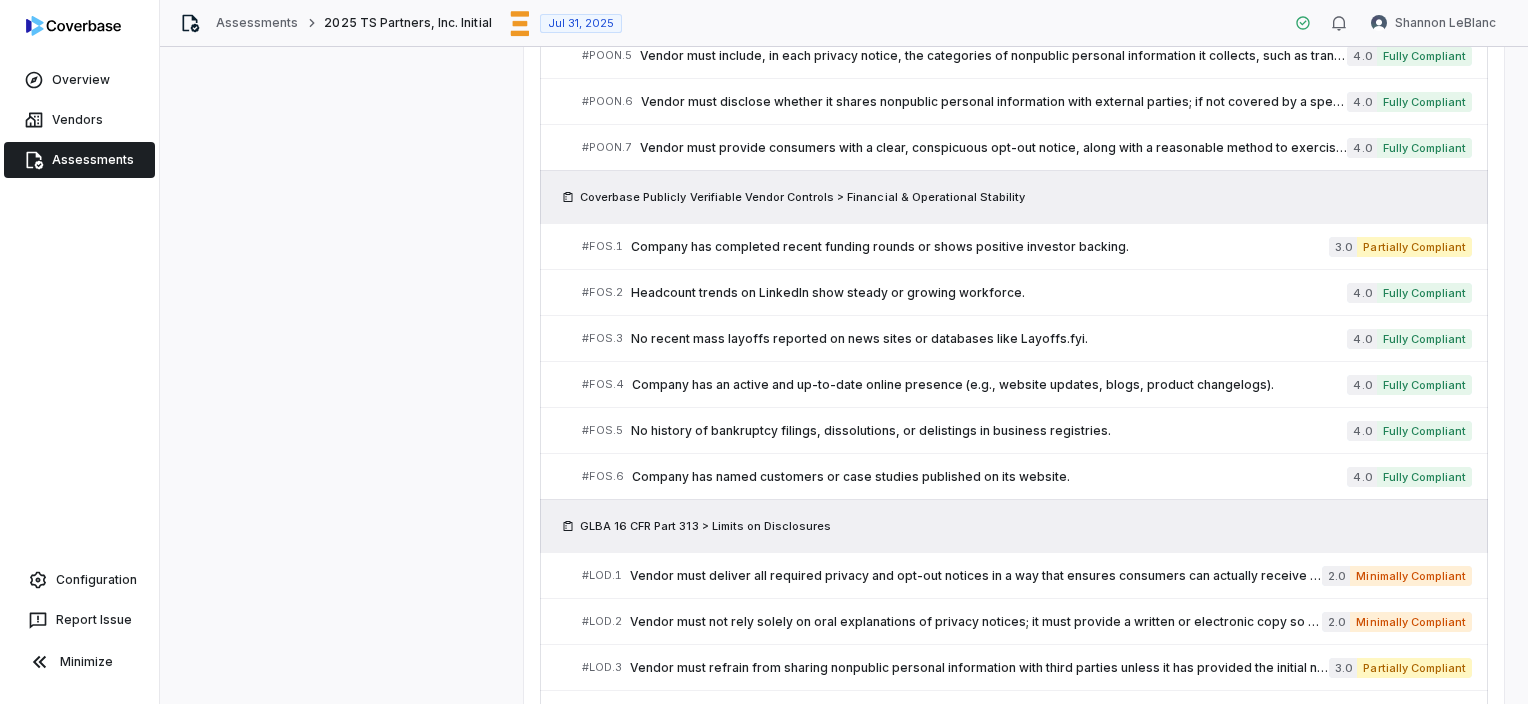 scroll, scrollTop: 1700, scrollLeft: 0, axis: vertical 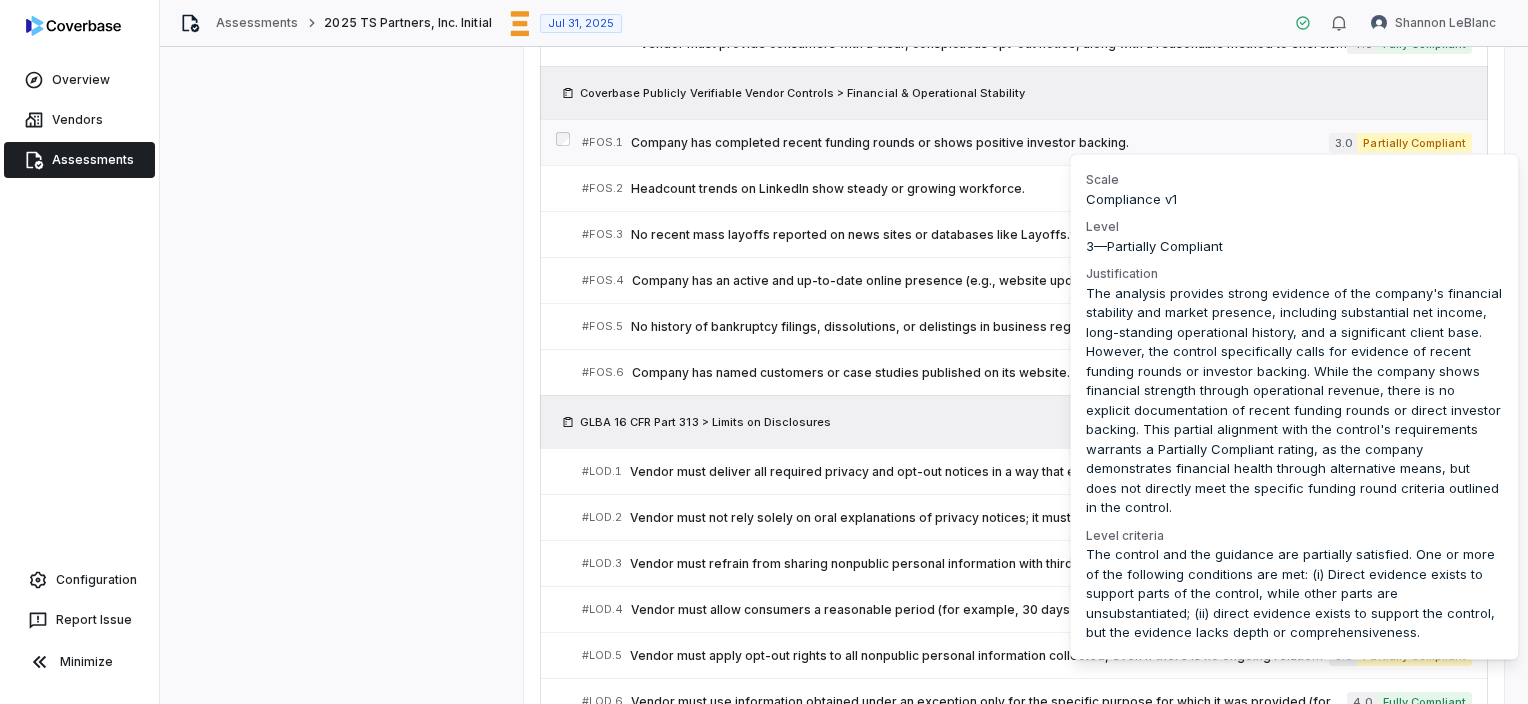 click on "Partially Compliant" at bounding box center [1414, 143] 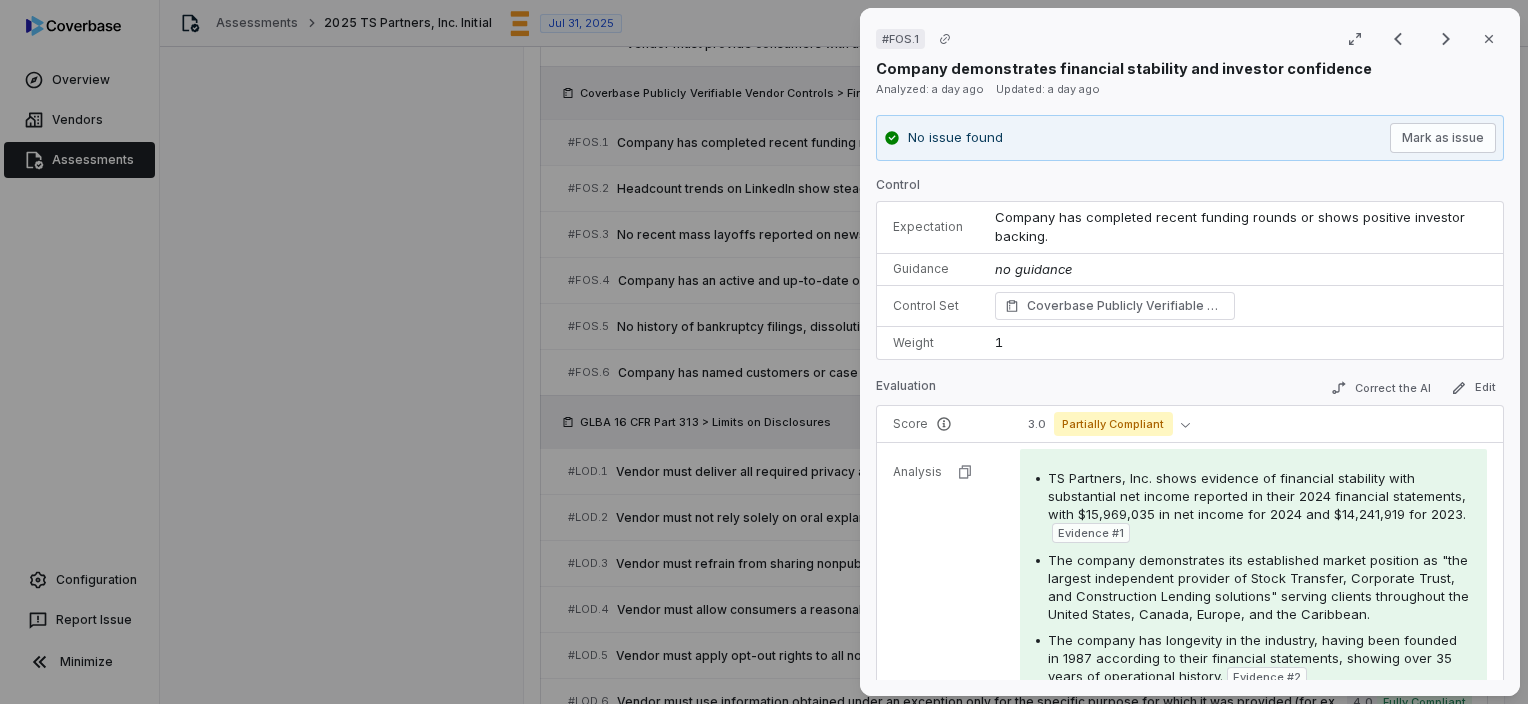 scroll, scrollTop: 1700, scrollLeft: 0, axis: vertical 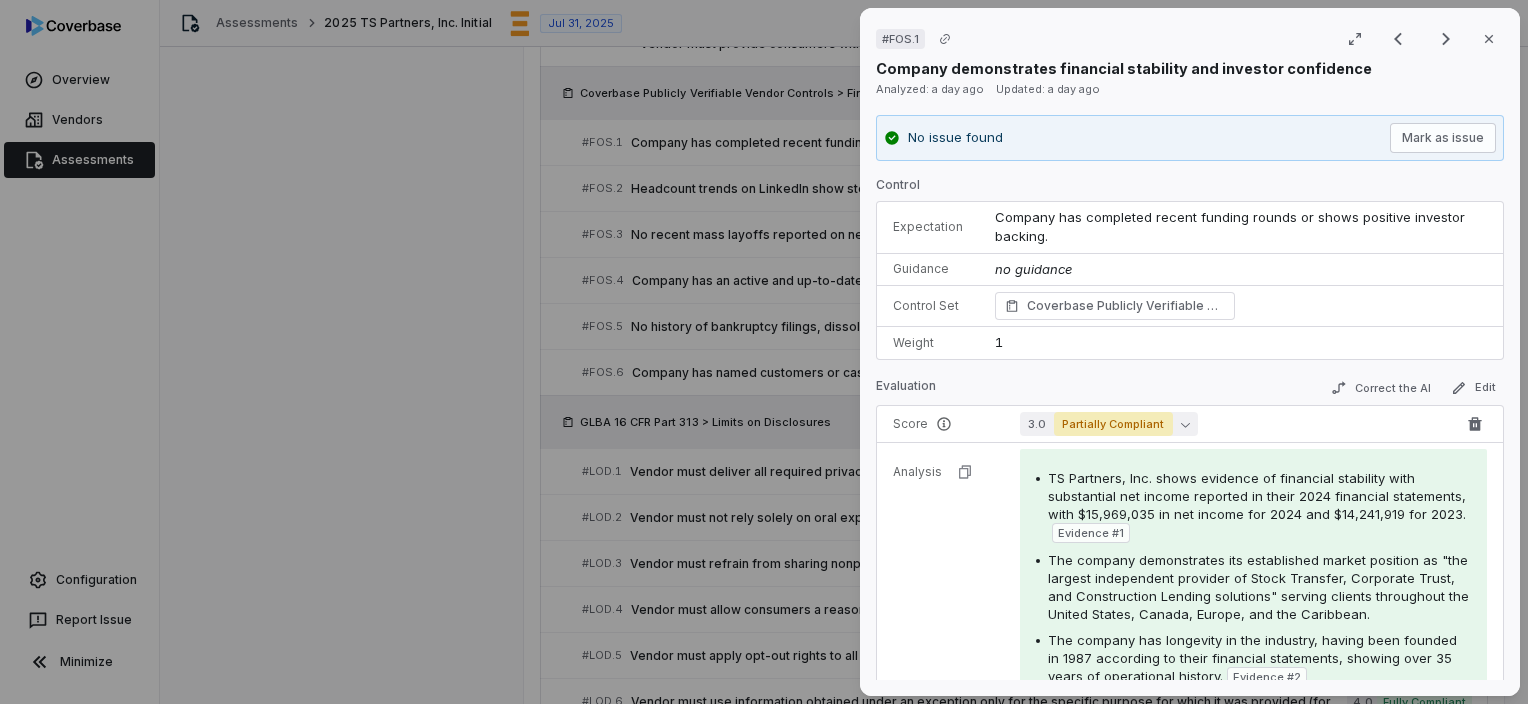 click on "Partially Compliant" at bounding box center (1113, 424) 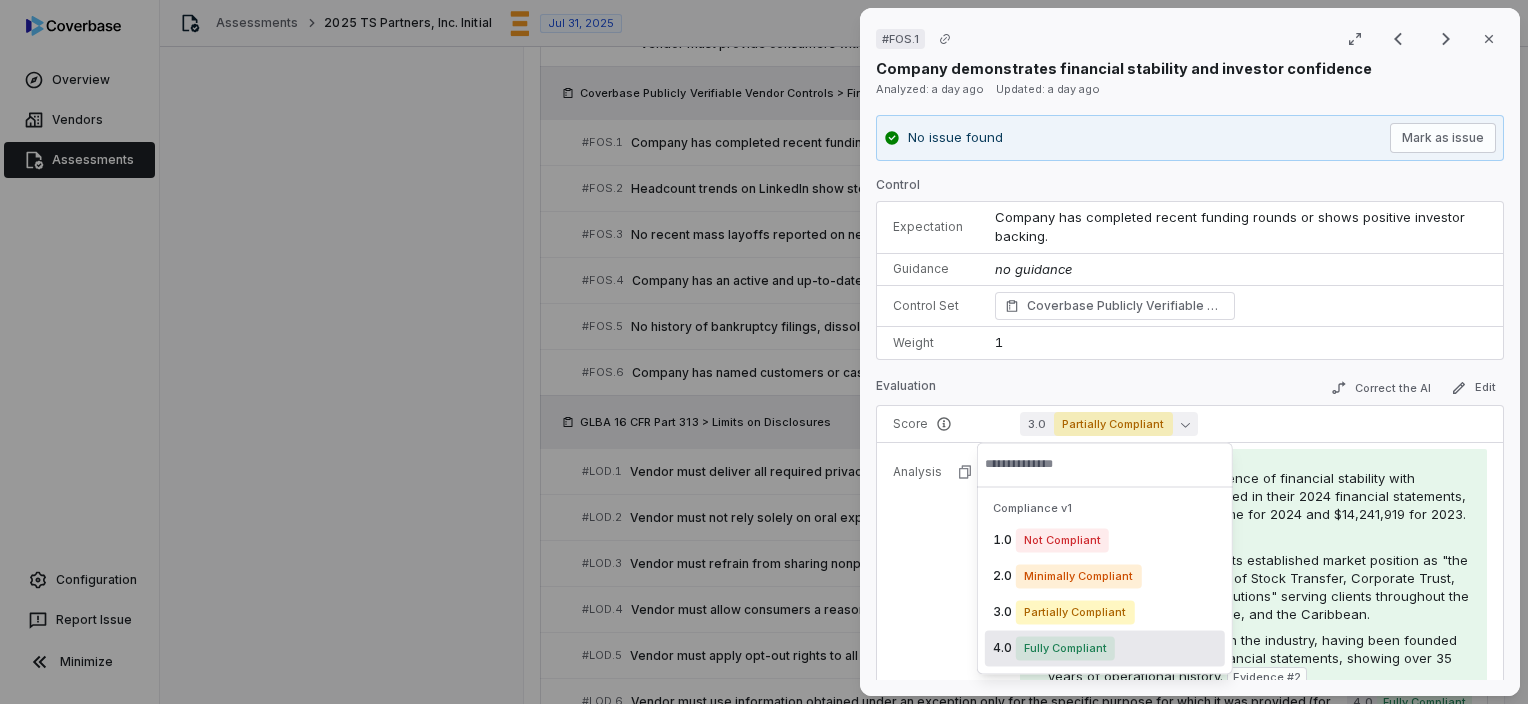 click on "Fully Compliant" at bounding box center [1065, 648] 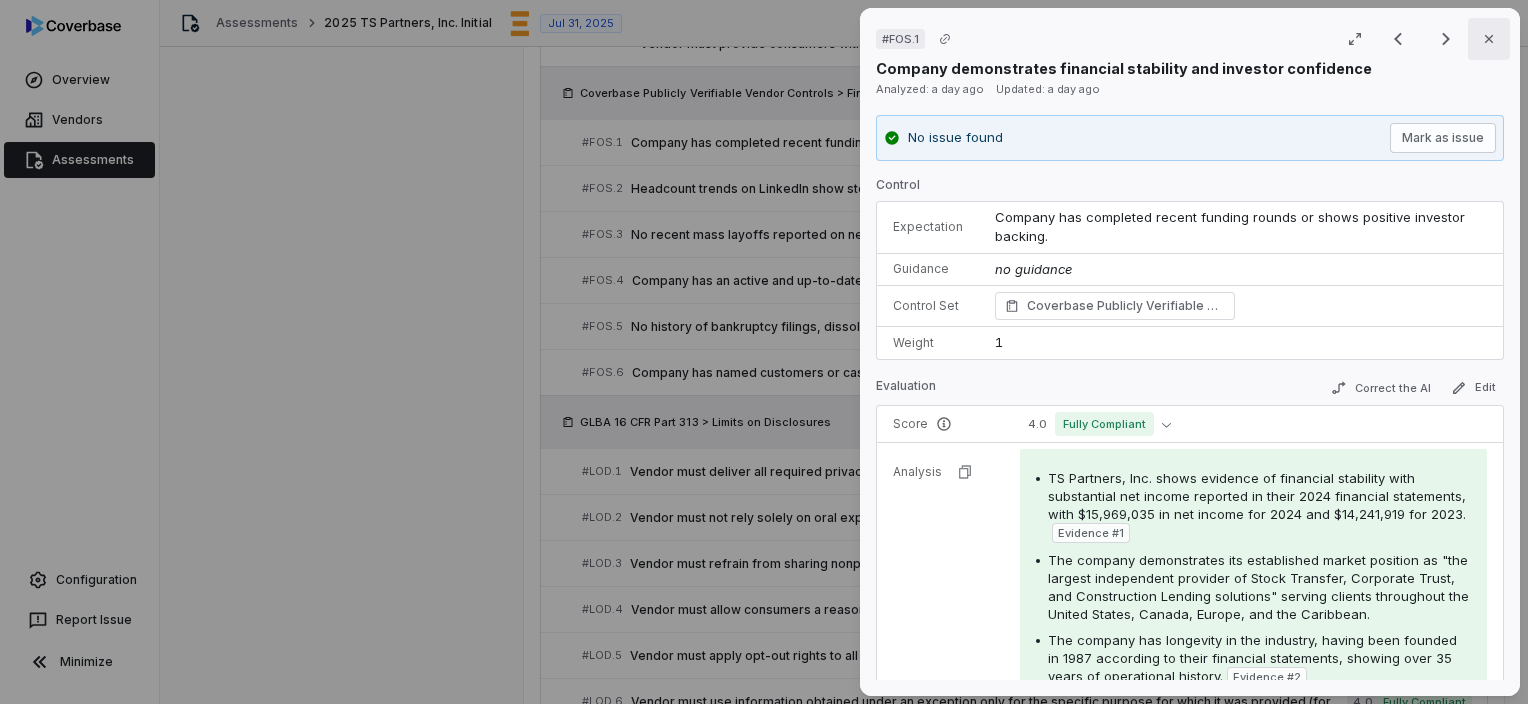 click 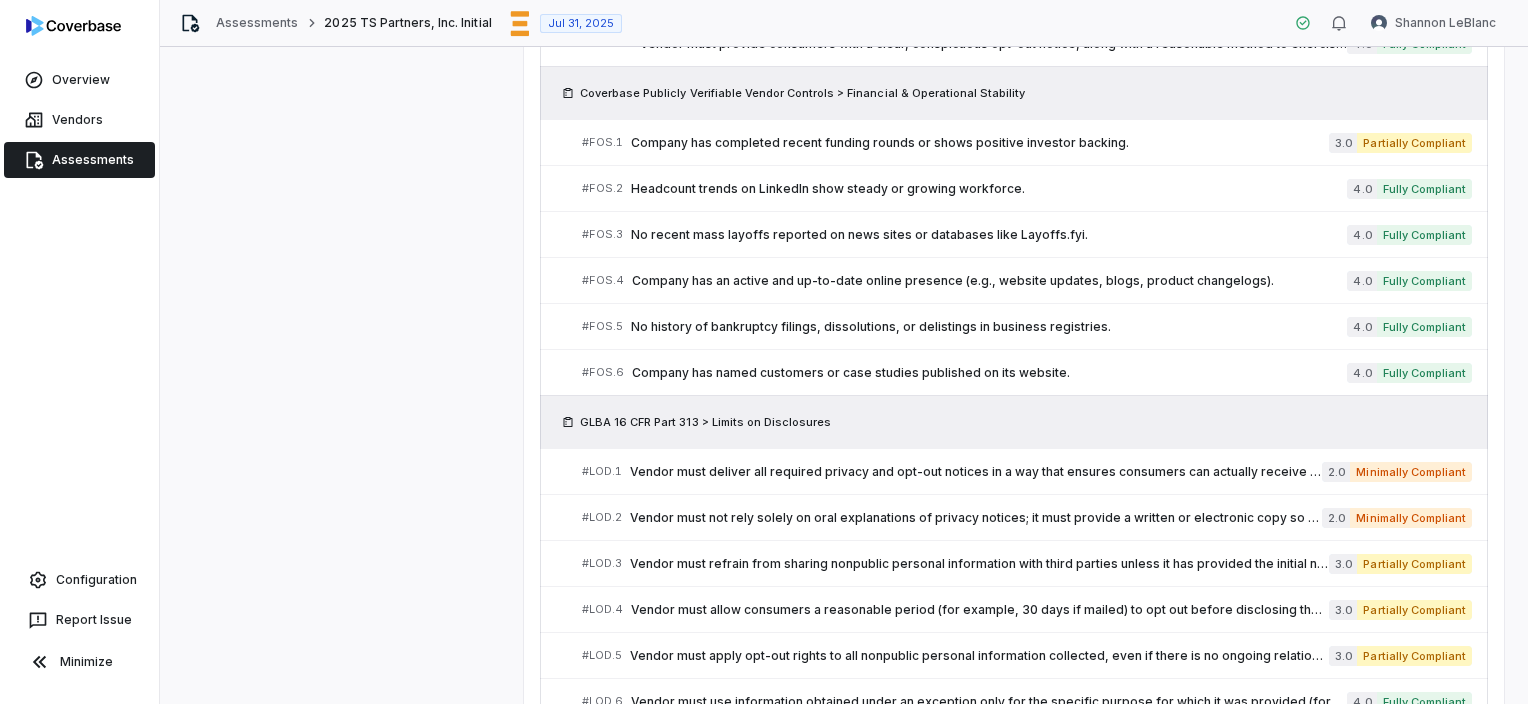 click on "There are no issues found for this vendor. Complete Assessment Reviews 2 outstanding Control Set Reviewer Status Review Text SOC 2 Controls Unassigned Approve Per Jon Ichter - We provide a SIG Lite which is the appropriate document for our role as a software provider. TS Partners does not handle or have access to your production data. We create and provide the software to the bank to maintain their own records. Financial Review Shannon LeBlanc Approve - Coverbase Publicly Verifiable Vendor Controls Unassigned Not reviewed - GLBA 16 CFR Part 313 Unassigned Not reviewed - Filter Assigned to me Select all 0 issues All 56 results Group by Control Section SOC 2 Controls # 1 The SOC 2 report should be conducted by a reputable and qualified auditor. 4.0 Fully Compliant # 2 The SOC 2 audit period end date is less than a year ago from today. 4.0 Fully Compliant # 3 The SOC 2 report should contain an unqualified opinion from the auditor. 4.0 Fully Compliant # 4 4.0 Fully Compliant # 5 4.0 Fully Compliant # 6" at bounding box center (1014, 76) 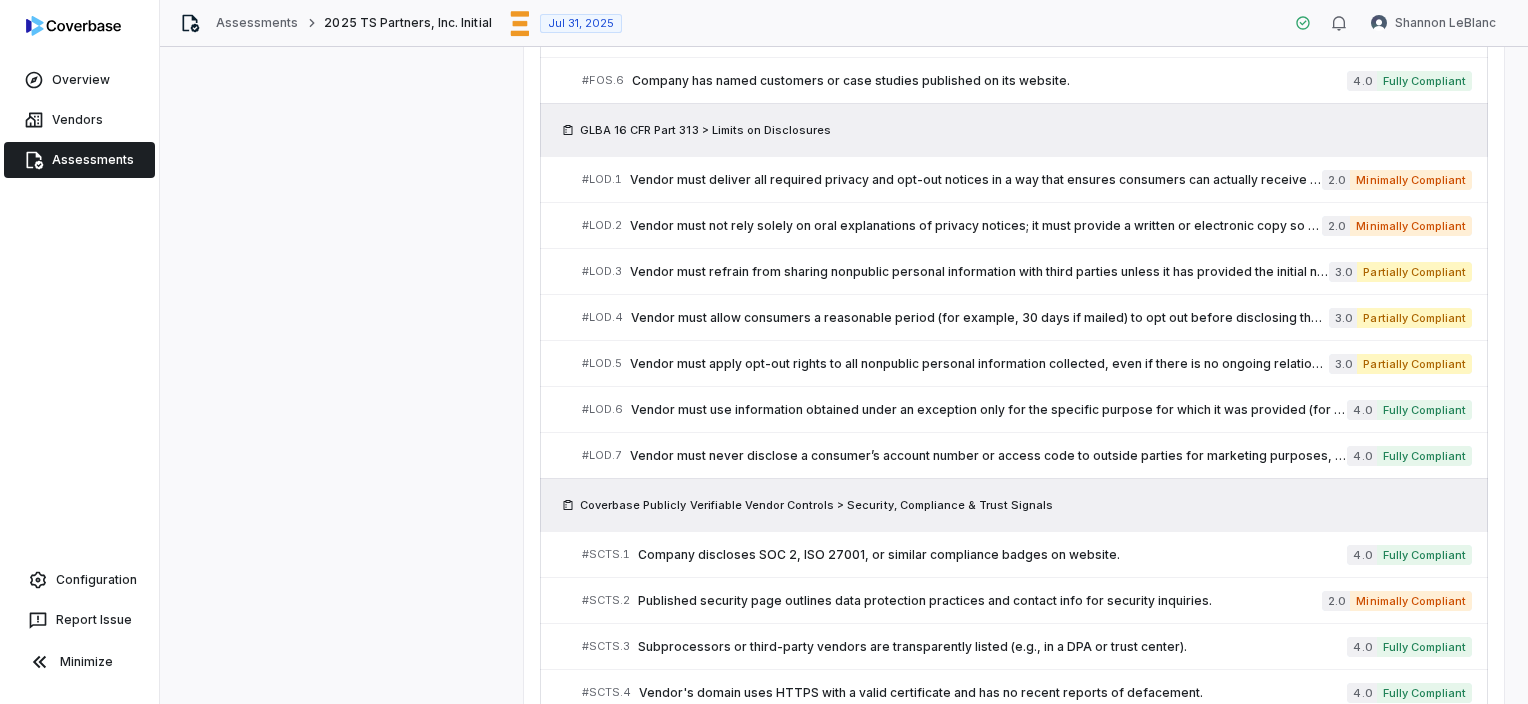 scroll, scrollTop: 2000, scrollLeft: 0, axis: vertical 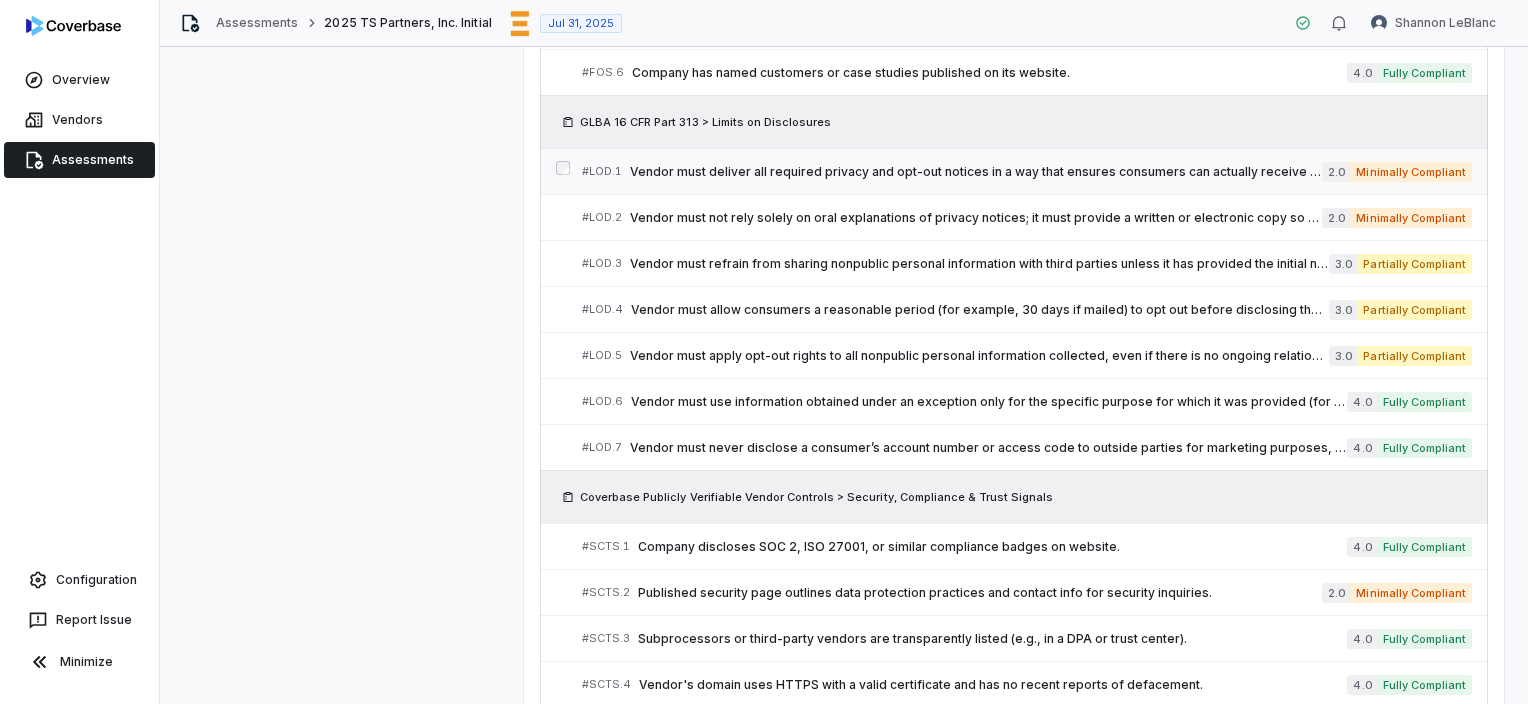 click on "Minimally Compliant" at bounding box center [1411, 172] 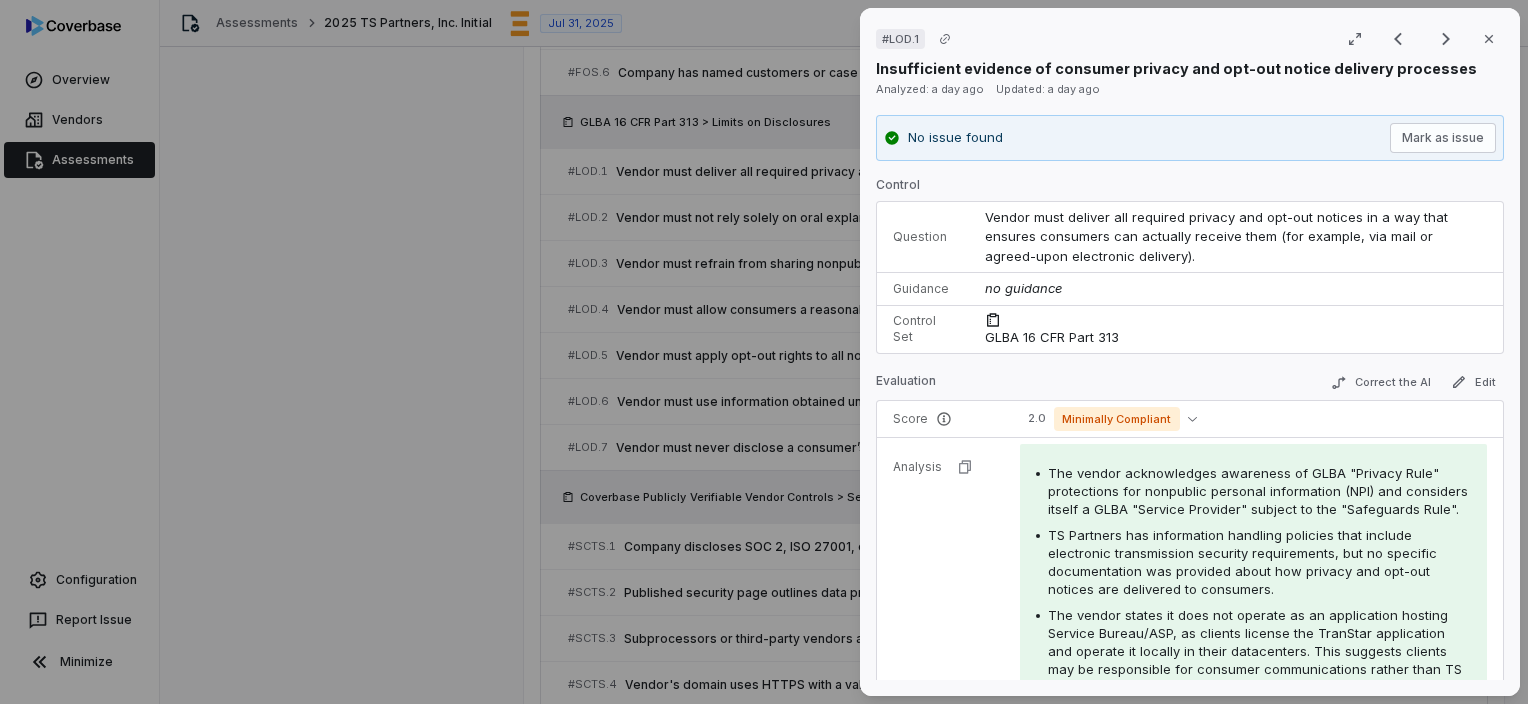 scroll, scrollTop: 2000, scrollLeft: 0, axis: vertical 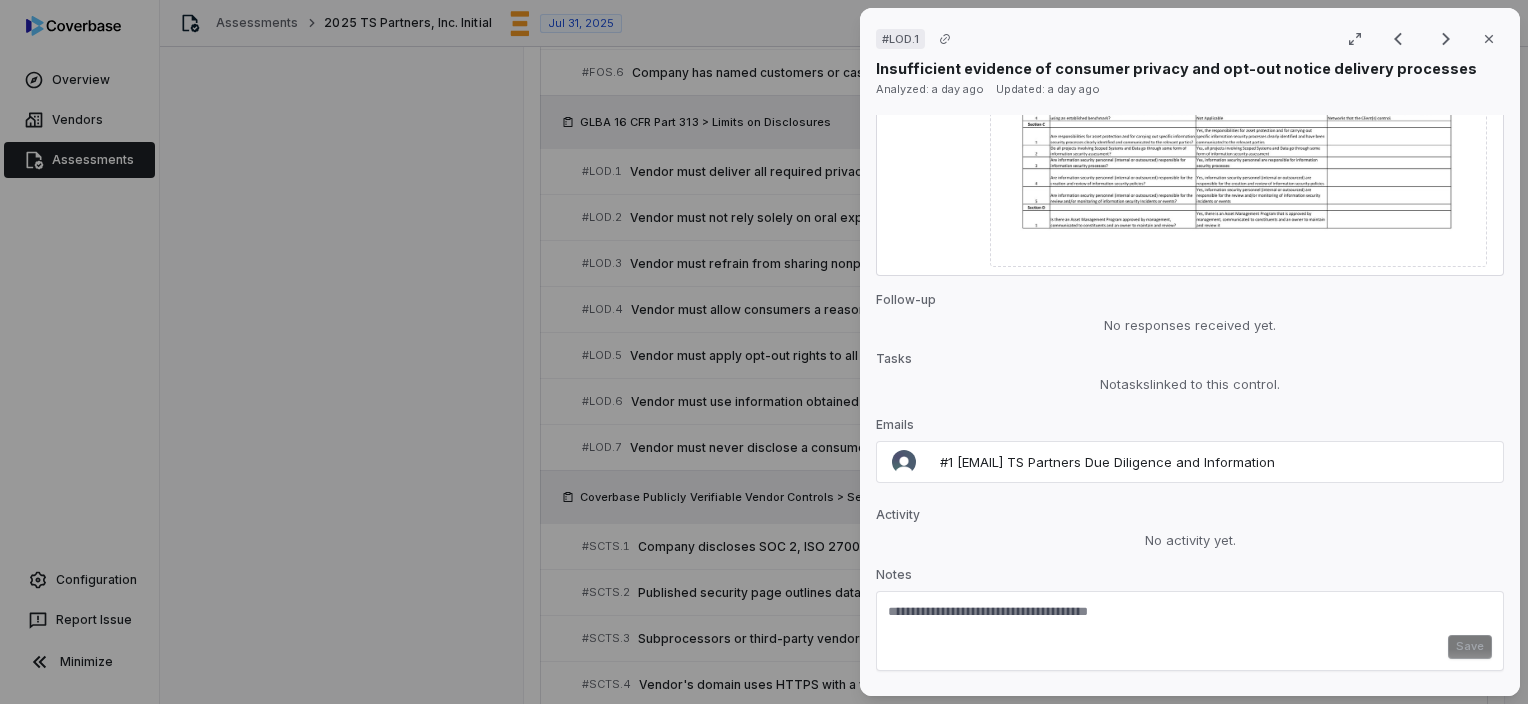 click at bounding box center [1190, 619] 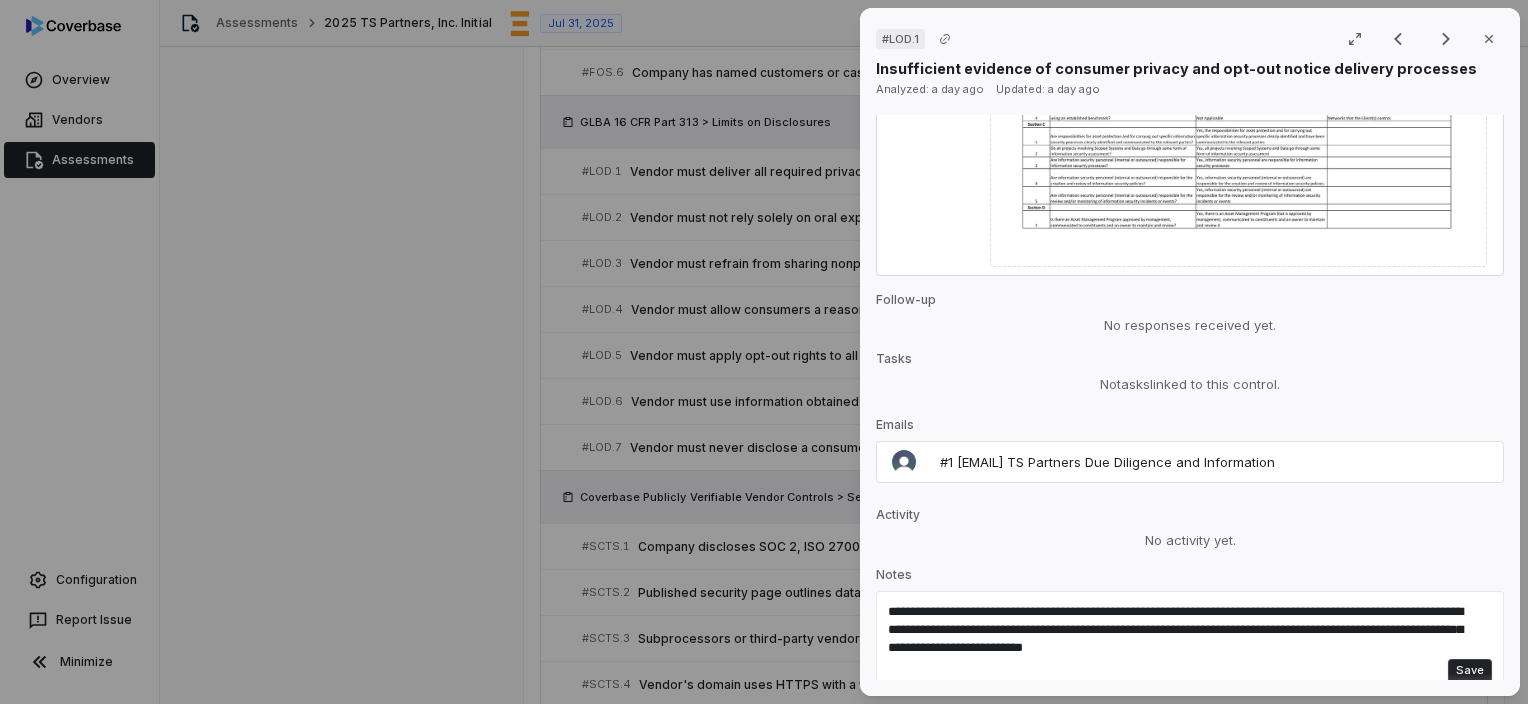 click on "**********" at bounding box center [1190, 643] 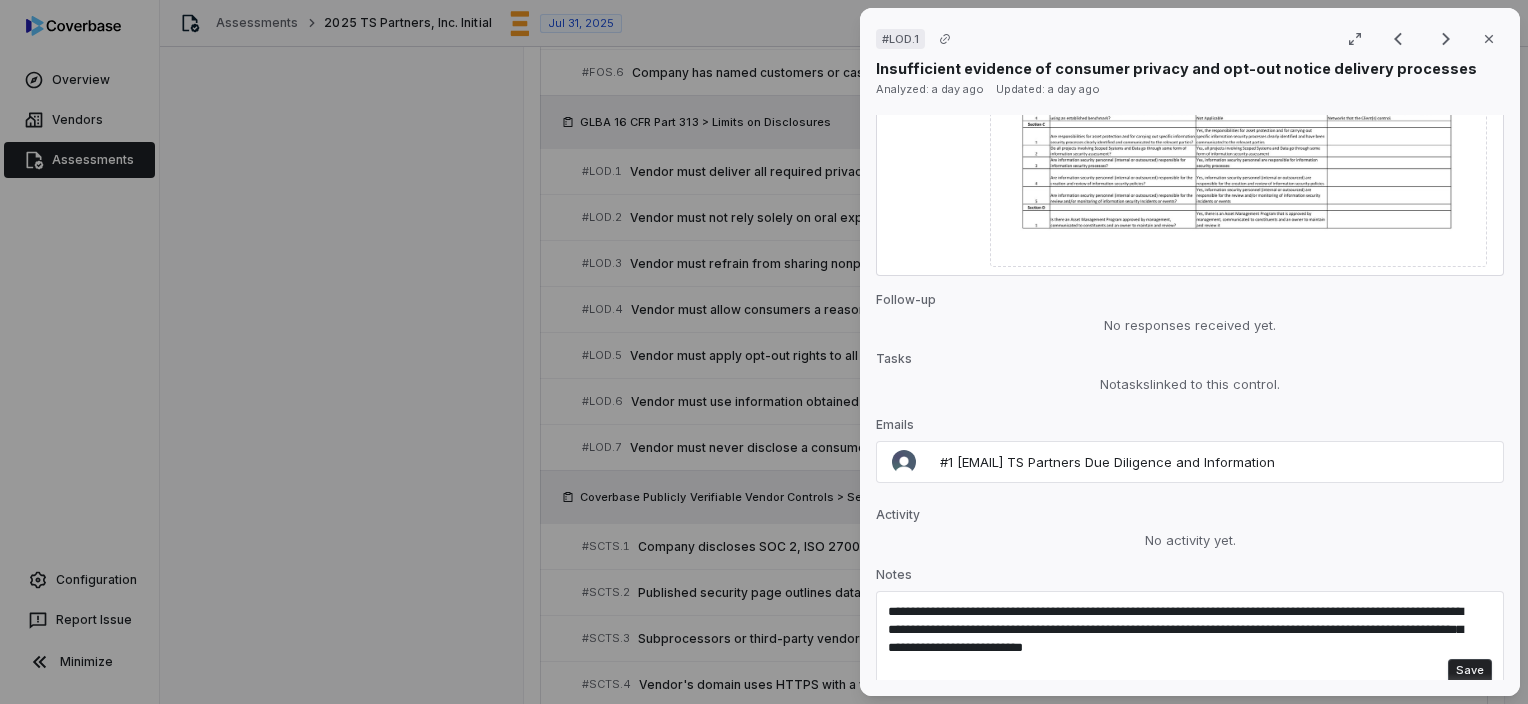 click on "Save" at bounding box center (1470, 671) 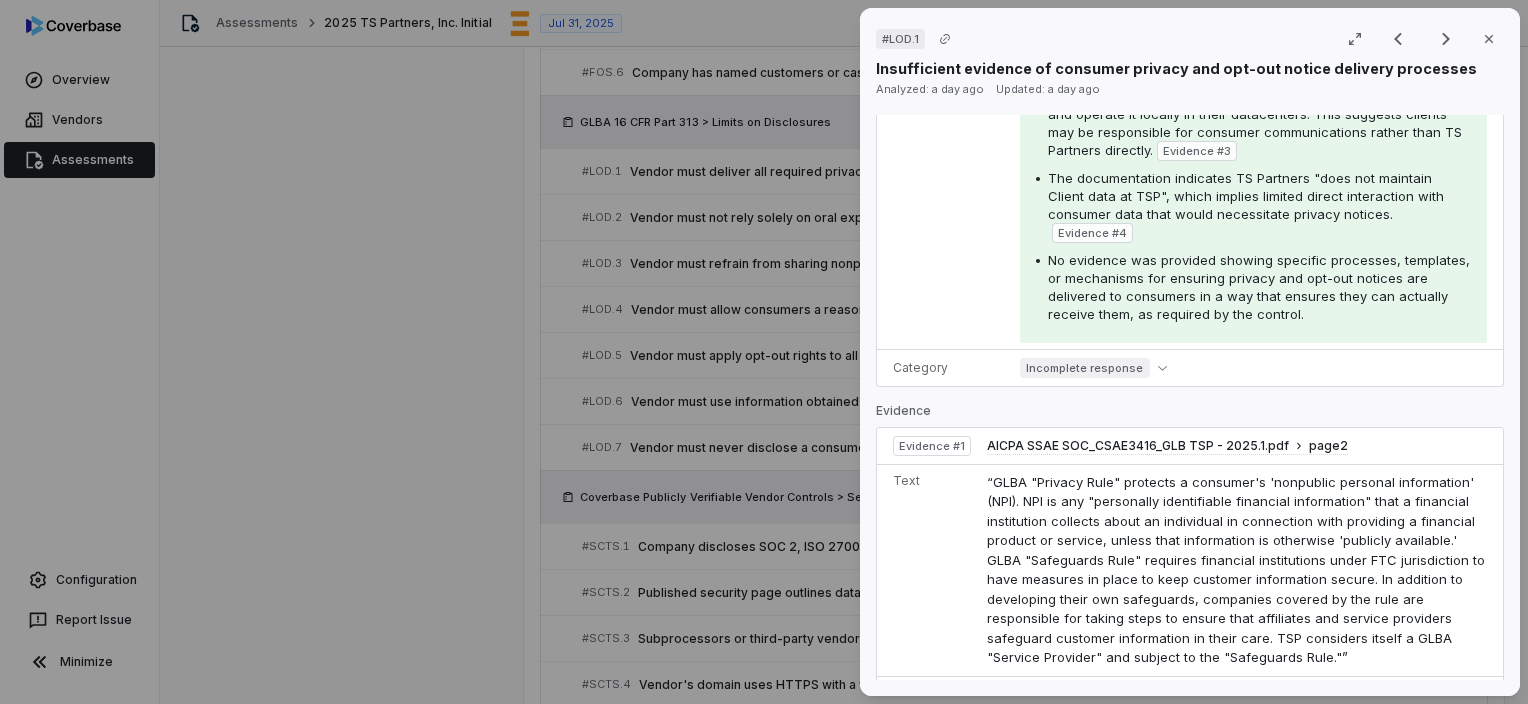 scroll, scrollTop: 0, scrollLeft: 0, axis: both 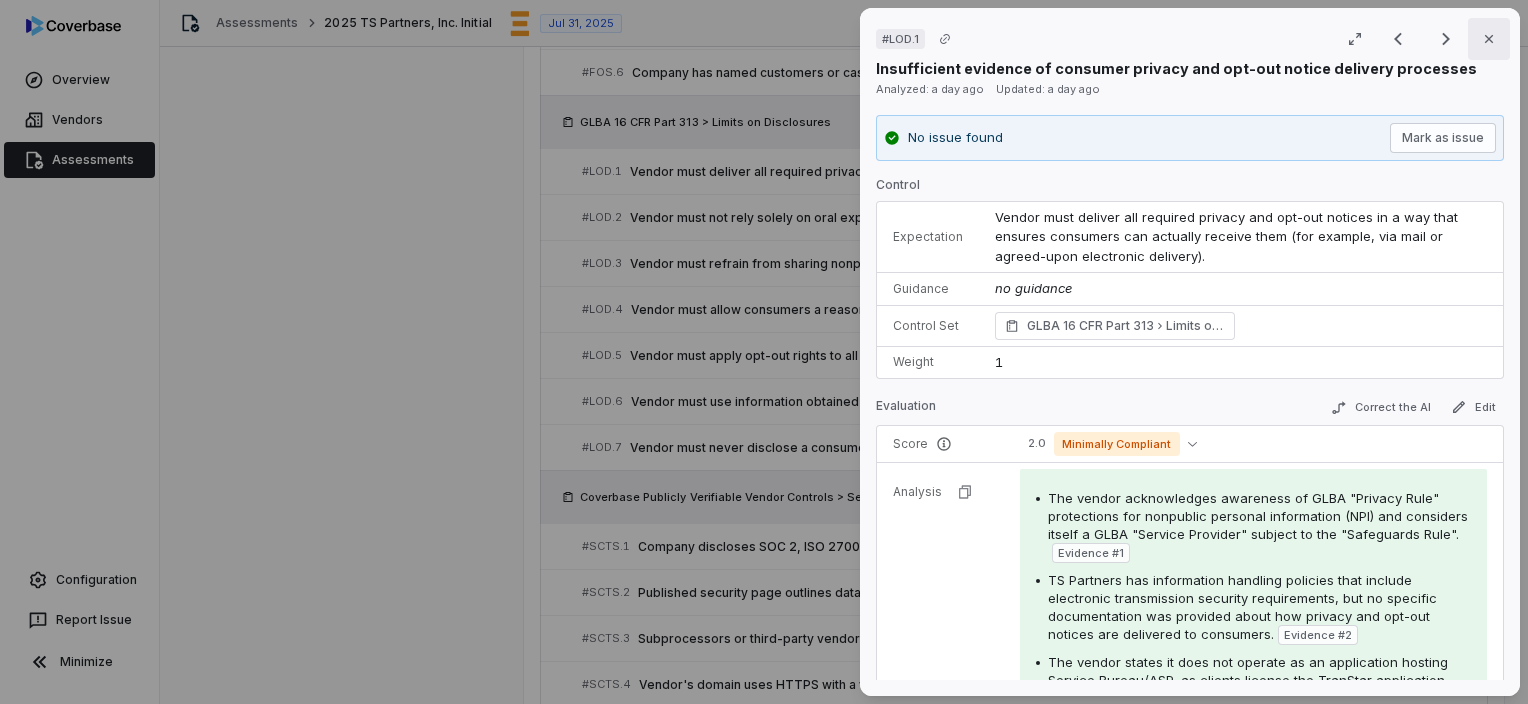 click 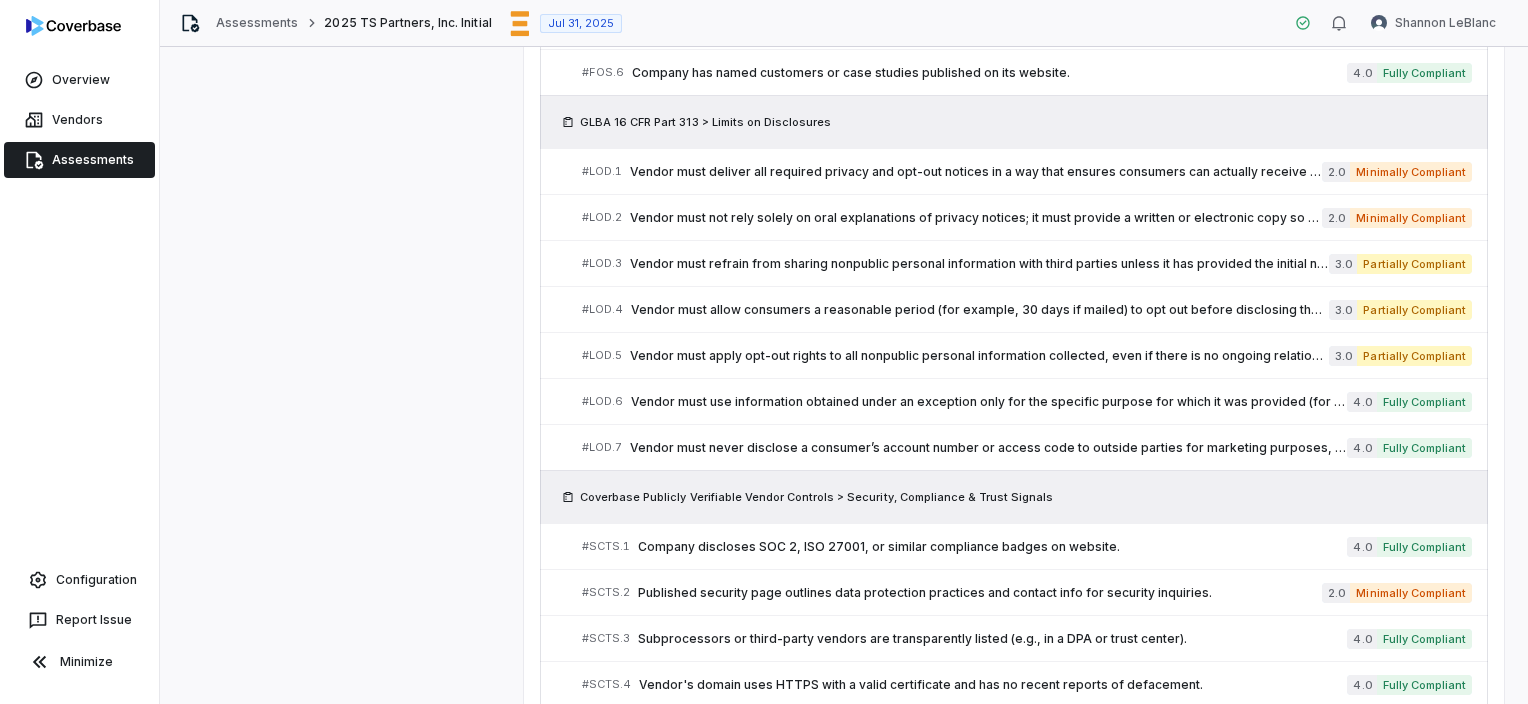 click on "Assessment Details Assessment Name [YEAR] TS Partners, Inc. Initial Assessment URL https://dashboard.coverbase.app/assessments/cbqsrw_05a73d6f9f404dc2b4329e125d4ed9fa Copy Vendor TS Partners, Inc. Inherent Risk Set Inherent Risk Services Assessed None Assessment Status Collect documents Auto-analysis Review issues Complete Assignee [PERSON] Control Sets SOC [NUMBER] Controls Financial Review Coverbase Publicly Verifiable Vendor Controls GLBA [NUMBER] CFR Part [NUMBER] Risk Analysts None Next Assessment Next: Jul [NUMBER], [YEAR] ( in [NUMBER] years ) Submission Portal Closed View Portal Copy Properties Summary Summary Issues [NUMBER] Issues [NUMBER] Tasks Tasks Emails Emails Documents Documents Activity Activity There are no issues found for this vendor. Complete Assessment Reviews [NUMBER] outstanding Control Set Reviewer Status Review Text SOC [NUMBER] Controls Unassigned Approve Financial Review [PERSON] Approve - Coverbase Publicly Verifiable Vendor Controls Unassigned Not reviewed - GLBA [NUMBER] CFR Part [NUMBER] Unassigned Not reviewed - Filter Select all [NUMBER]" at bounding box center [844, 375] 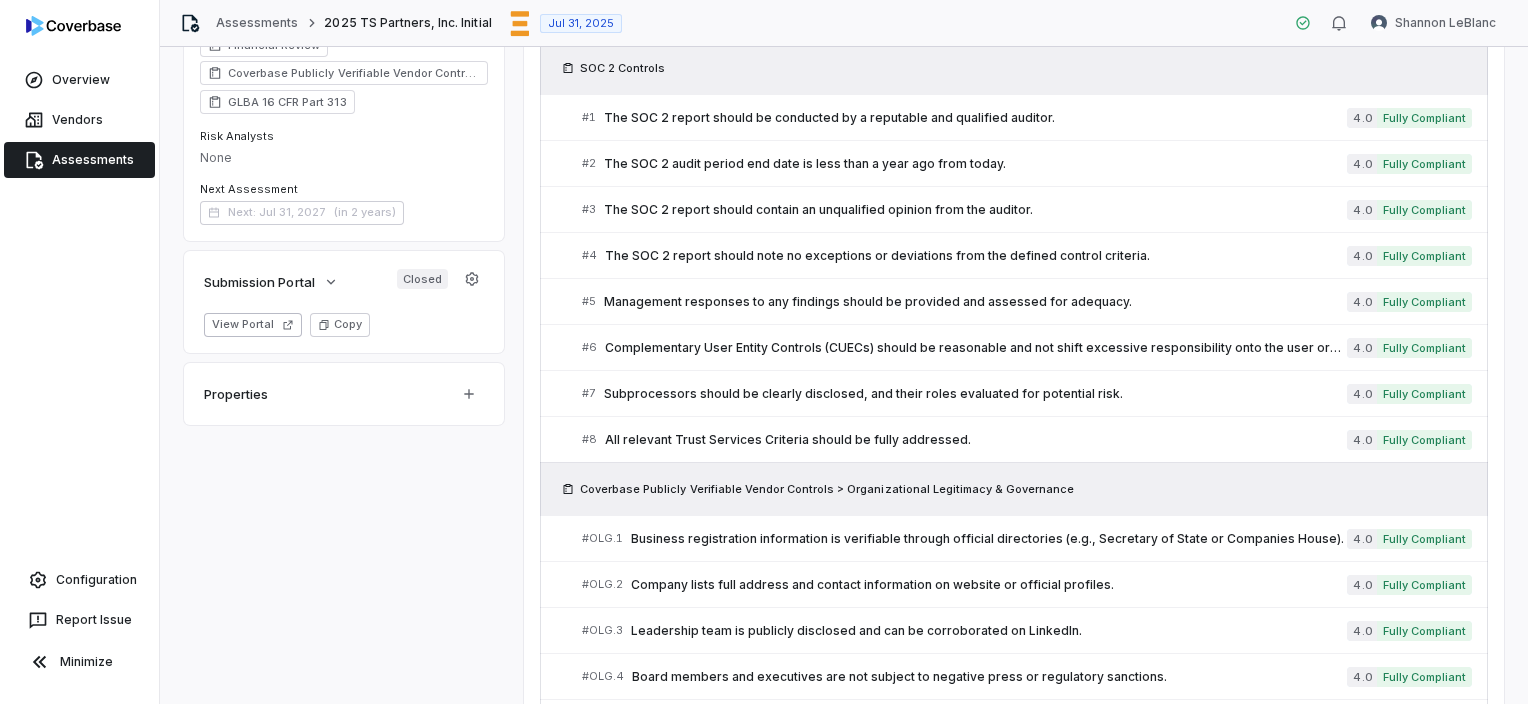 scroll, scrollTop: 0, scrollLeft: 0, axis: both 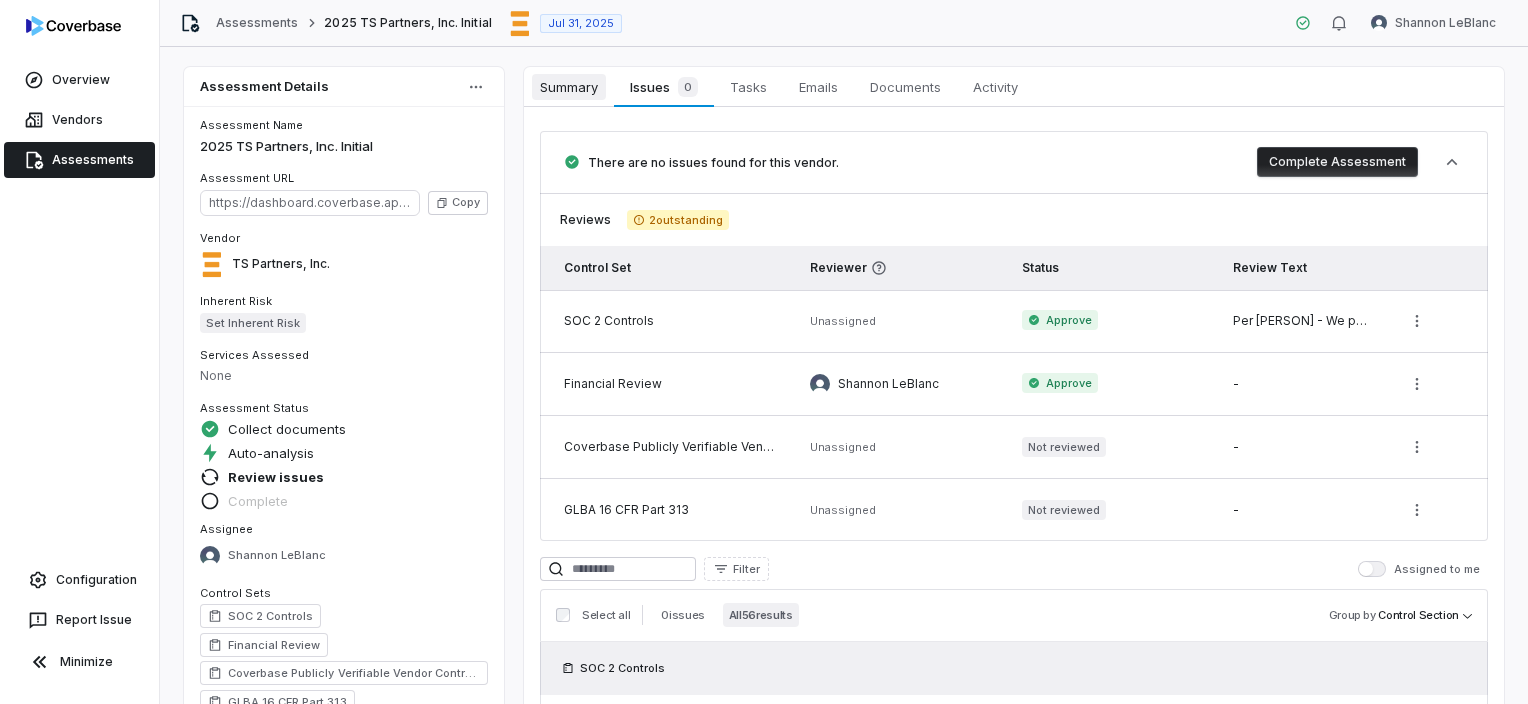 click on "Summary" at bounding box center (569, 87) 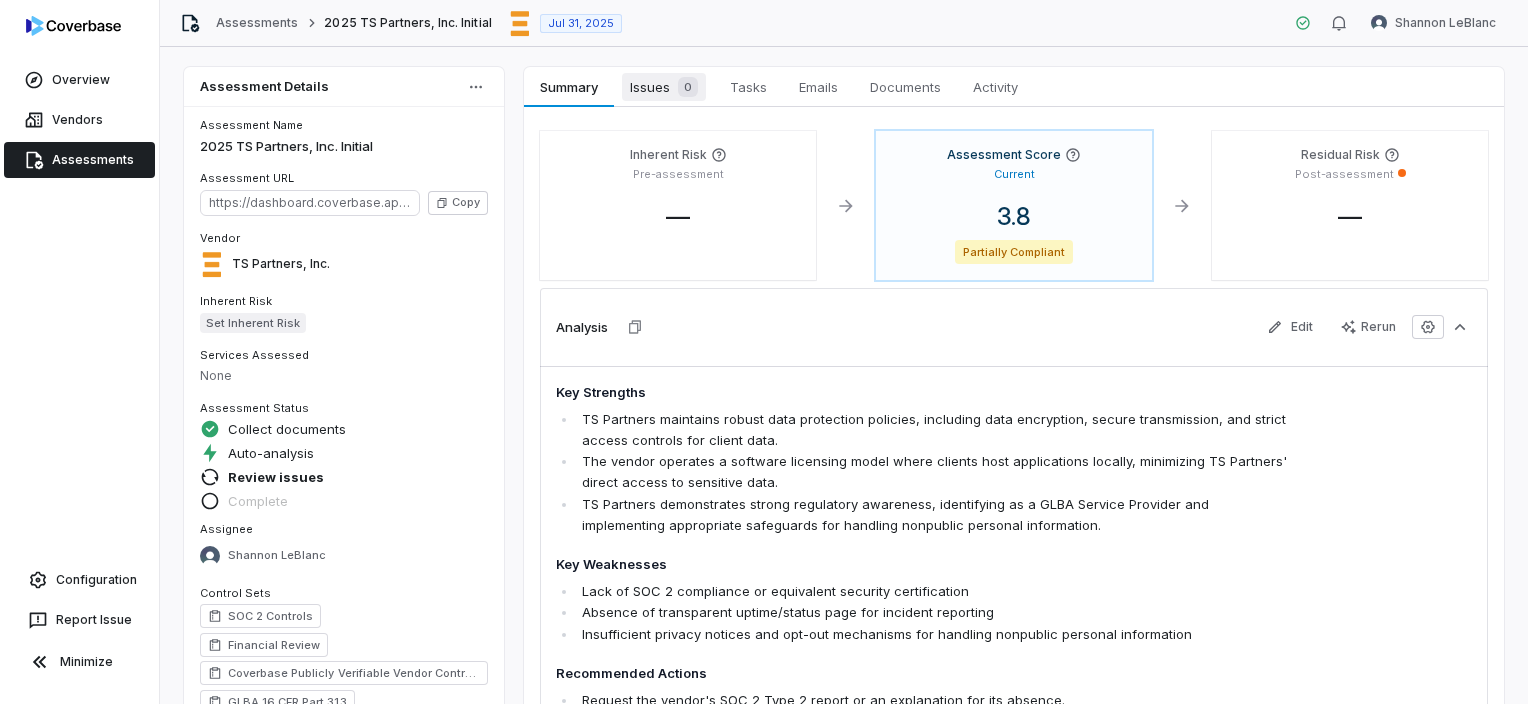 click on "0" at bounding box center (684, 87) 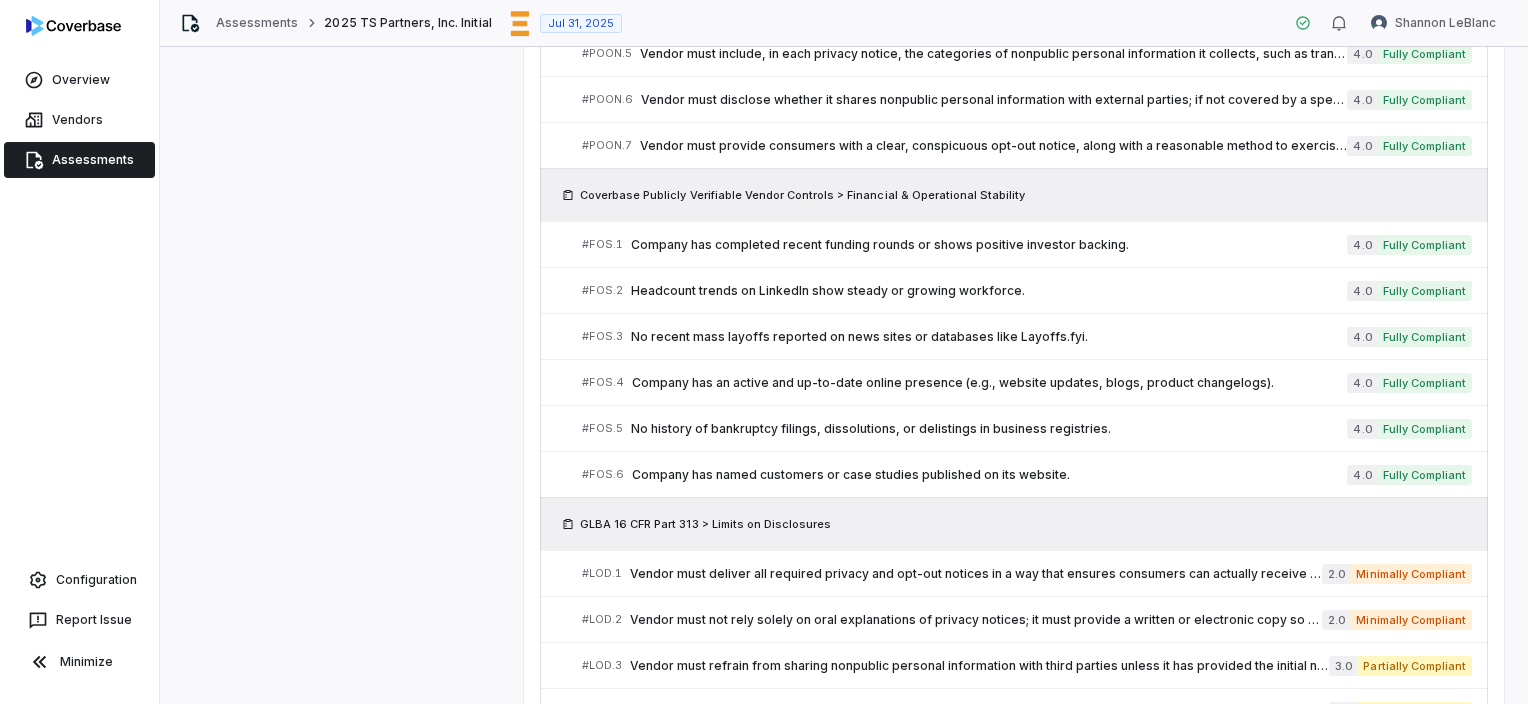 scroll, scrollTop: 1500, scrollLeft: 0, axis: vertical 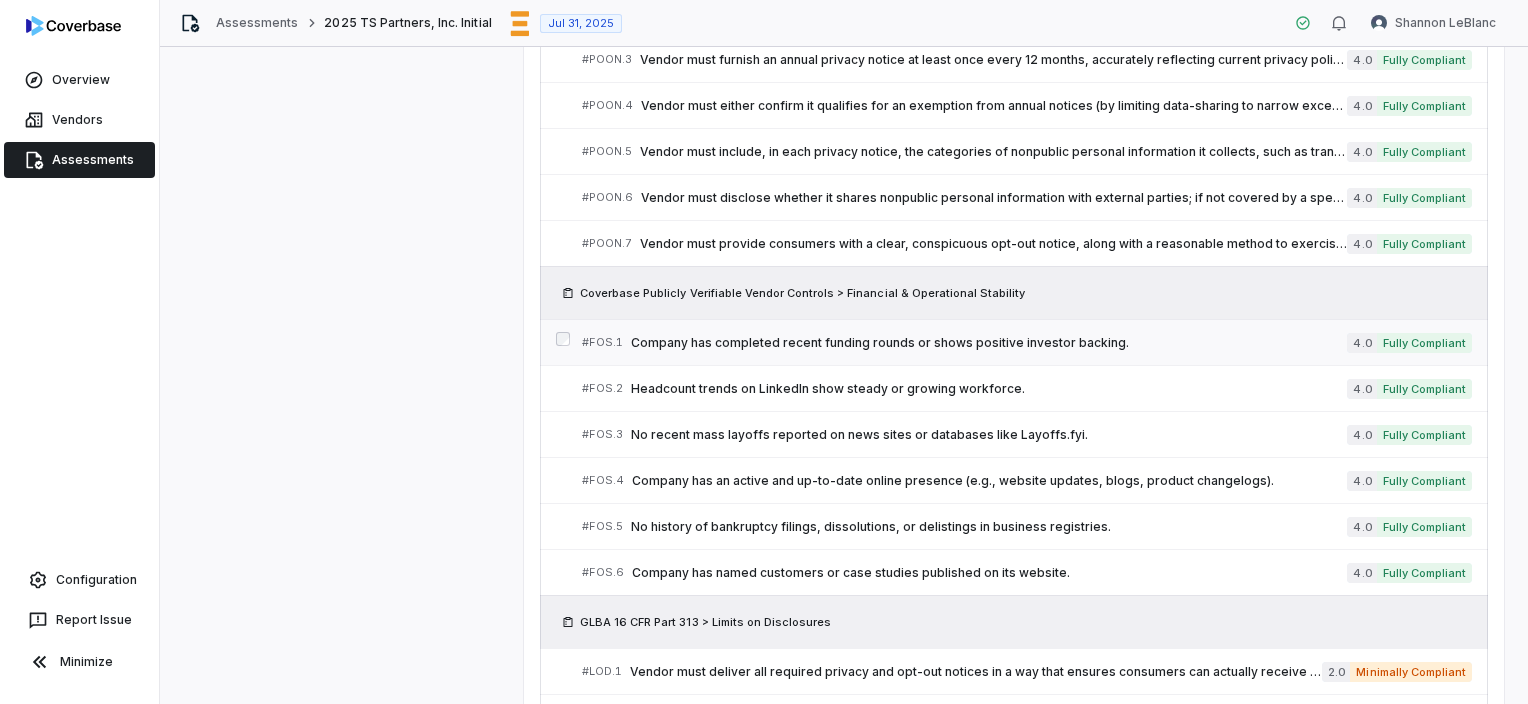 click on "Company has completed recent funding rounds or shows positive investor backing." at bounding box center [989, 343] 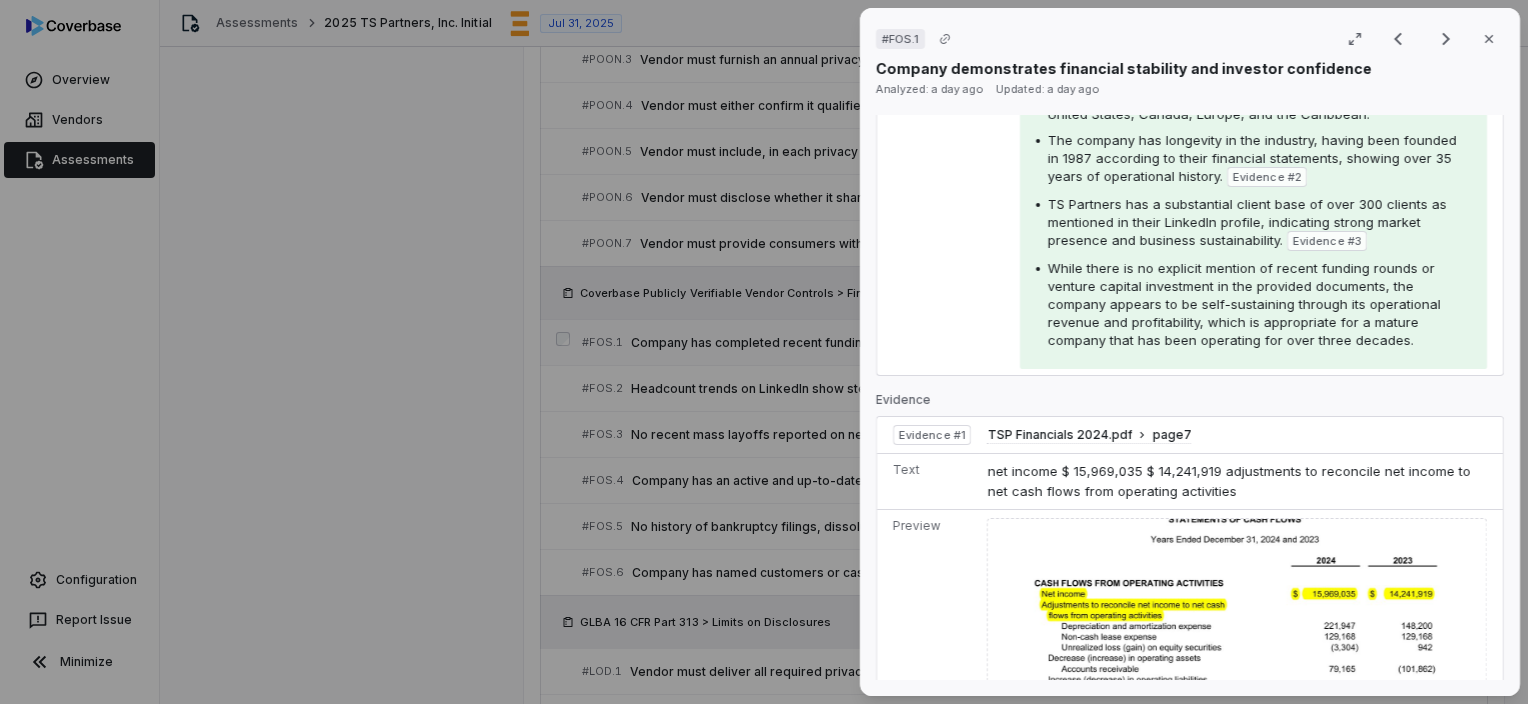 scroll, scrollTop: 600, scrollLeft: 0, axis: vertical 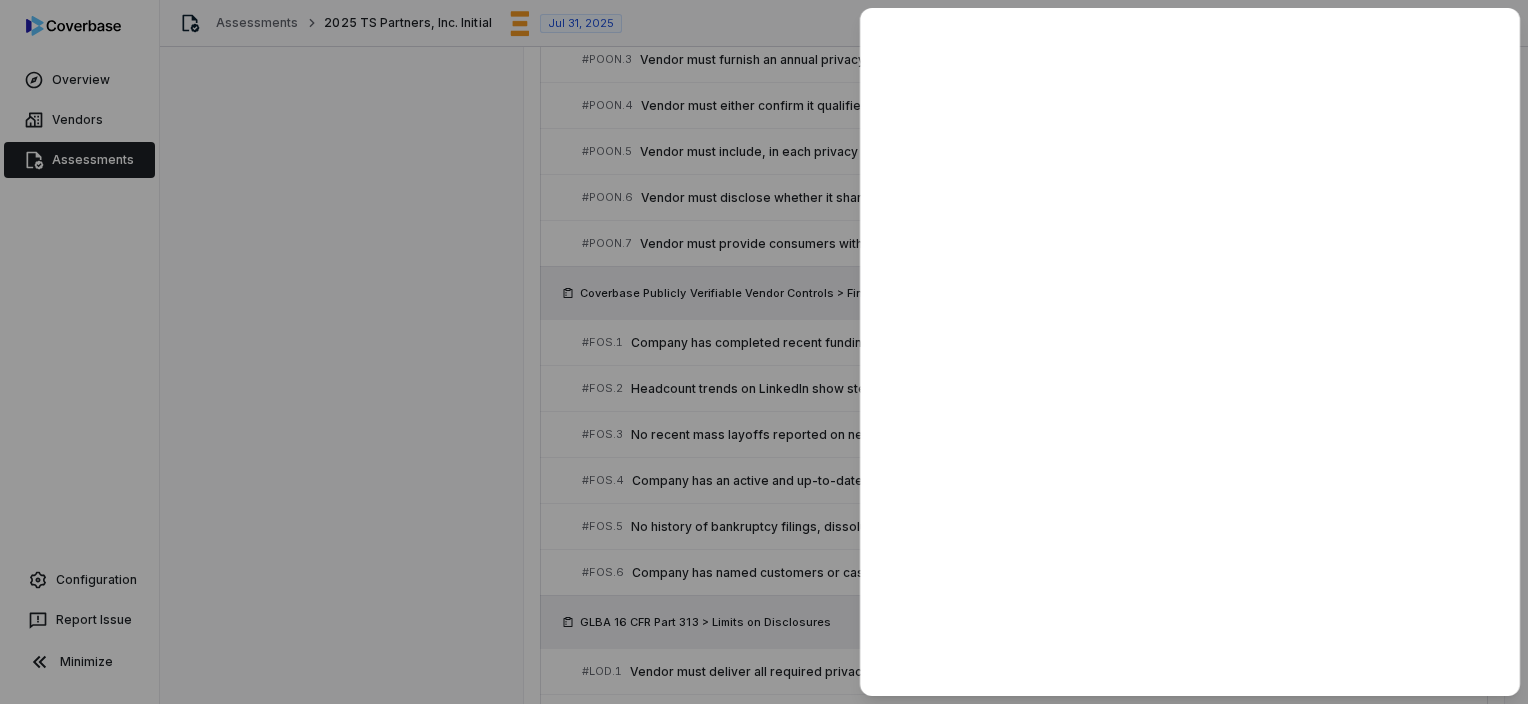 click at bounding box center (764, 352) 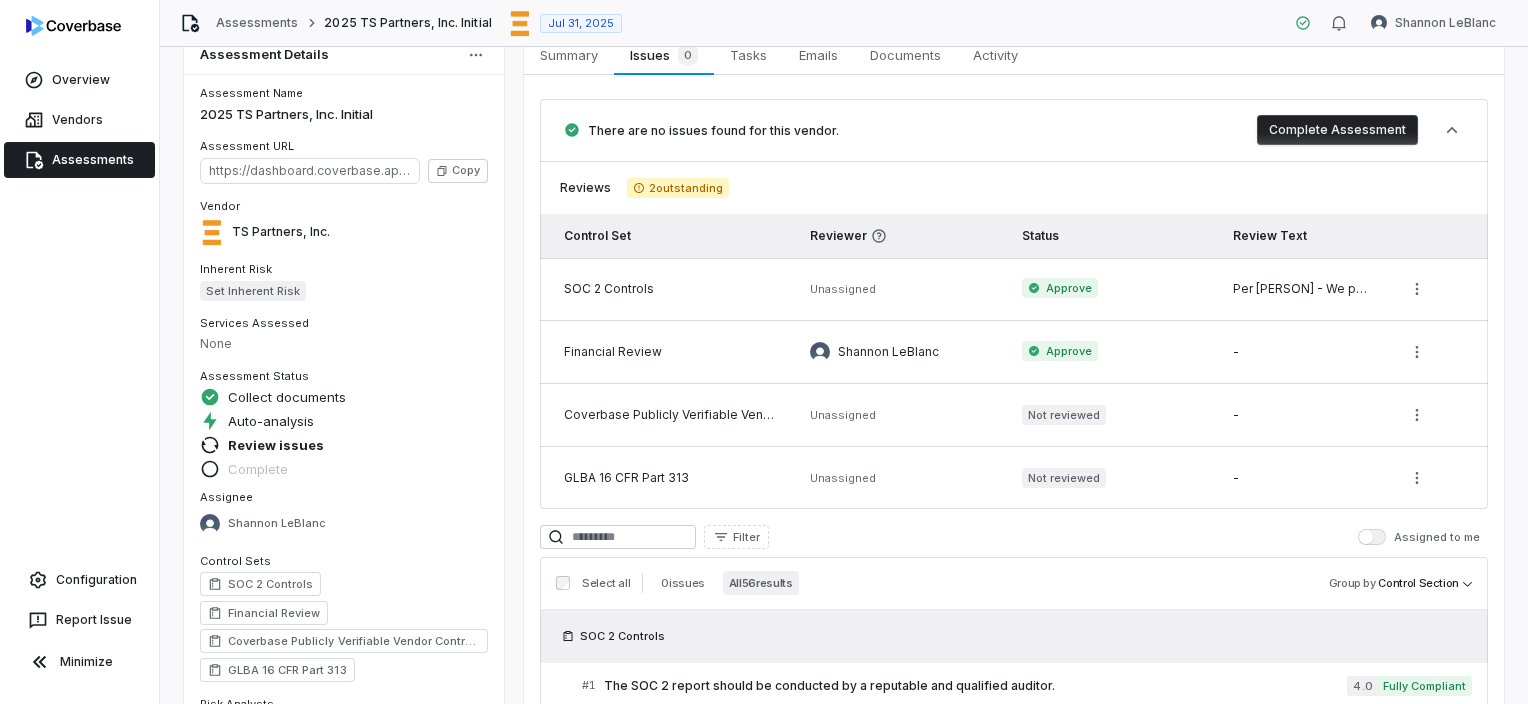scroll, scrollTop: 0, scrollLeft: 0, axis: both 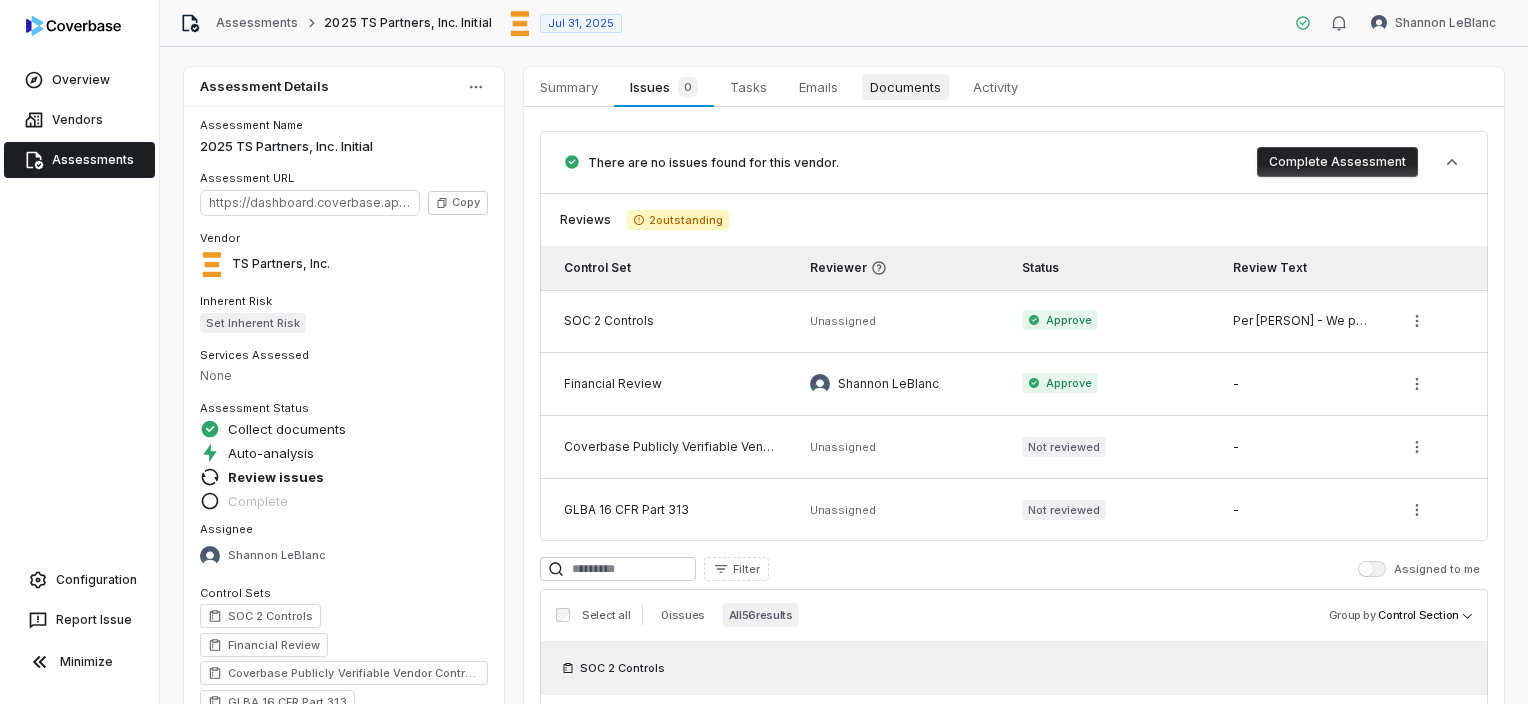 click on "Documents" at bounding box center (905, 87) 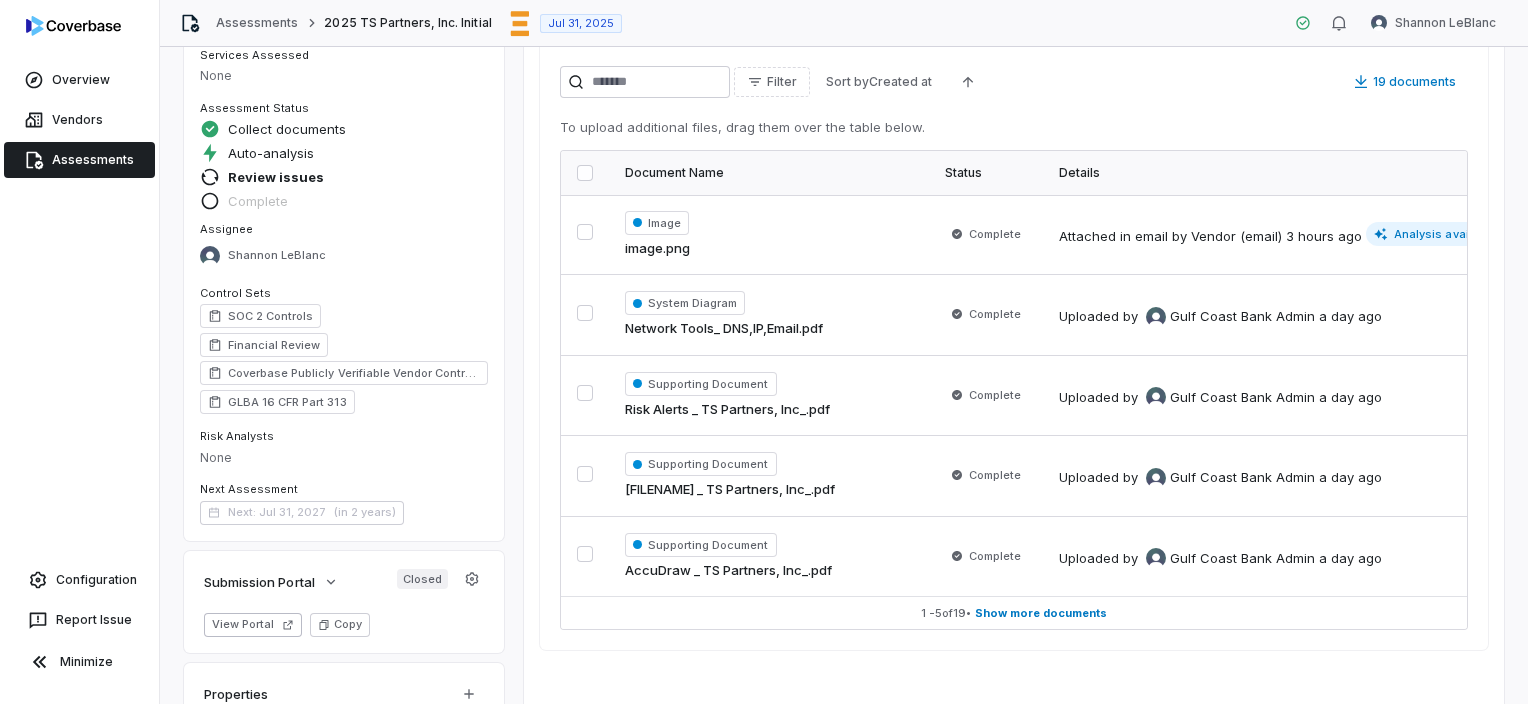 scroll, scrollTop: 337, scrollLeft: 0, axis: vertical 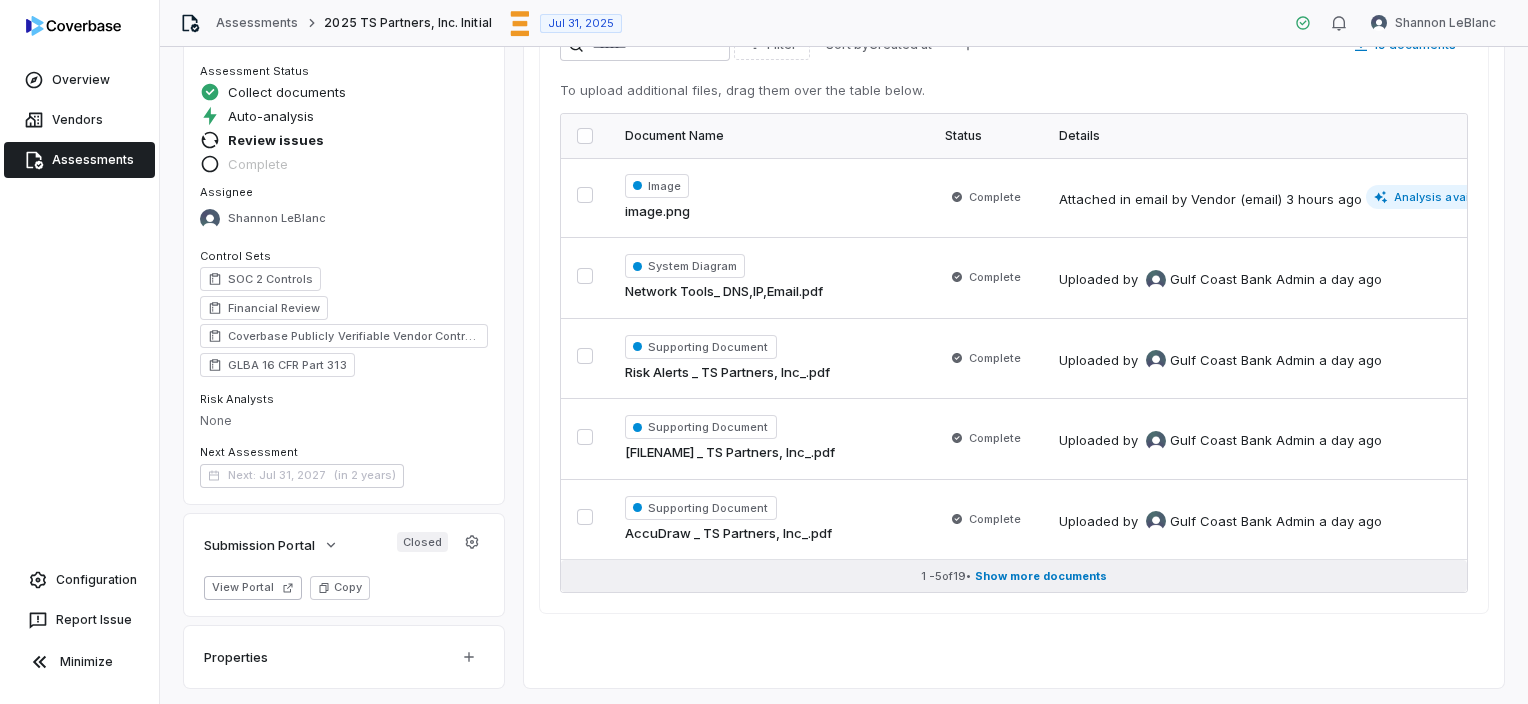 click on "Show more documents" at bounding box center [1041, 576] 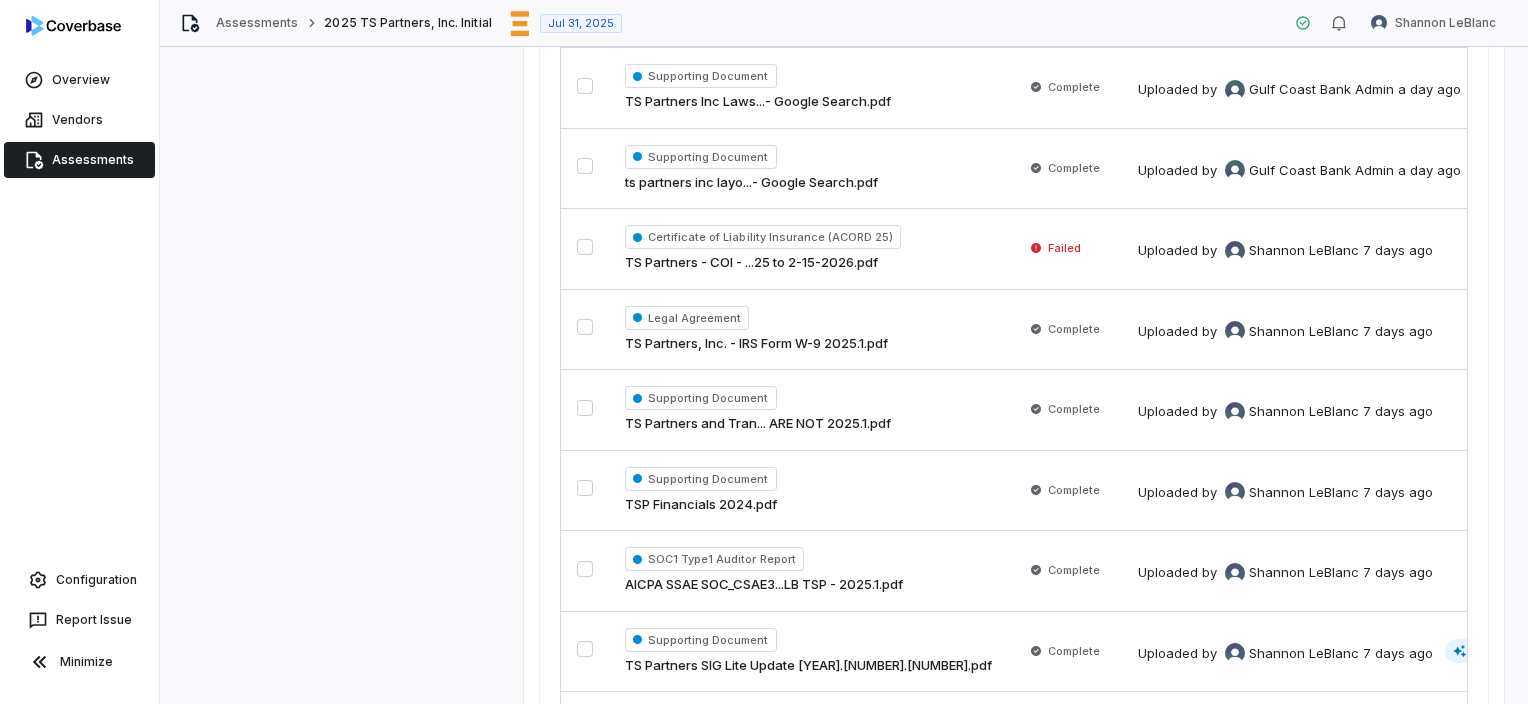 scroll, scrollTop: 1337, scrollLeft: 0, axis: vertical 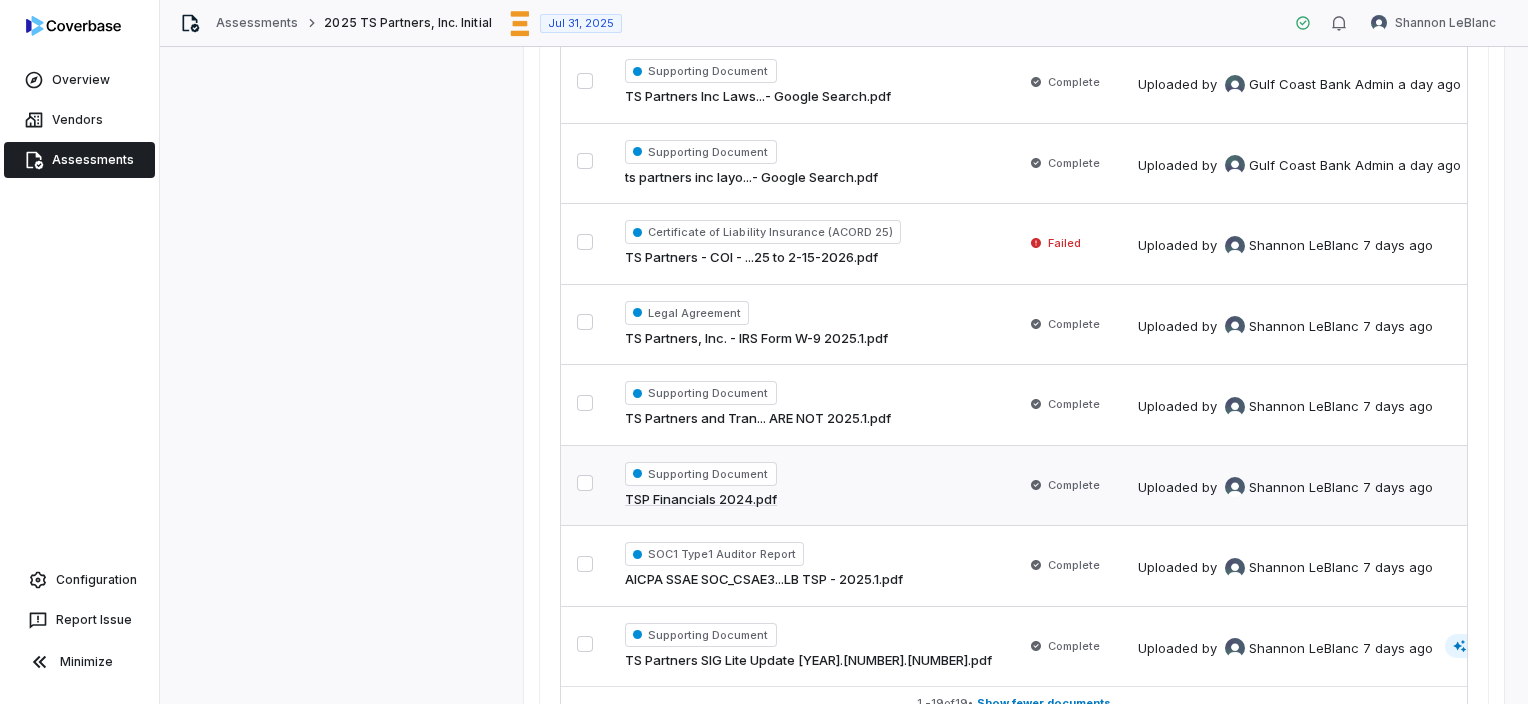 click on "Supporting Document" at bounding box center (701, 474) 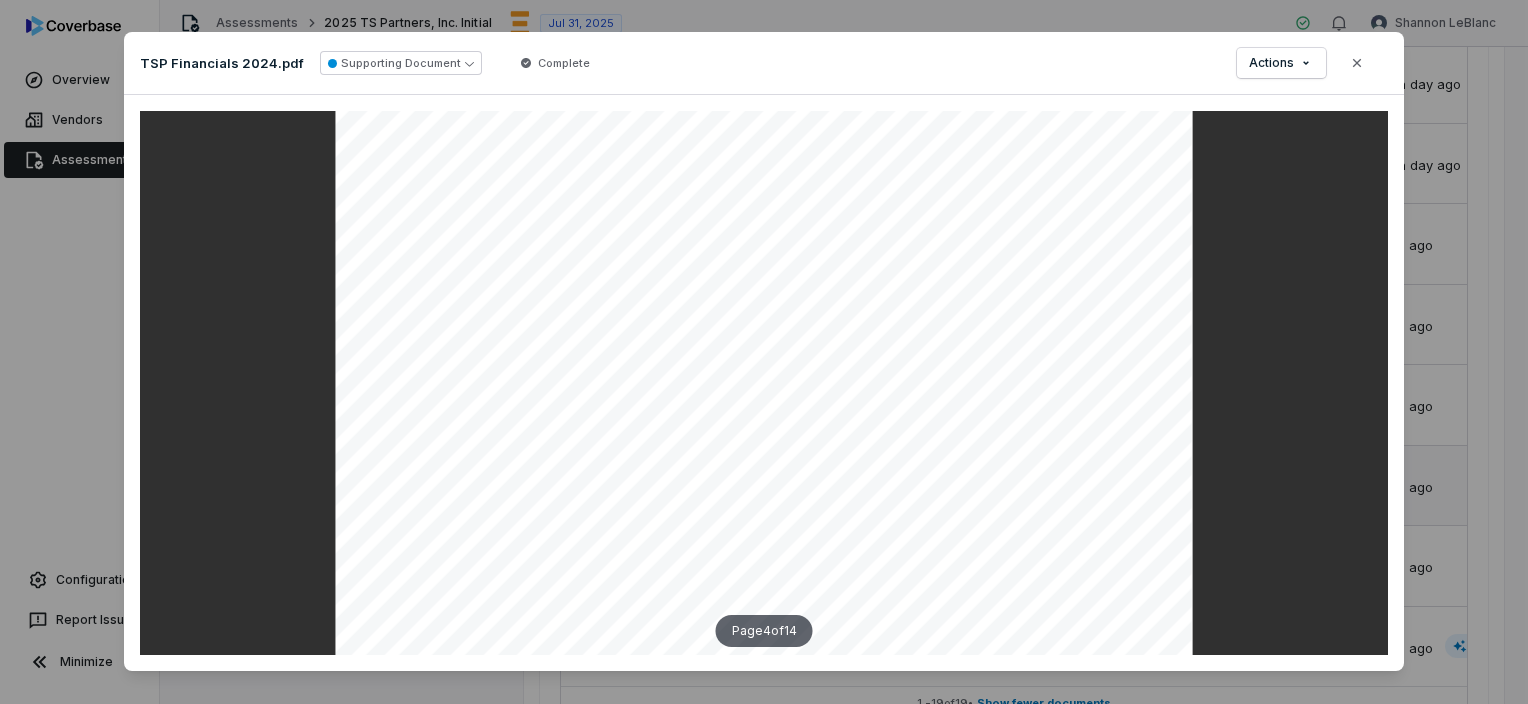 scroll, scrollTop: 3600, scrollLeft: 0, axis: vertical 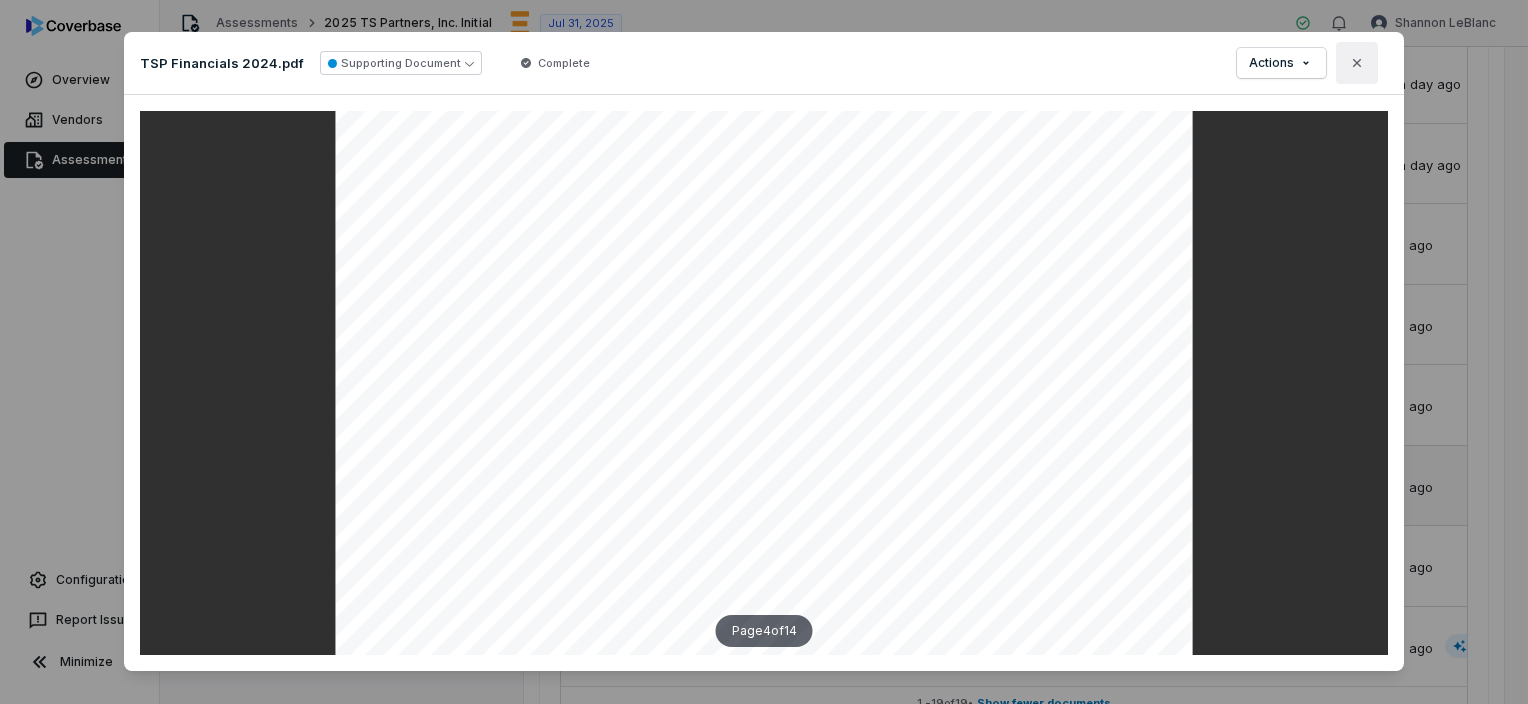 click 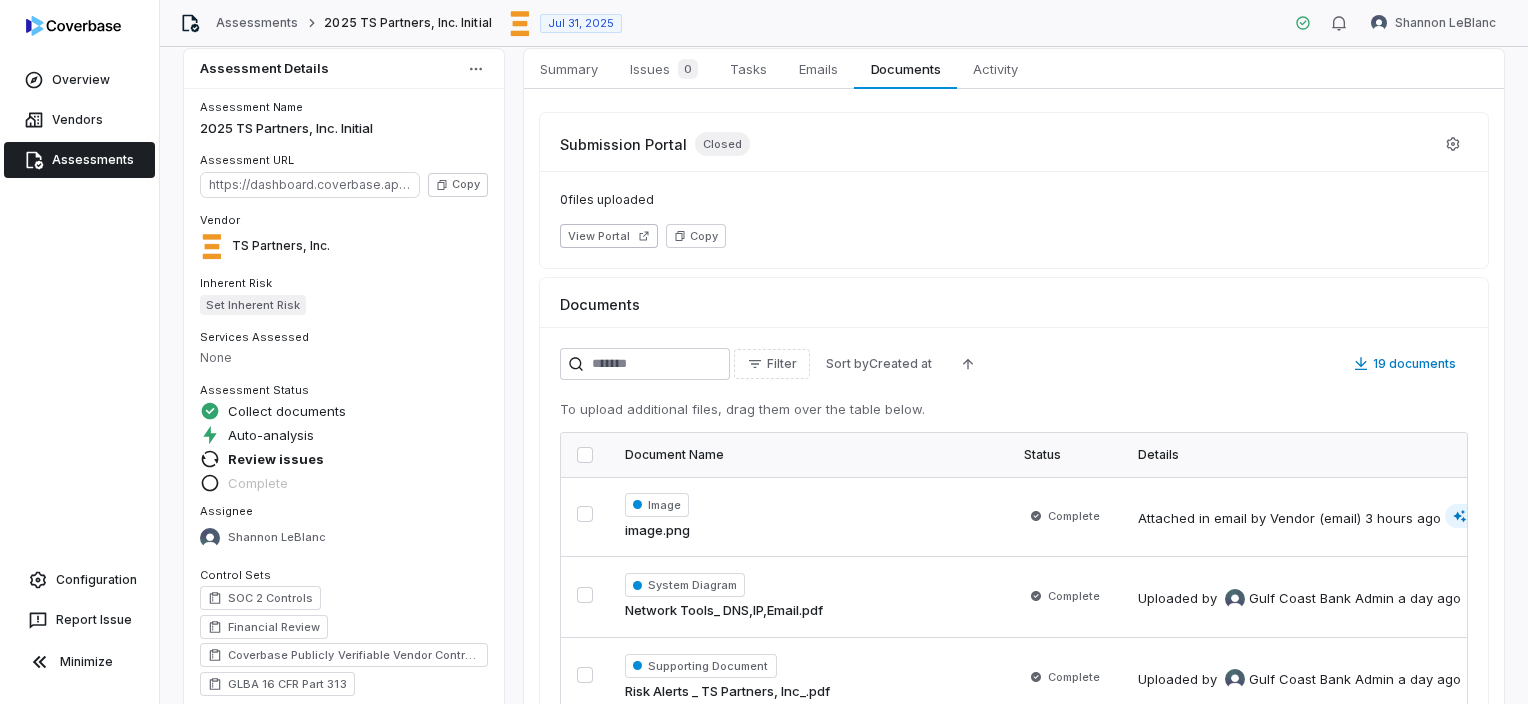 scroll, scrollTop: 0, scrollLeft: 0, axis: both 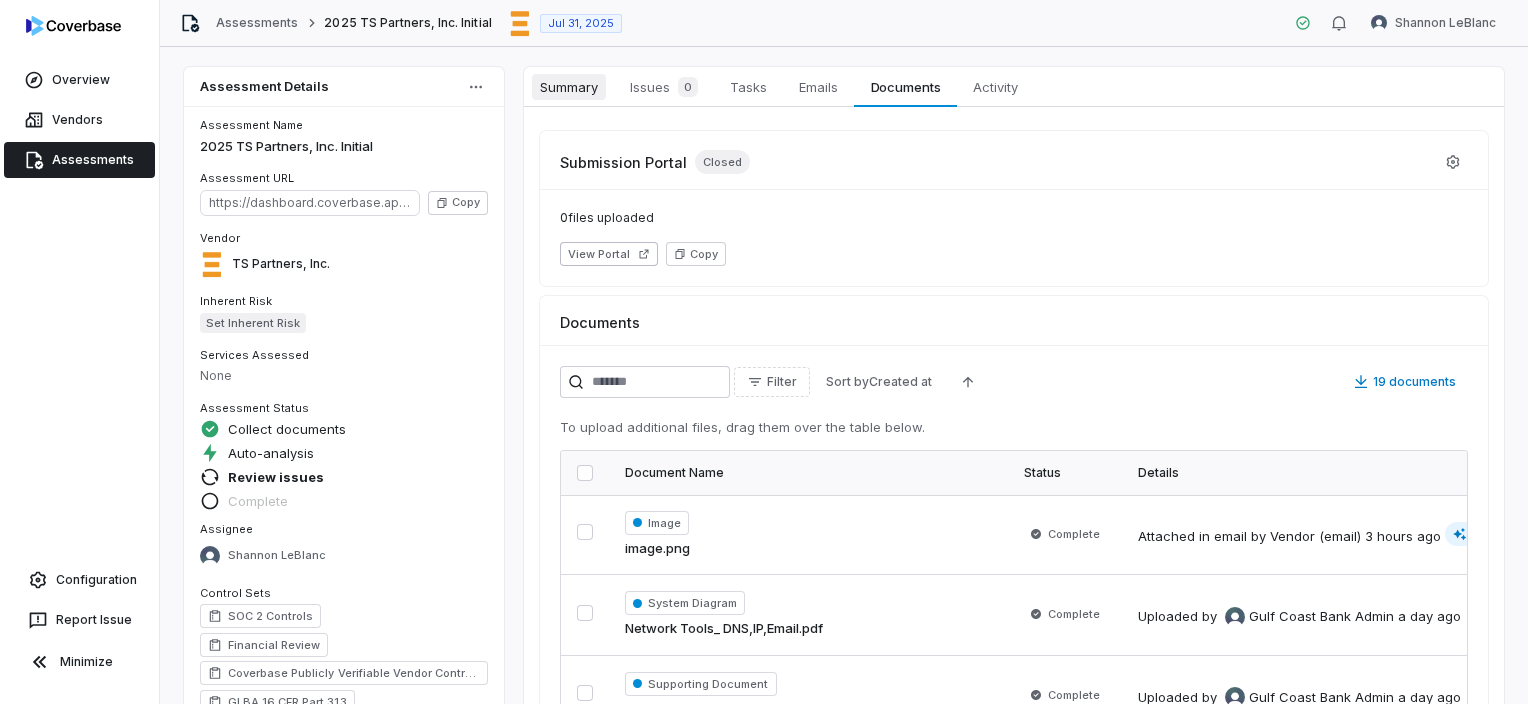 click on "Summary" at bounding box center (569, 87) 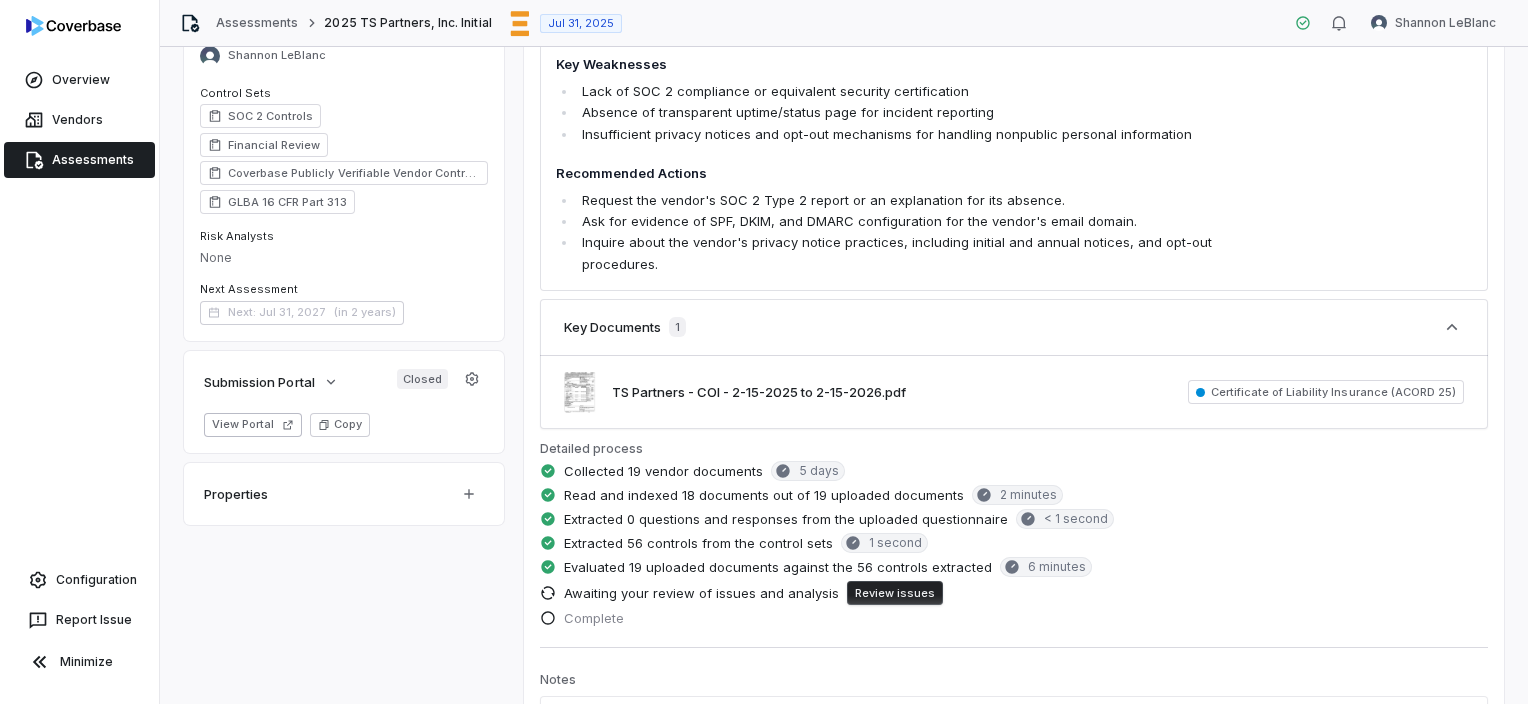 scroll, scrollTop: 0, scrollLeft: 0, axis: both 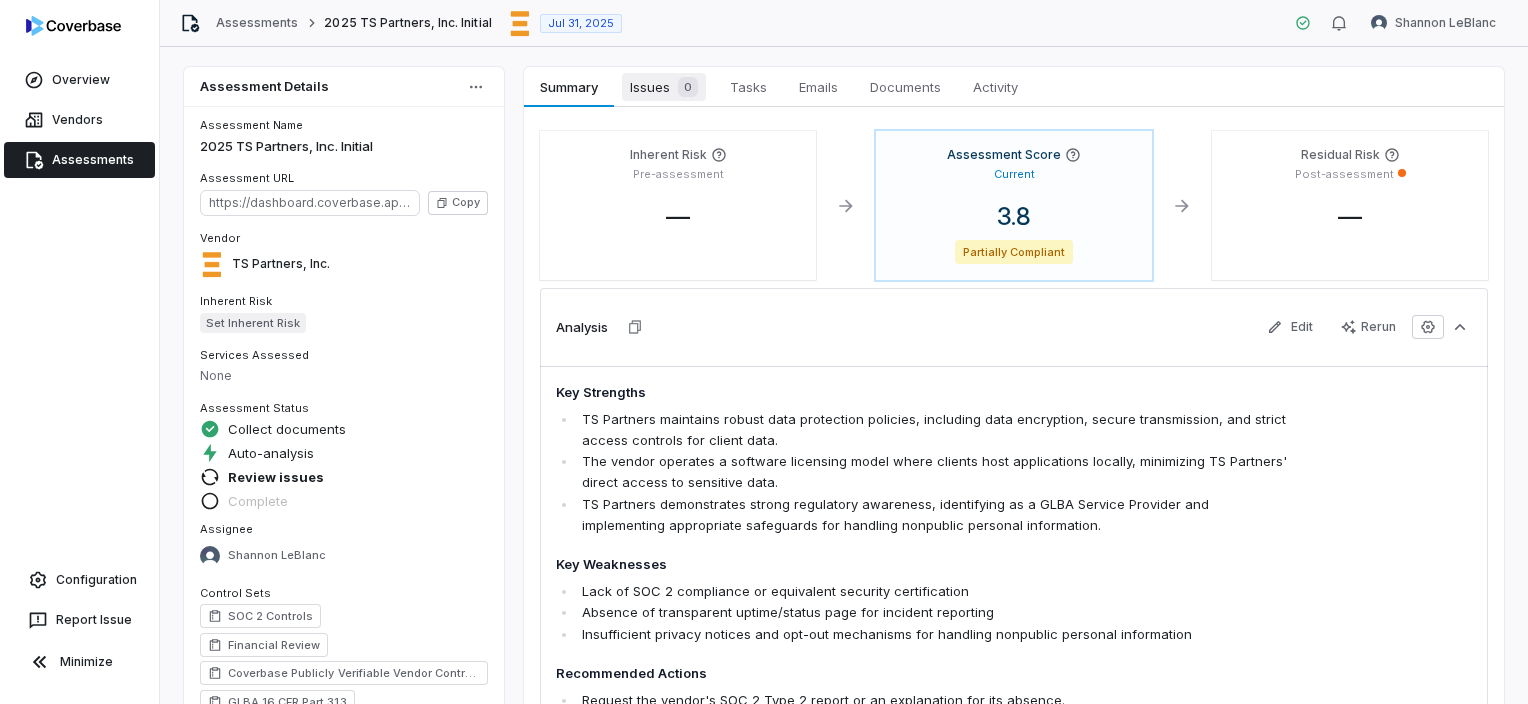 click on "0" at bounding box center [684, 87] 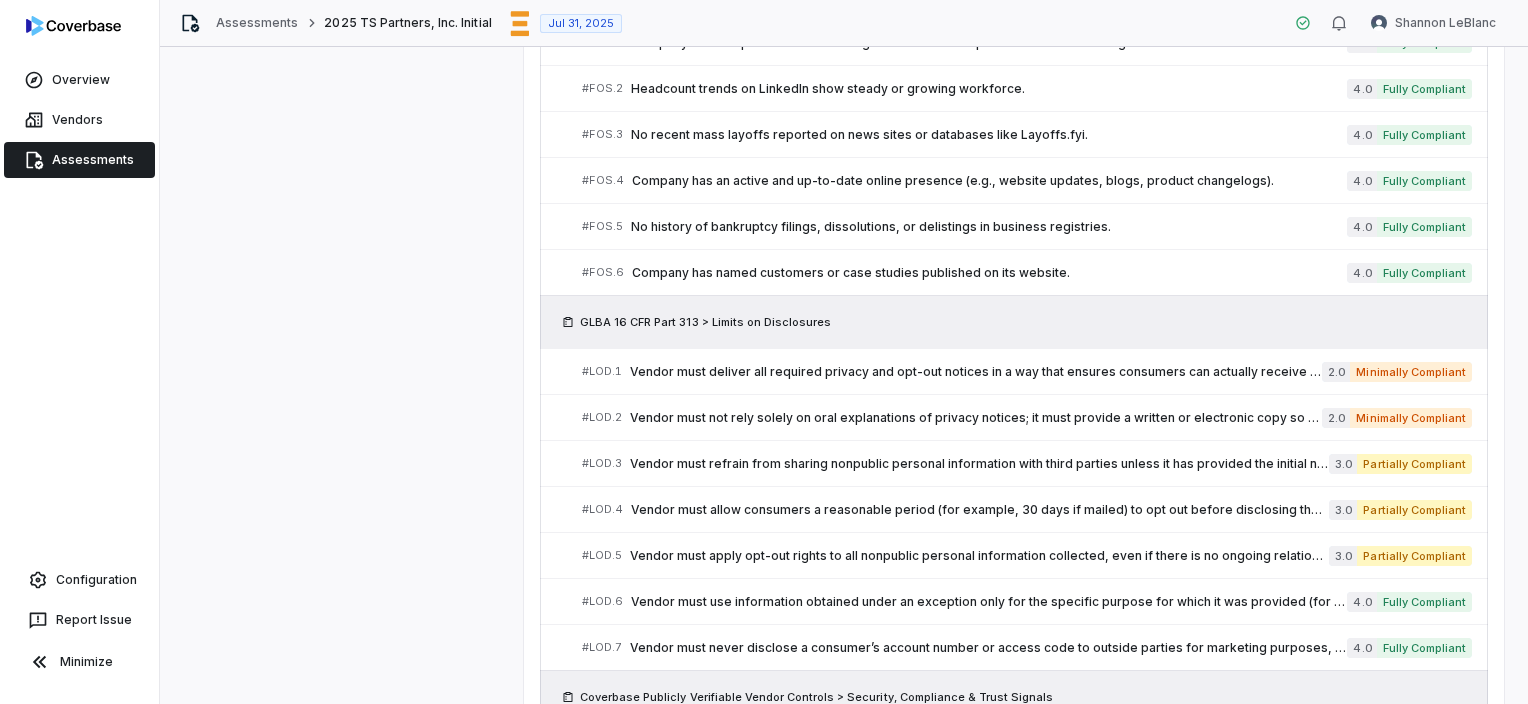 scroll, scrollTop: 1700, scrollLeft: 0, axis: vertical 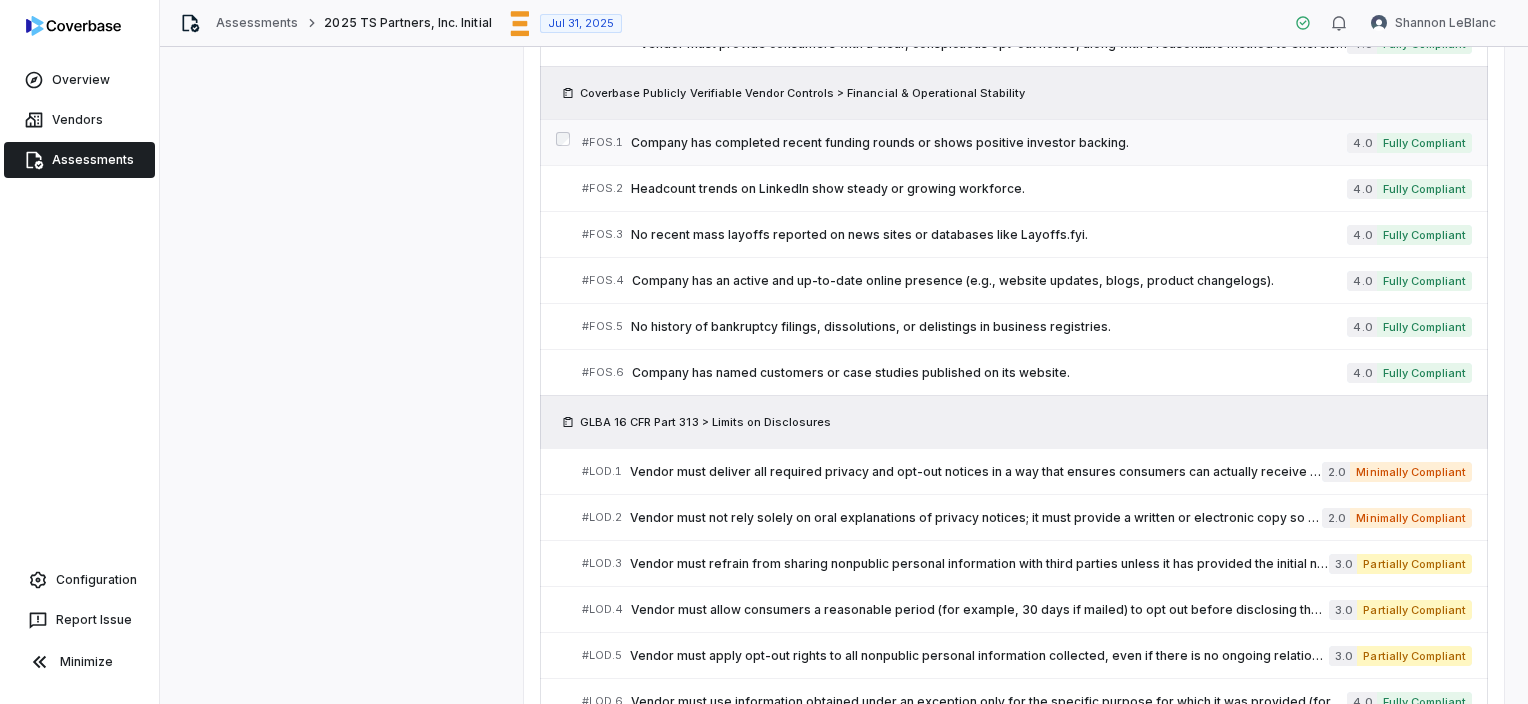 click on "Fully Compliant" at bounding box center (1424, 143) 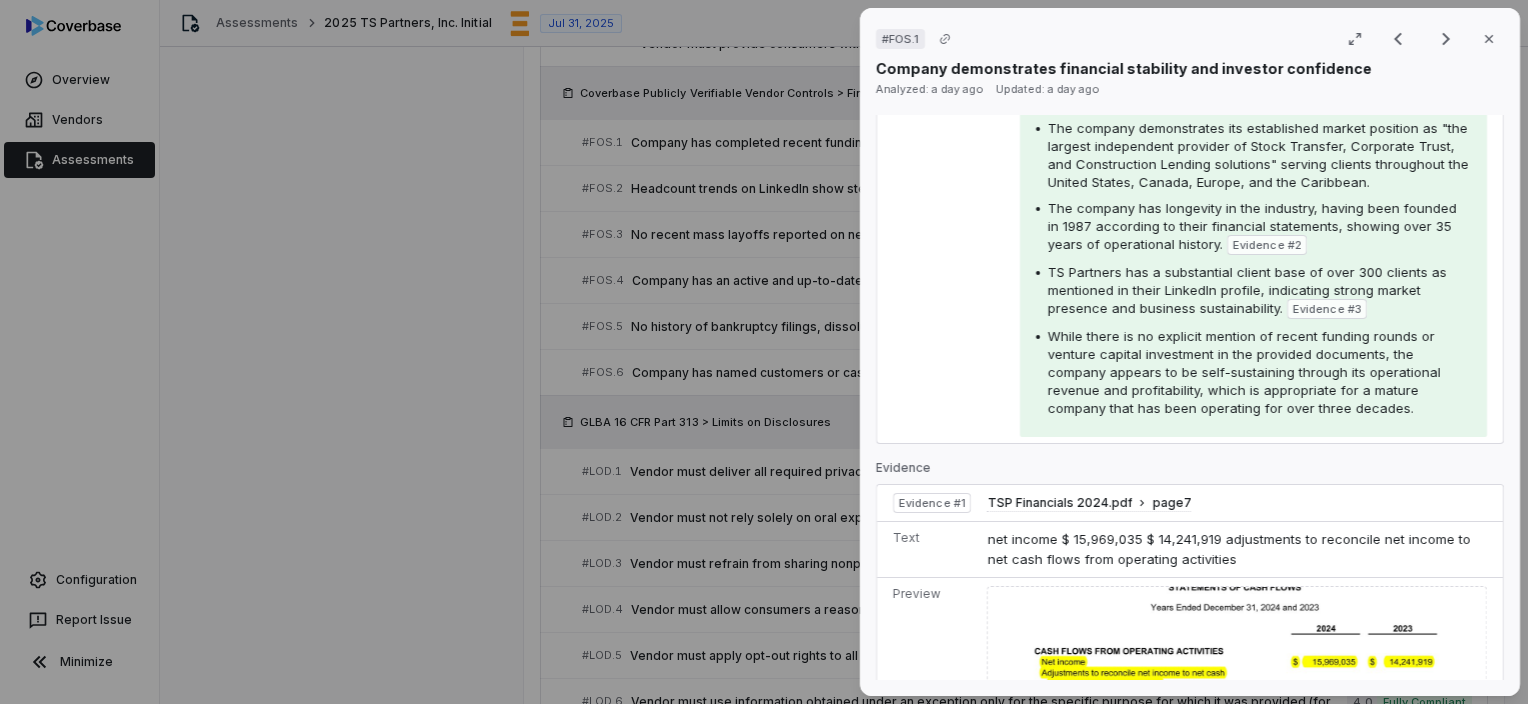 scroll, scrollTop: 400, scrollLeft: 0, axis: vertical 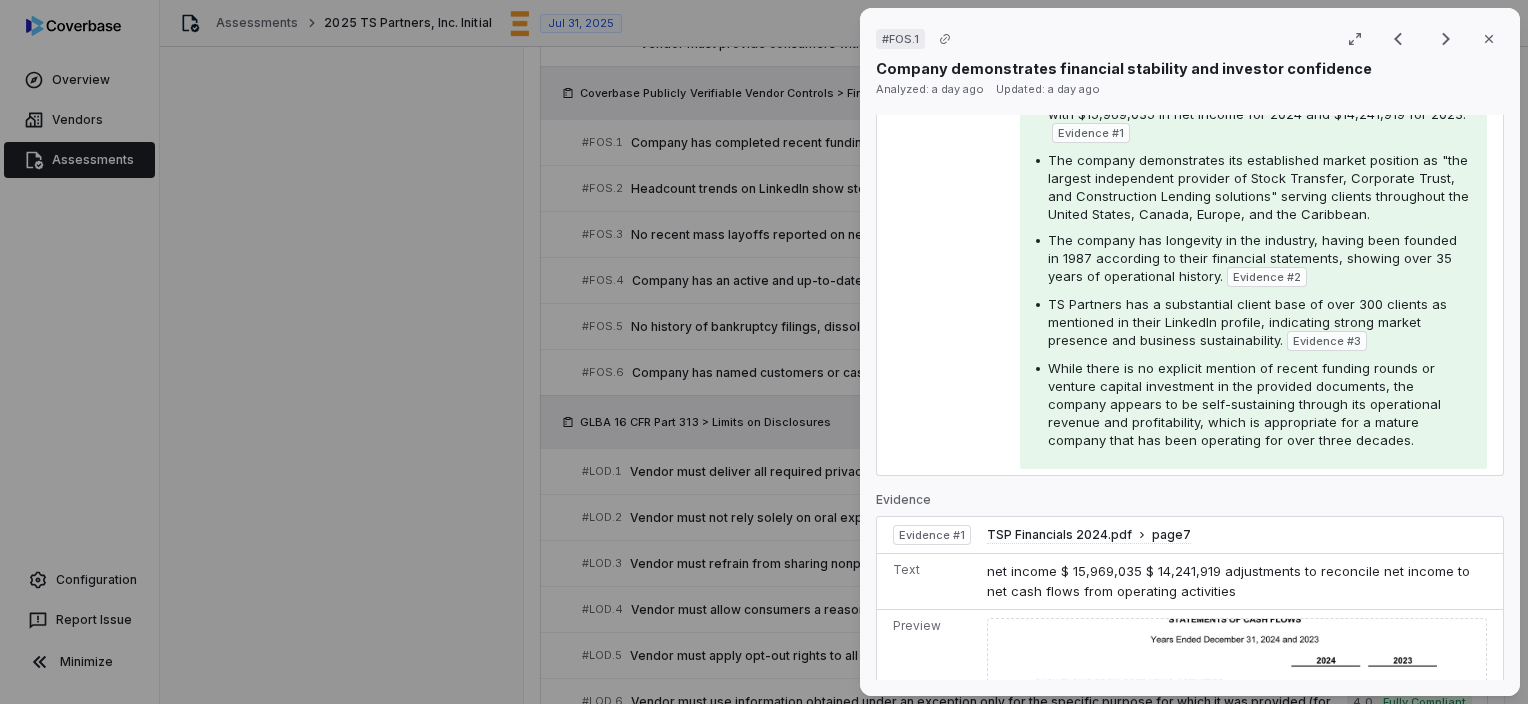 click on "# FOS.1 Result 20 of 56 Close Company demonstrates financial stability and investor confidence Analyzed: a day ago Updated: a day ago No issue found Mark as issue Control Expectation Company has completed recent funding rounds or shows positive investor backing. Guidance no guidance Control Set Coverbase Publicly Verifiable Vendor Controls Financial & Operational Stability Weight 1 Evaluation Correct the AI Edit   Score 4.0 Fully Compliant Analysis TS Partners, Inc. shows evidence of financial stability with substantial net income reported in their 2024 financial statements, with $[AMOUNT] in net income for [YEAR] and $[AMOUNT] for [YEAR]. Evidence # 1 The company demonstrates its established market position as "the largest independent provider of Stock Transfer, Corporate Trust, and Construction Lending solutions" serving clients throughout the United States, Canada, Europe, and the Caribbean. Evidence # 2 Evidence # 3 Evidence Evidence # 1 TSP Financials 2024.pdf page  7 Text Preview Evidence # 2 page  8 3" at bounding box center [764, 352] 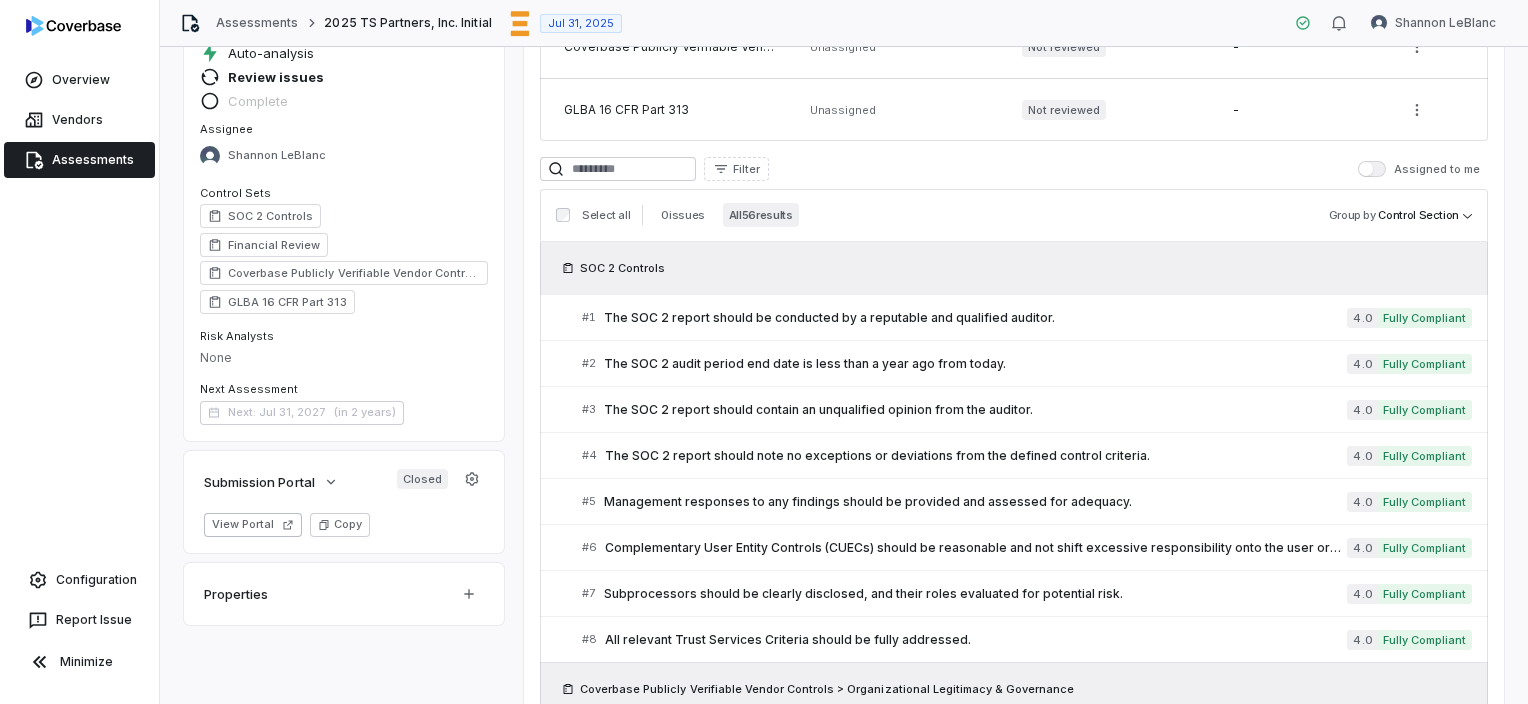 scroll, scrollTop: 0, scrollLeft: 0, axis: both 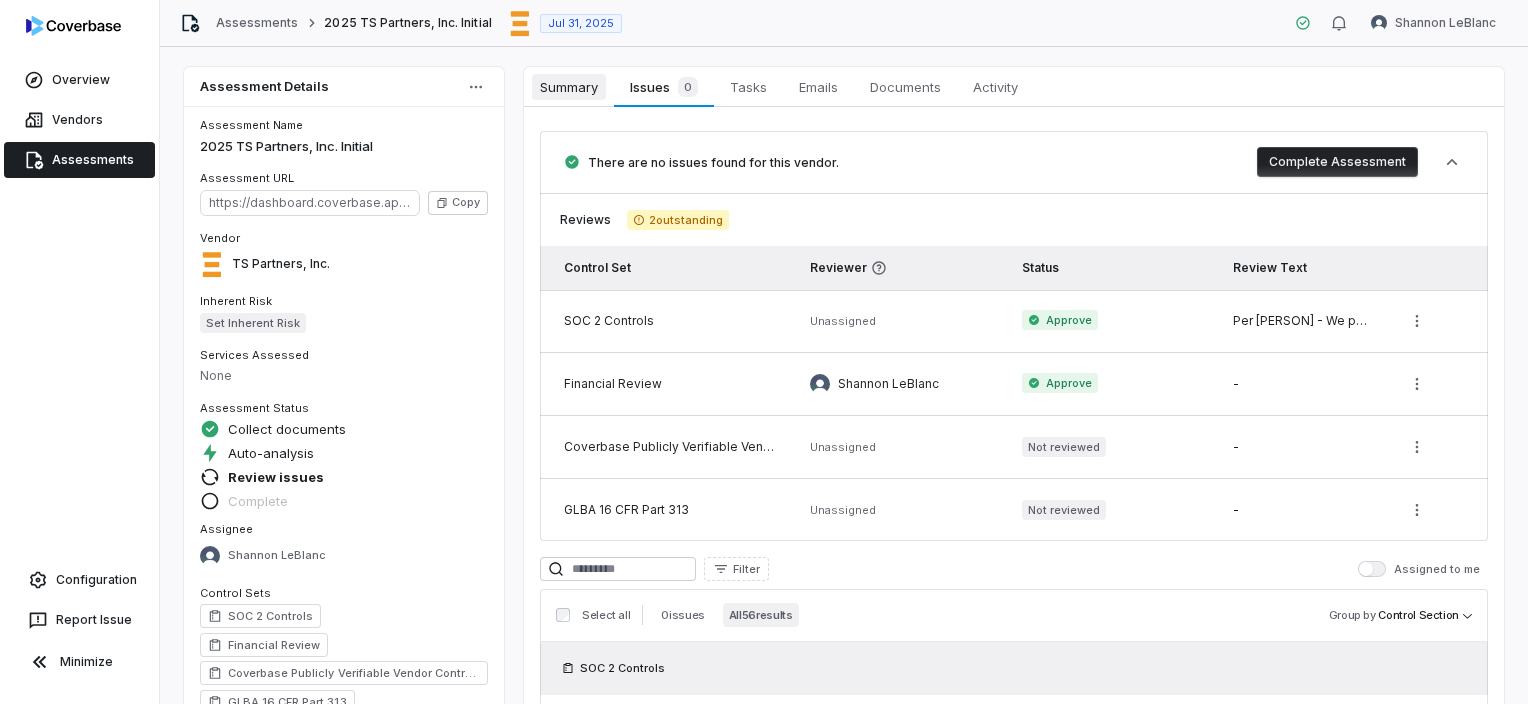 click on "Summary" at bounding box center (569, 87) 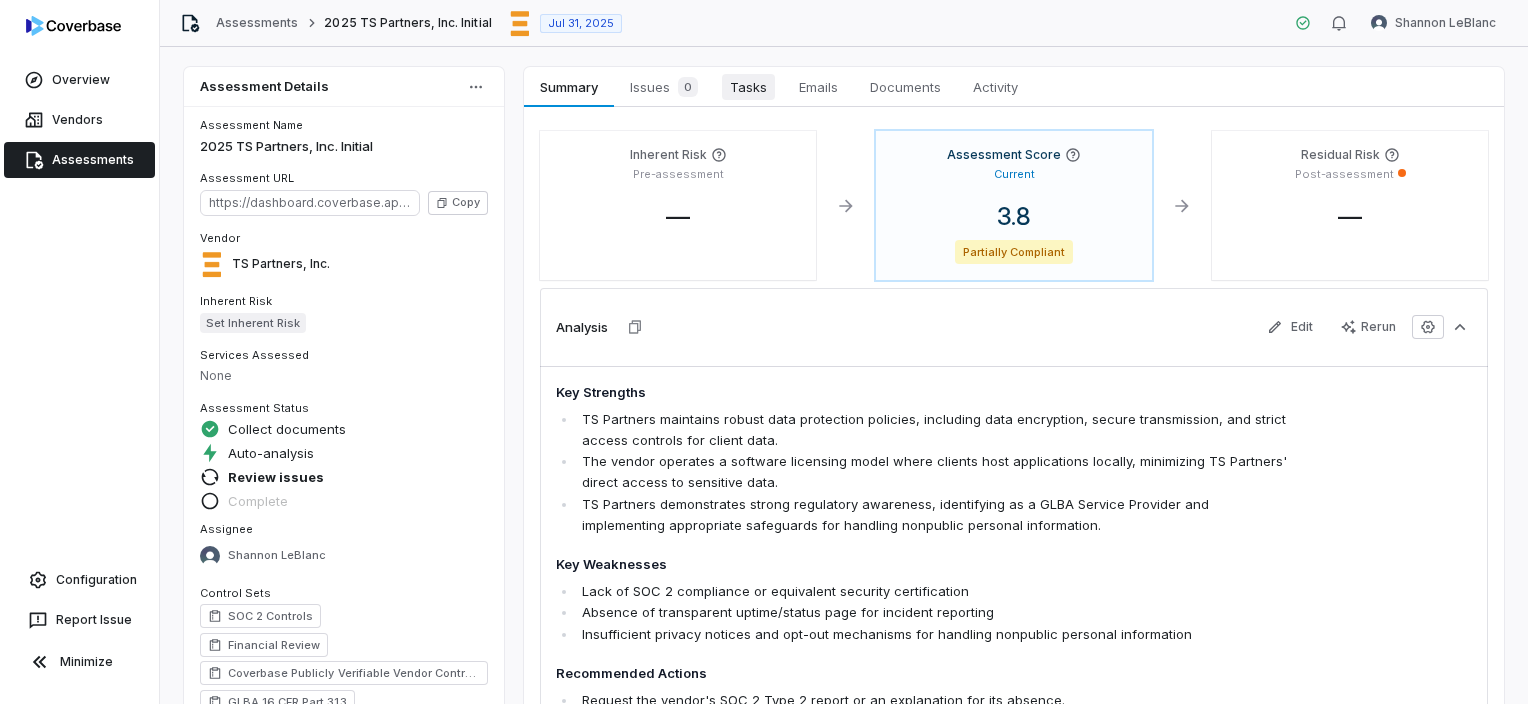 click on "Tasks" at bounding box center (748, 87) 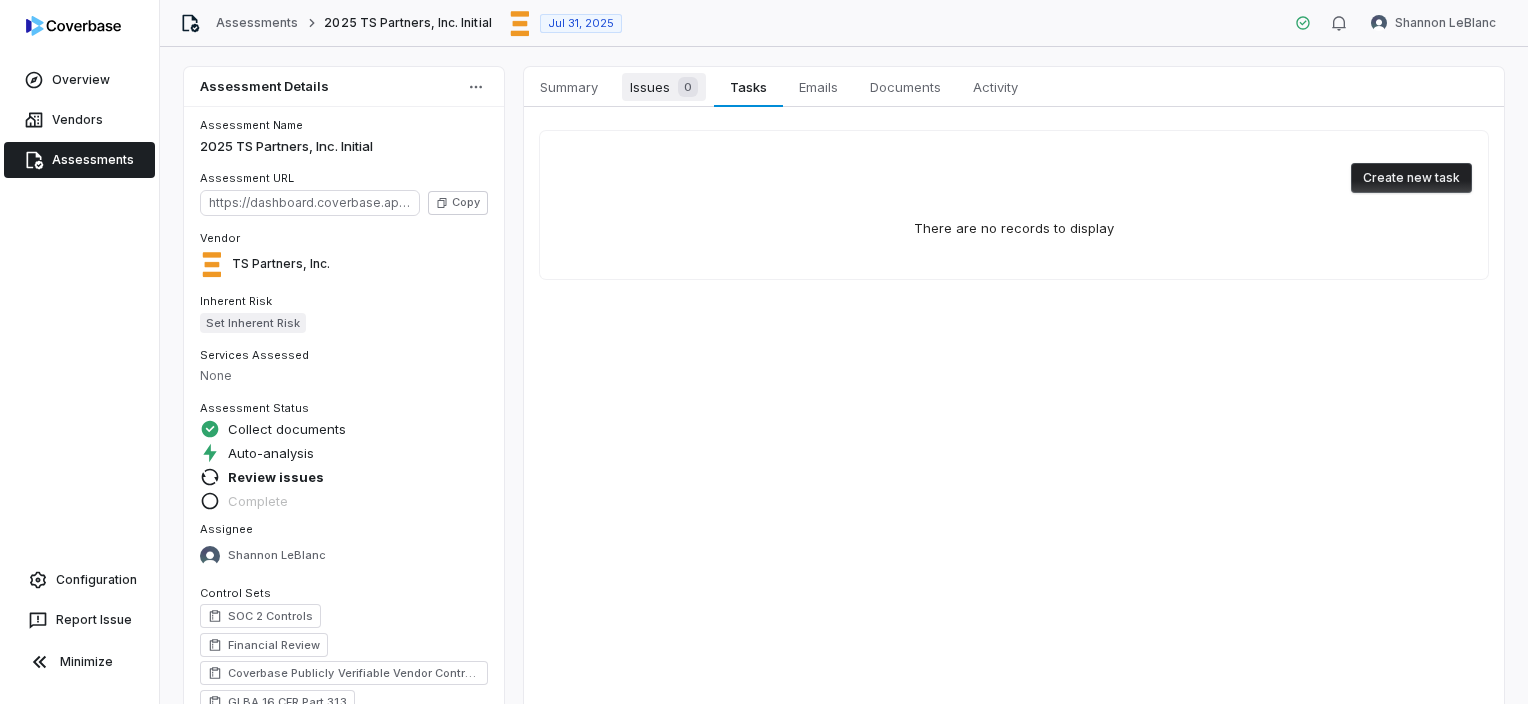 click on "Issues 0" at bounding box center [664, 87] 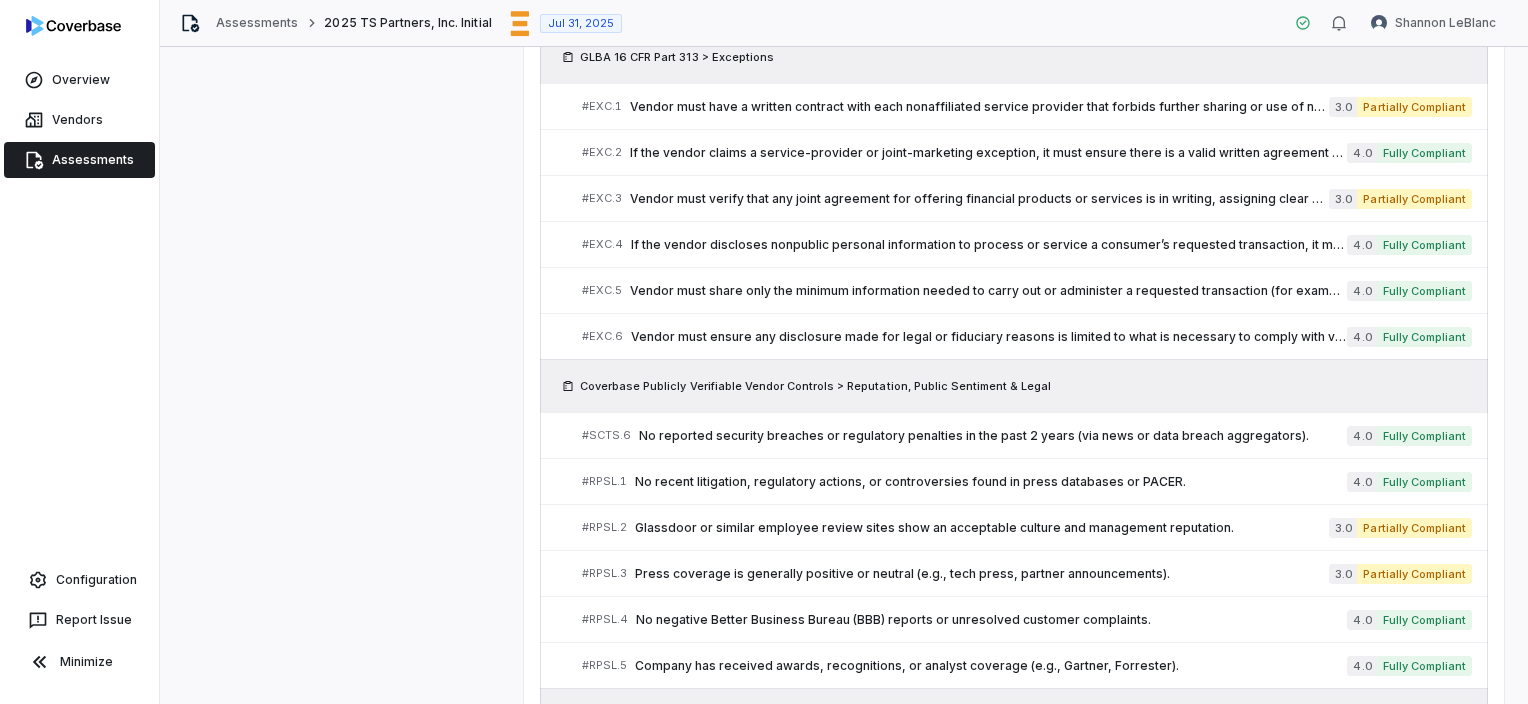 scroll, scrollTop: 2720, scrollLeft: 0, axis: vertical 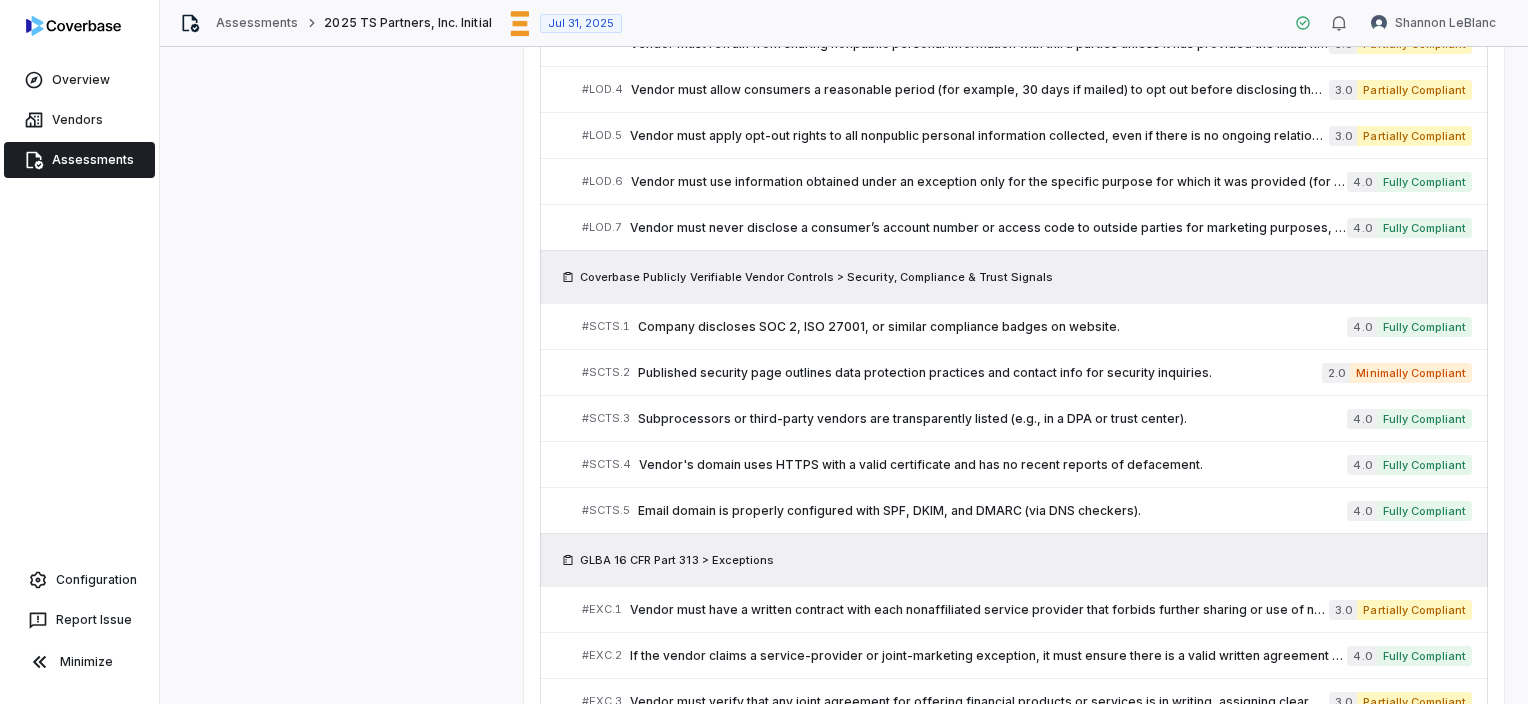 click on "Assessment Details Assessment Name [YEAR] TS Partners, Inc. Initial Assessment URL https://dashboard.coverbase.app/assessments/cbqsrw_05a73d6f9f404dc2b4329e125d4ed9fa Copy Vendor TS Partners, Inc. Inherent Risk Set Inherent Risk Services Assessed None Assessment Status Collect documents Auto-analysis Review issues Complete Assignee [PERSON] Control Sets SOC [NUMBER] Controls Financial Review Coverbase Publicly Verifiable Vendor Controls GLBA [NUMBER] CFR Part [NUMBER] Risk Analysts None Next Assessment Next: Jul [NUMBER], [YEAR] ( in [NUMBER] years ) Submission Portal Closed View Portal Copy Properties Summary Summary Issues [NUMBER] Issues [NUMBER] Tasks Tasks Emails Emails Documents Documents Activity Activity There are no issues found for this vendor. Complete Assessment Reviews [NUMBER] outstanding Control Set Reviewer Status Review Text SOC [NUMBER] Controls Unassigned Approve Financial Review [PERSON] Approve - Coverbase Publicly Verifiable Vendor Controls Unassigned Not reviewed - GLBA [NUMBER] CFR Part [NUMBER] Unassigned Not reviewed - Filter Select all [NUMBER]" at bounding box center (844, -328) 